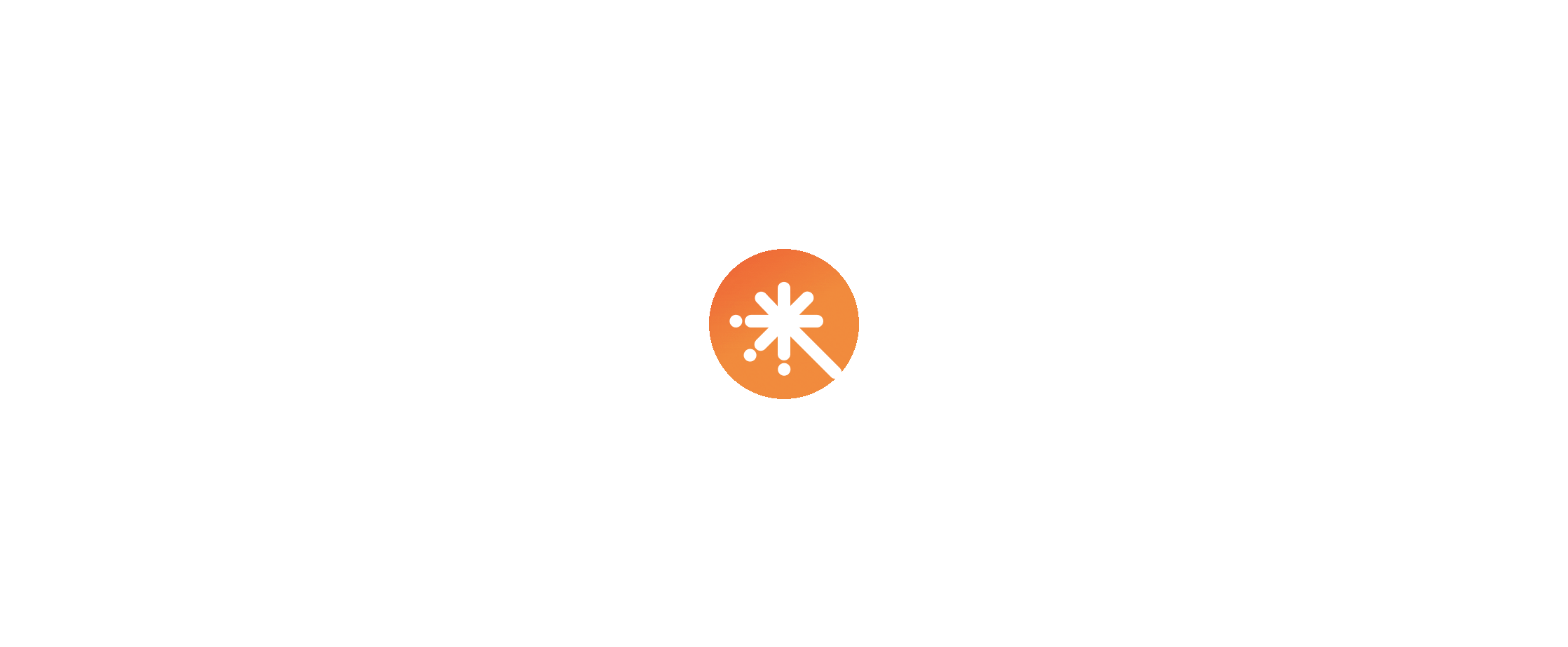 scroll, scrollTop: 0, scrollLeft: 0, axis: both 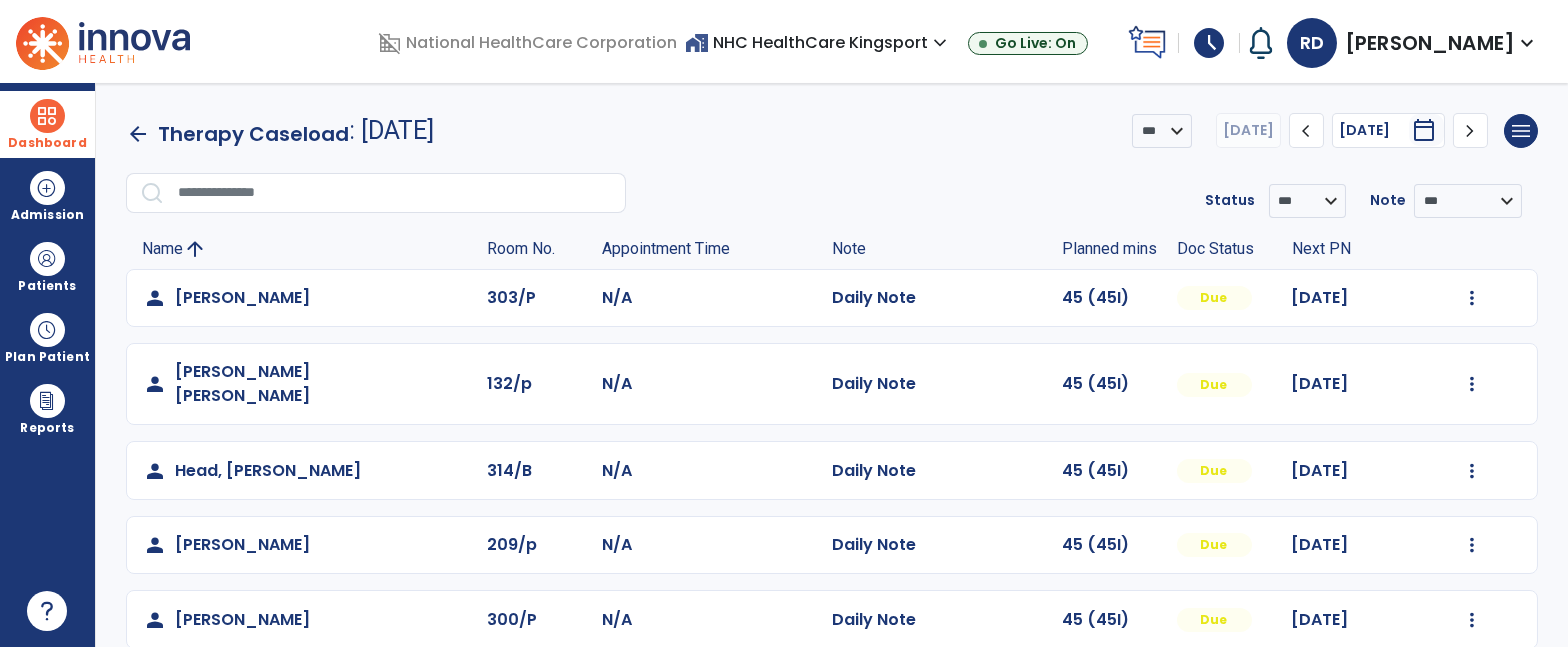 click at bounding box center (47, 116) 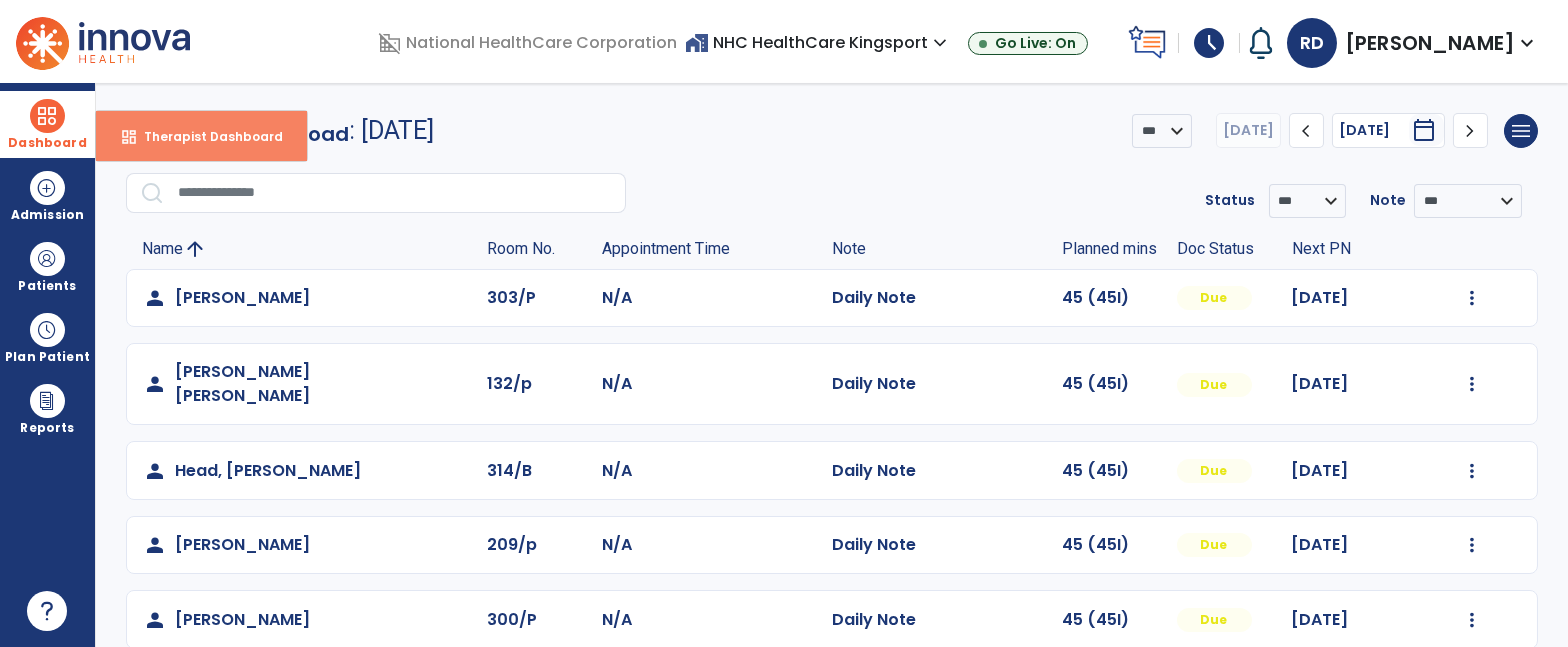 click on "Therapist Dashboard" at bounding box center [205, 136] 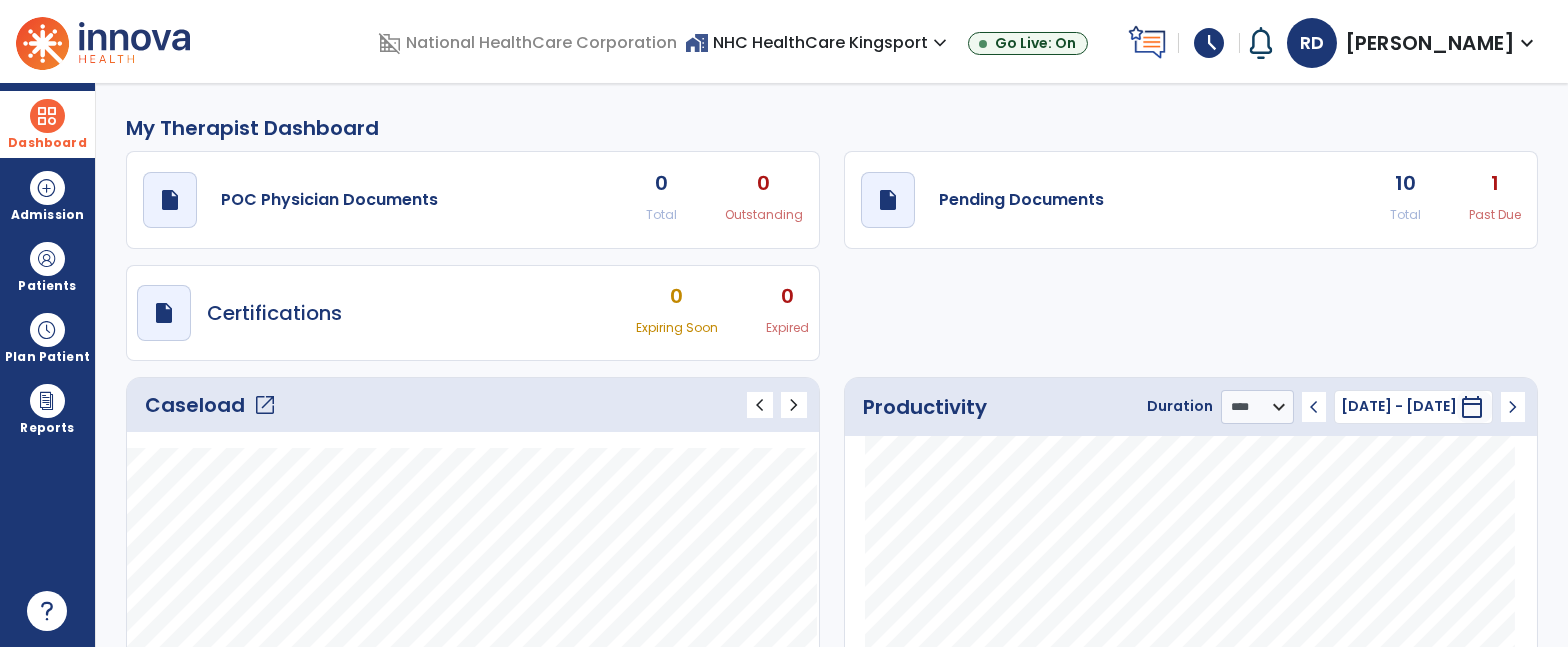 click on "Caseload   open_in_new" 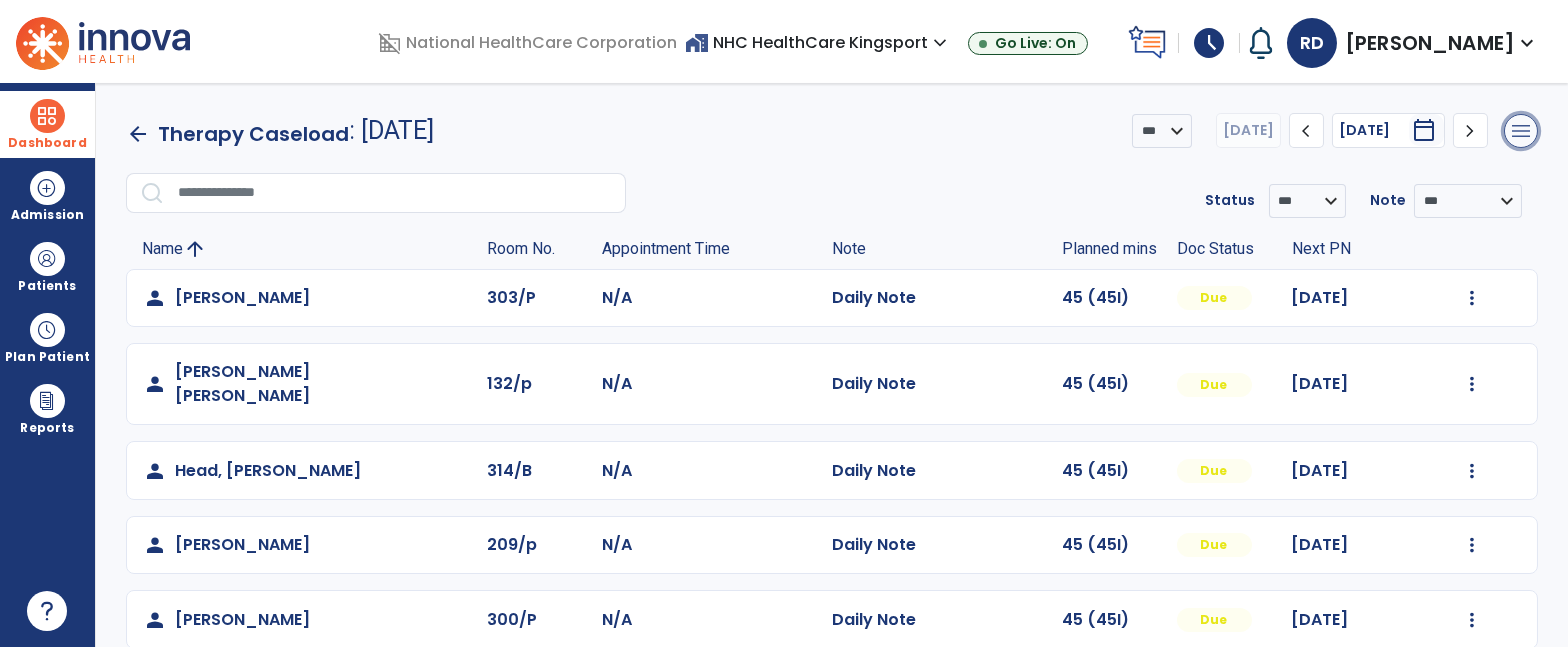 click on "menu" at bounding box center (1521, 131) 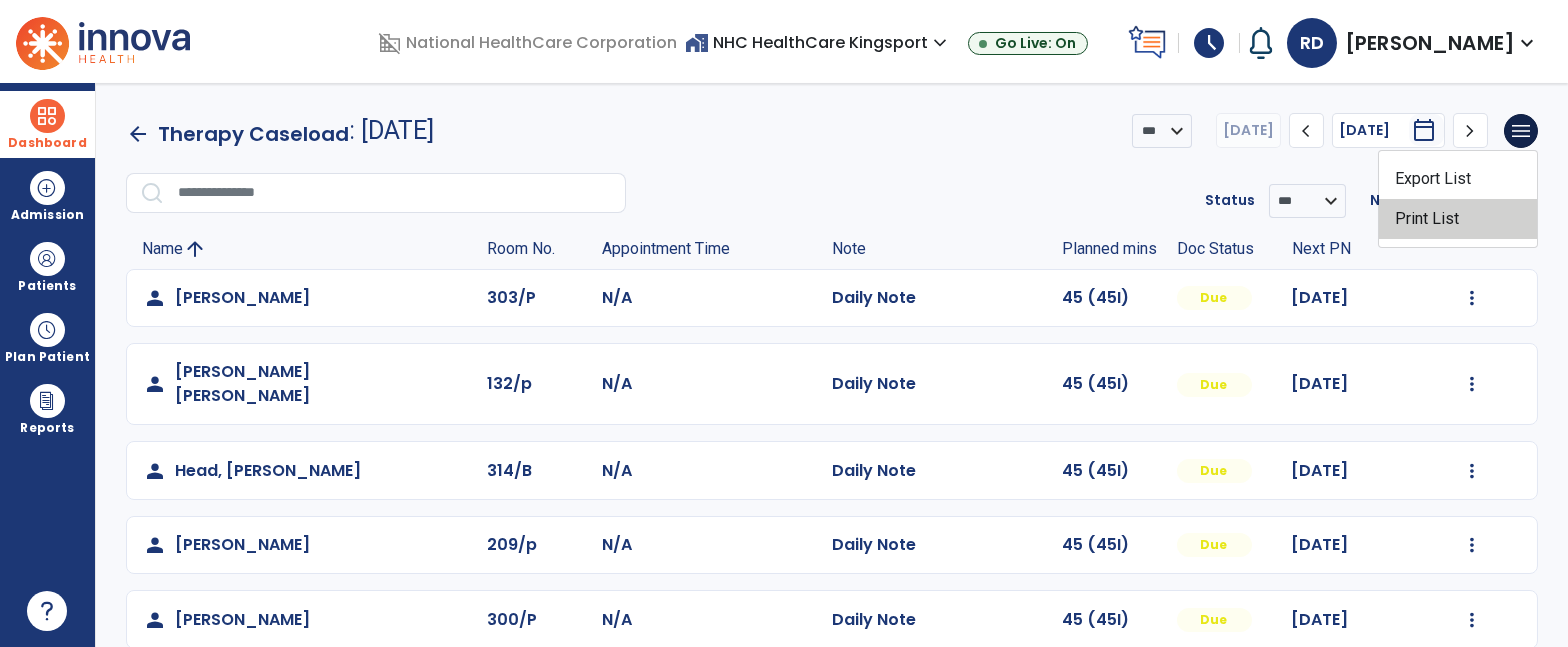click on "Print List" 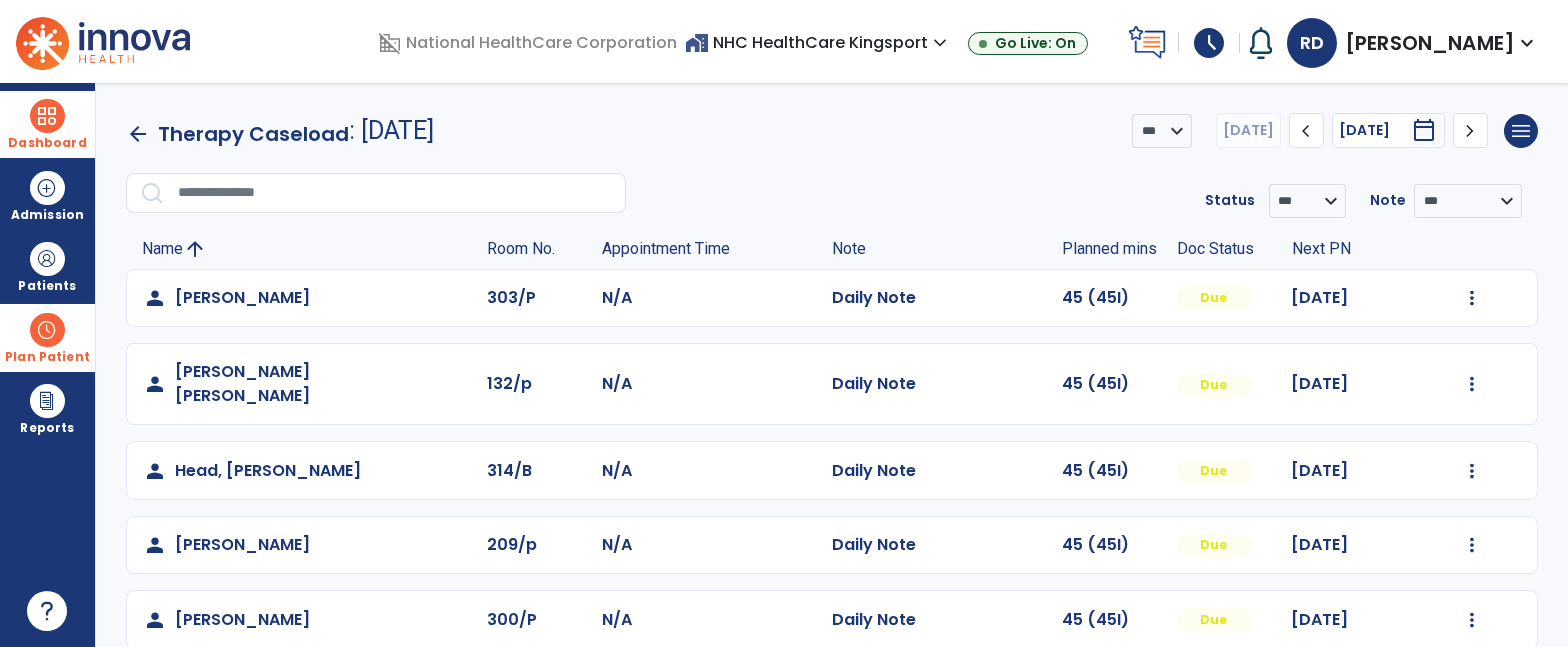 click at bounding box center [47, 330] 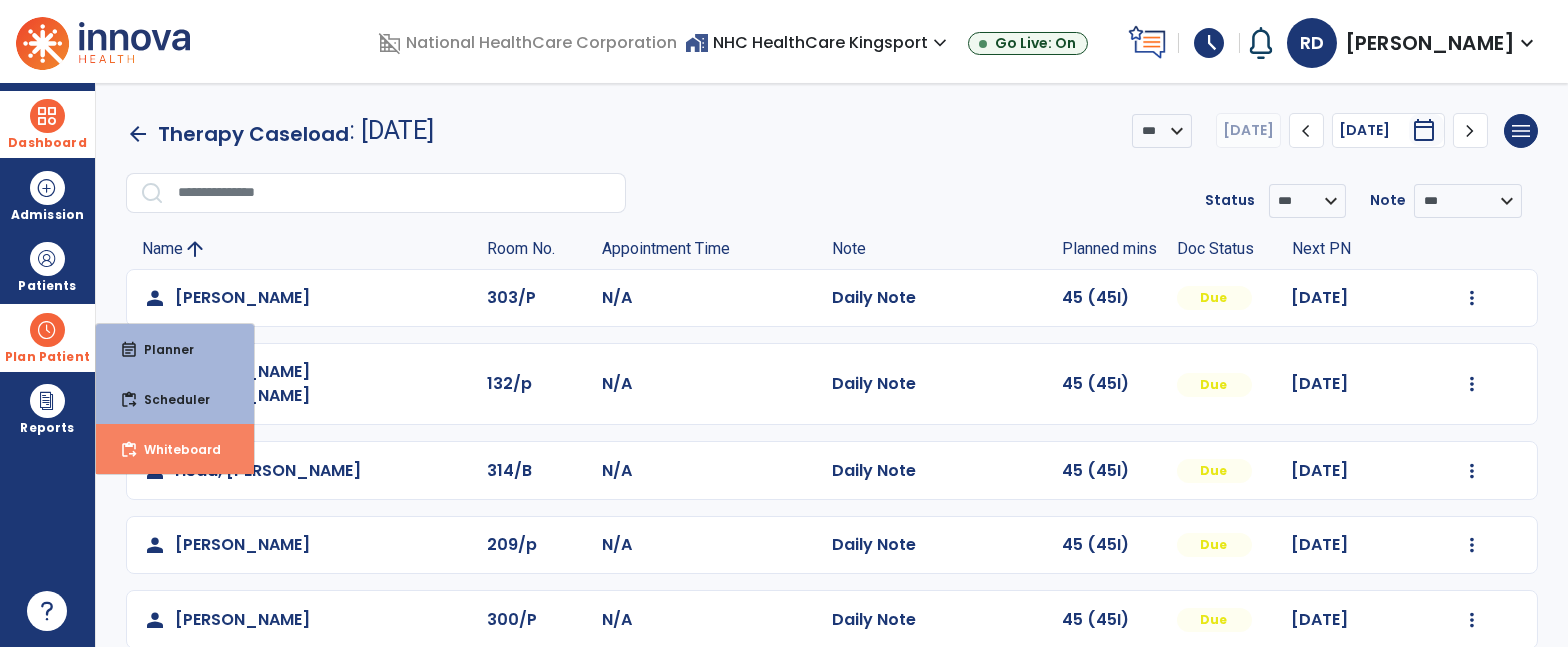 click on "content_paste_go  Whiteboard" at bounding box center [175, 449] 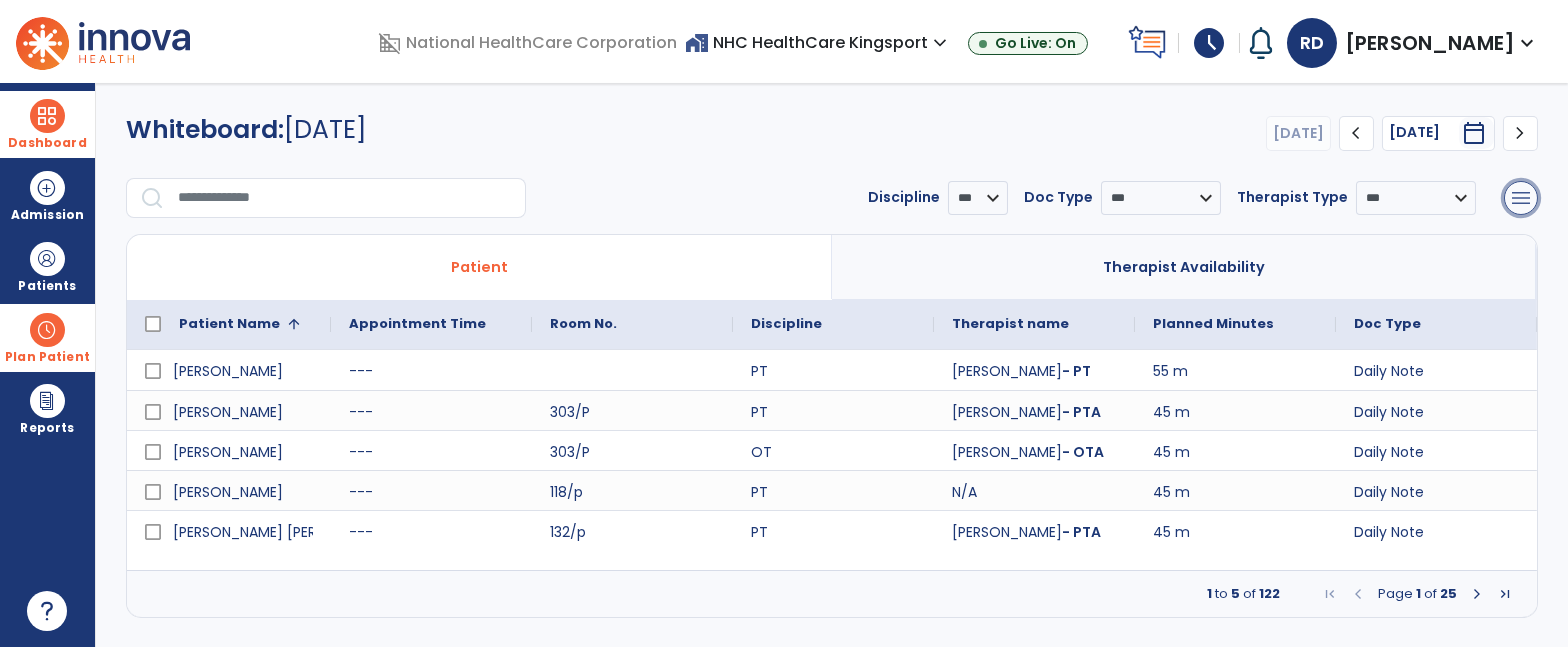 click on "menu" at bounding box center (1521, 198) 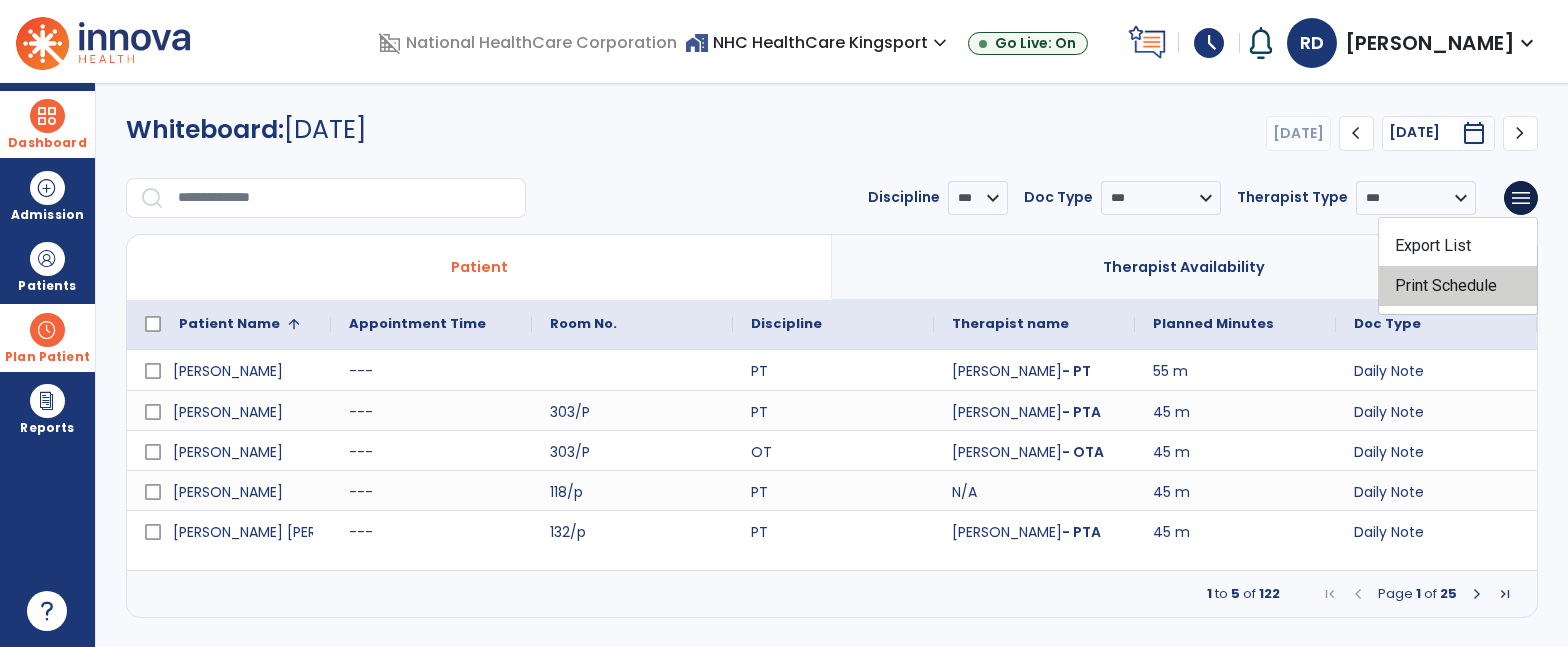 click on "Print Schedule" 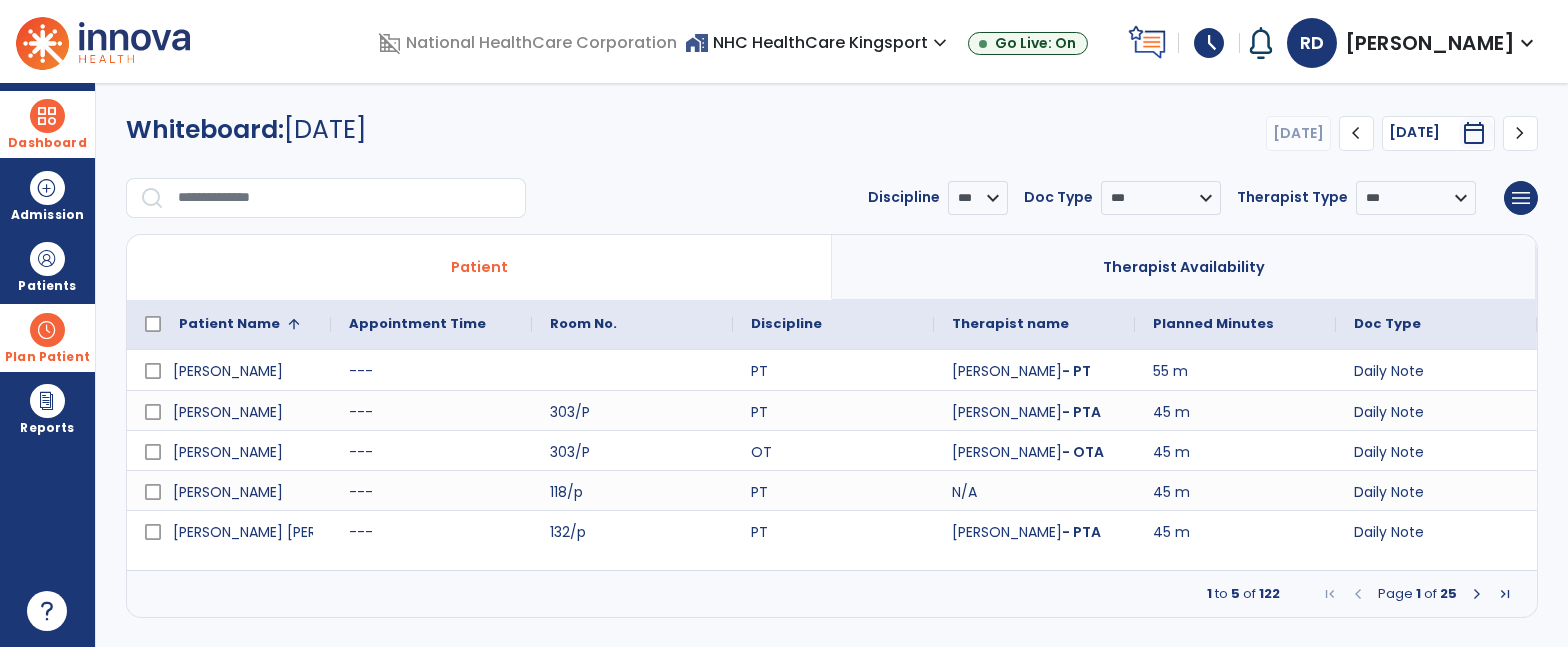 click on "Dashboard" at bounding box center (47, 124) 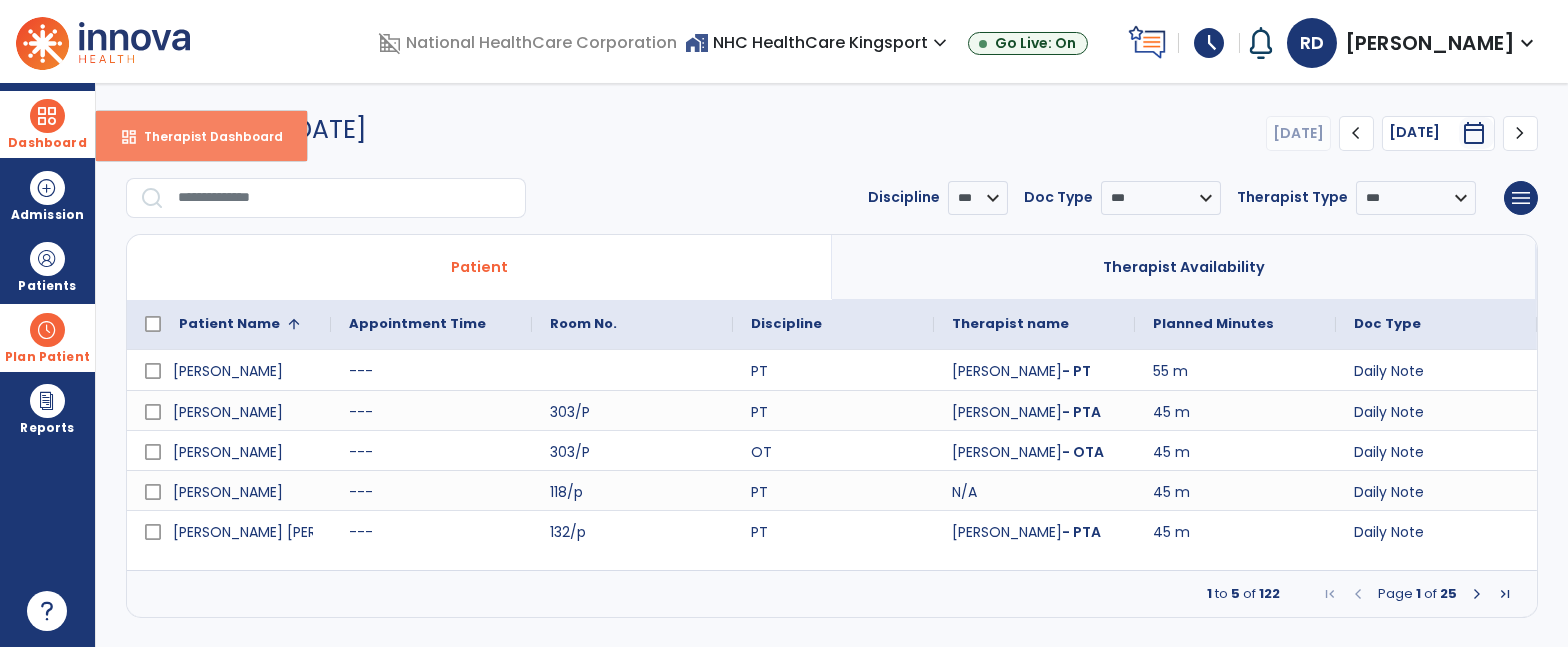 click on "dashboard  Therapist Dashboard" at bounding box center [201, 136] 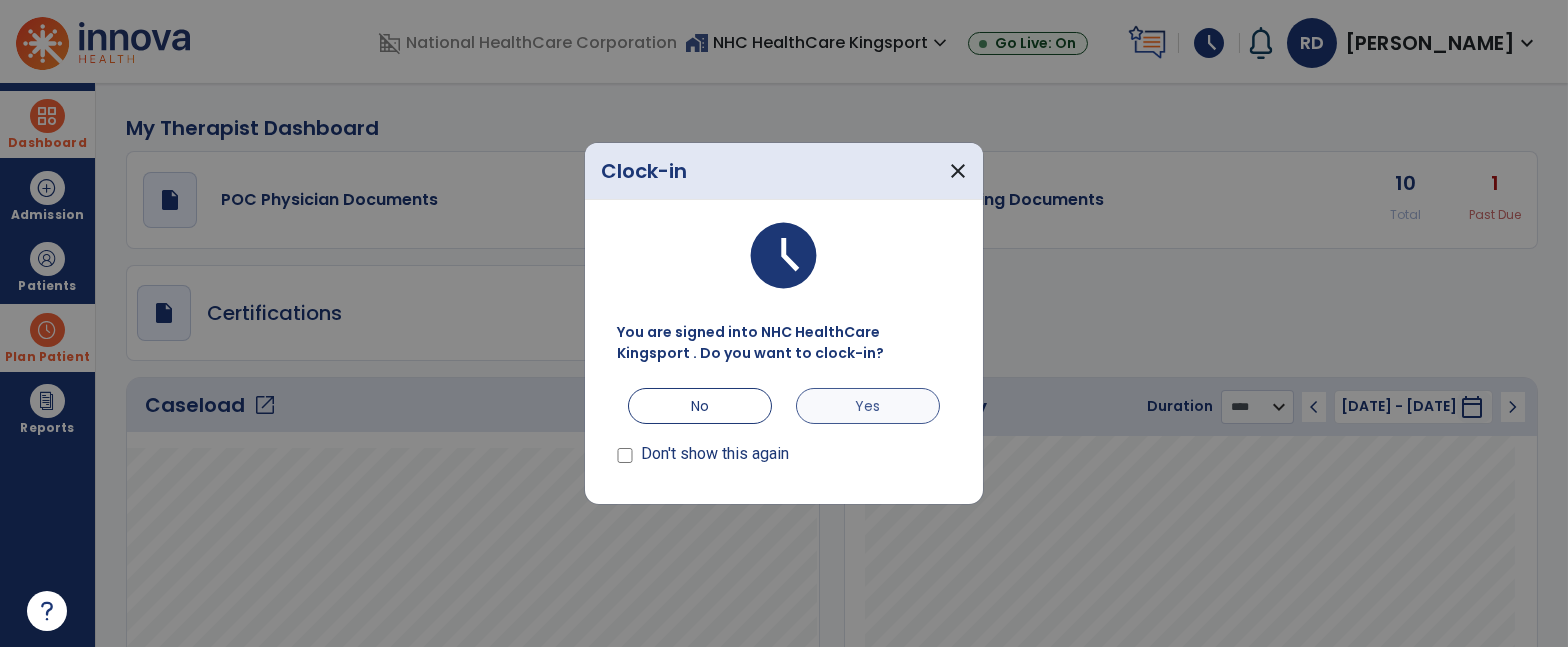 click on "Yes" at bounding box center [868, 406] 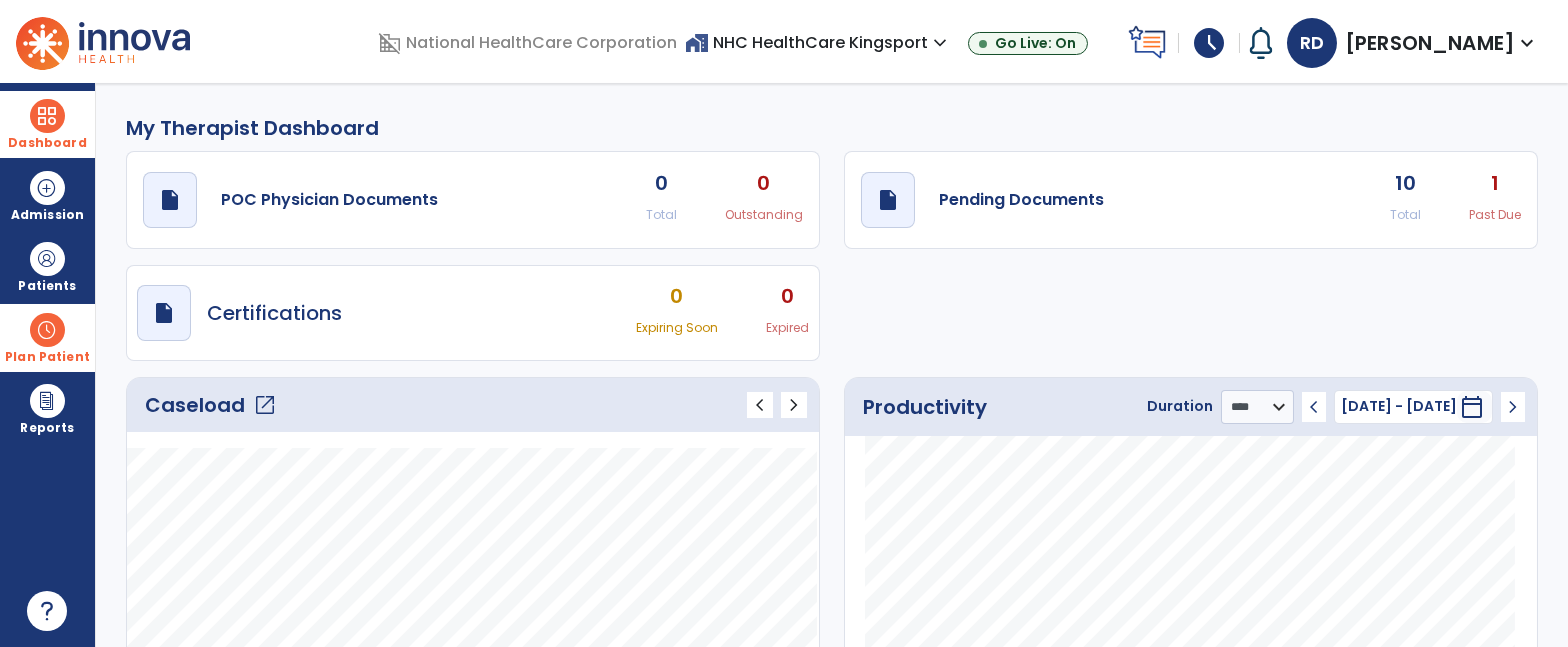 click on "Caseload   open_in_new" 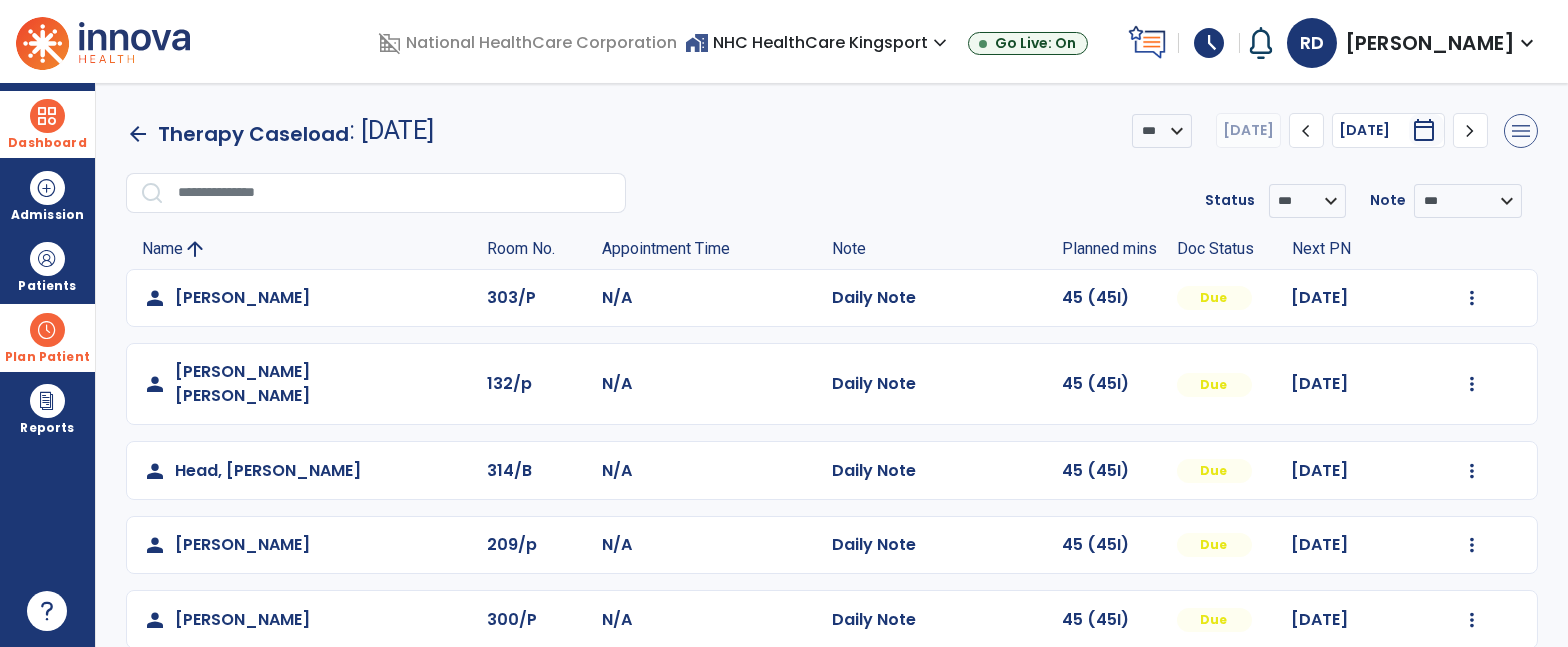 click on "menu" at bounding box center (1521, 131) 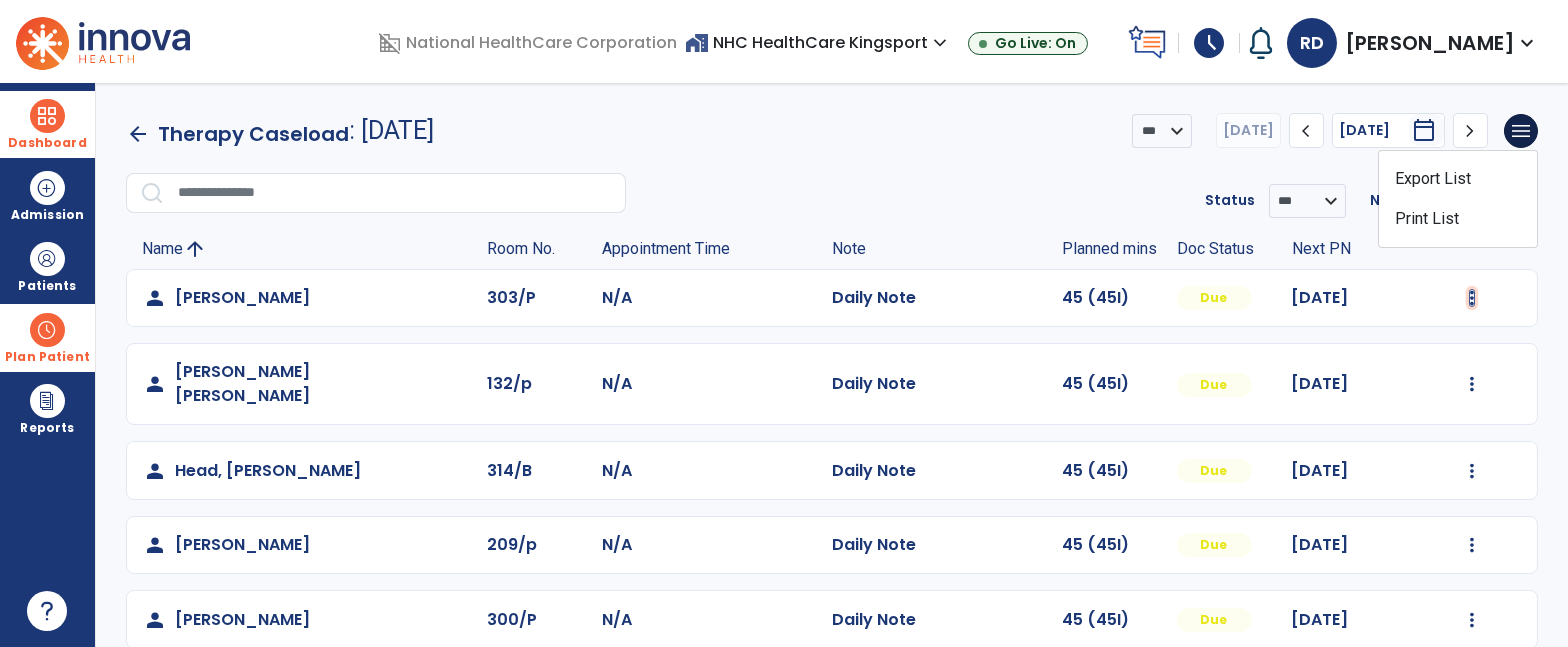 click at bounding box center [1472, 298] 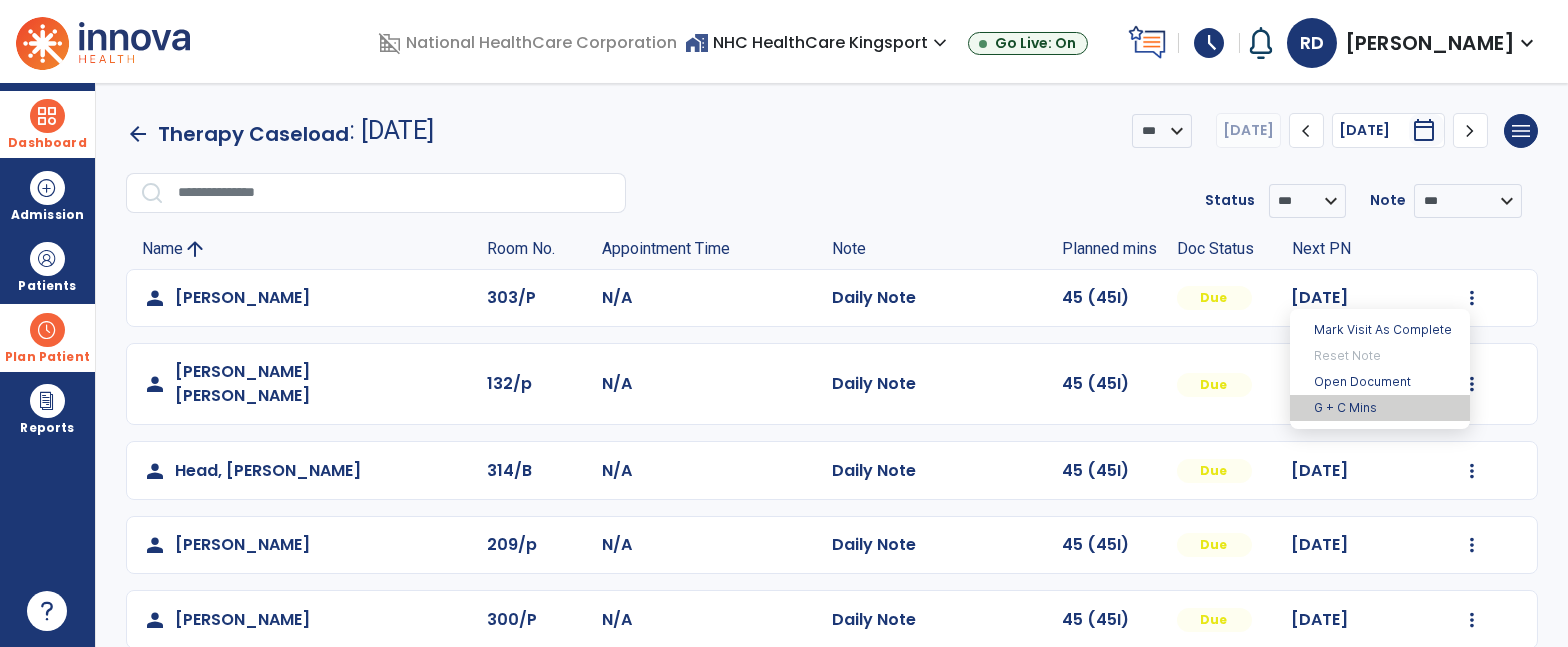click on "G + C Mins" at bounding box center [1380, 408] 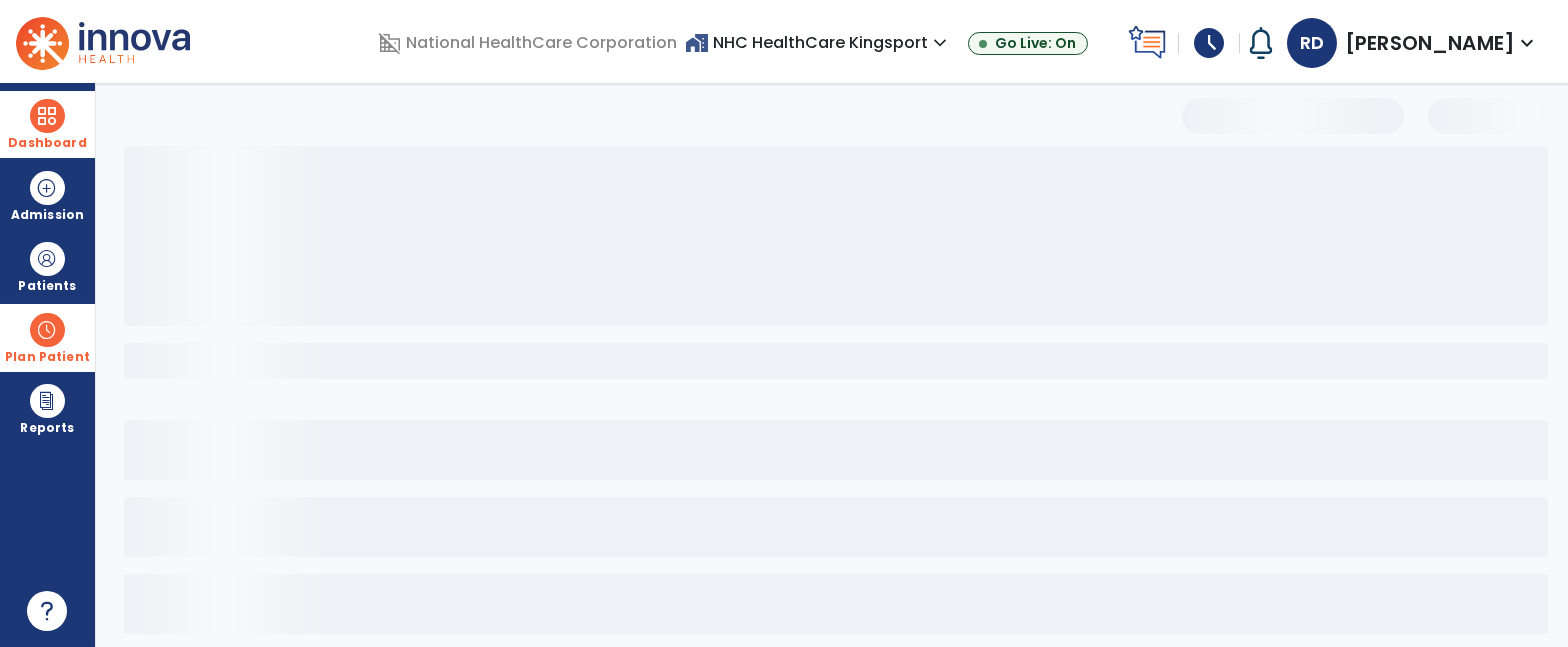 select on "***" 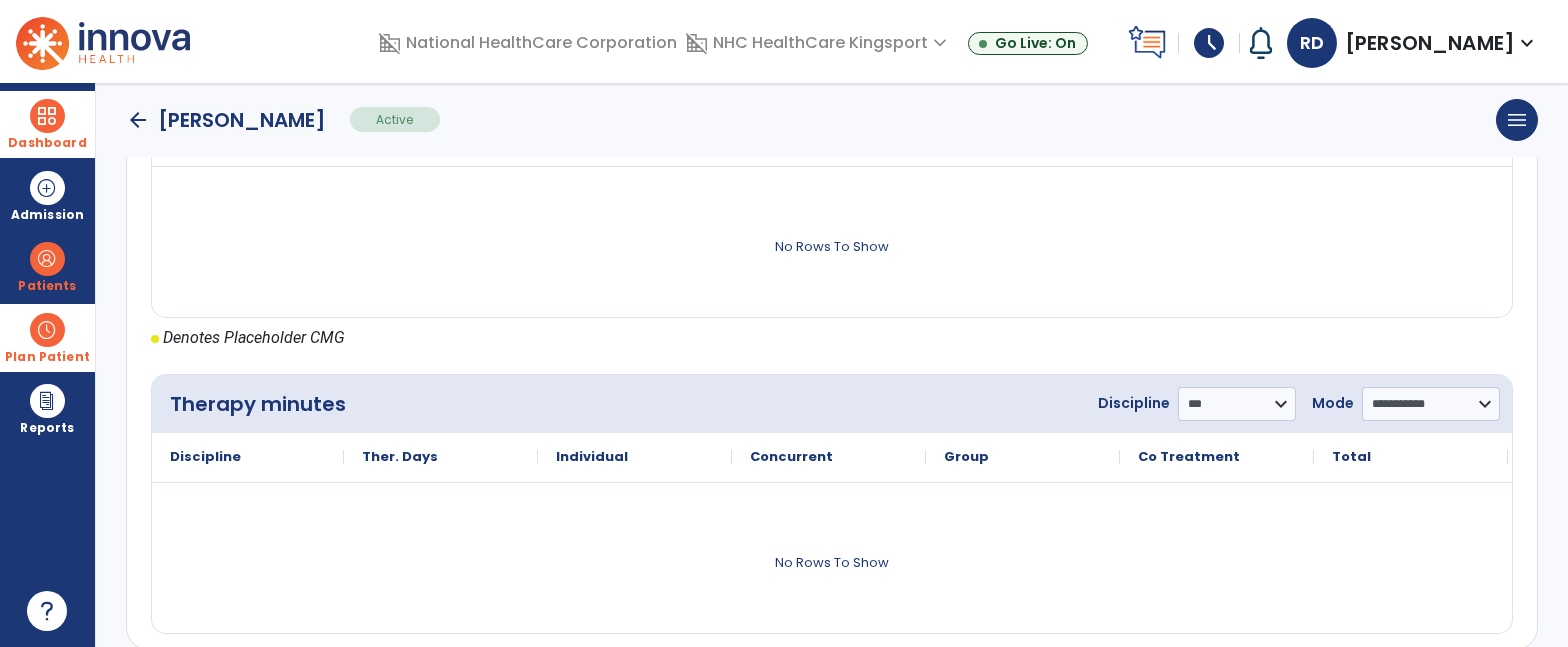 scroll, scrollTop: 921, scrollLeft: 0, axis: vertical 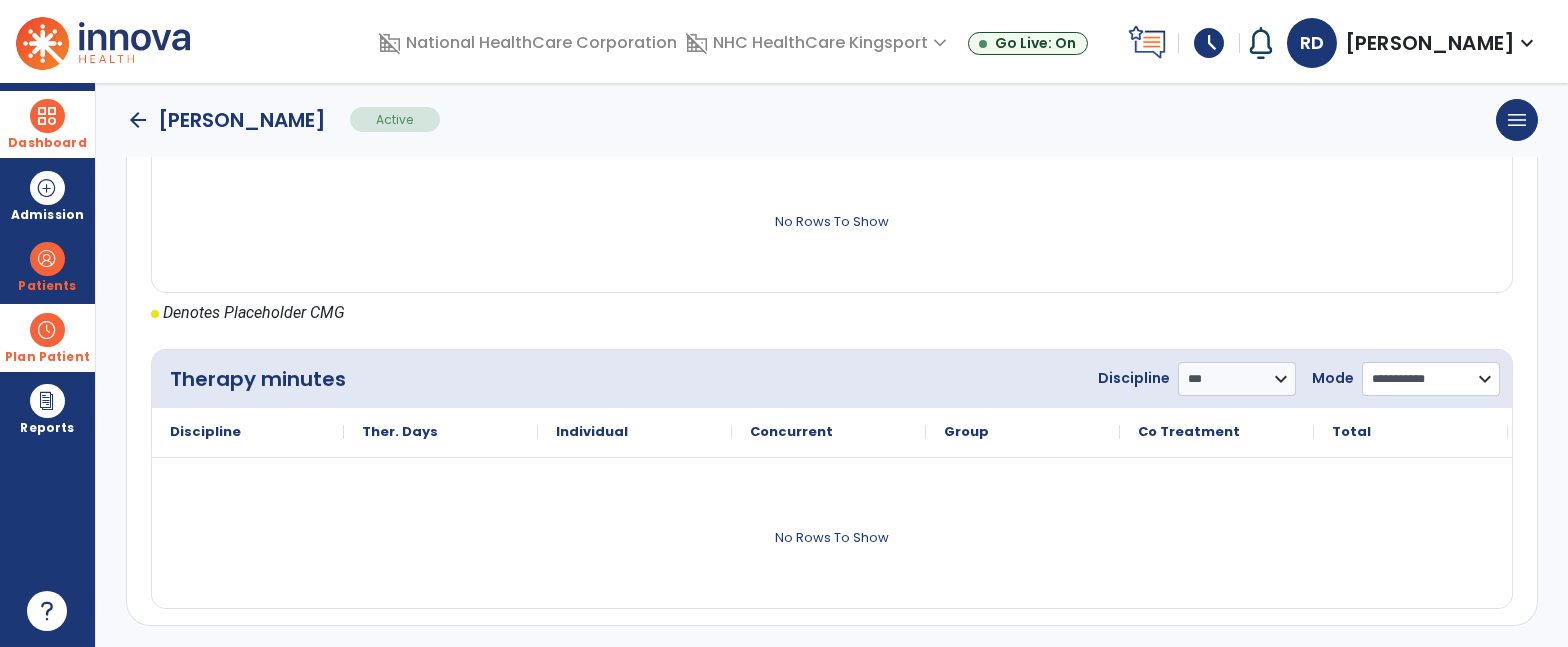 click on "**********" 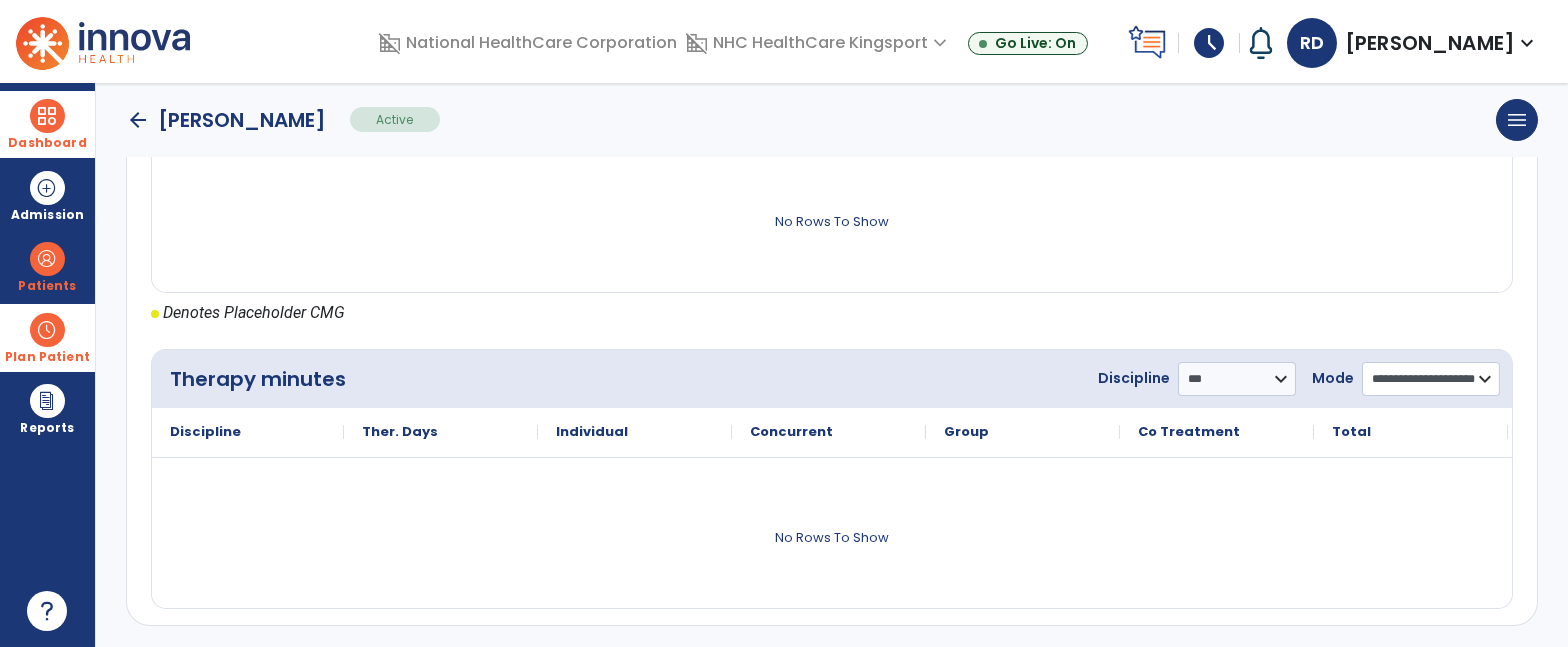 click on "**********" 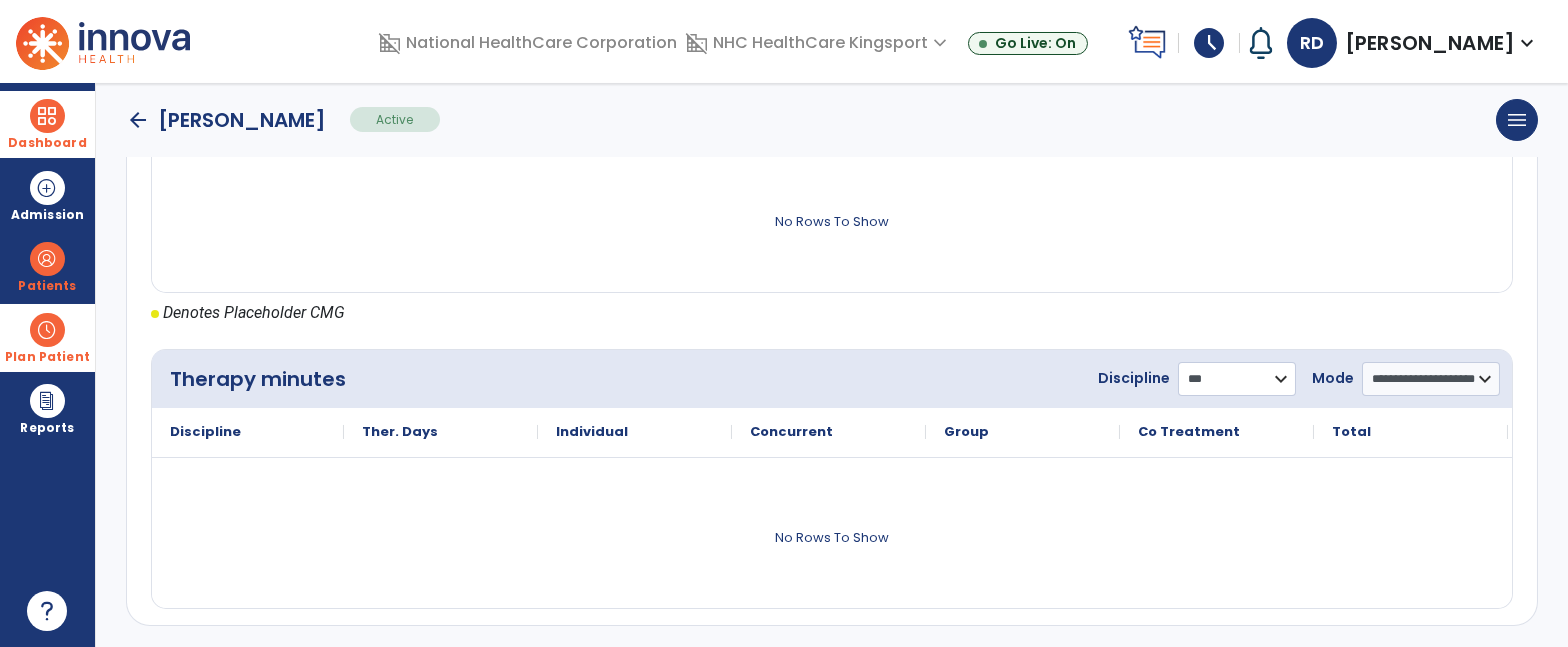 click on "**********" 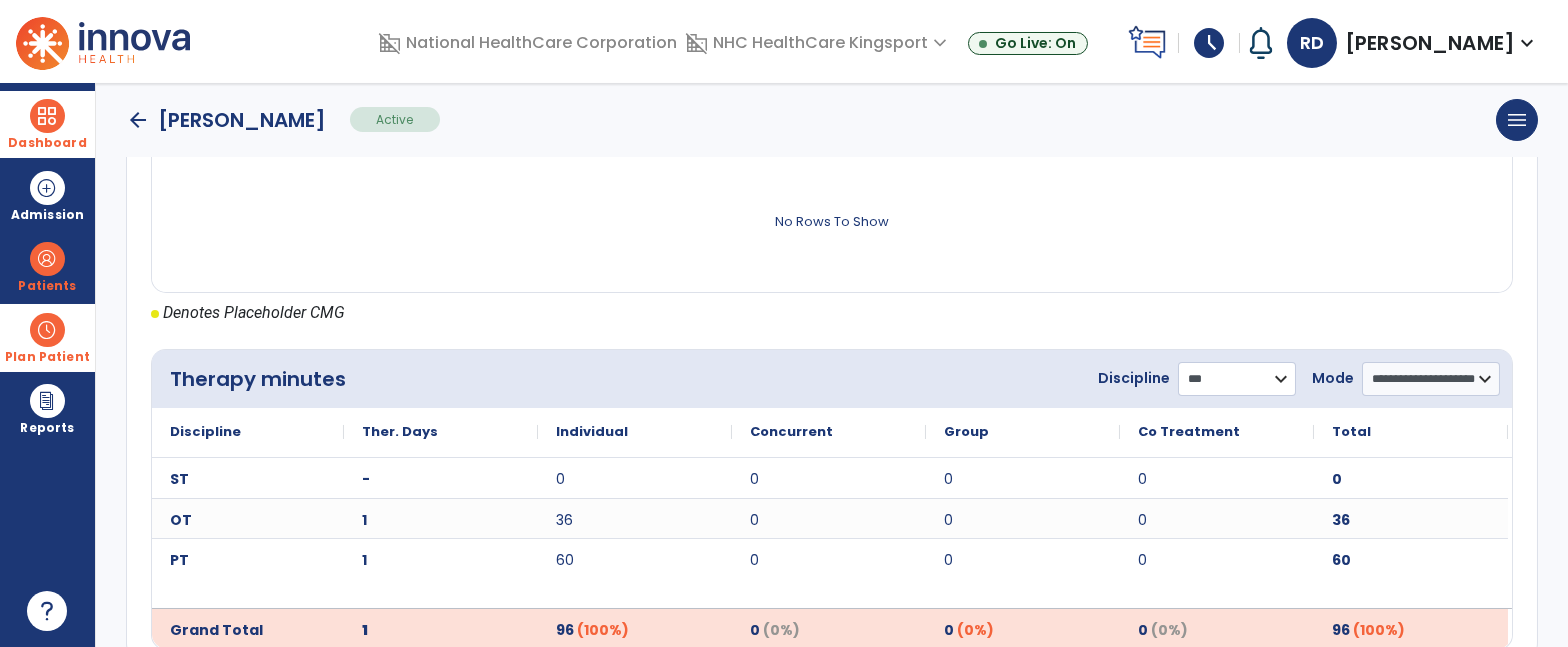 scroll, scrollTop: 962, scrollLeft: 0, axis: vertical 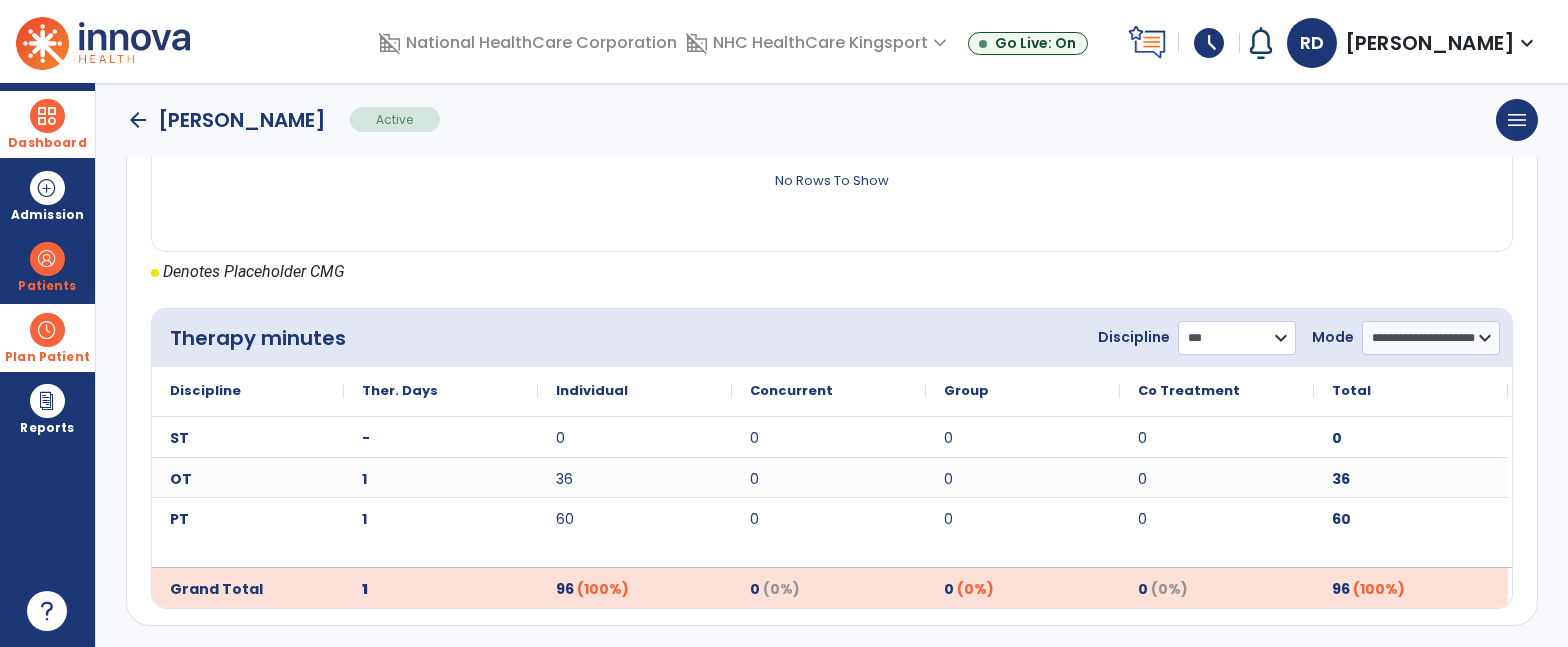 select on "**" 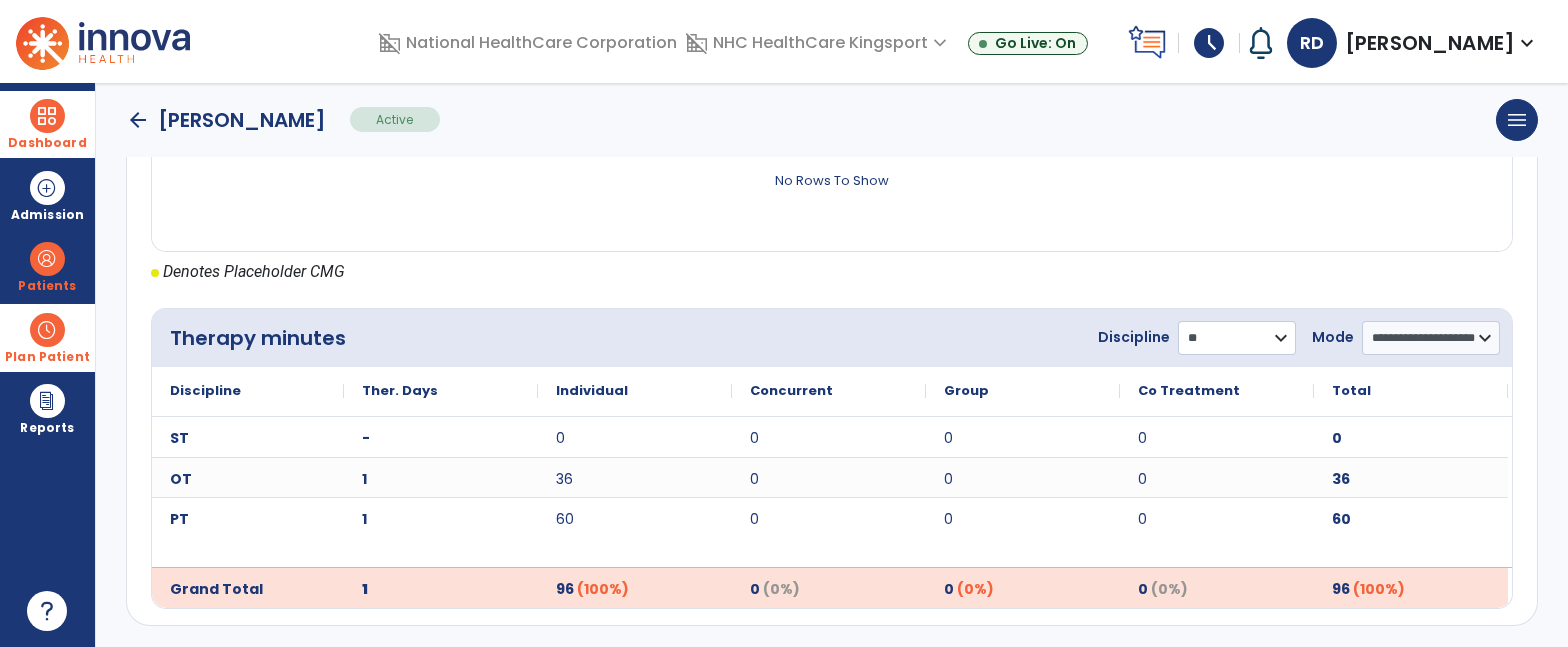 click on "**********" 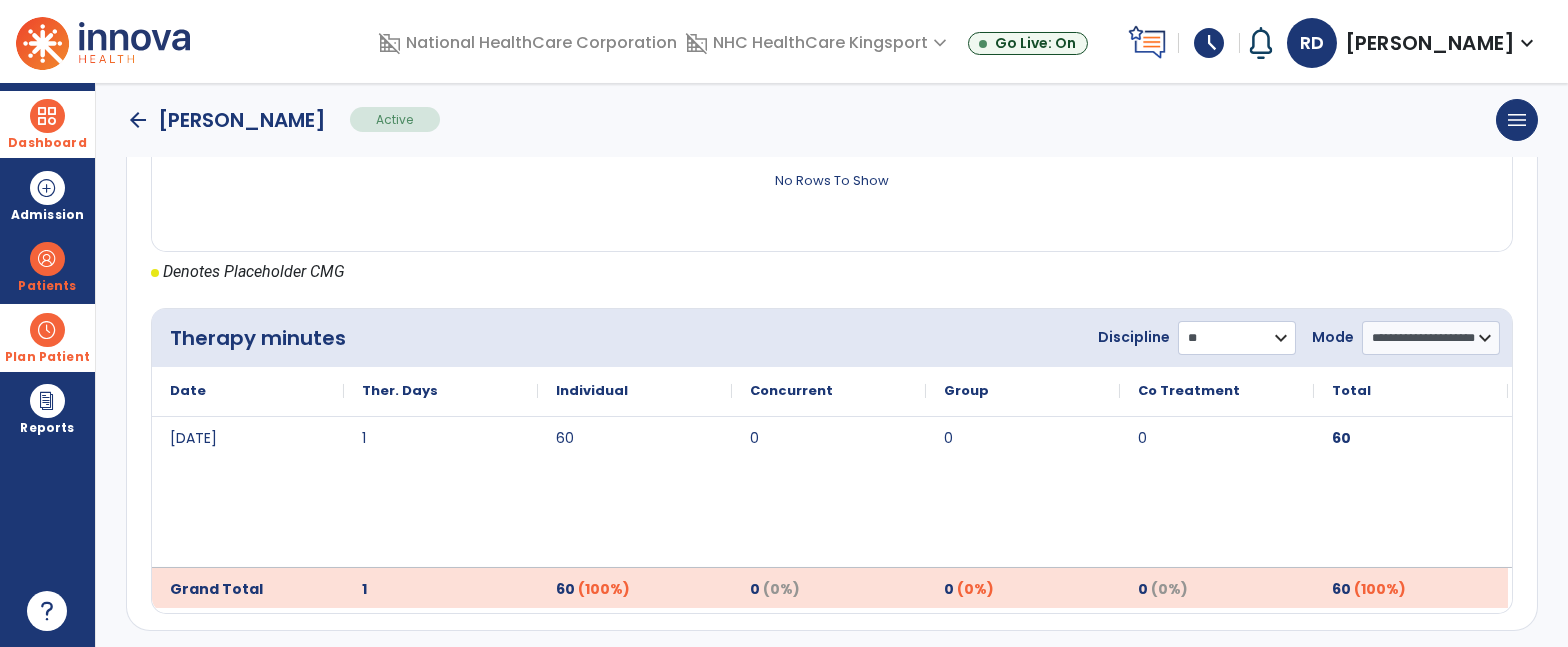 scroll, scrollTop: 962, scrollLeft: 0, axis: vertical 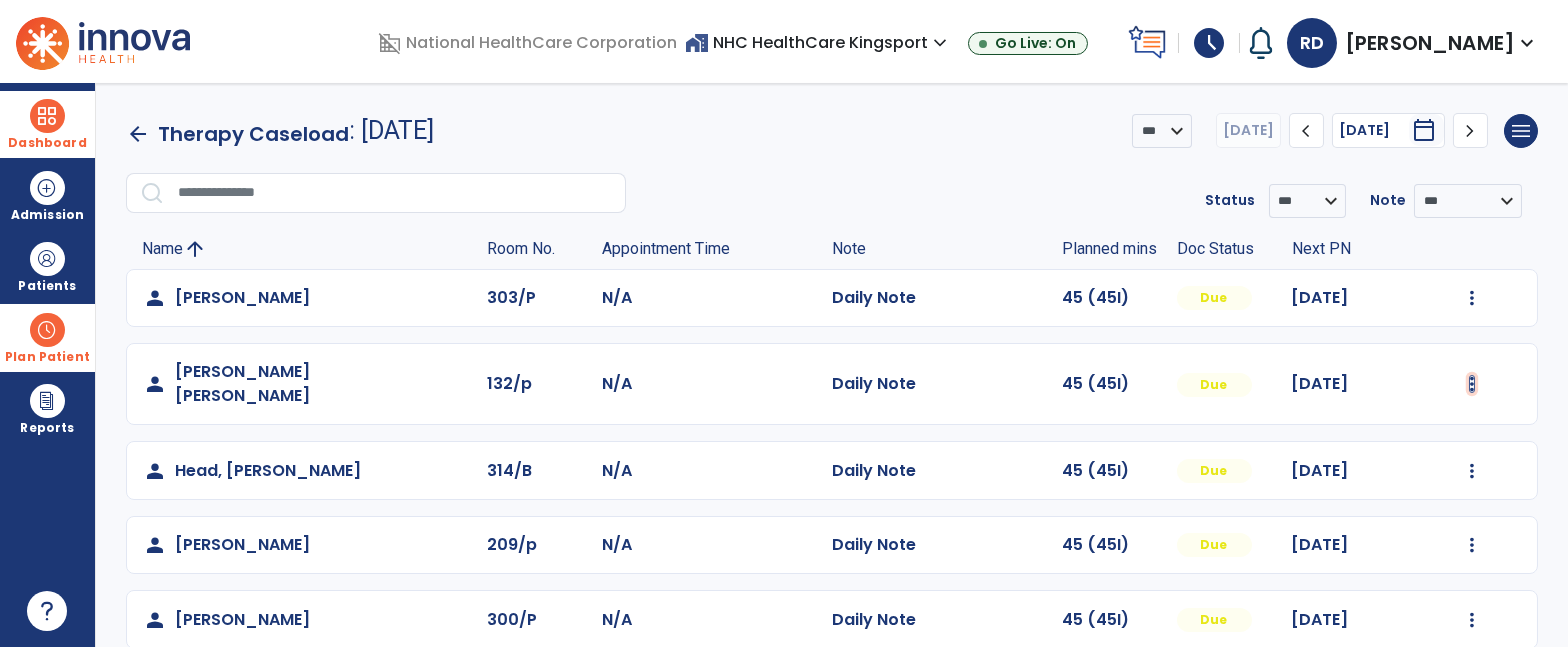 click at bounding box center [1472, 298] 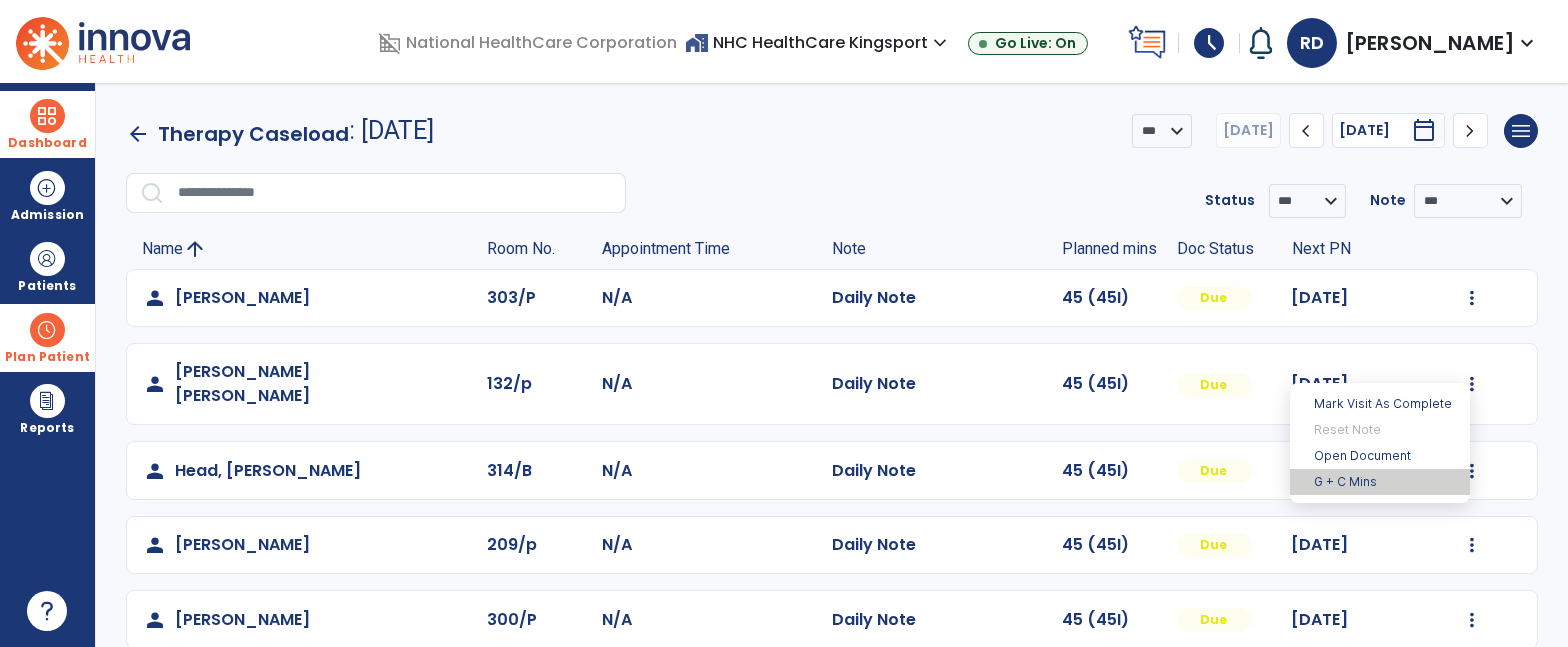 click on "G + C Mins" at bounding box center (1380, 482) 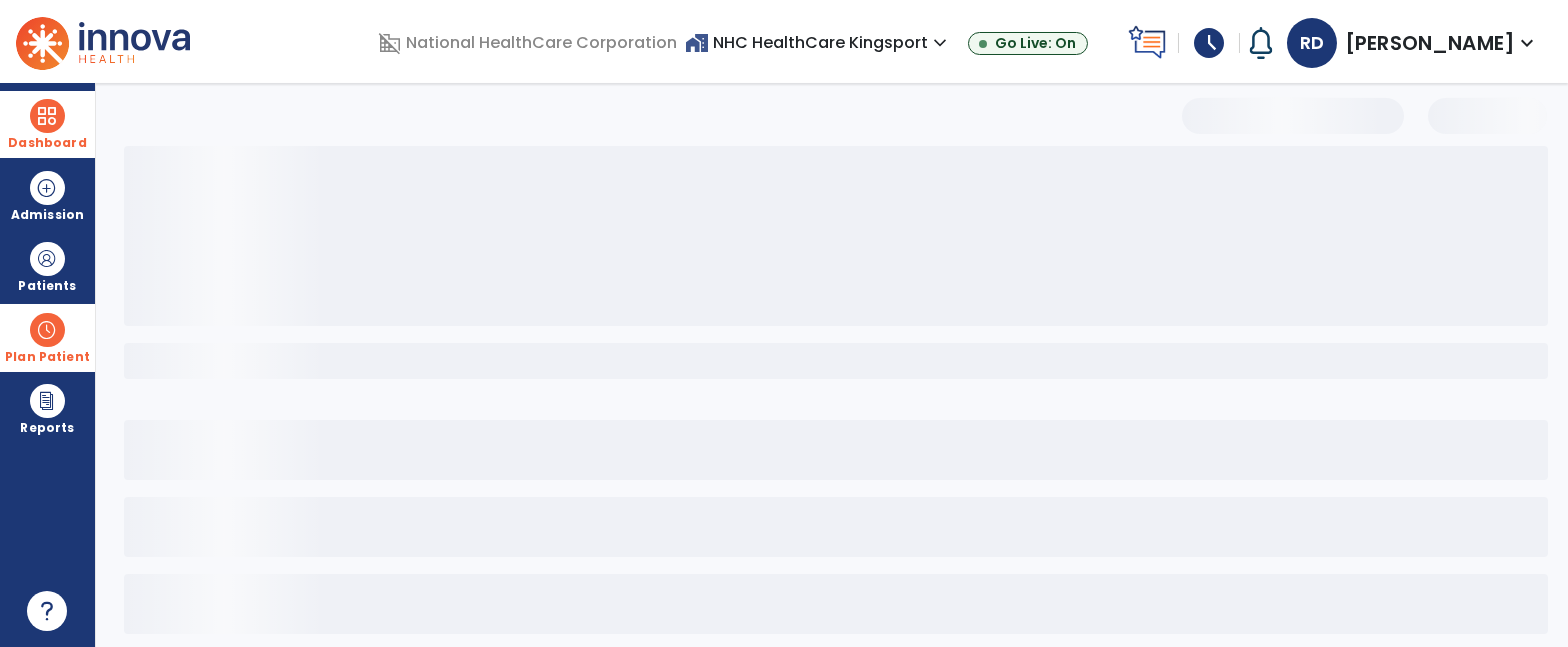 select on "***" 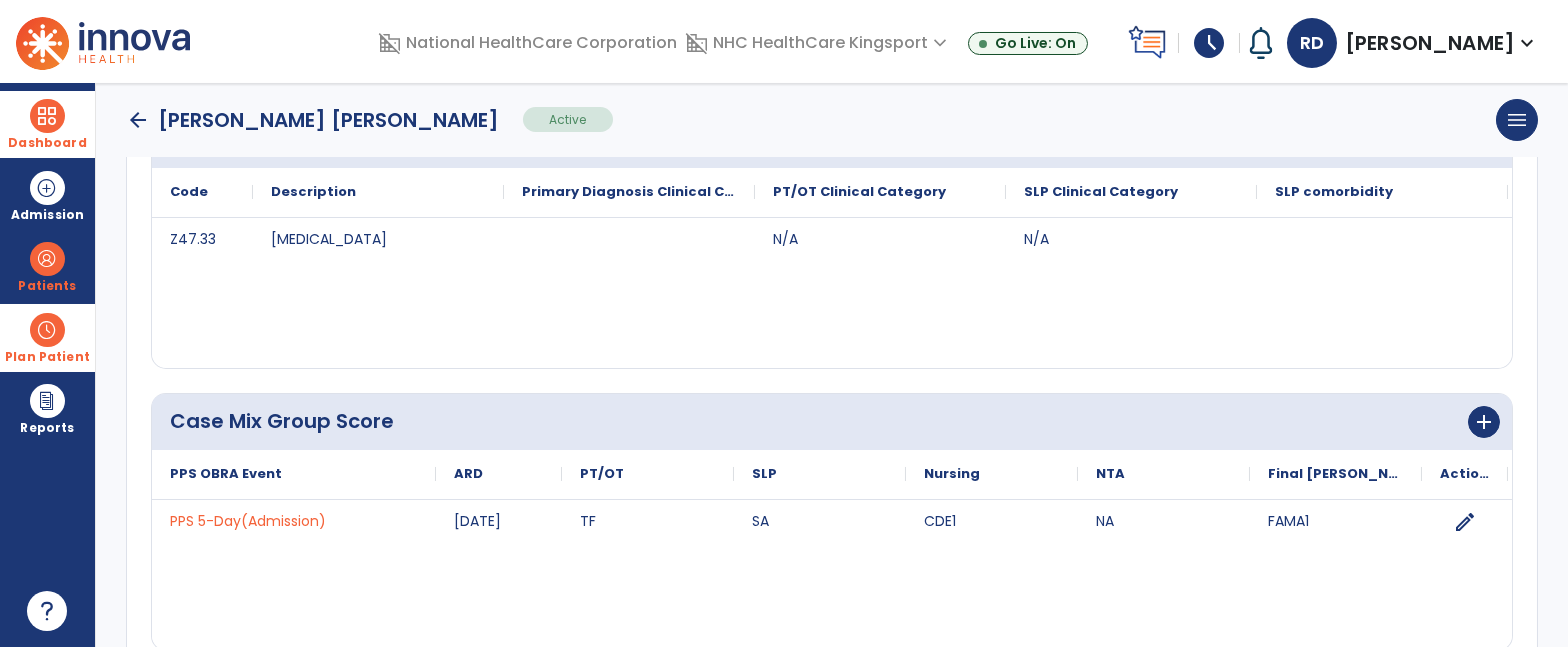 scroll, scrollTop: 921, scrollLeft: 0, axis: vertical 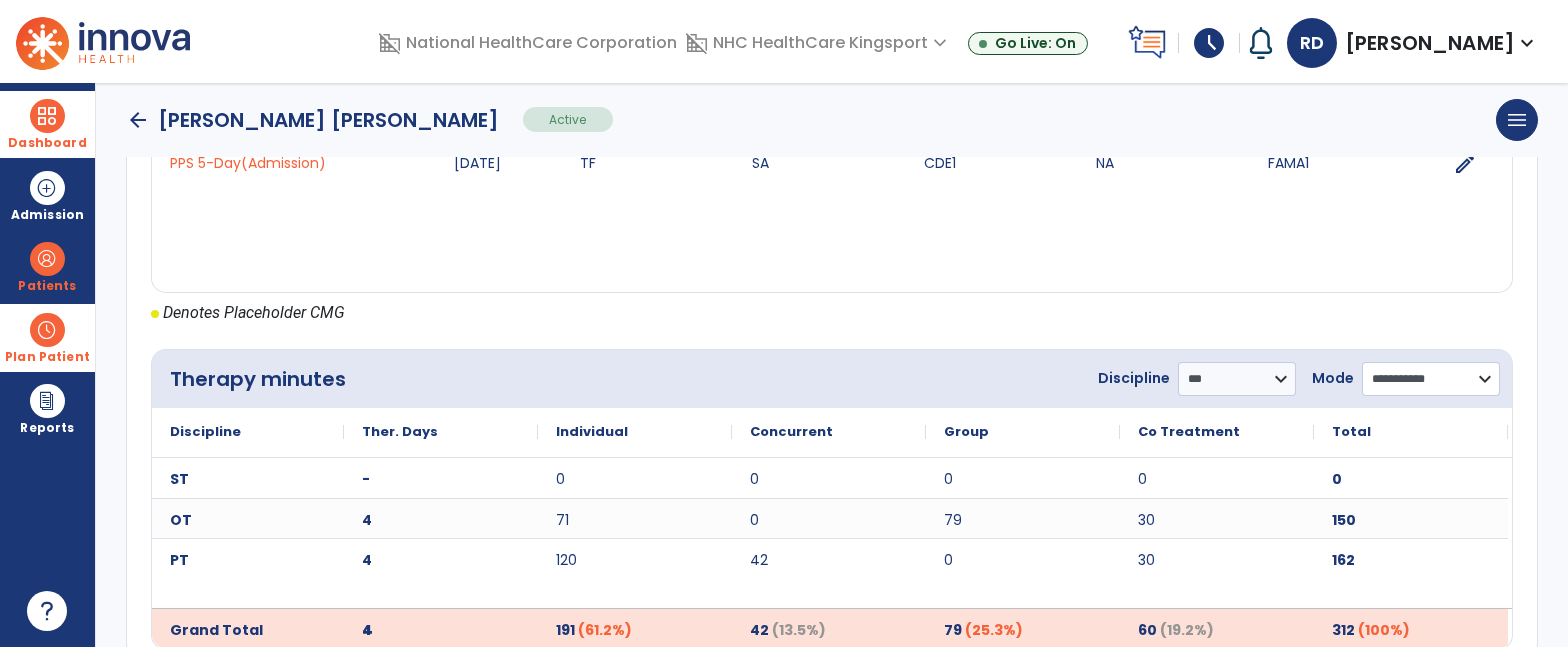 click on "**********" 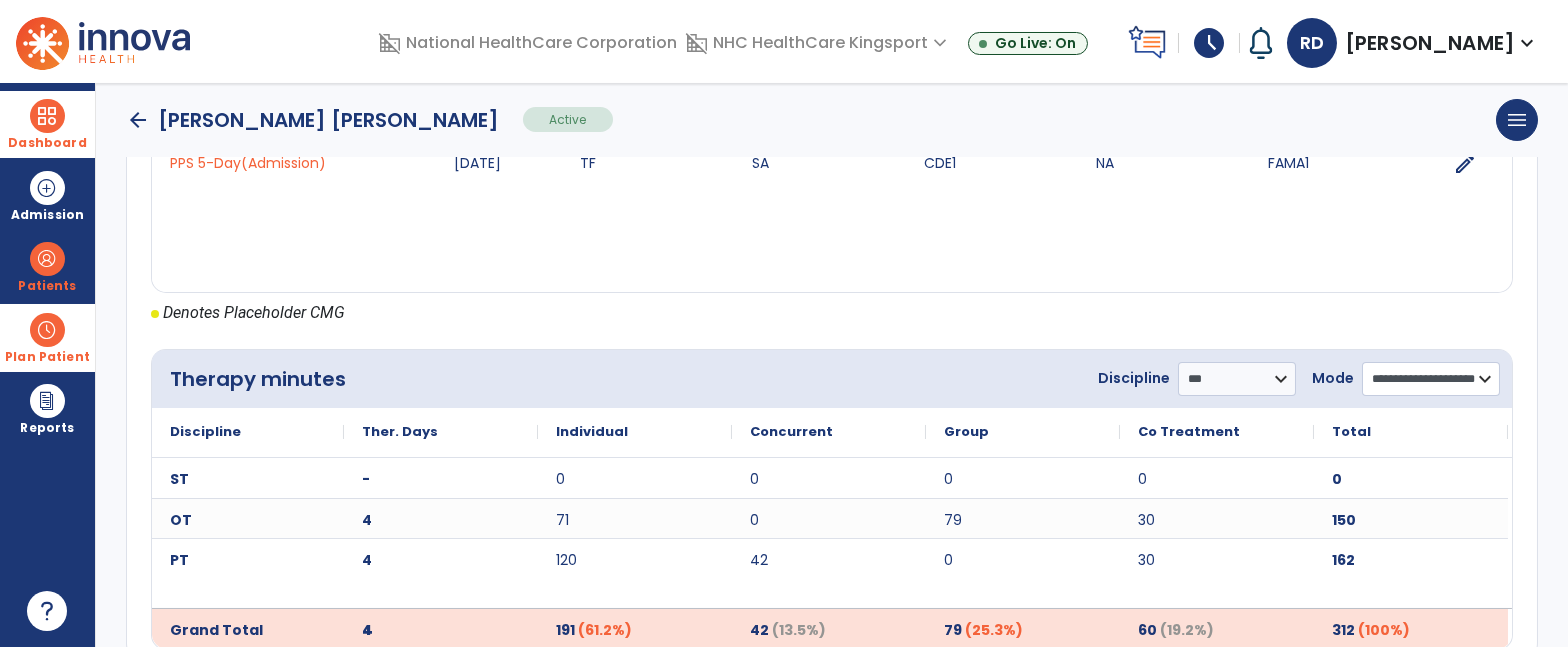 click on "**********" 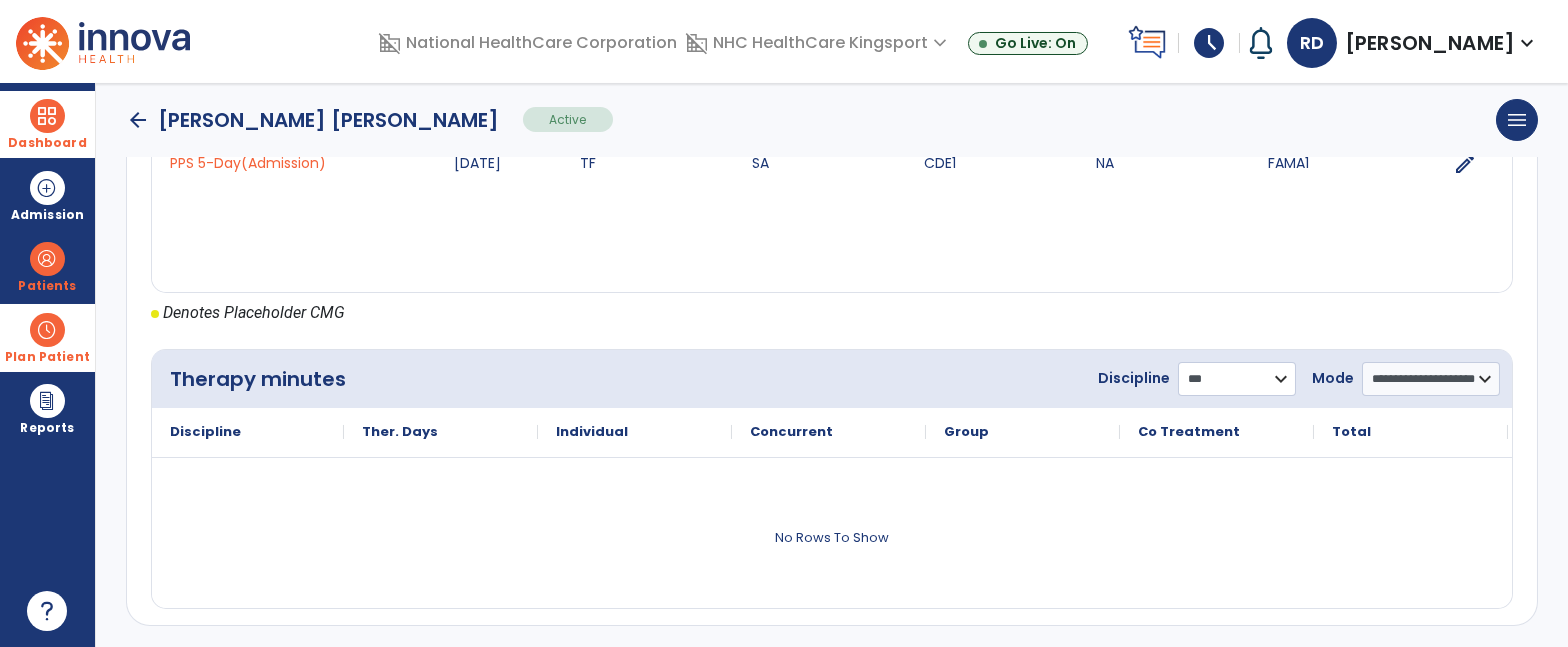 click on "**********" 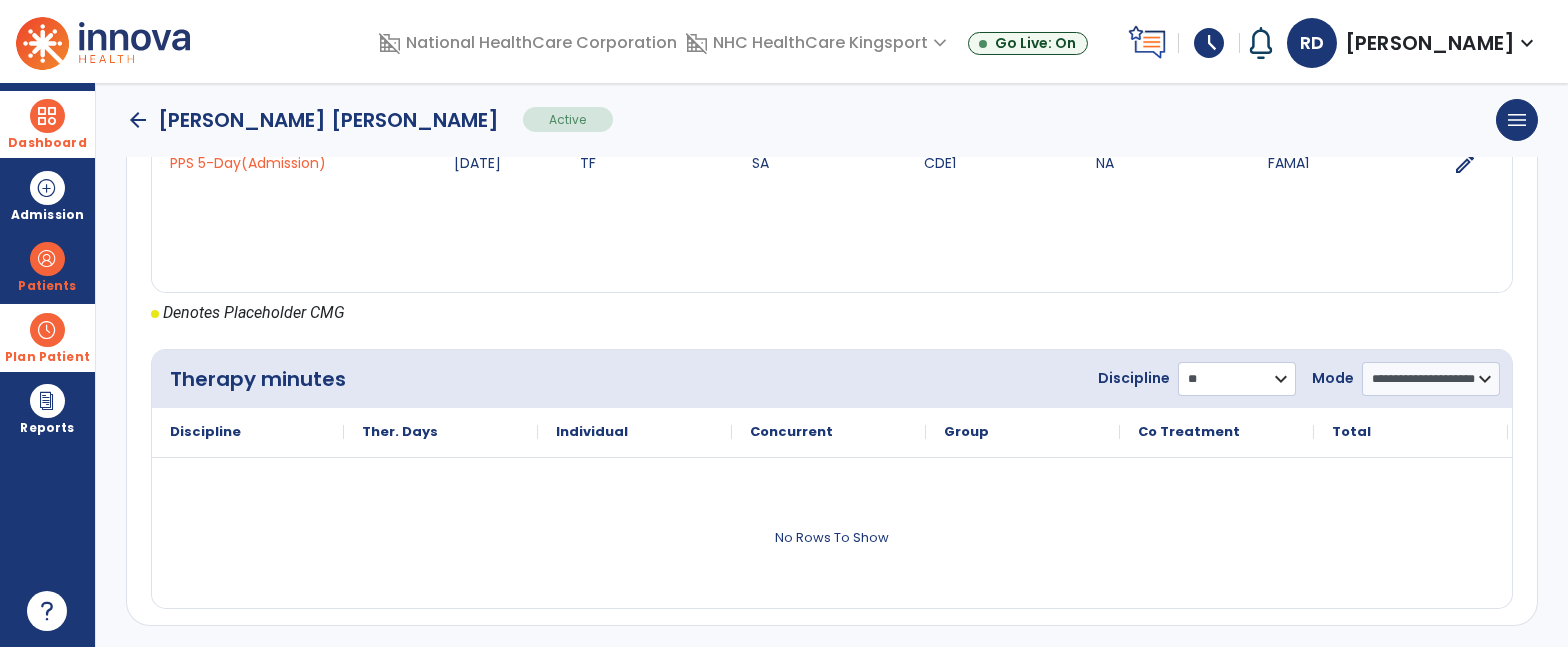 click on "**********" 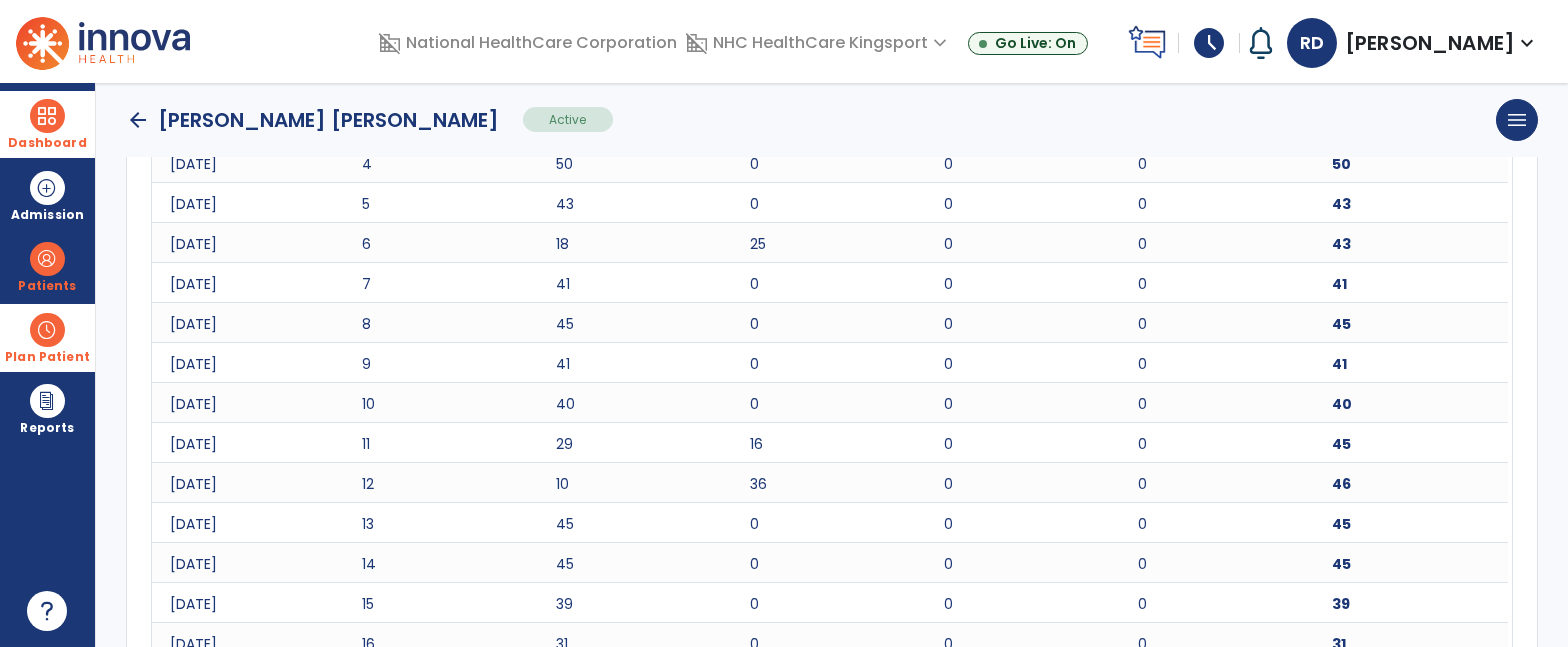 click on "45" 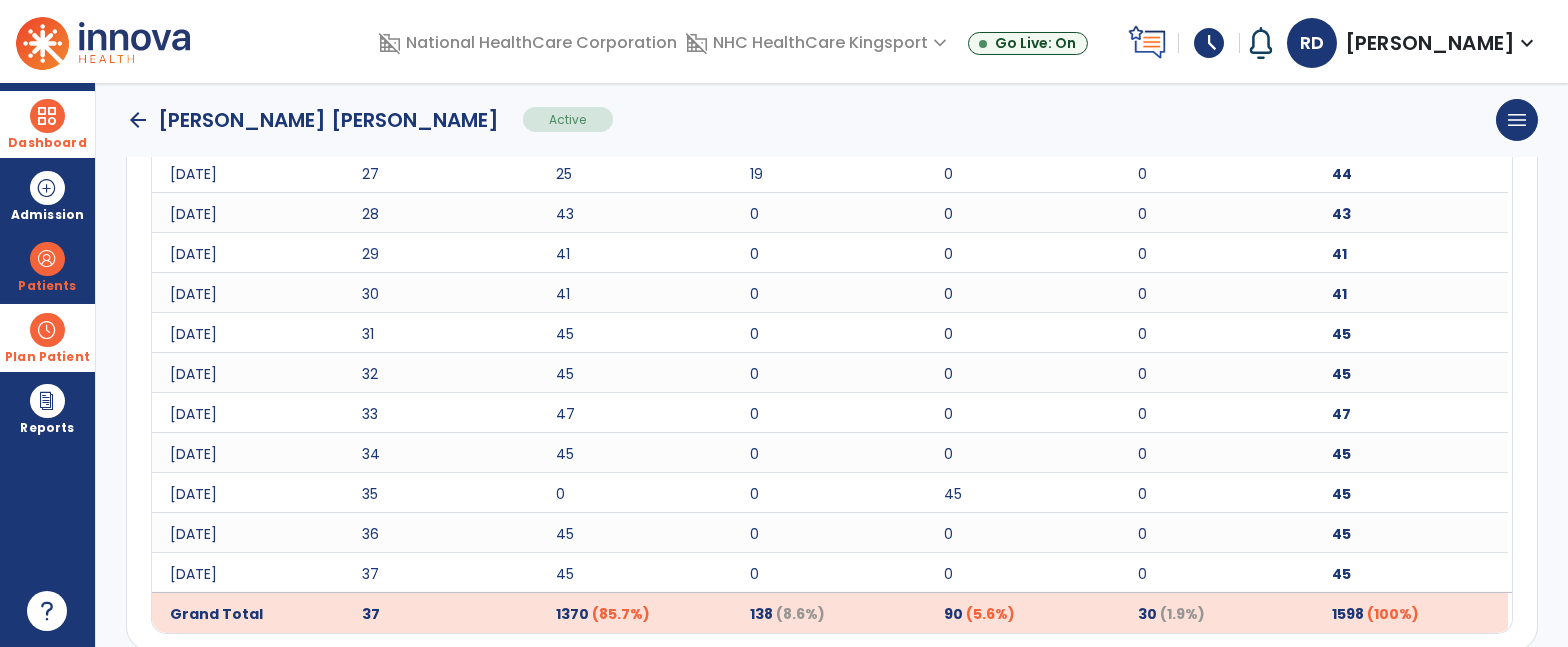 scroll, scrollTop: 2291, scrollLeft: 0, axis: vertical 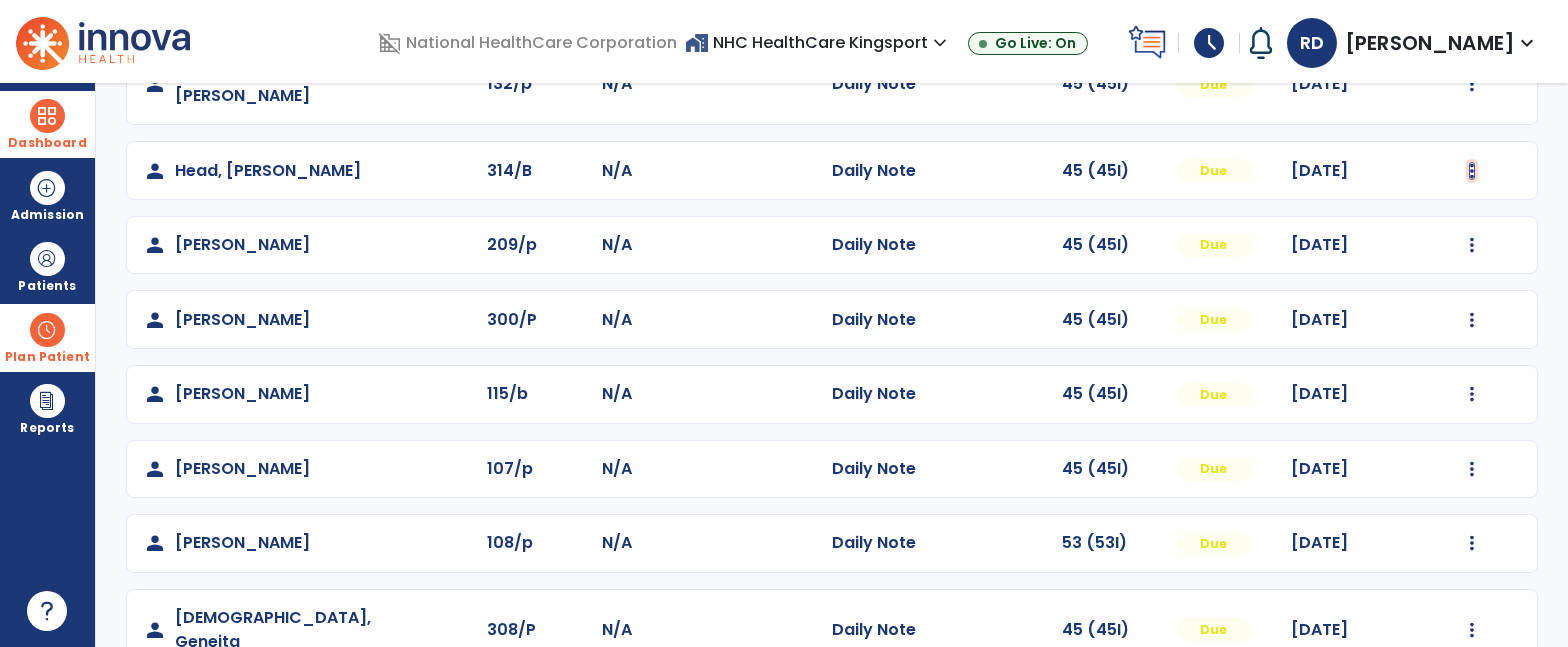 click at bounding box center [1472, -2] 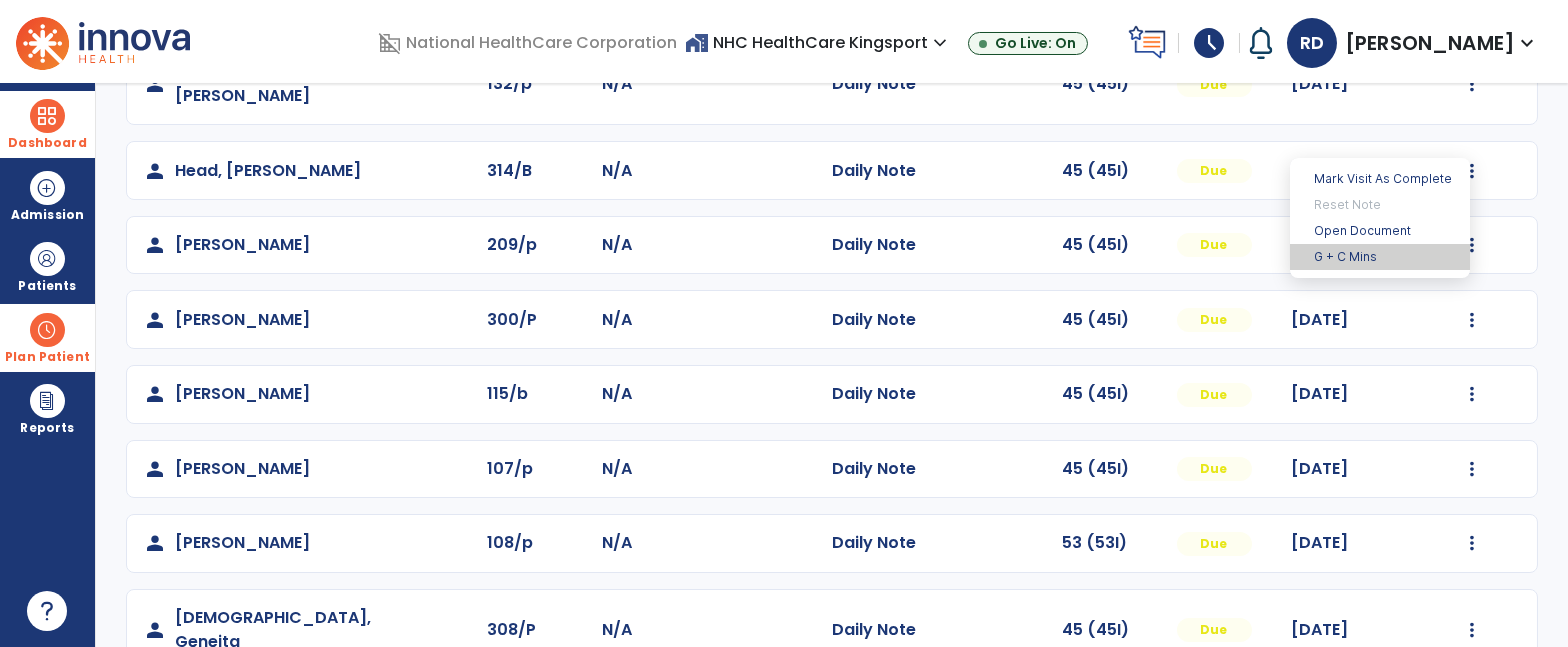 click on "G + C Mins" at bounding box center (1380, 257) 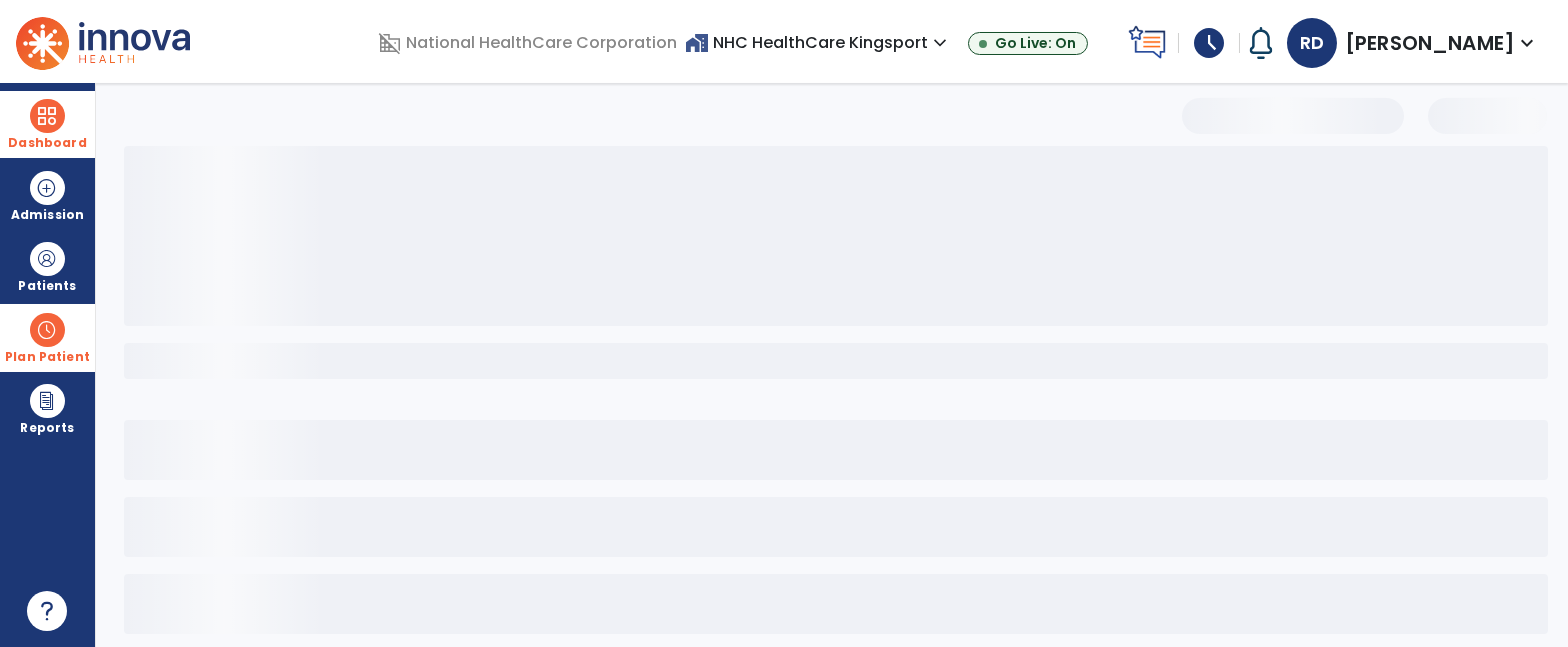 select on "***" 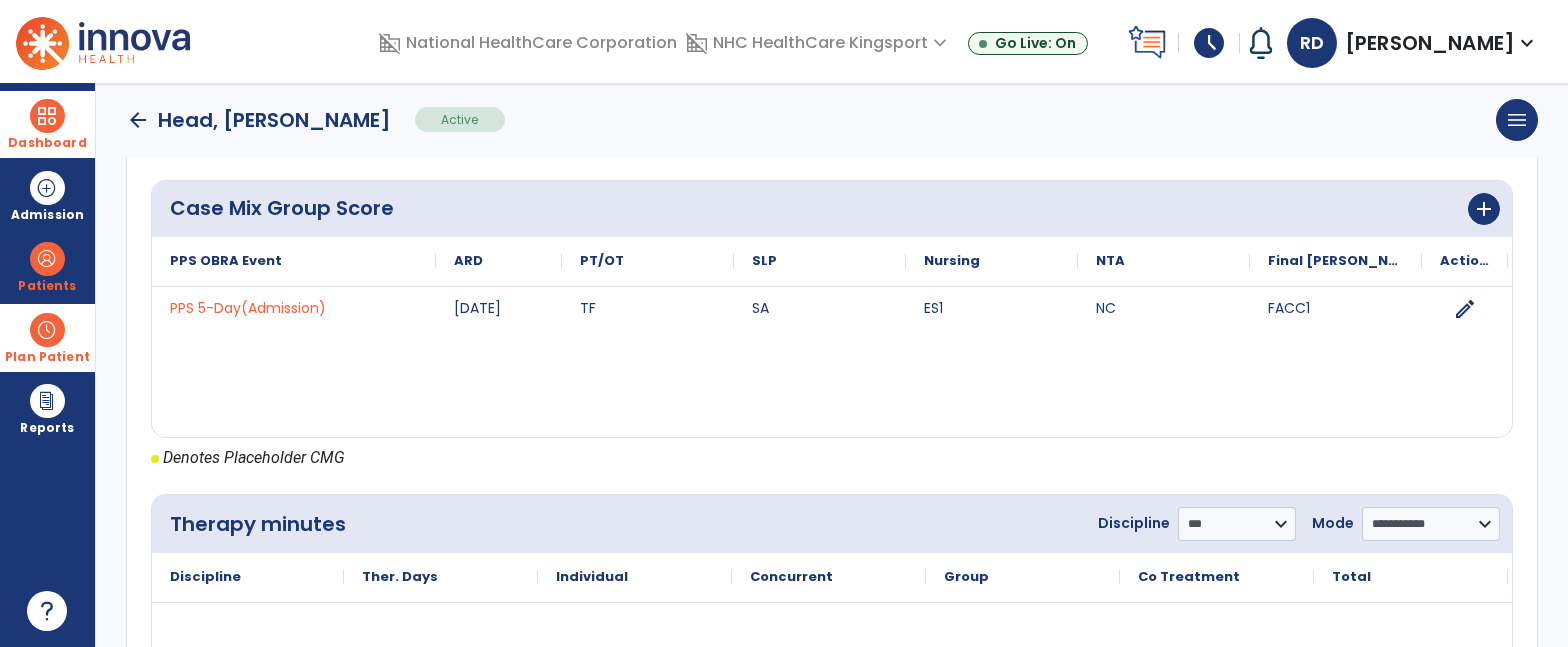 scroll, scrollTop: 962, scrollLeft: 0, axis: vertical 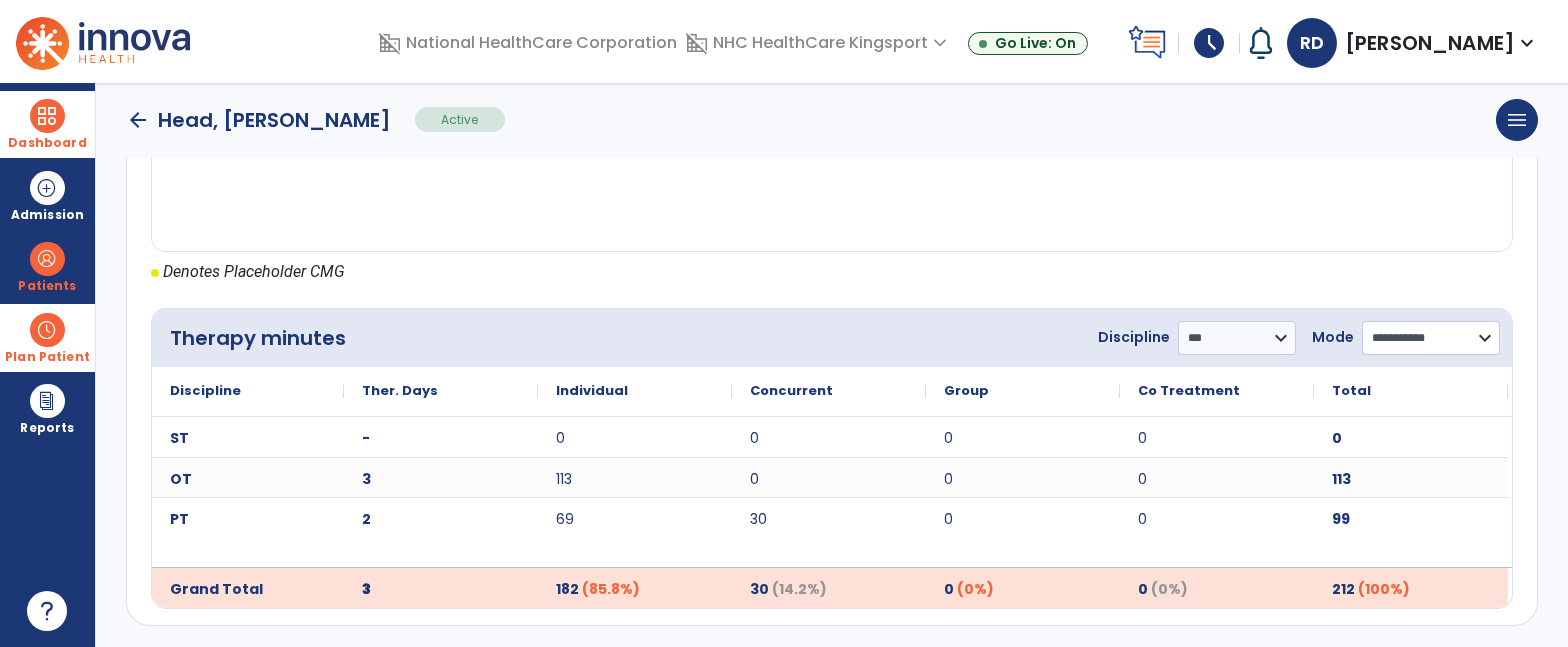 click on "**********" 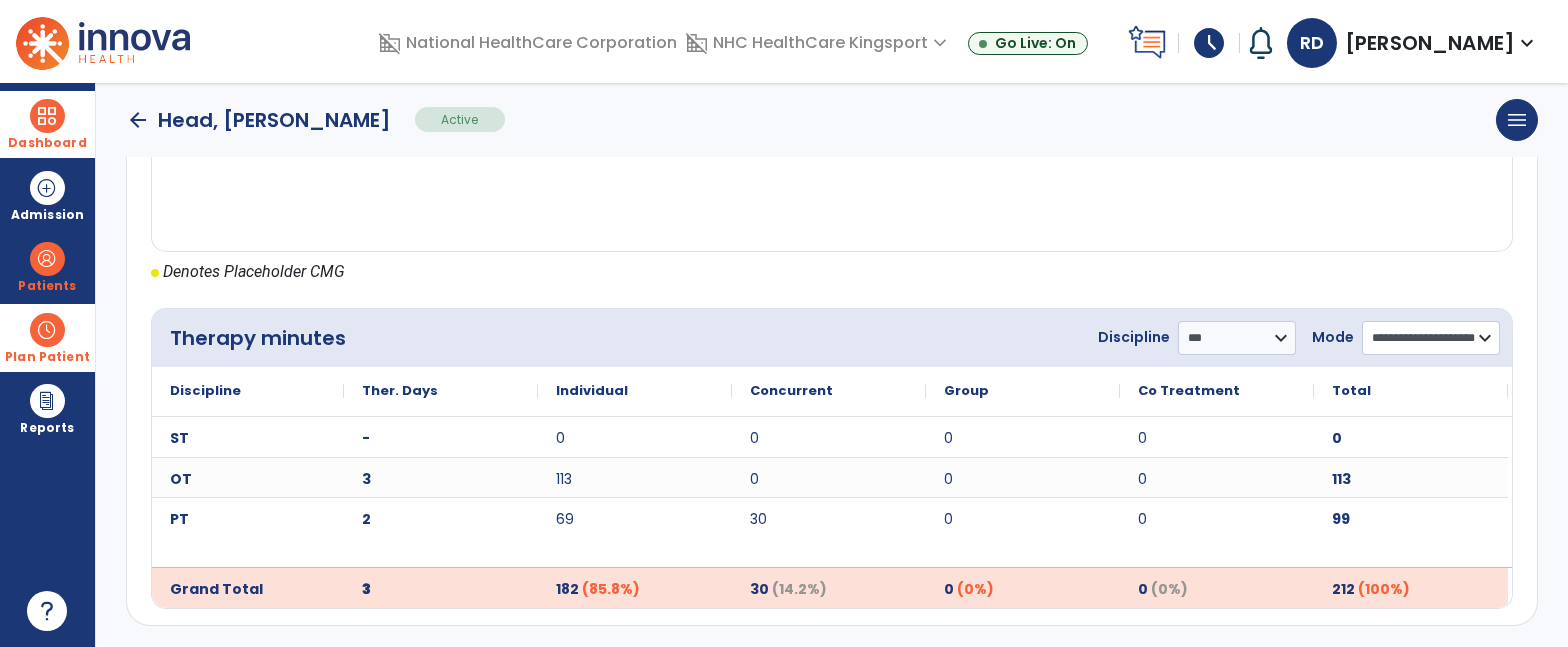 click on "**********" 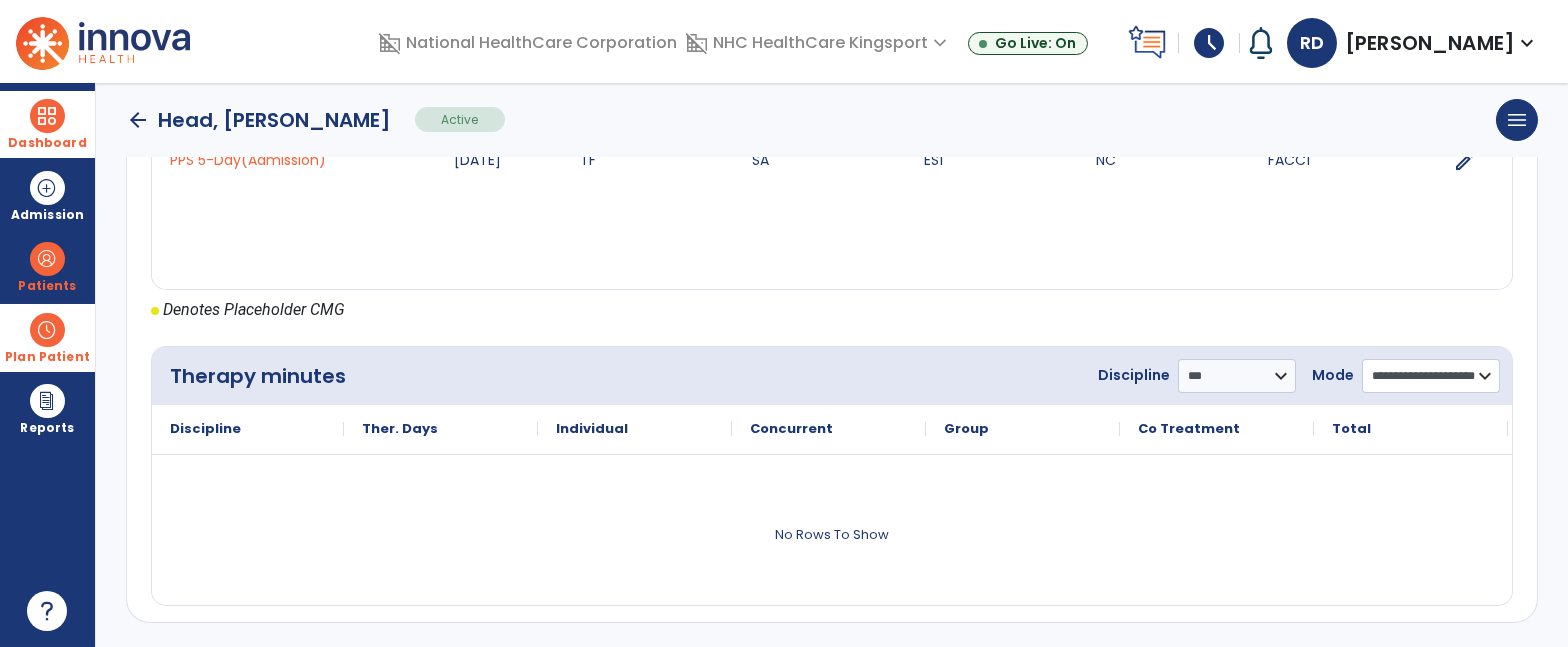 scroll, scrollTop: 921, scrollLeft: 0, axis: vertical 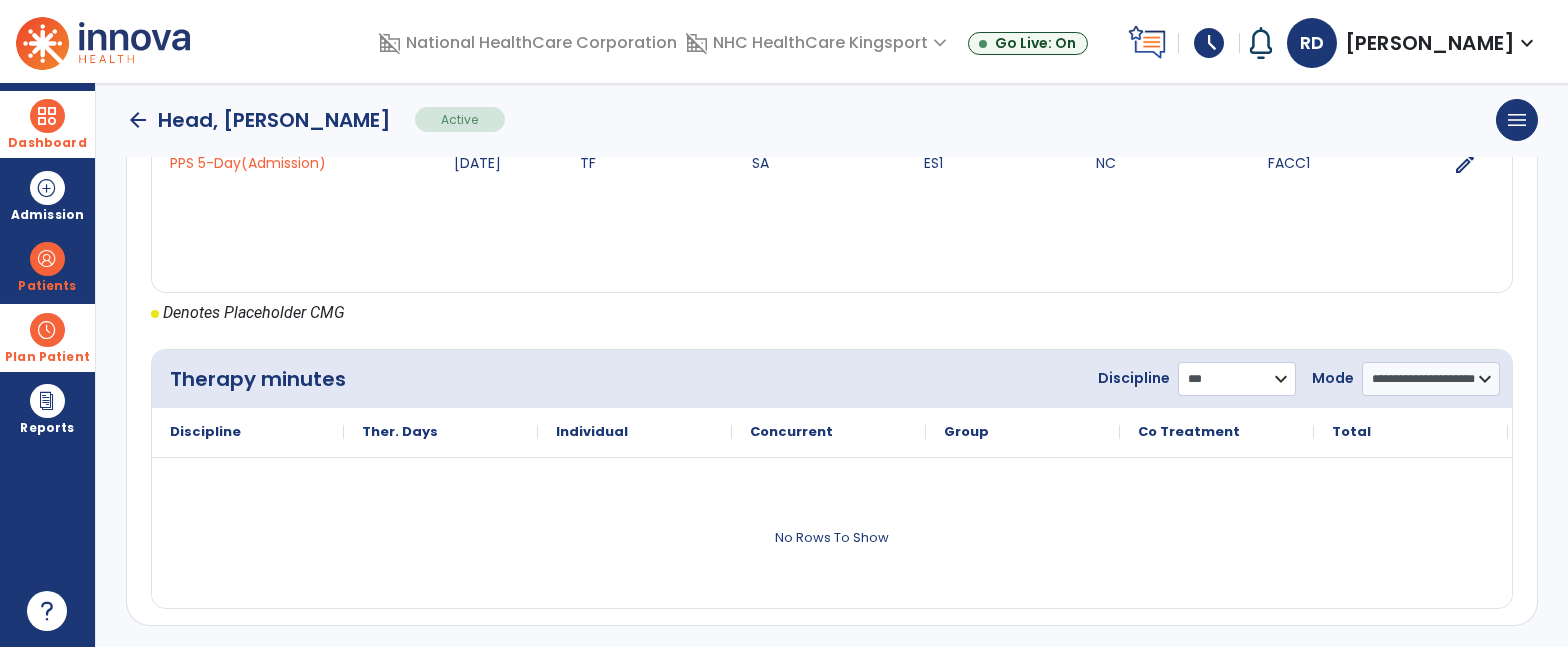 click on "**********" 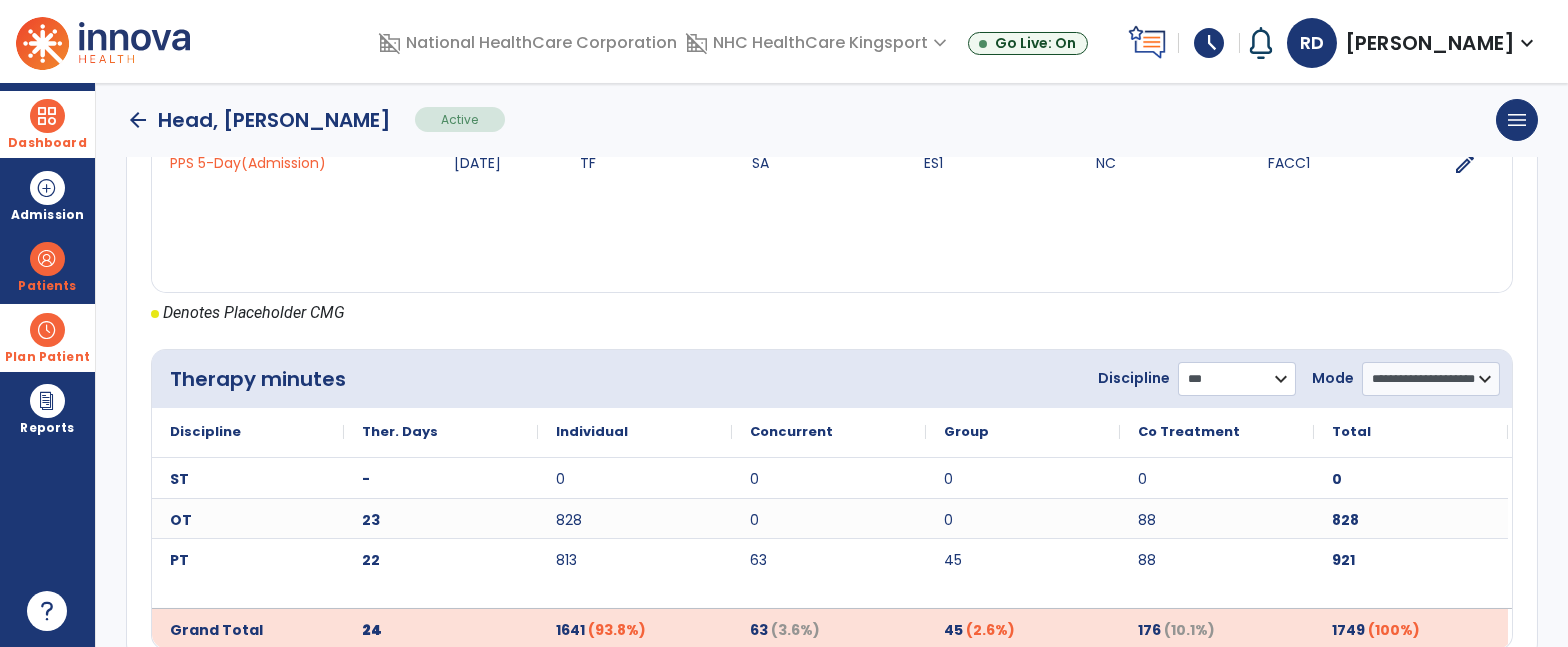 select on "**" 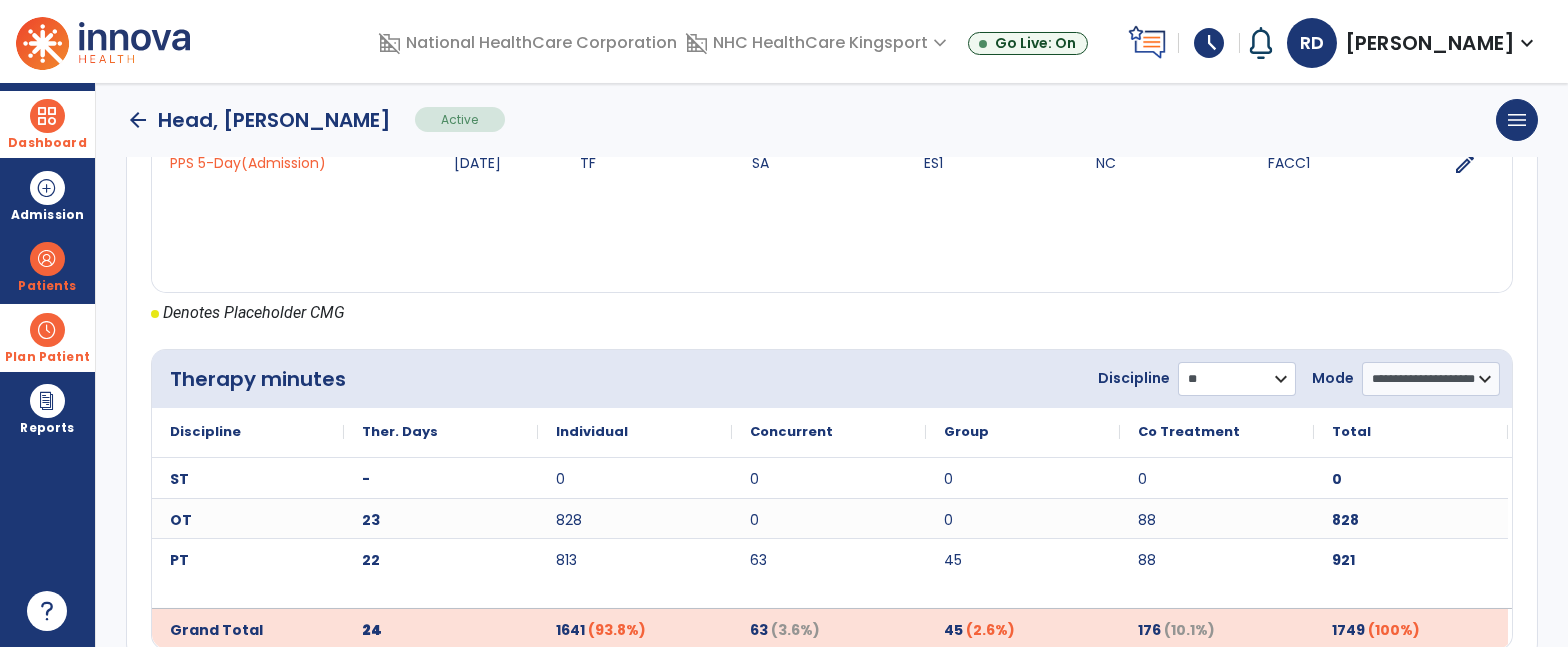 click on "**********" 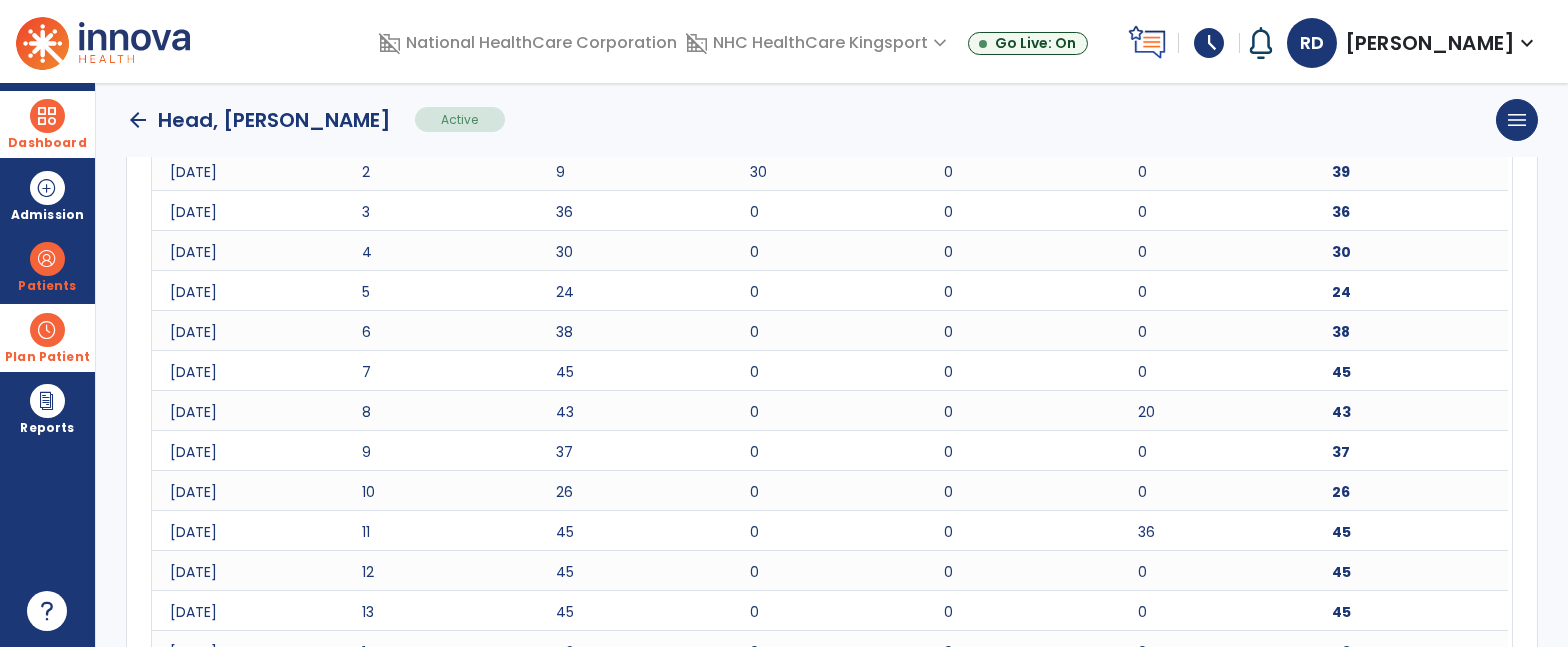 scroll, scrollTop: 1691, scrollLeft: 0, axis: vertical 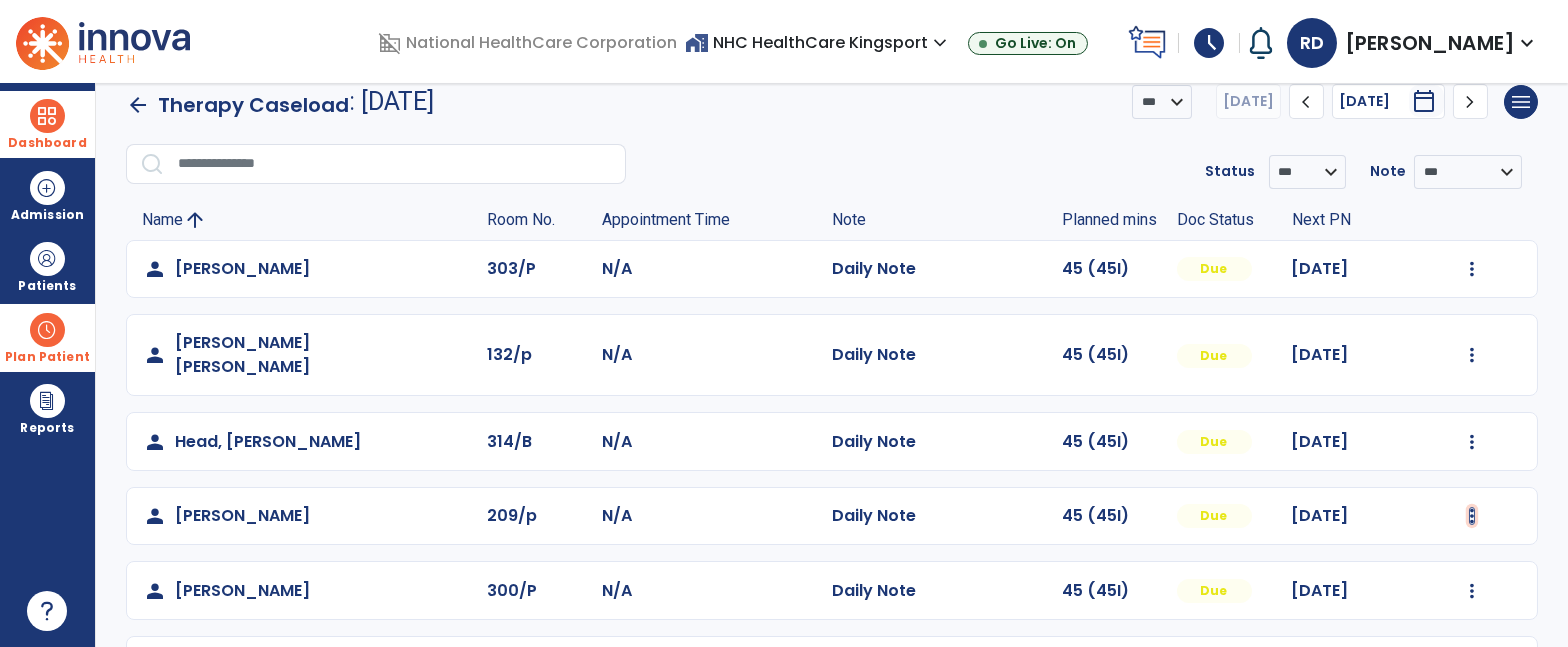 click at bounding box center [1472, 269] 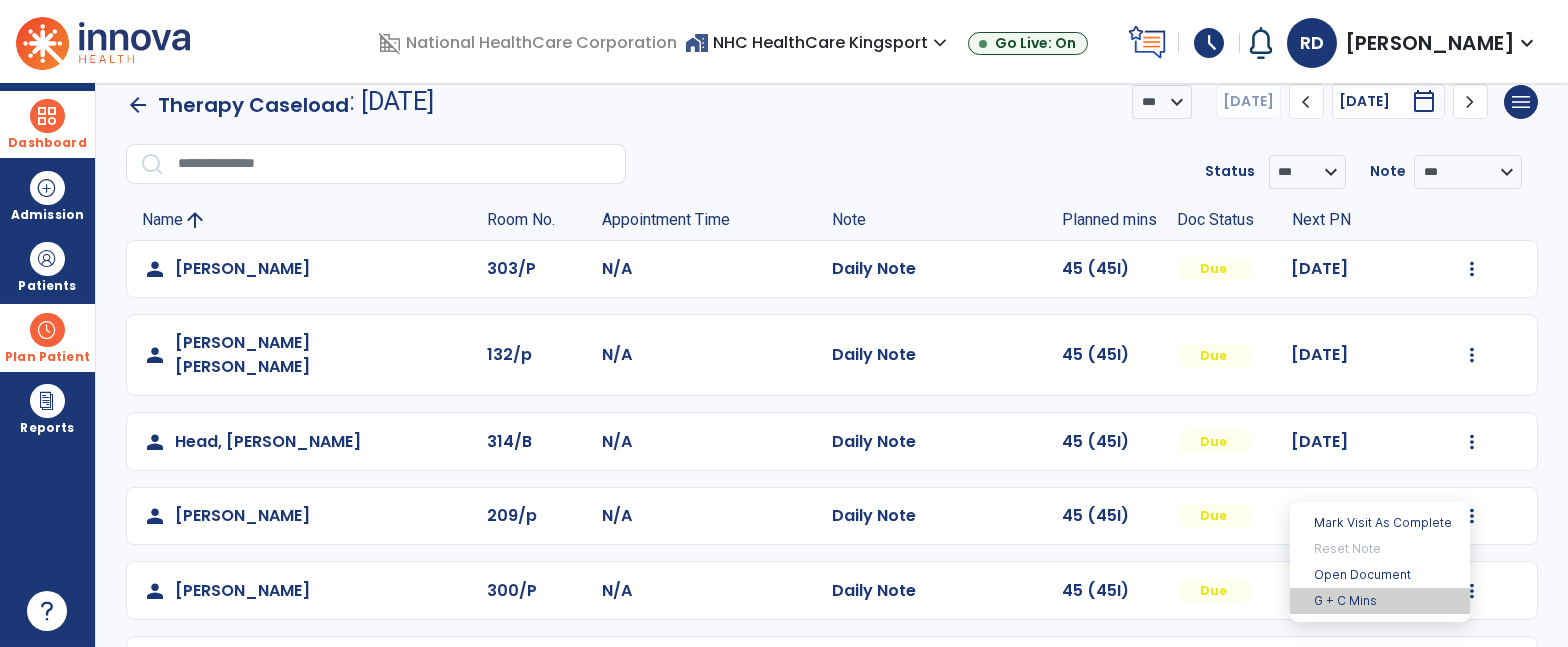 click on "G + C Mins" at bounding box center (1380, 601) 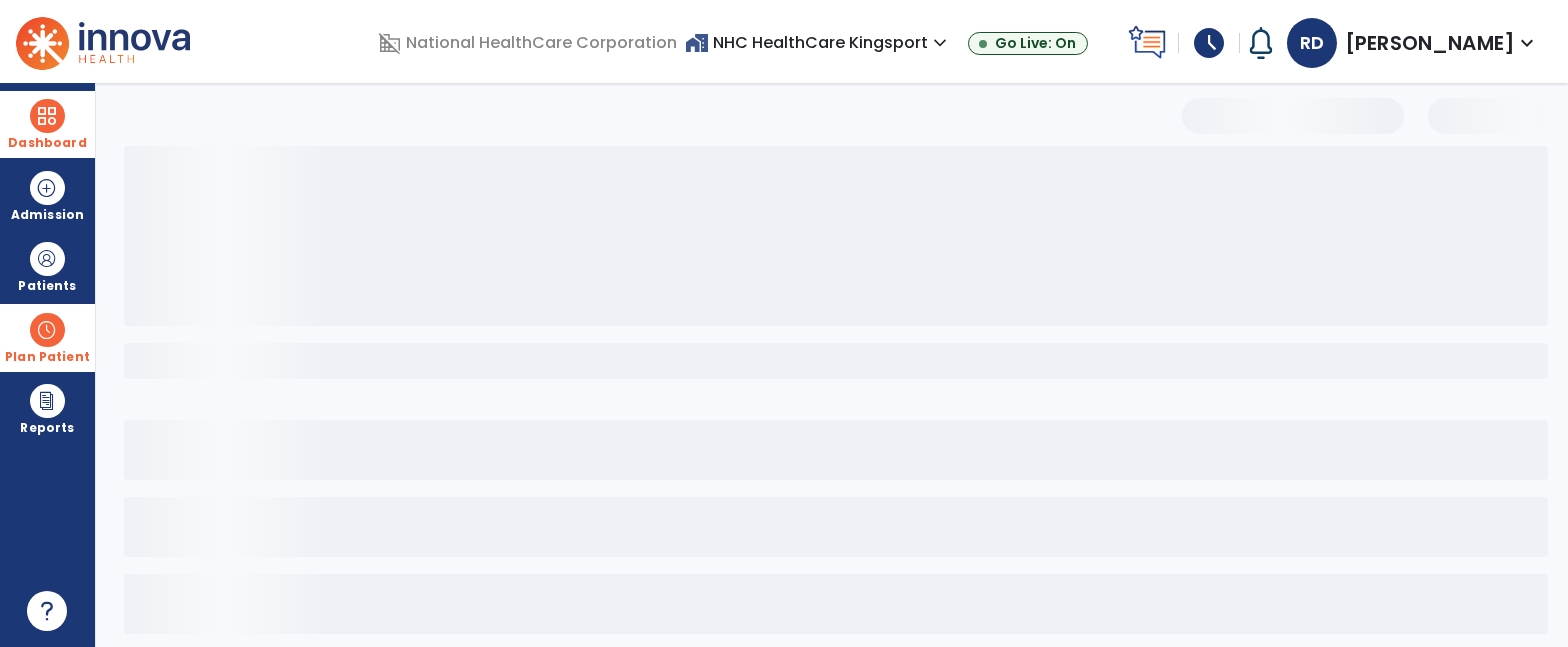 select on "***" 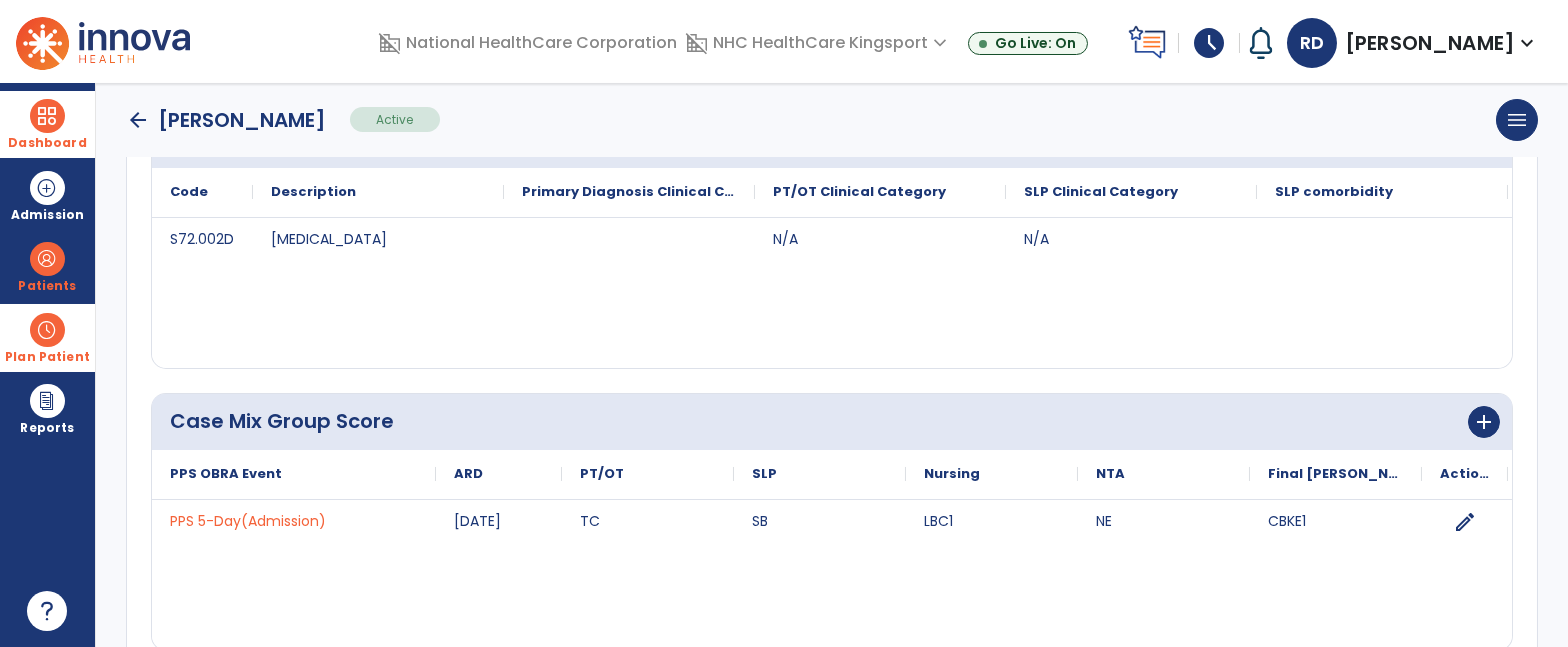 scroll, scrollTop: 921, scrollLeft: 0, axis: vertical 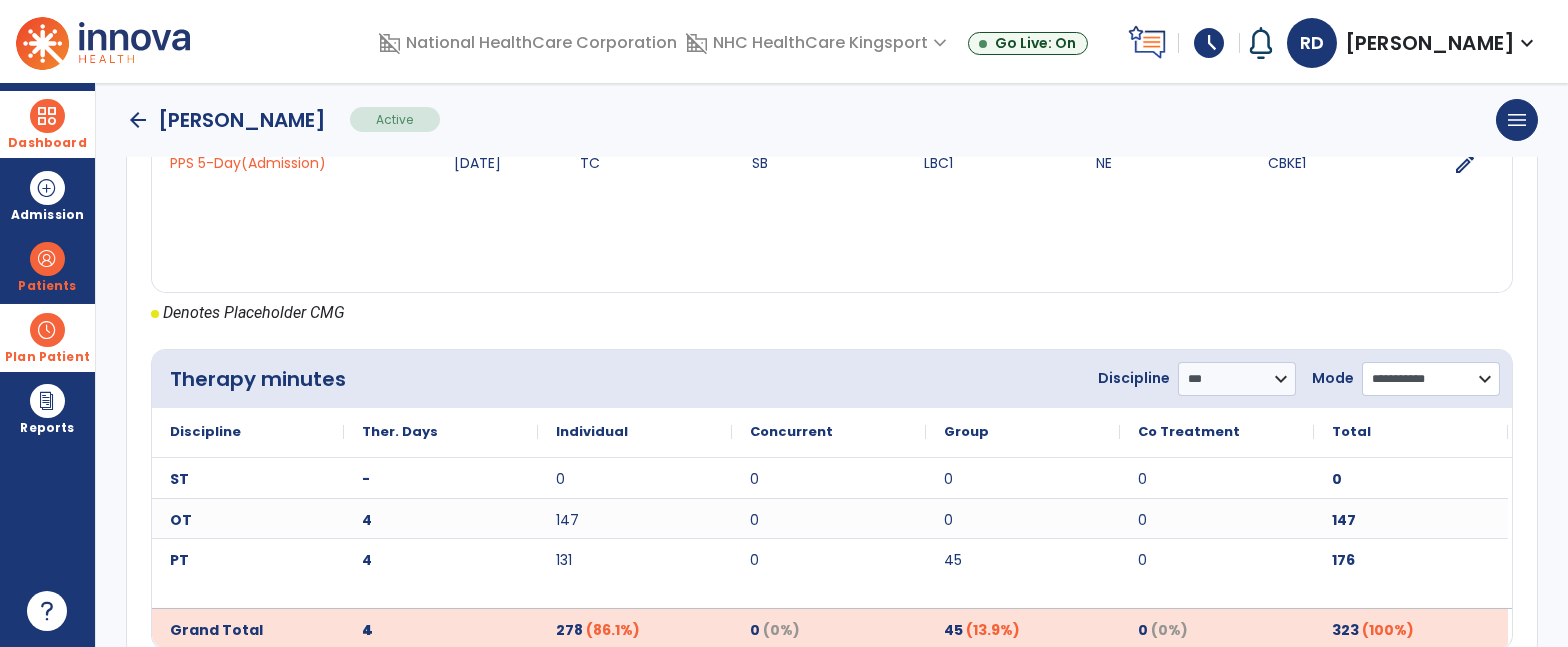 click on "**********" 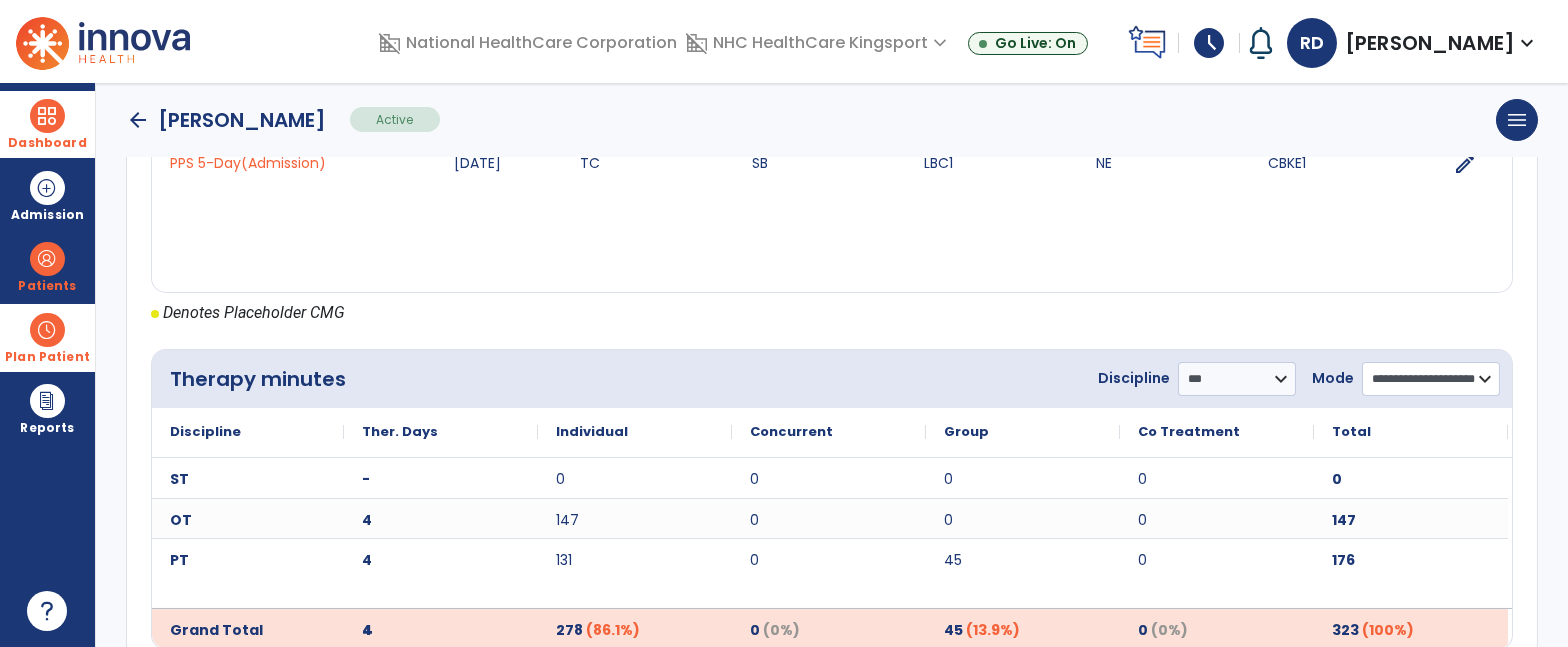 click on "**********" 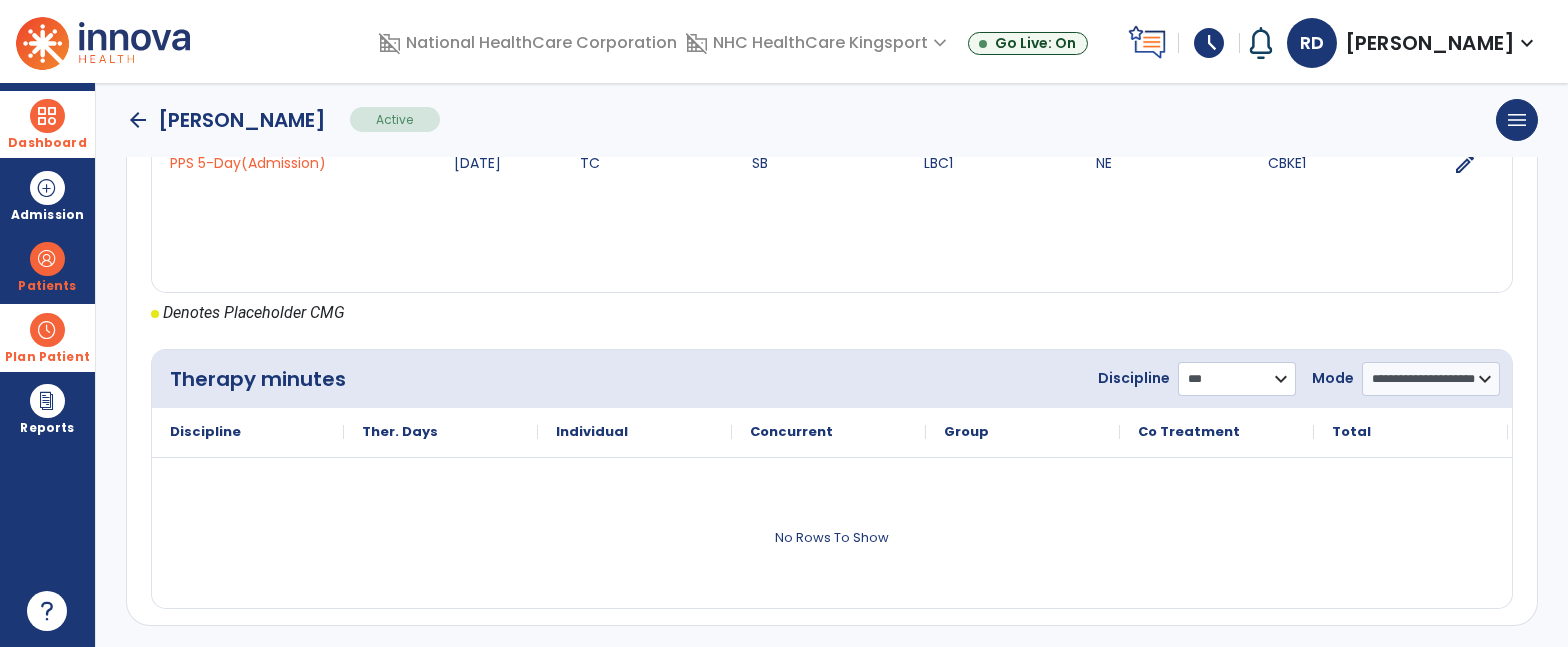 click on "**********" 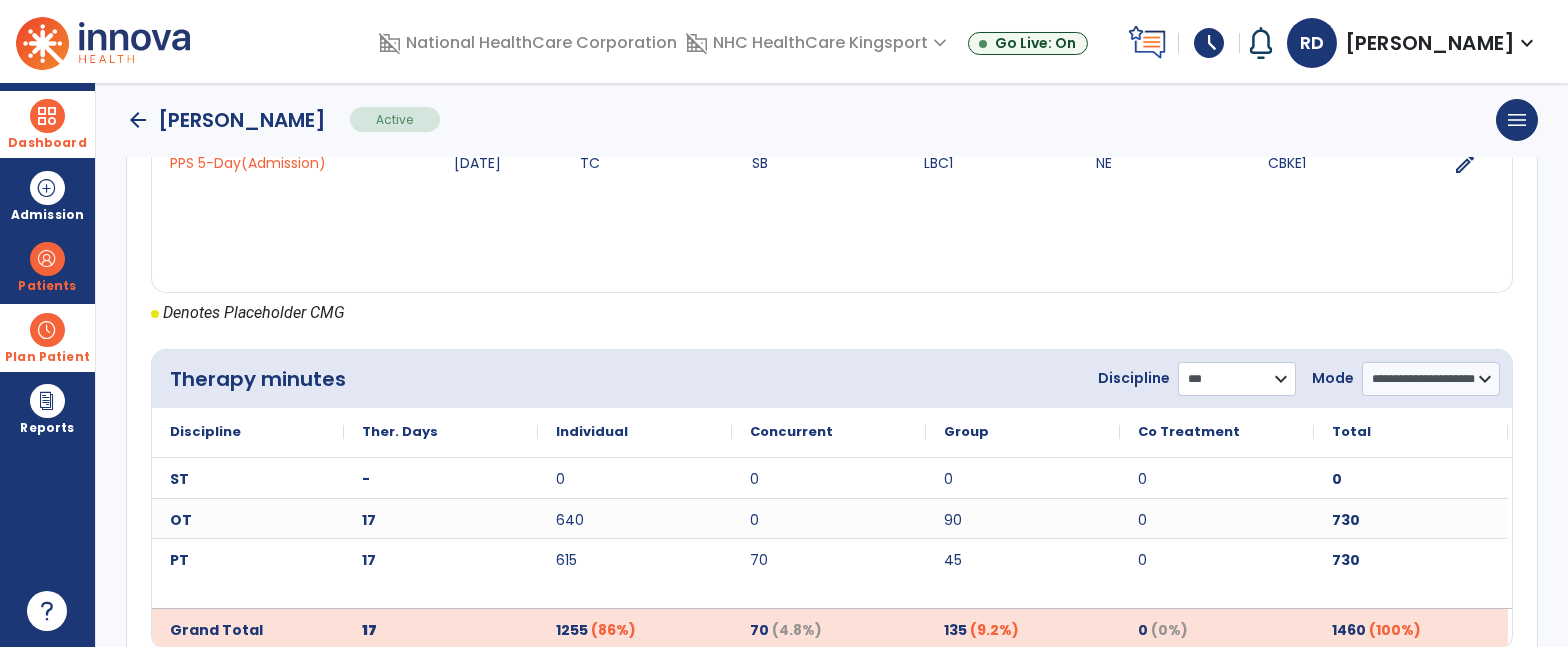 scroll, scrollTop: 962, scrollLeft: 0, axis: vertical 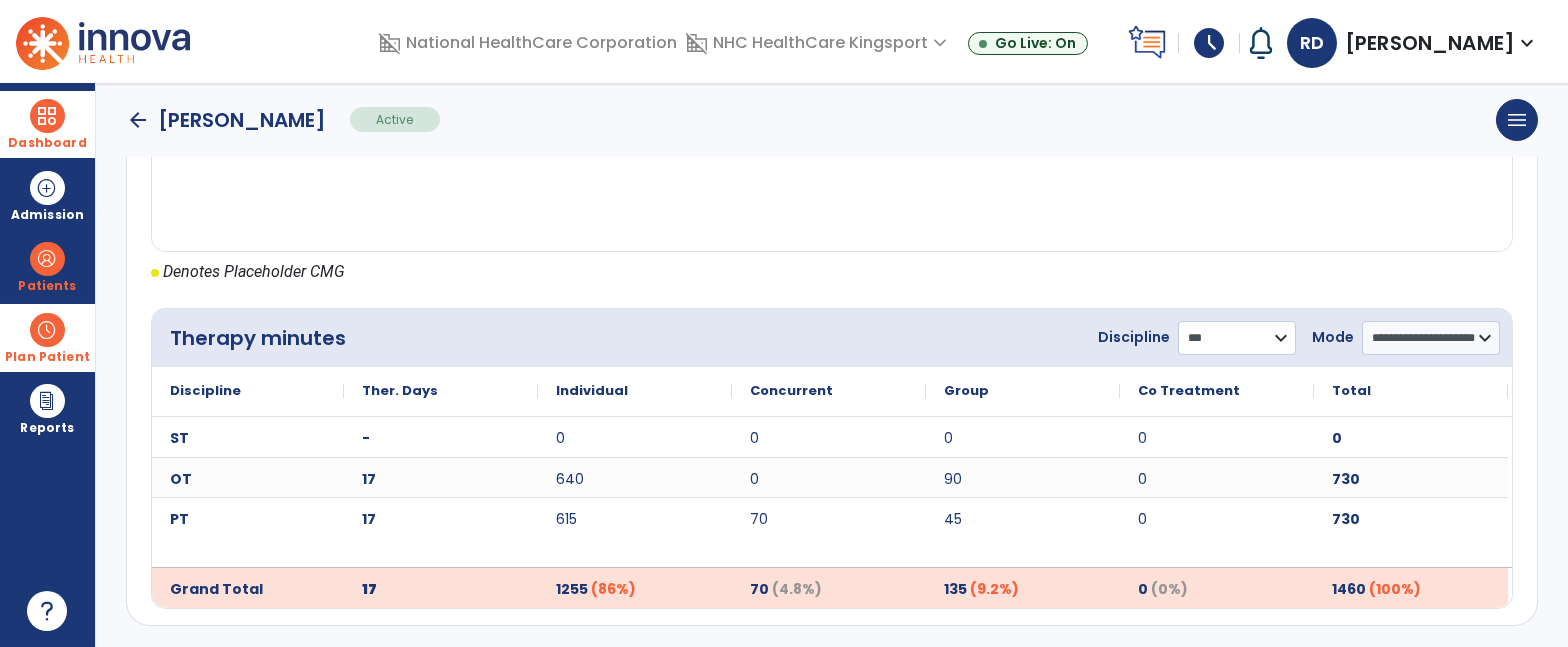 select on "**" 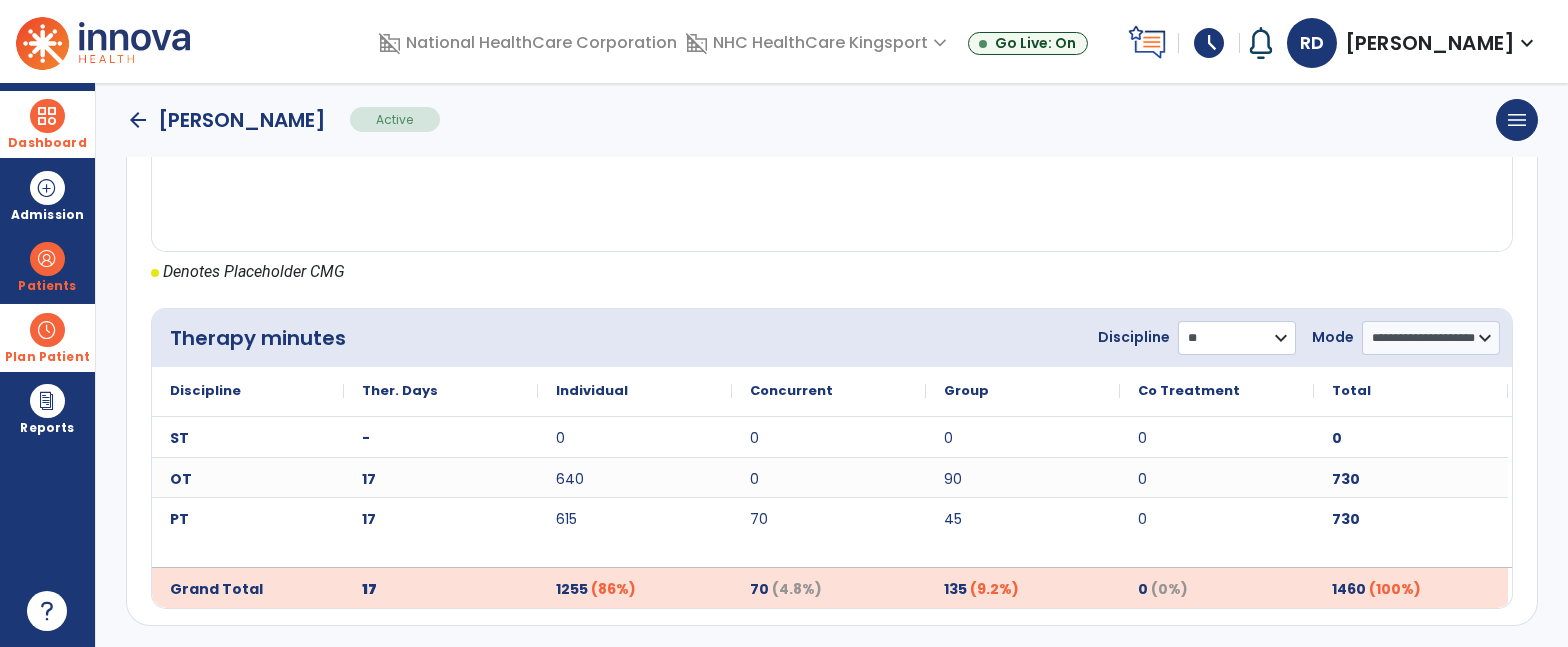 click on "**********" 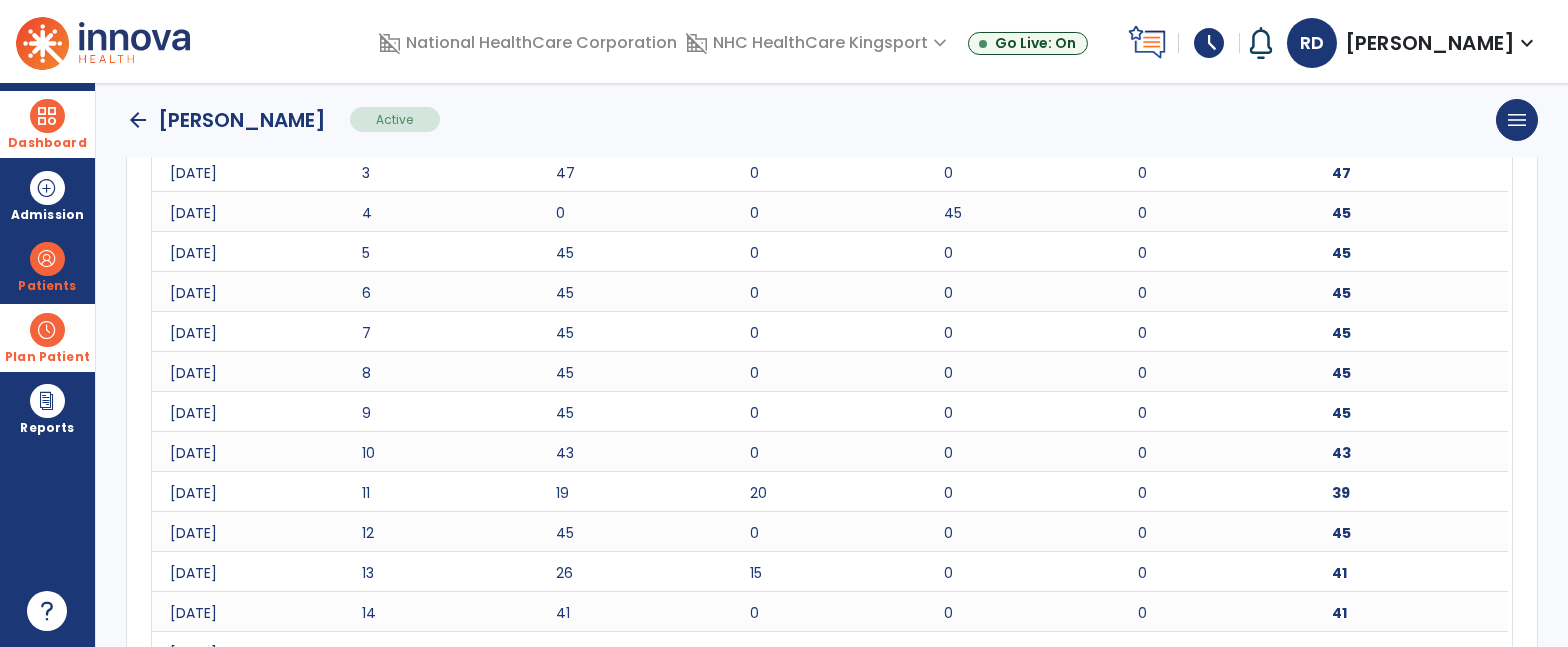 scroll, scrollTop: 1491, scrollLeft: 0, axis: vertical 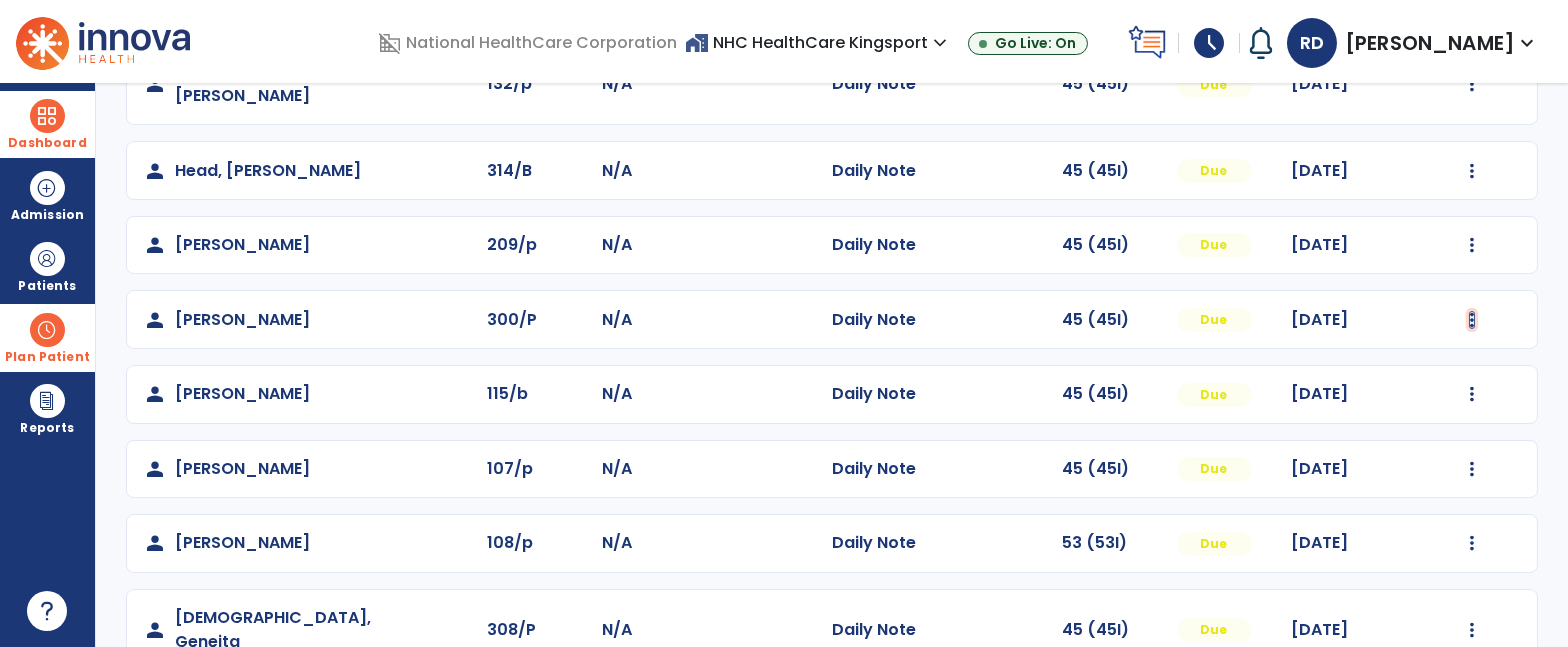 click at bounding box center (1472, -2) 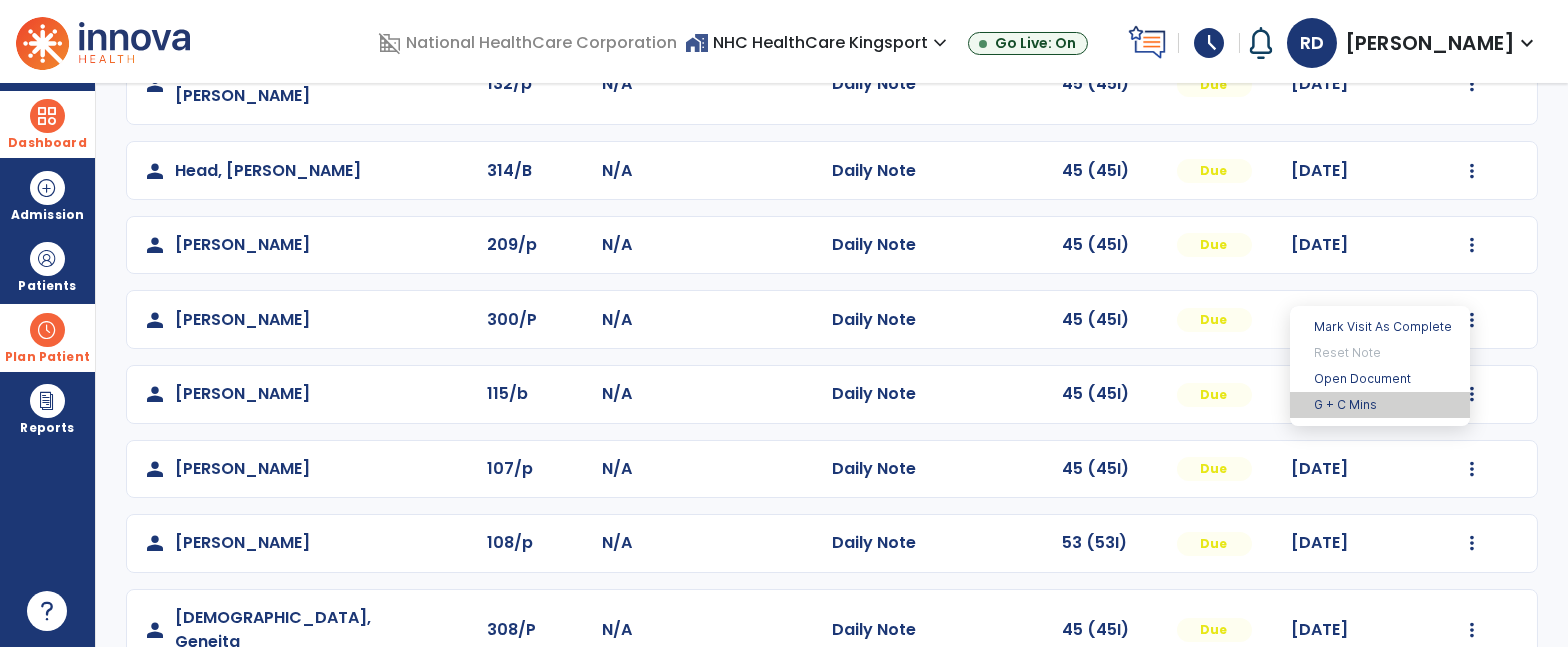 click on "G + C Mins" at bounding box center (1380, 405) 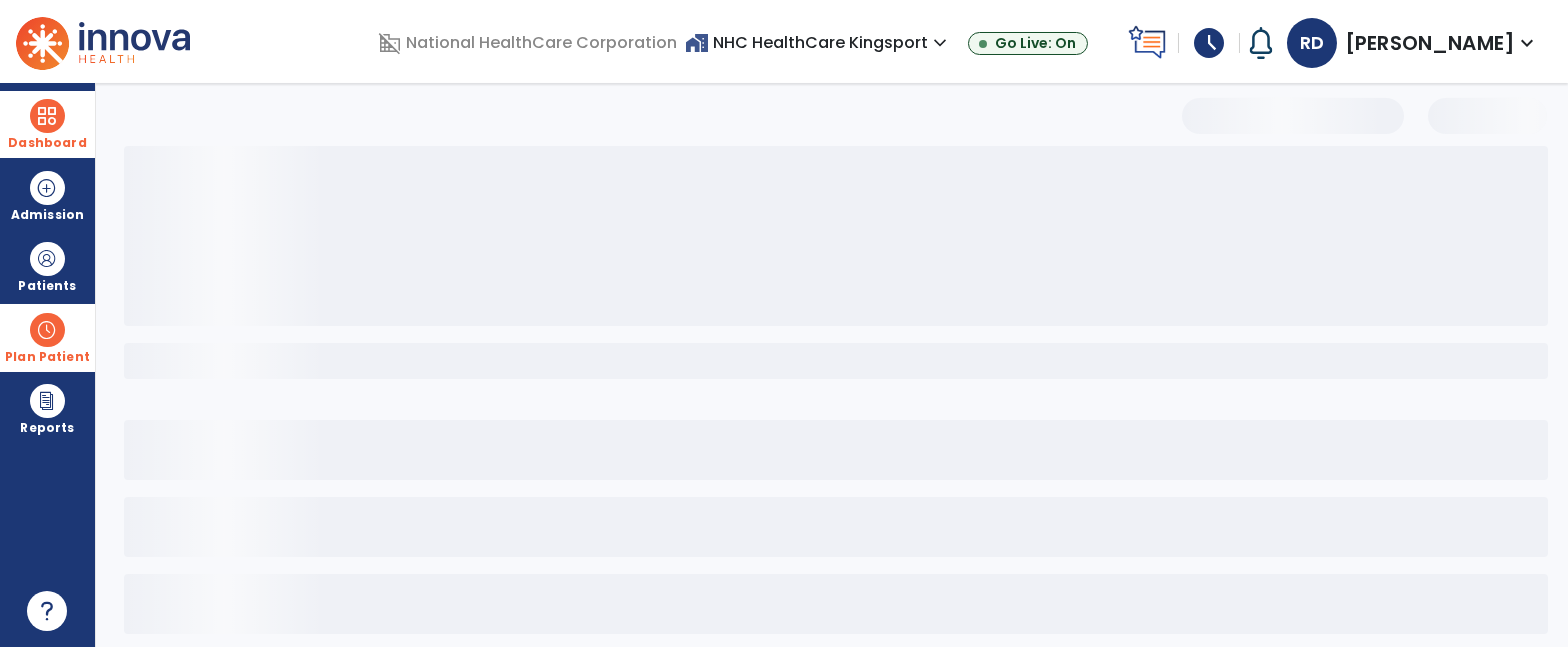 select on "***" 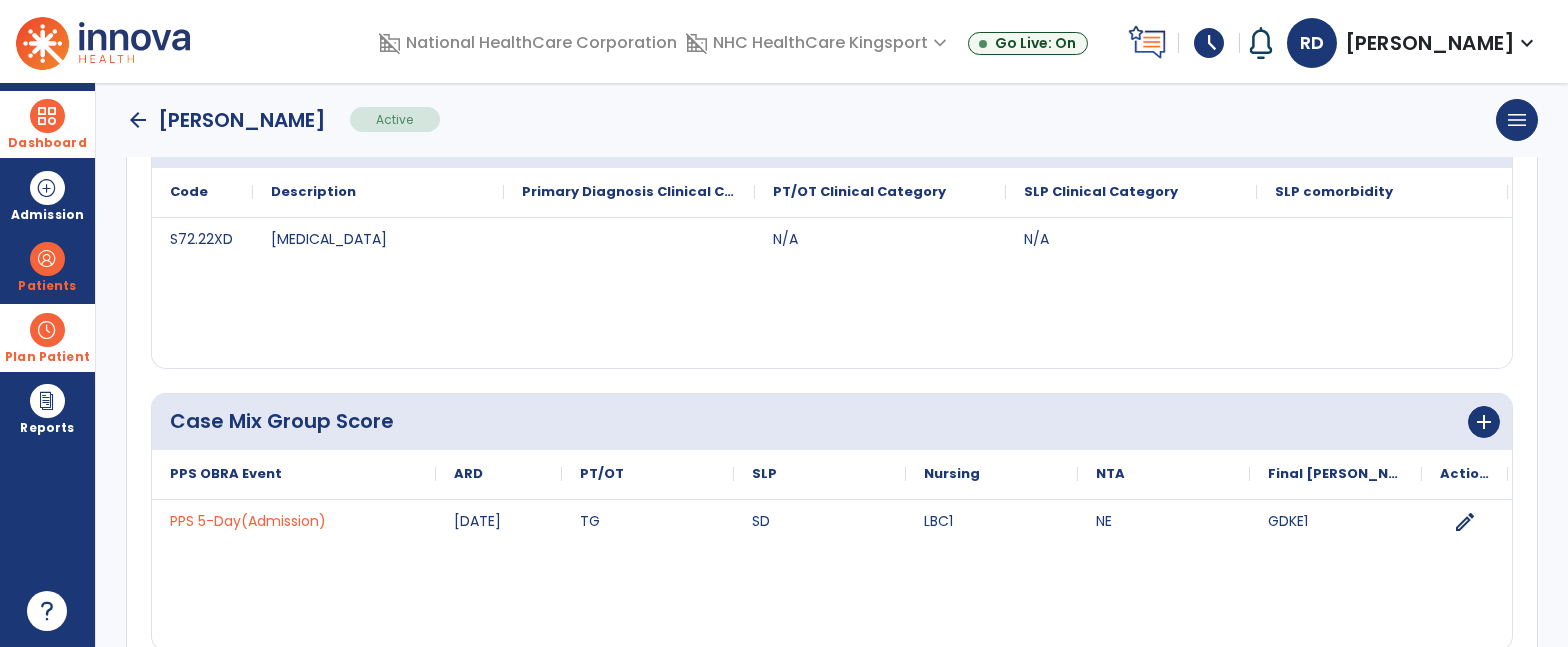 scroll, scrollTop: 921, scrollLeft: 0, axis: vertical 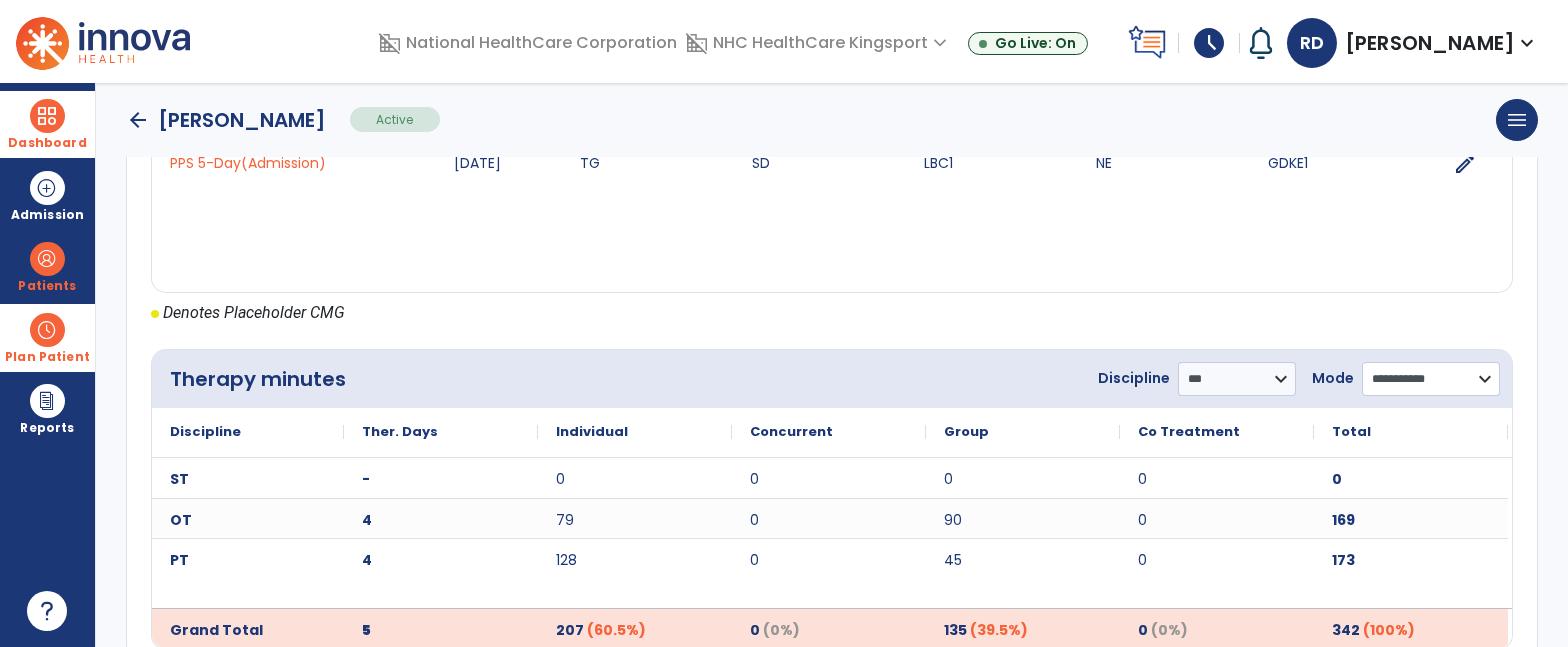 click on "**********" 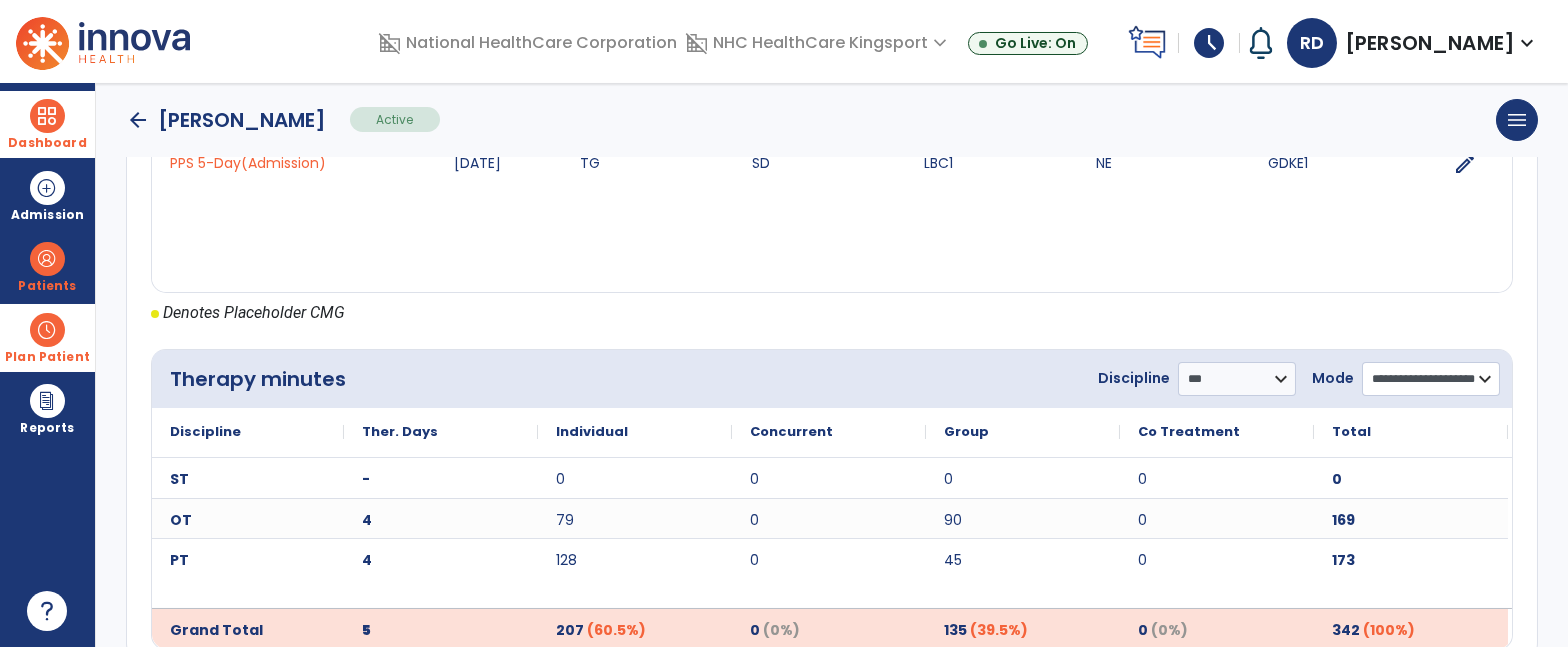 click on "**********" 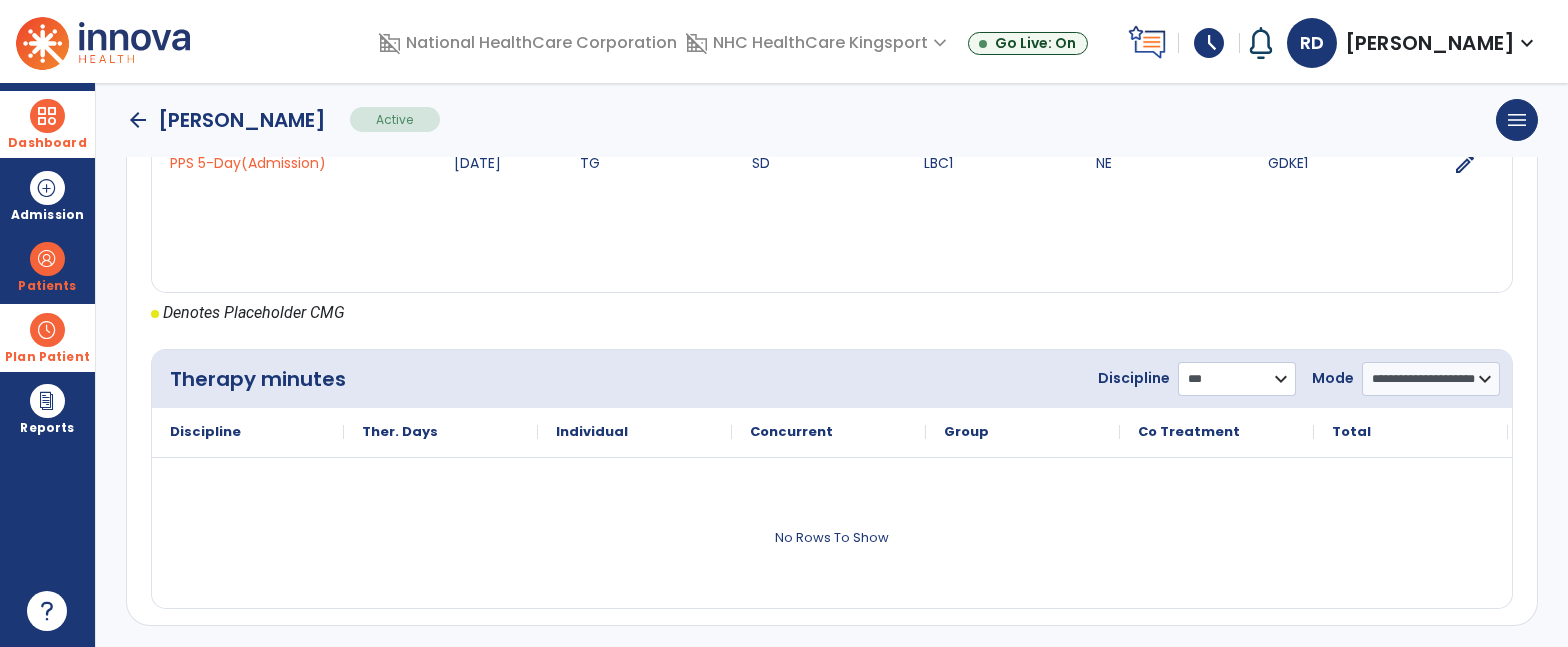 click on "**********" 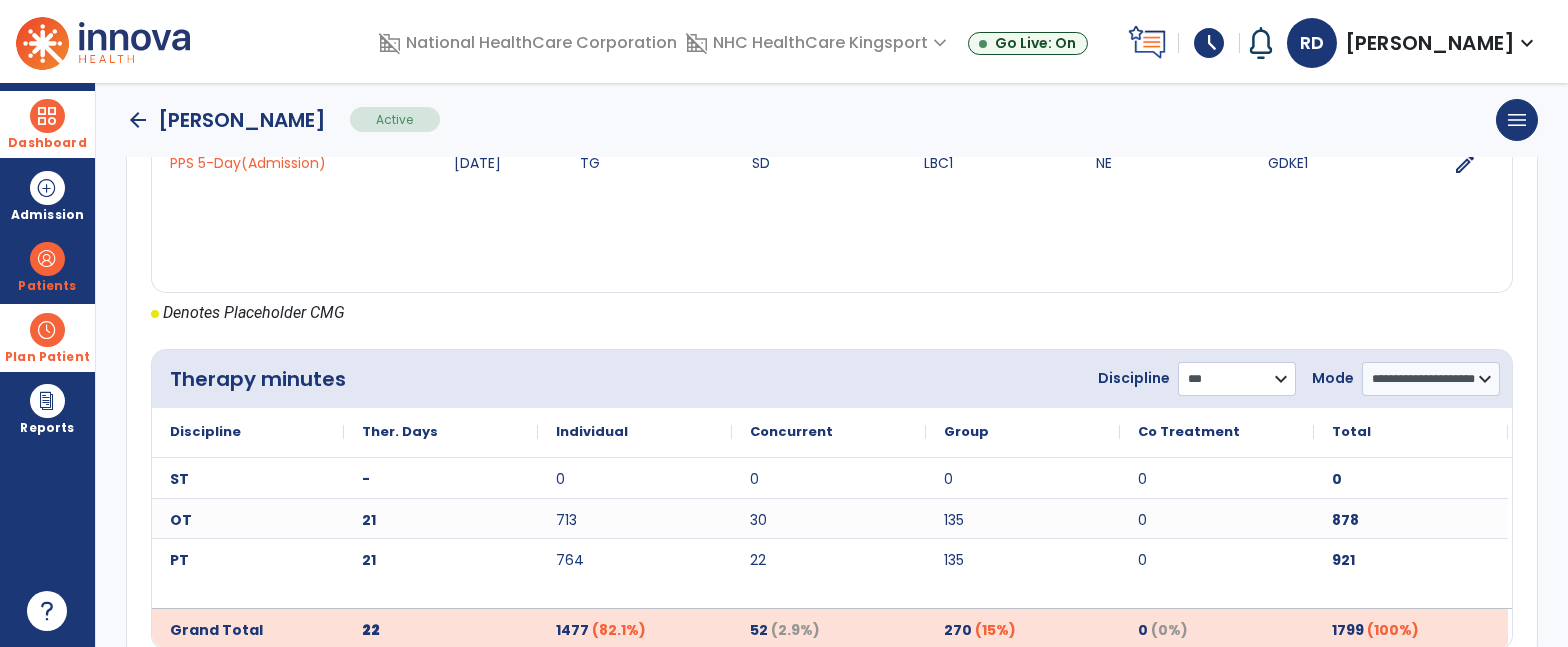 scroll, scrollTop: 962, scrollLeft: 0, axis: vertical 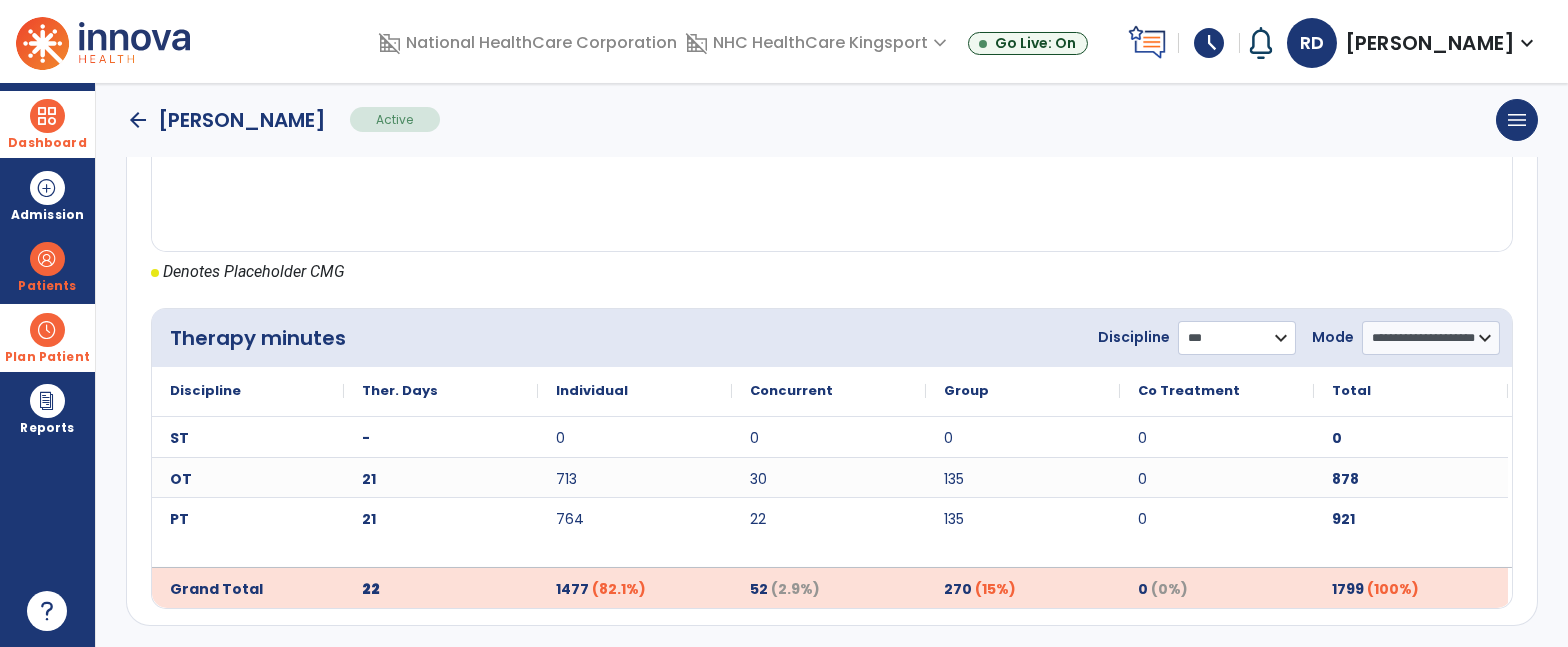 select on "**" 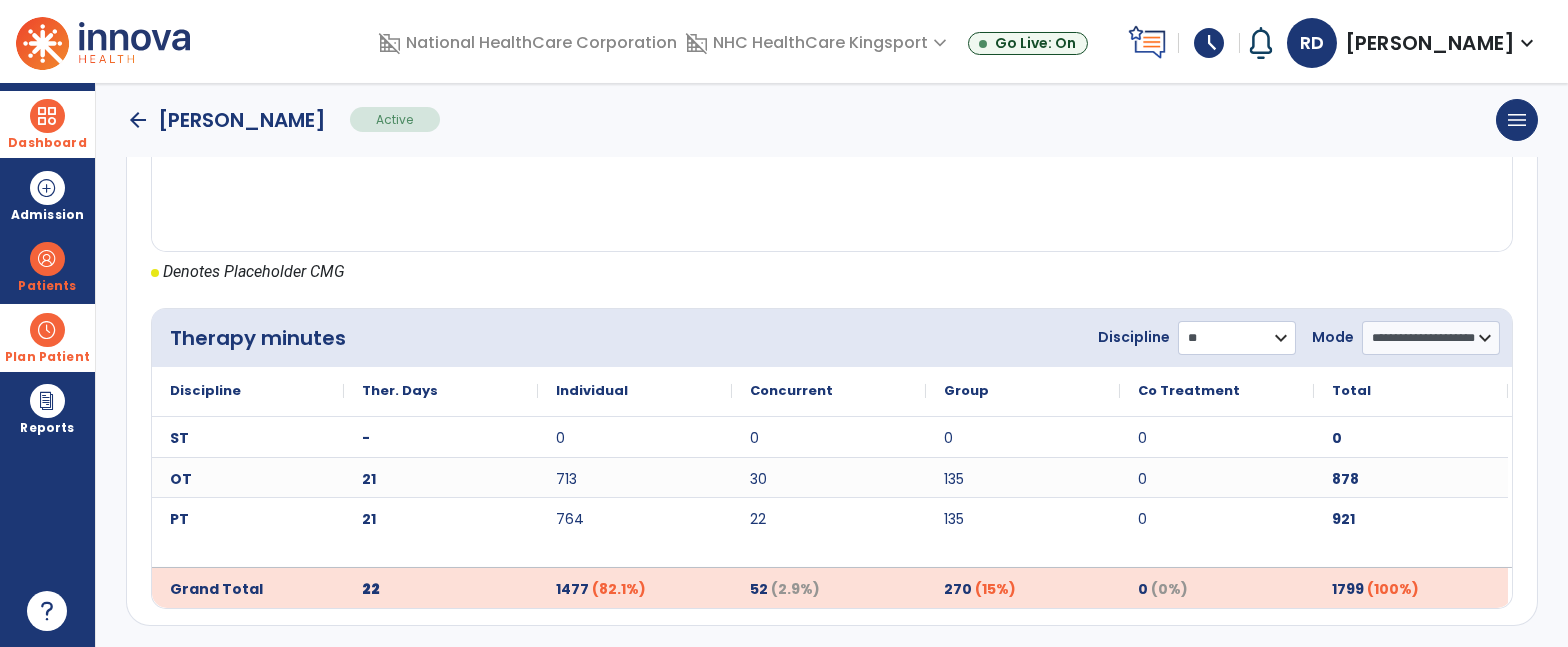 click on "**********" 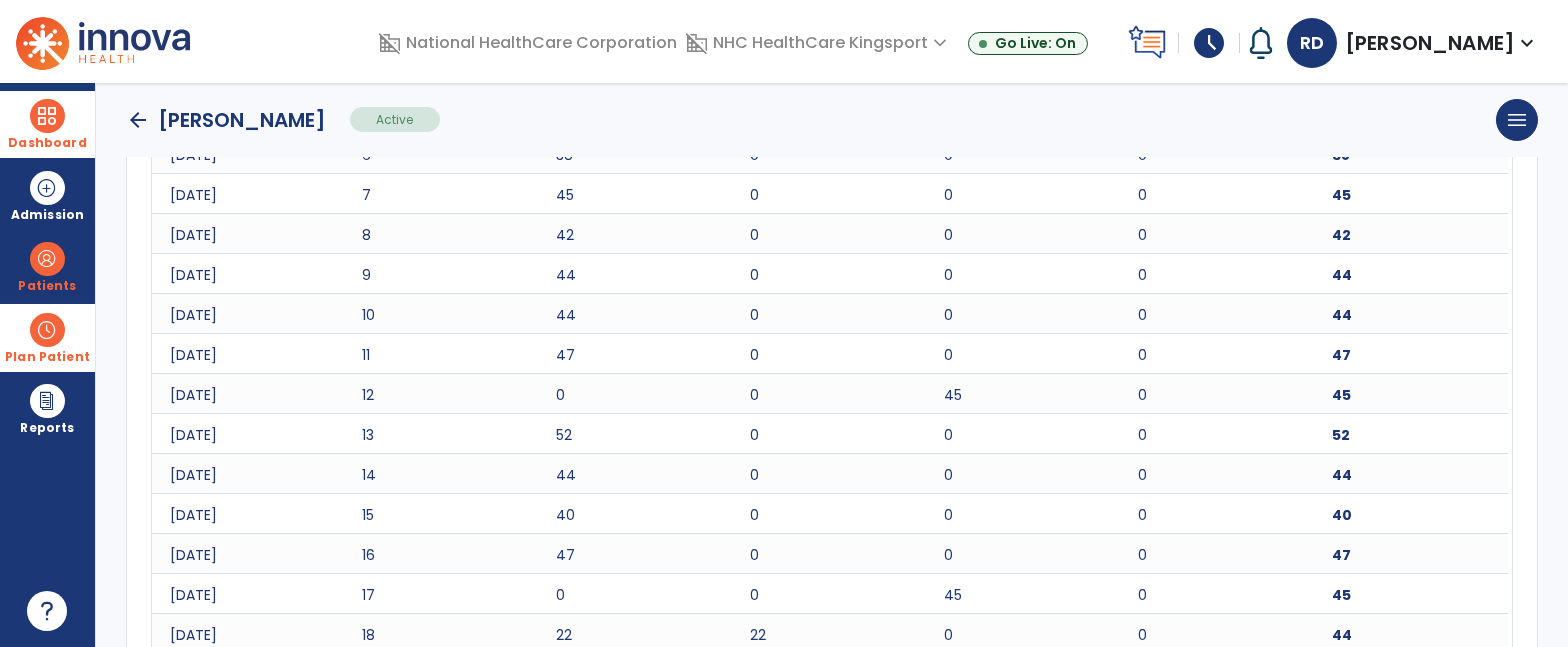 scroll, scrollTop: 1652, scrollLeft: 0, axis: vertical 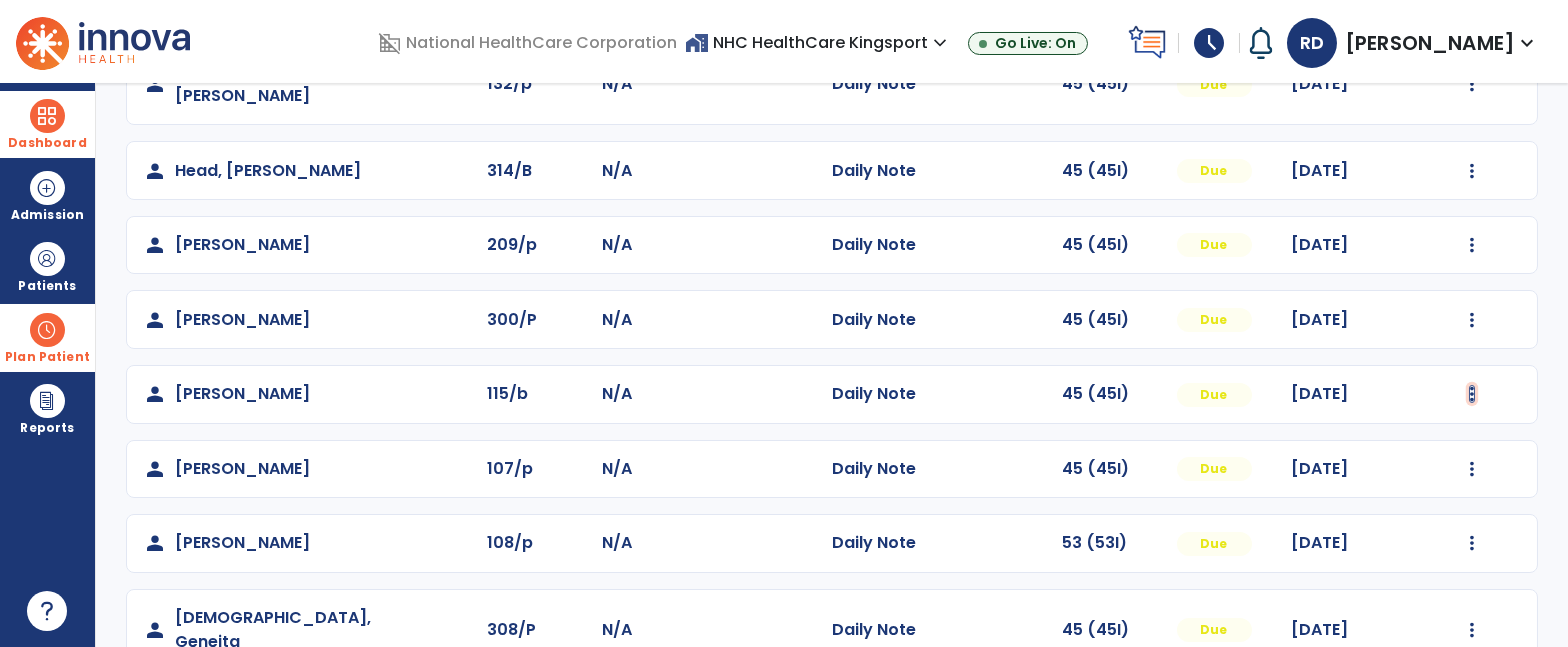 click at bounding box center (1472, -2) 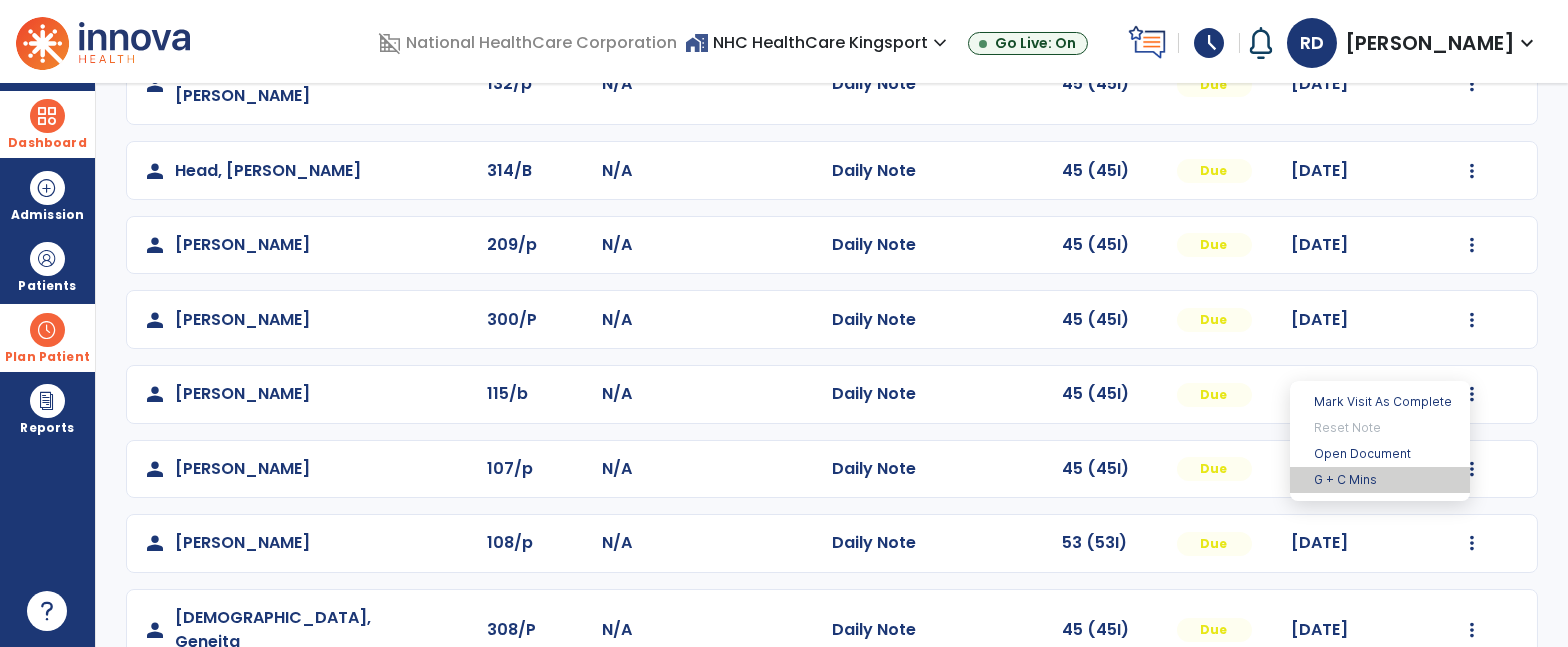 click on "G + C Mins" at bounding box center (1380, 480) 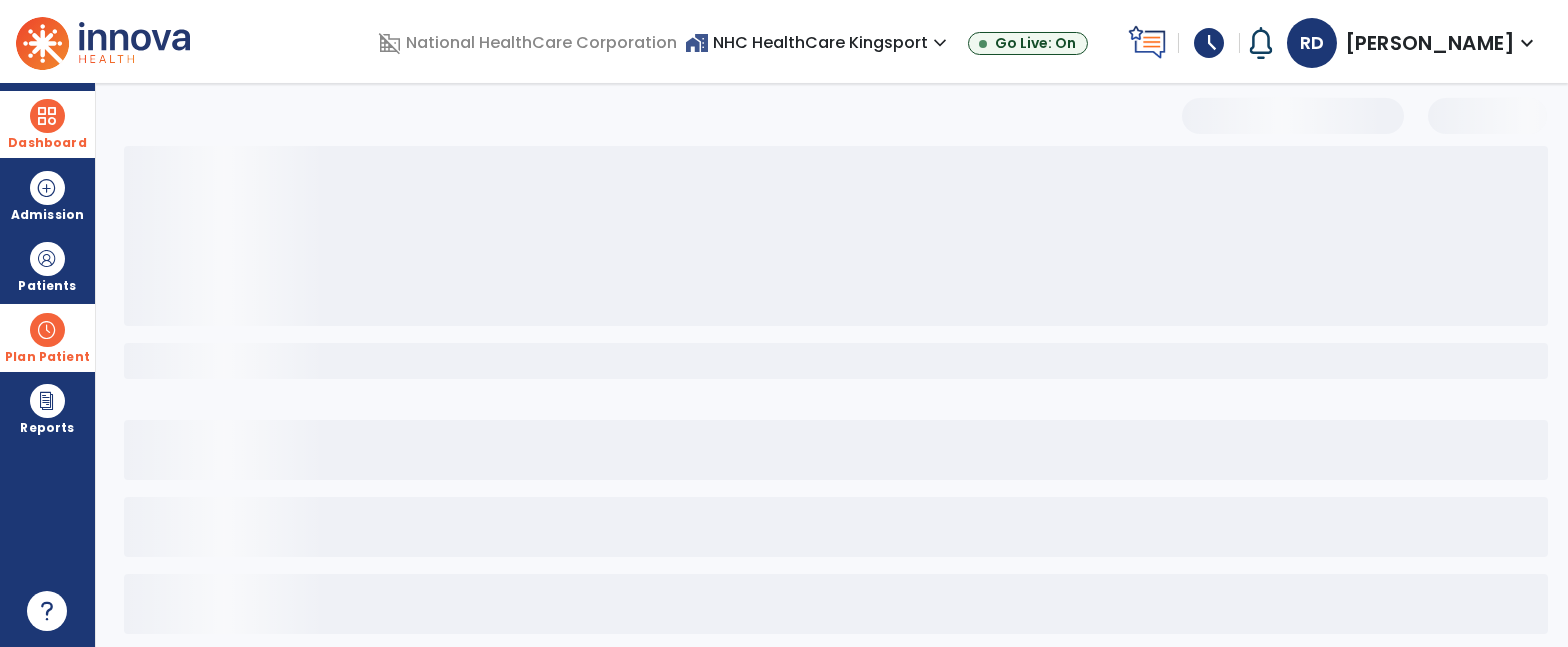 select on "***" 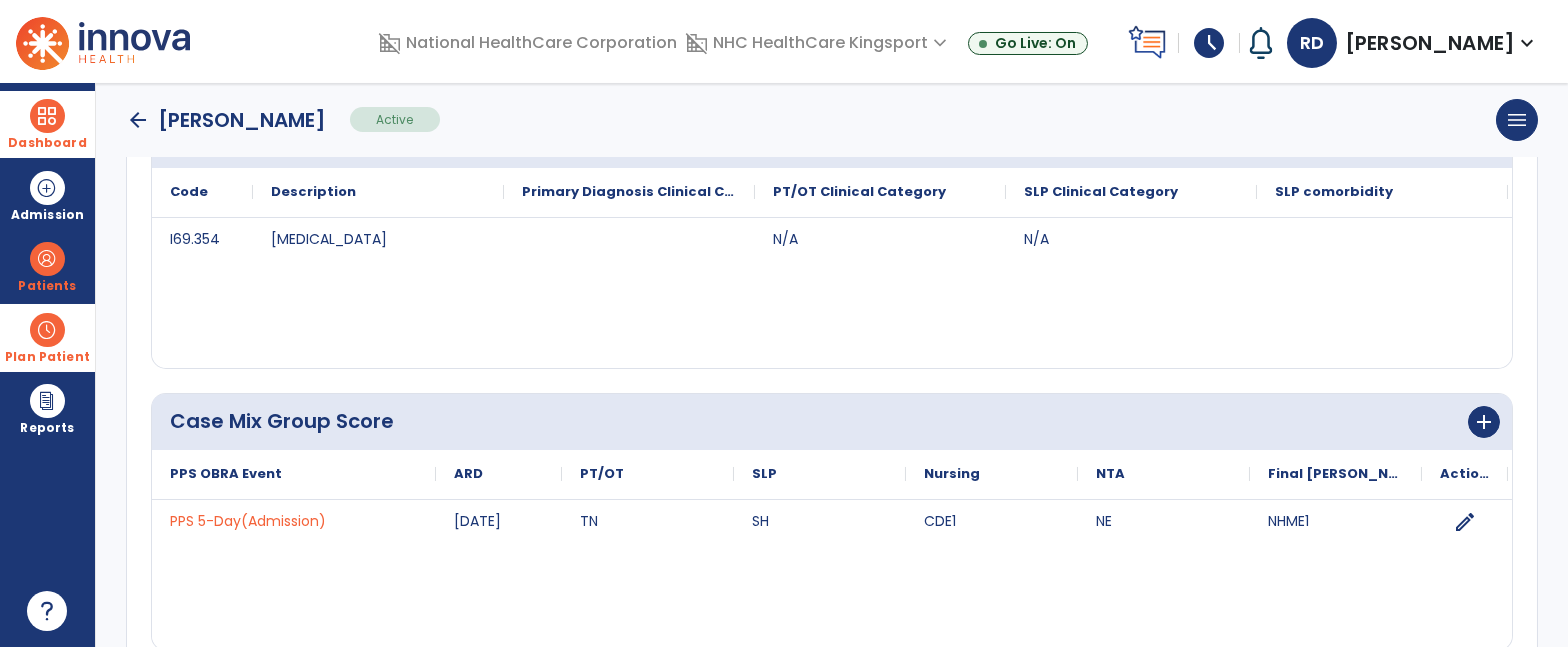 scroll, scrollTop: 921, scrollLeft: 0, axis: vertical 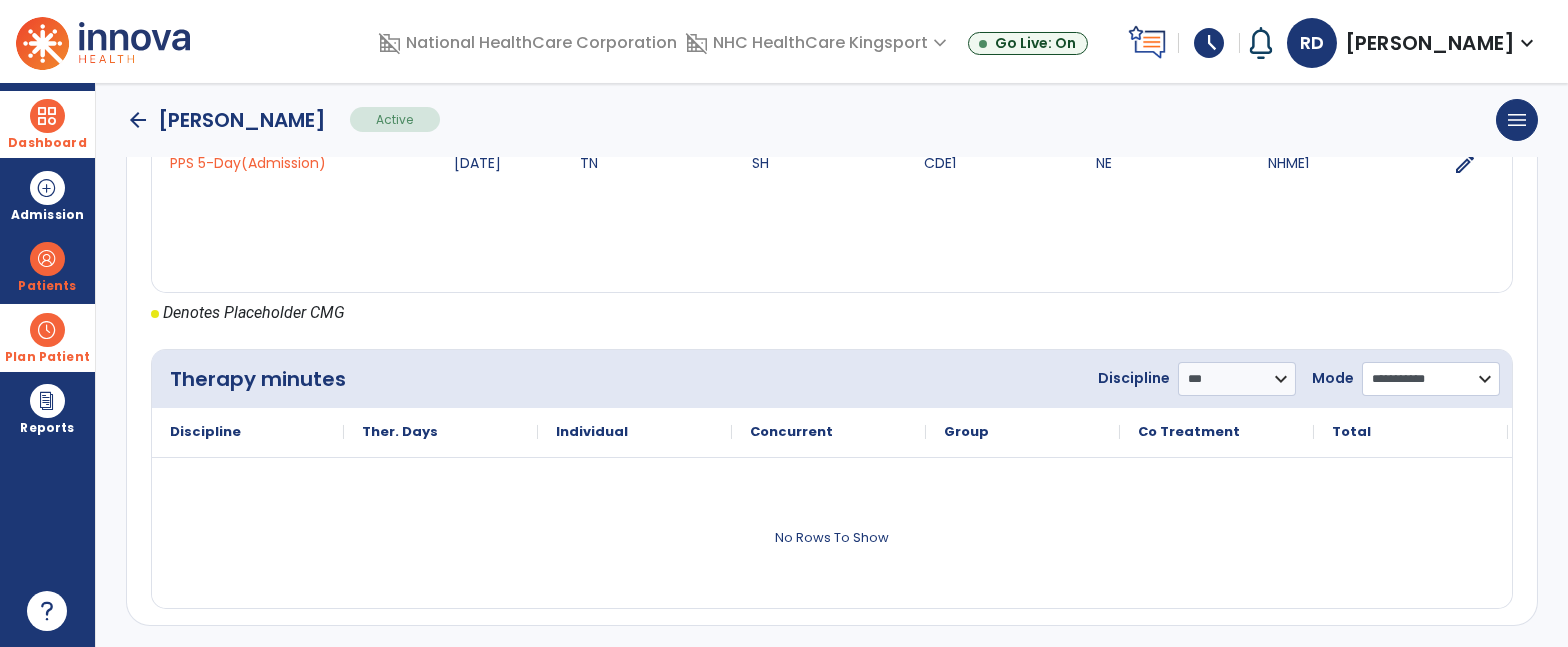 click on "**********" 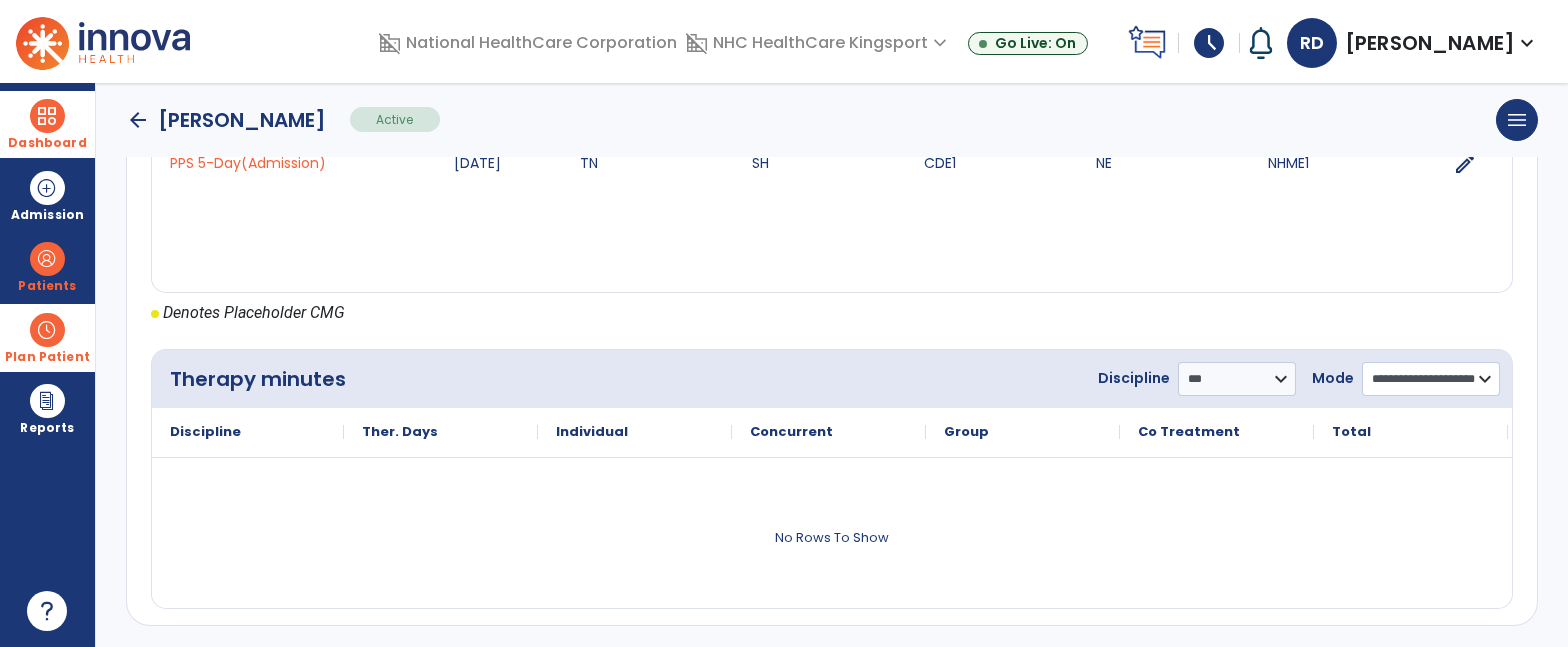 click on "**********" 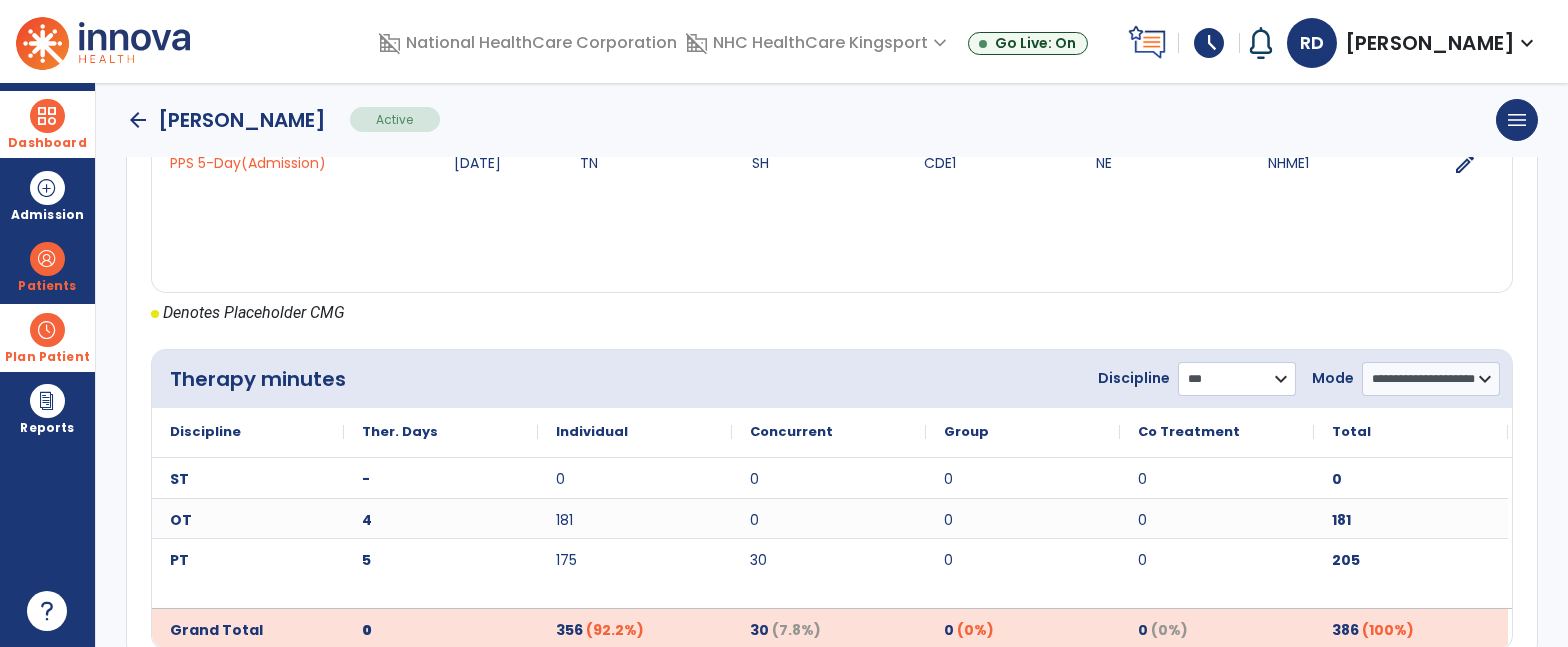 click on "**********" 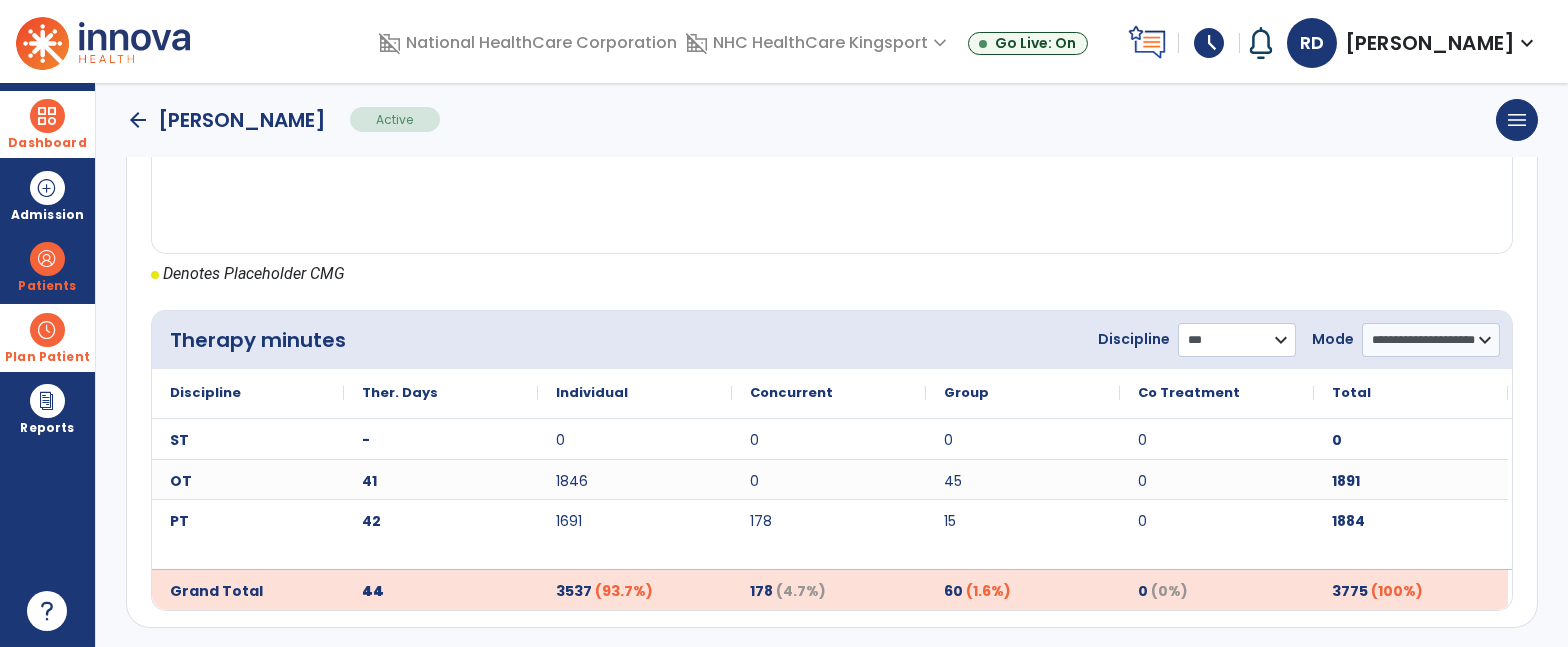 scroll, scrollTop: 962, scrollLeft: 0, axis: vertical 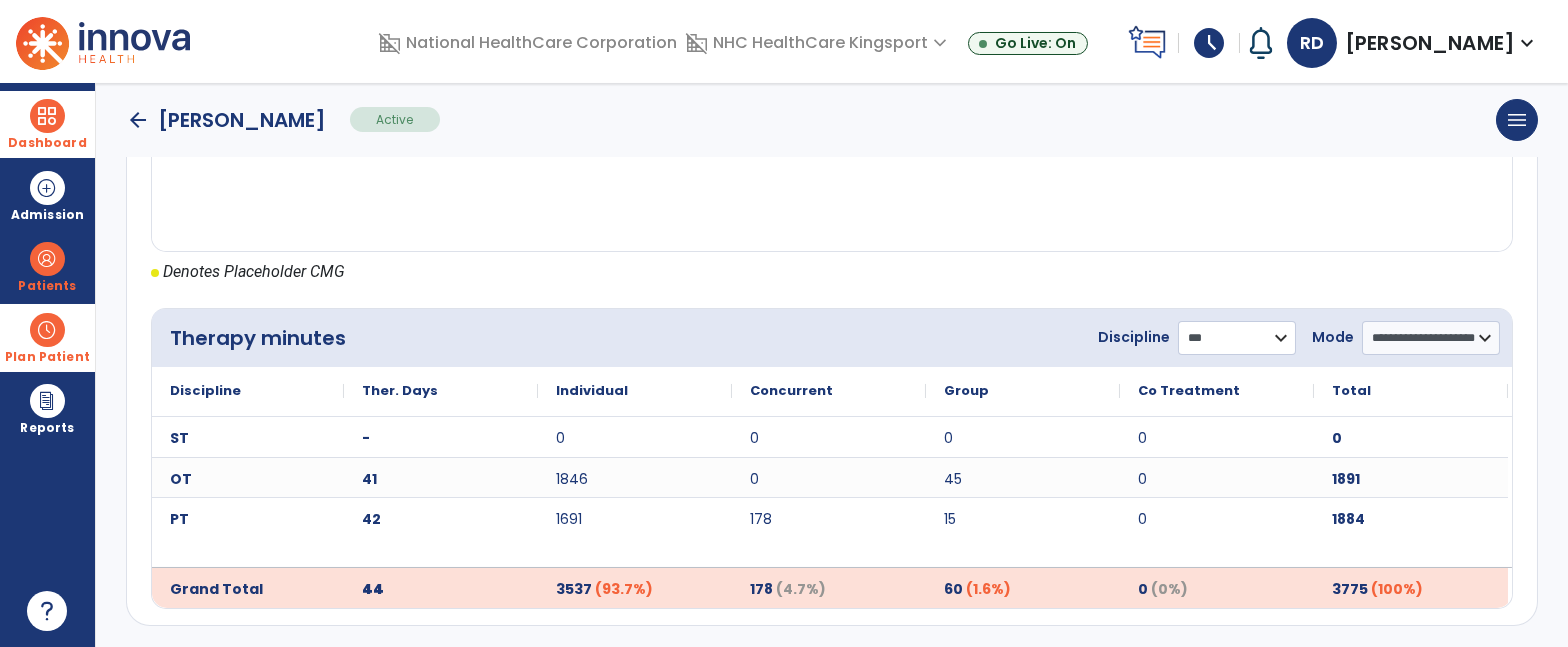 select on "**" 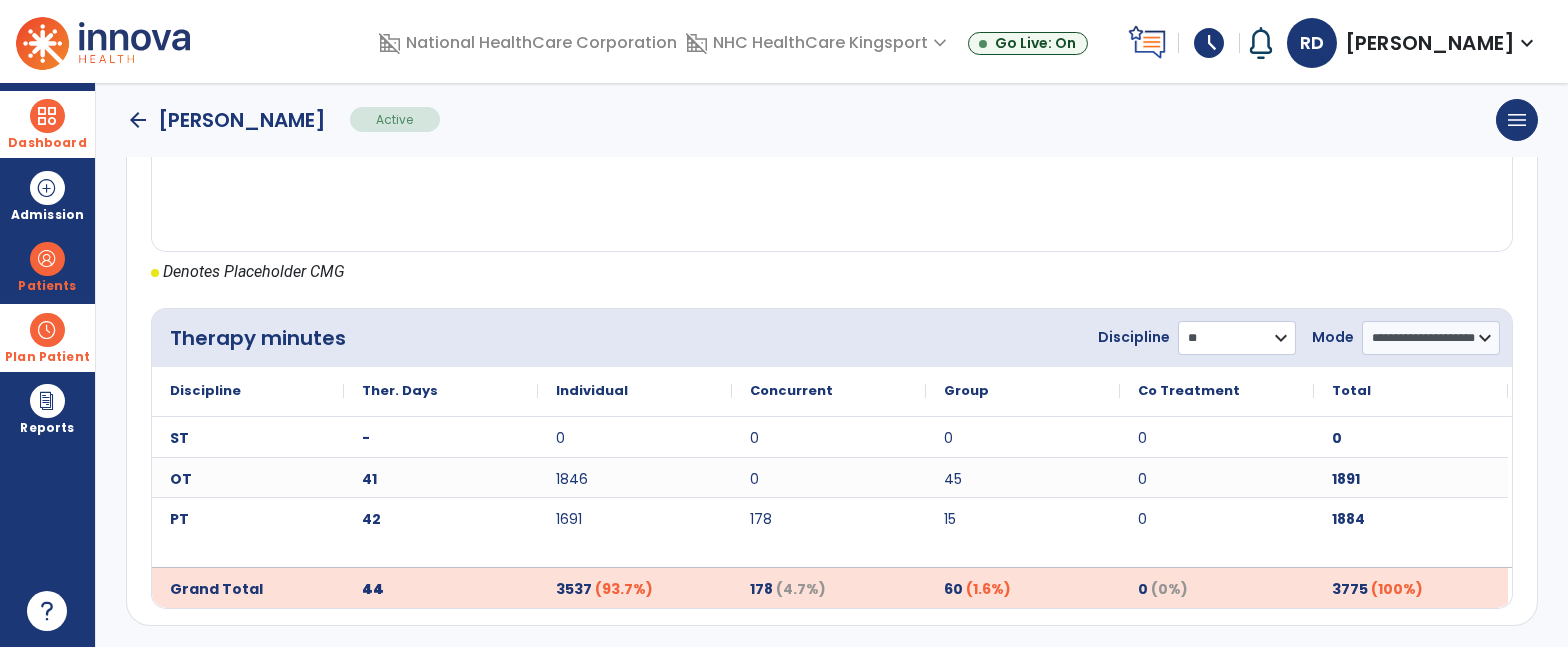 click on "**********" 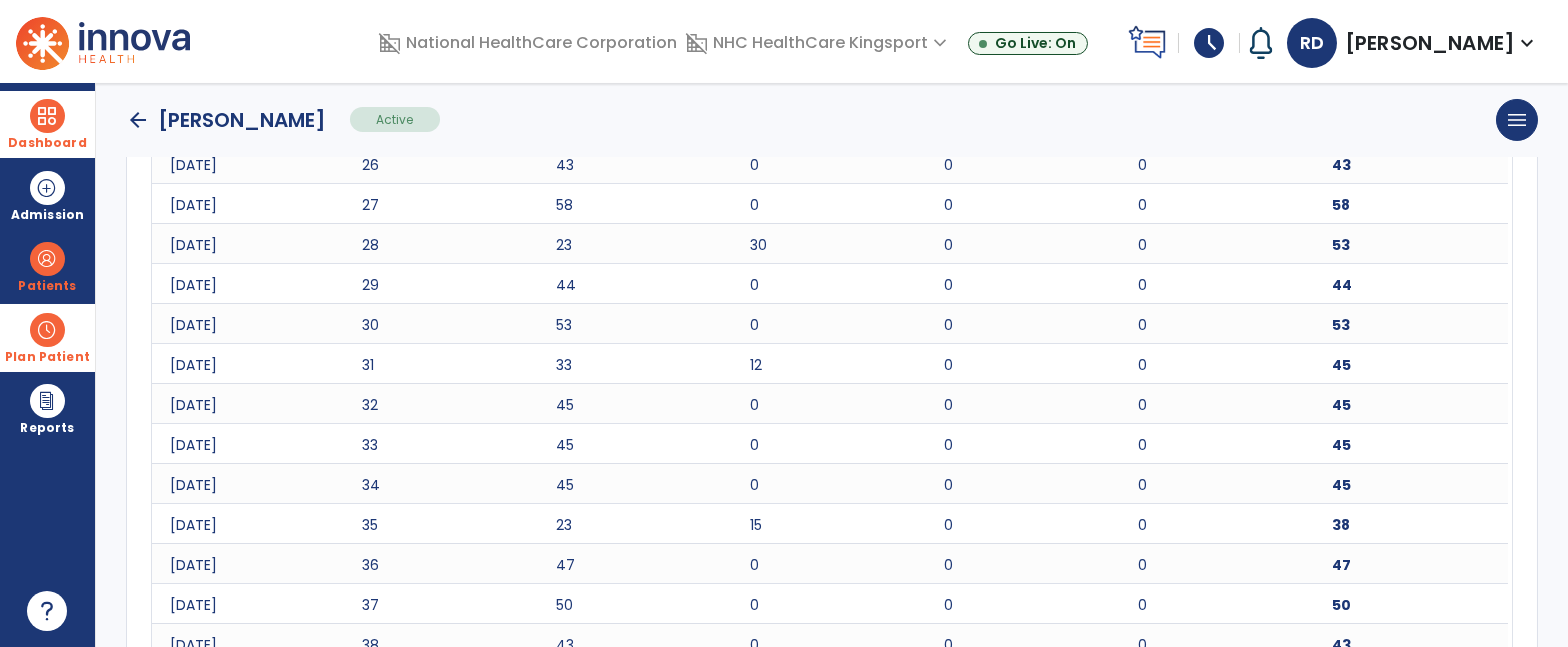 scroll, scrollTop: 2491, scrollLeft: 0, axis: vertical 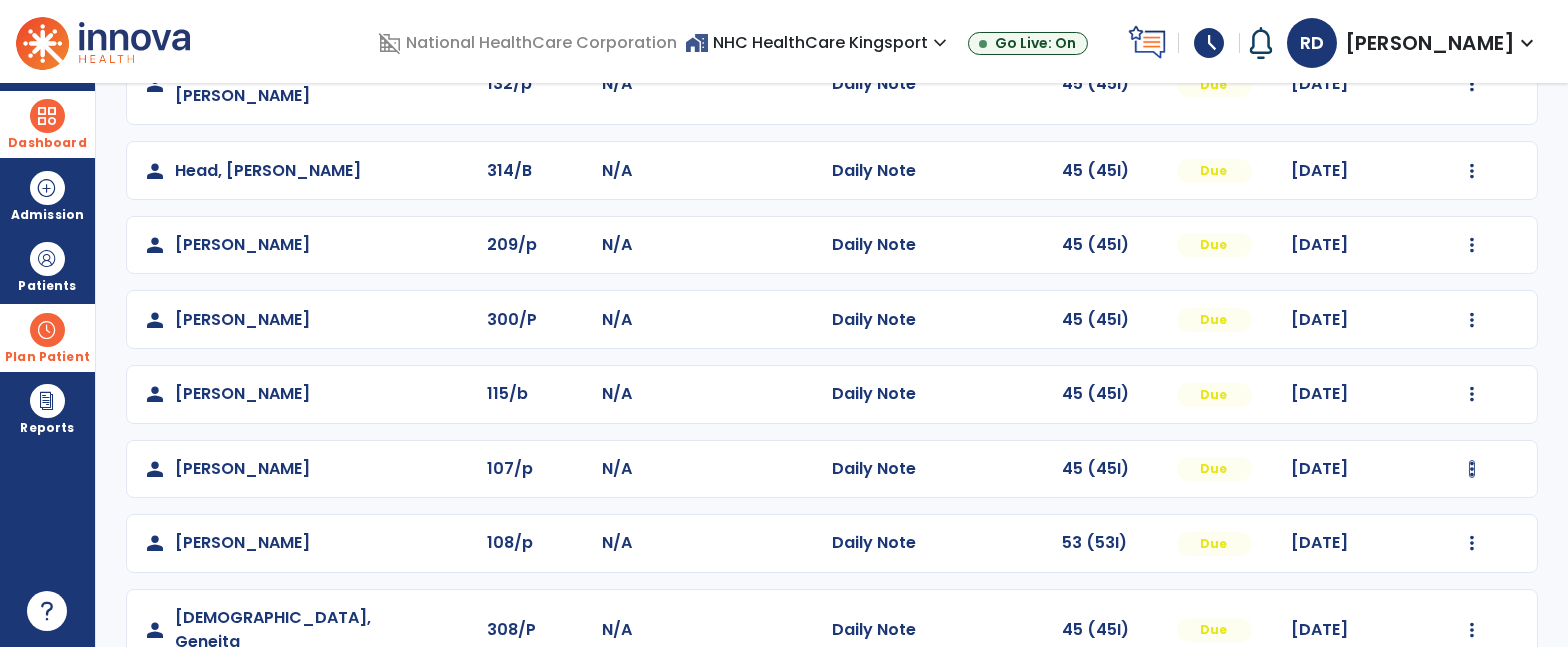 click at bounding box center (1472, -2) 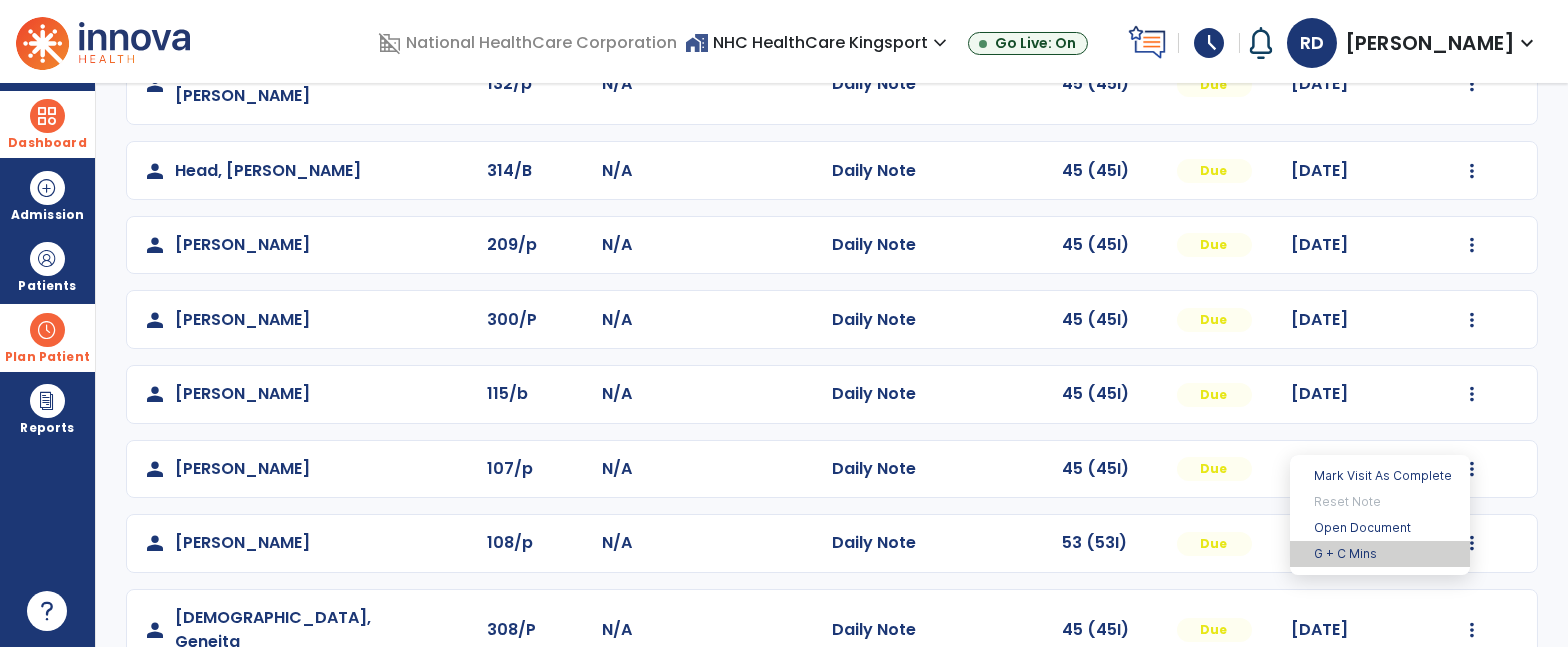 click on "G + C Mins" at bounding box center (1380, 554) 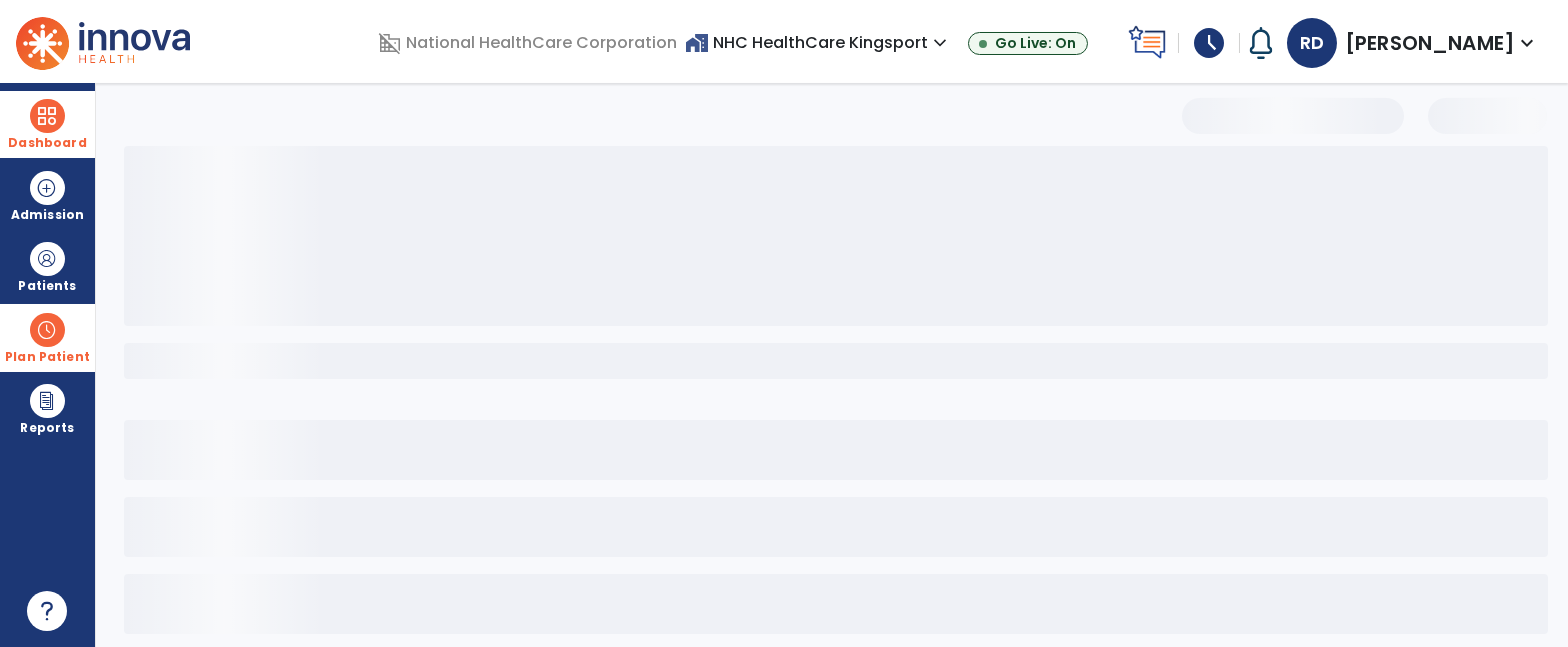 select on "***" 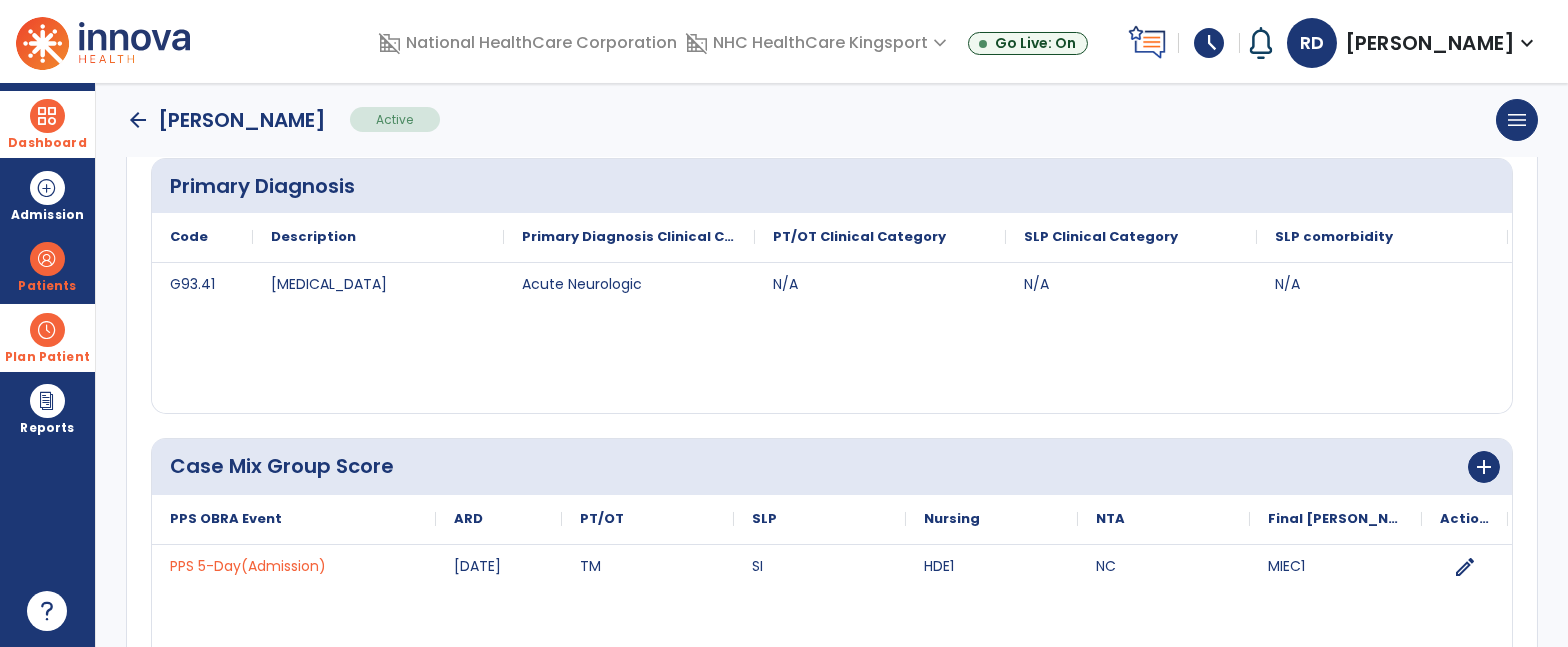 scroll, scrollTop: 965, scrollLeft: 0, axis: vertical 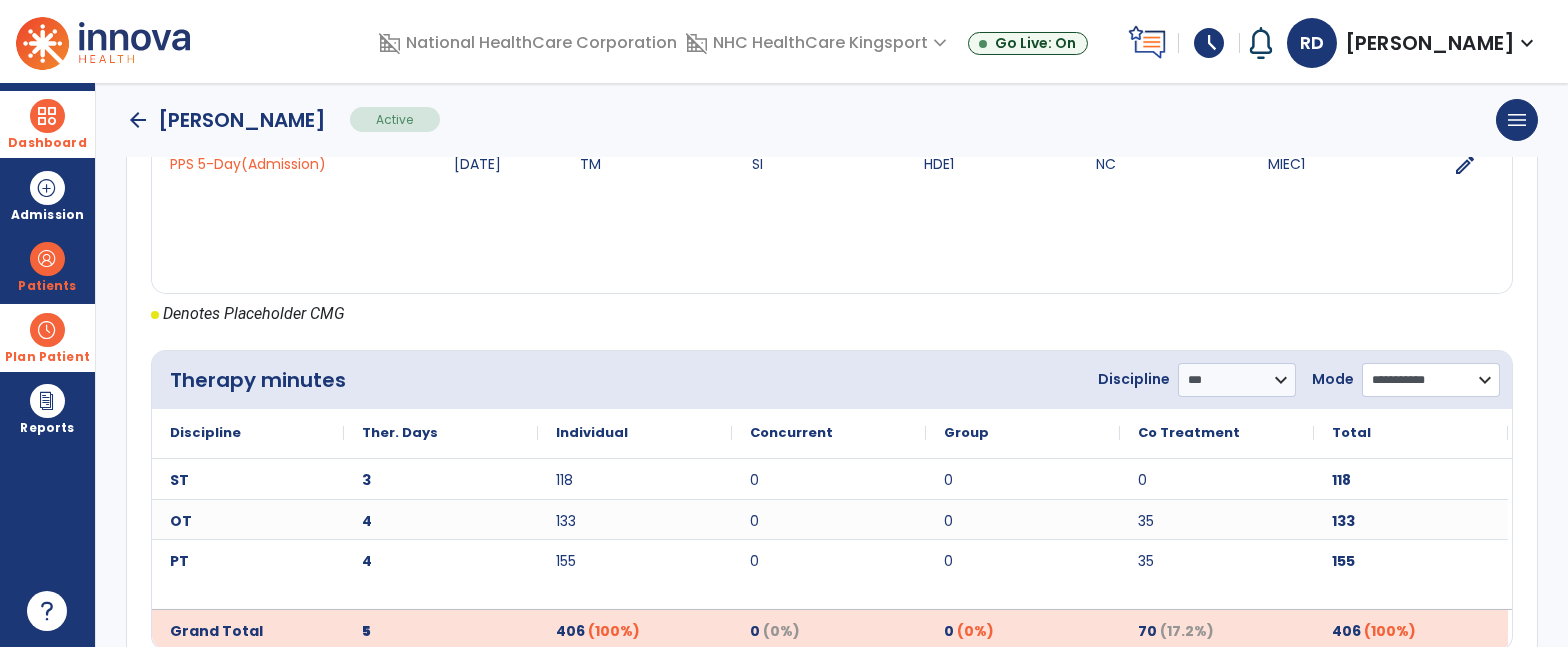 click on "**********" 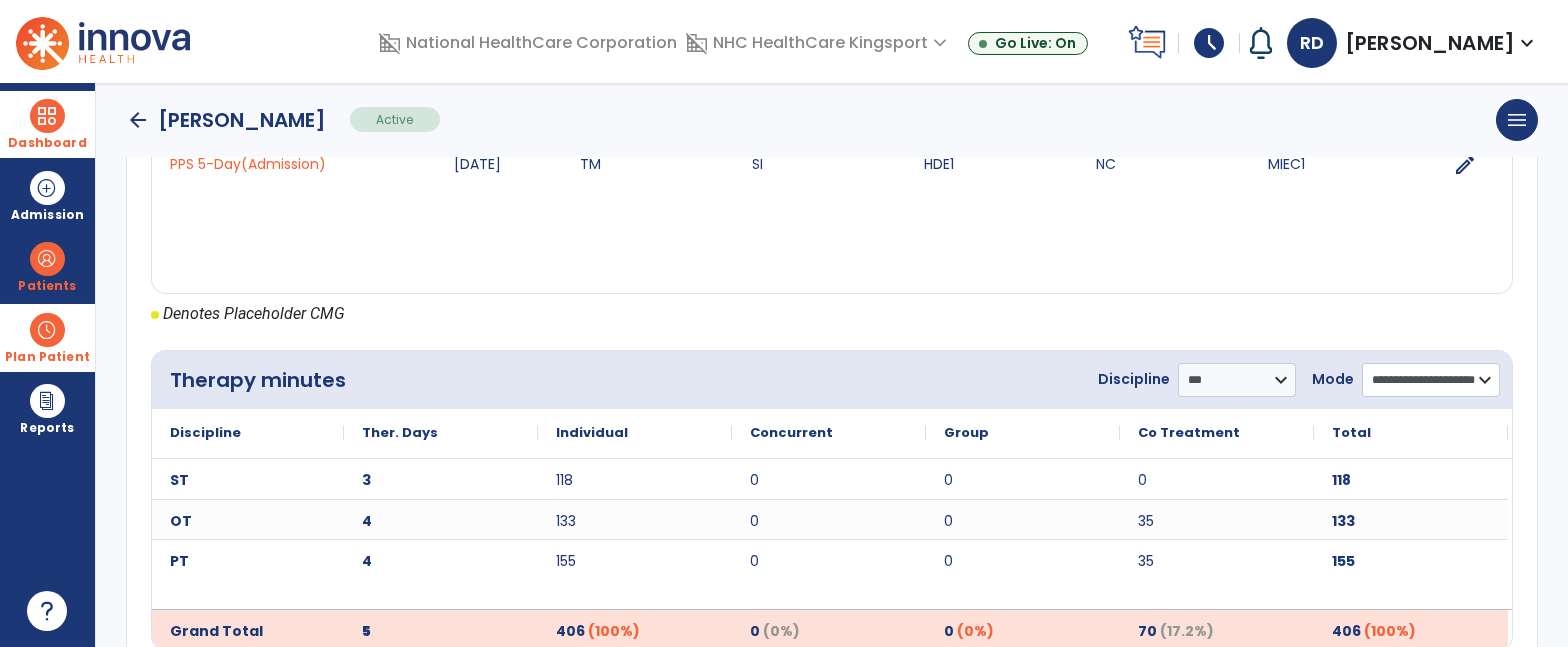 click on "**********" 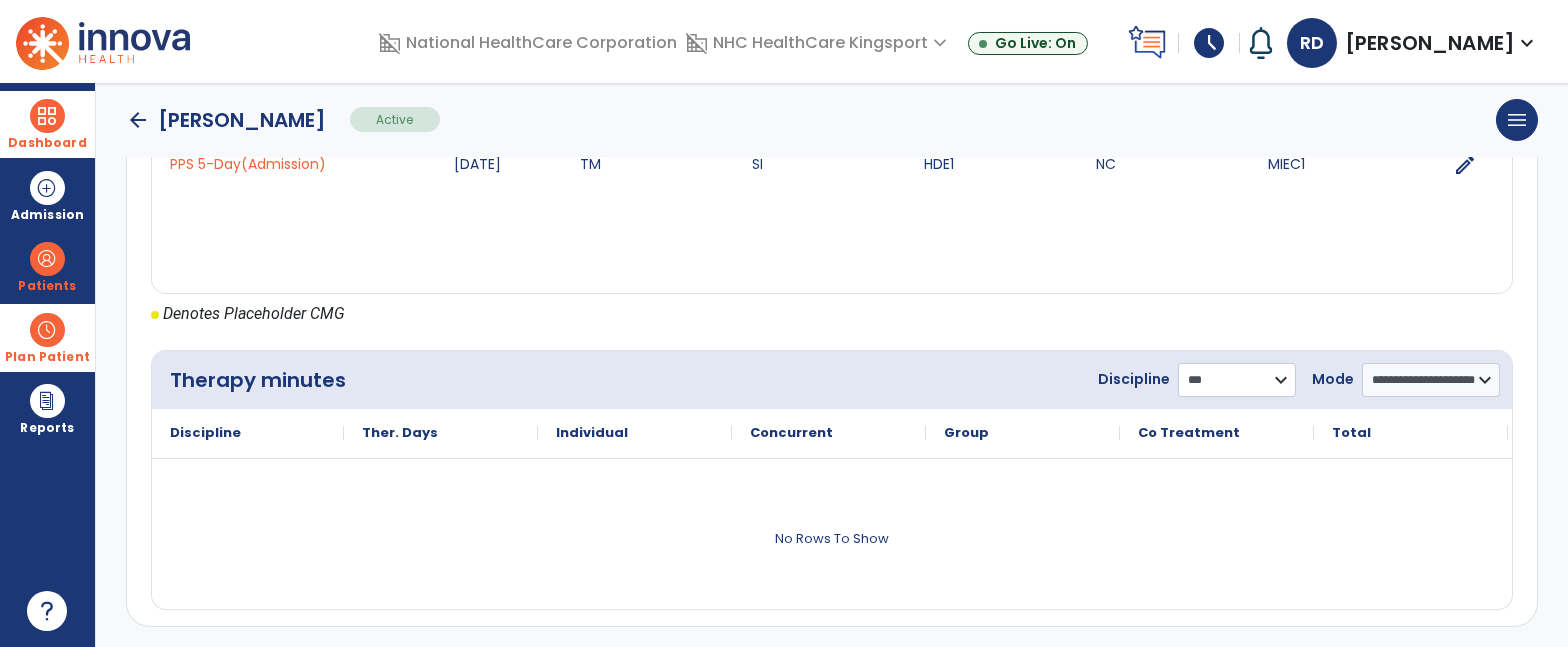 click on "**********" 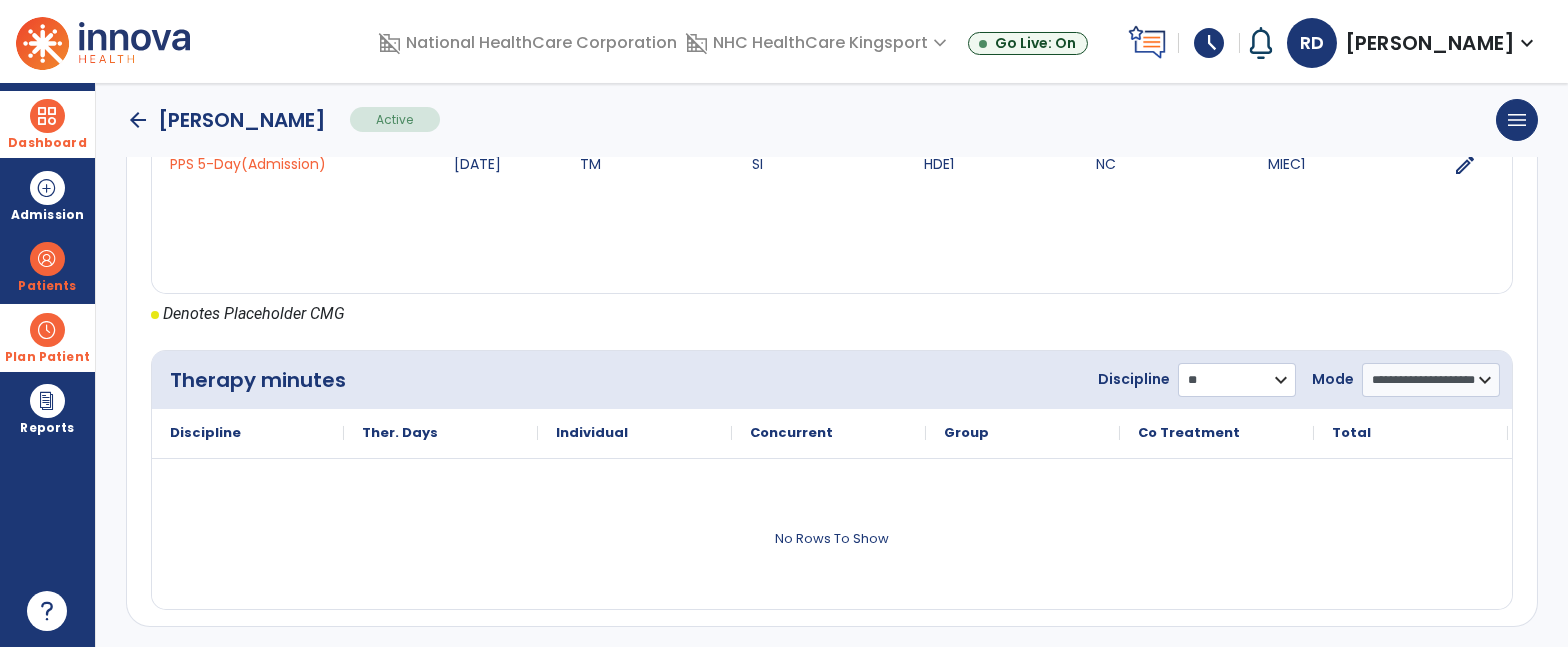 click on "**********" 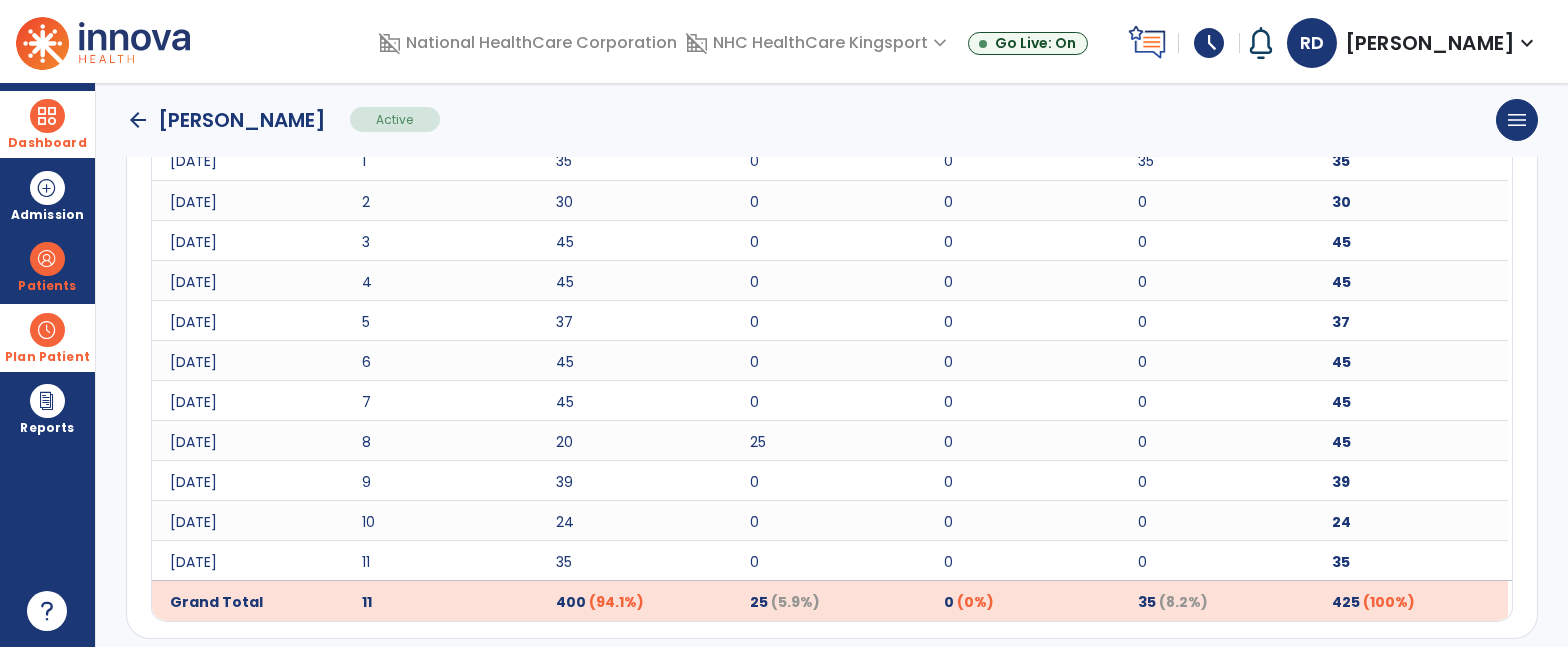 scroll, scrollTop: 1296, scrollLeft: 0, axis: vertical 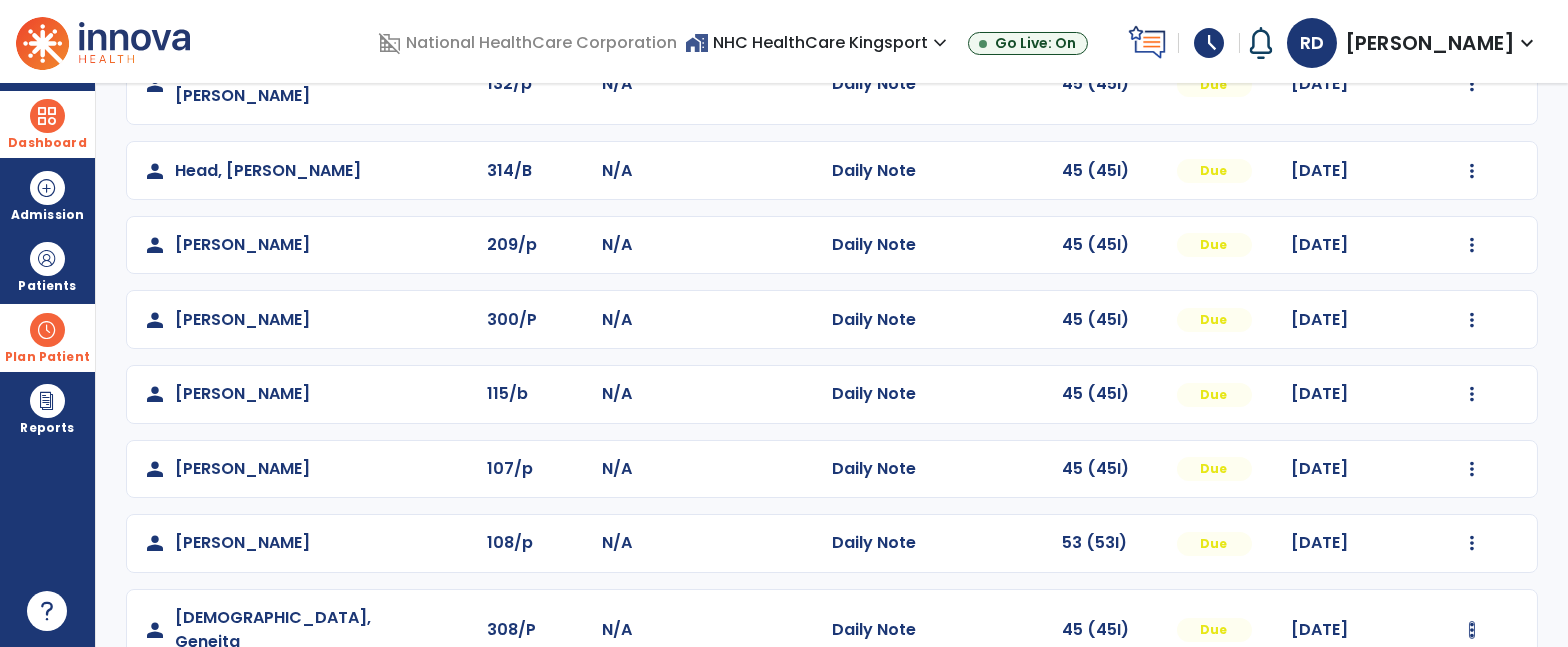 click at bounding box center [1472, -2] 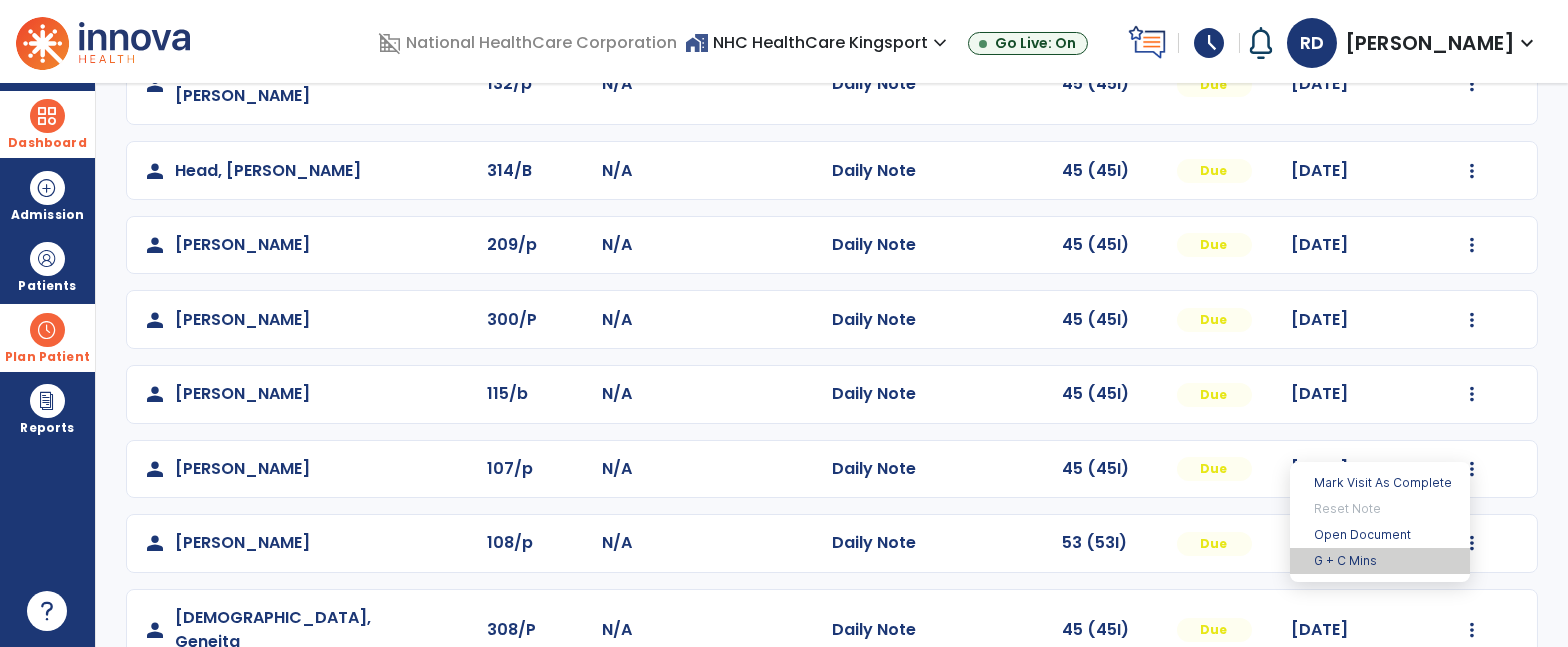 click on "G + C Mins" at bounding box center [1380, 561] 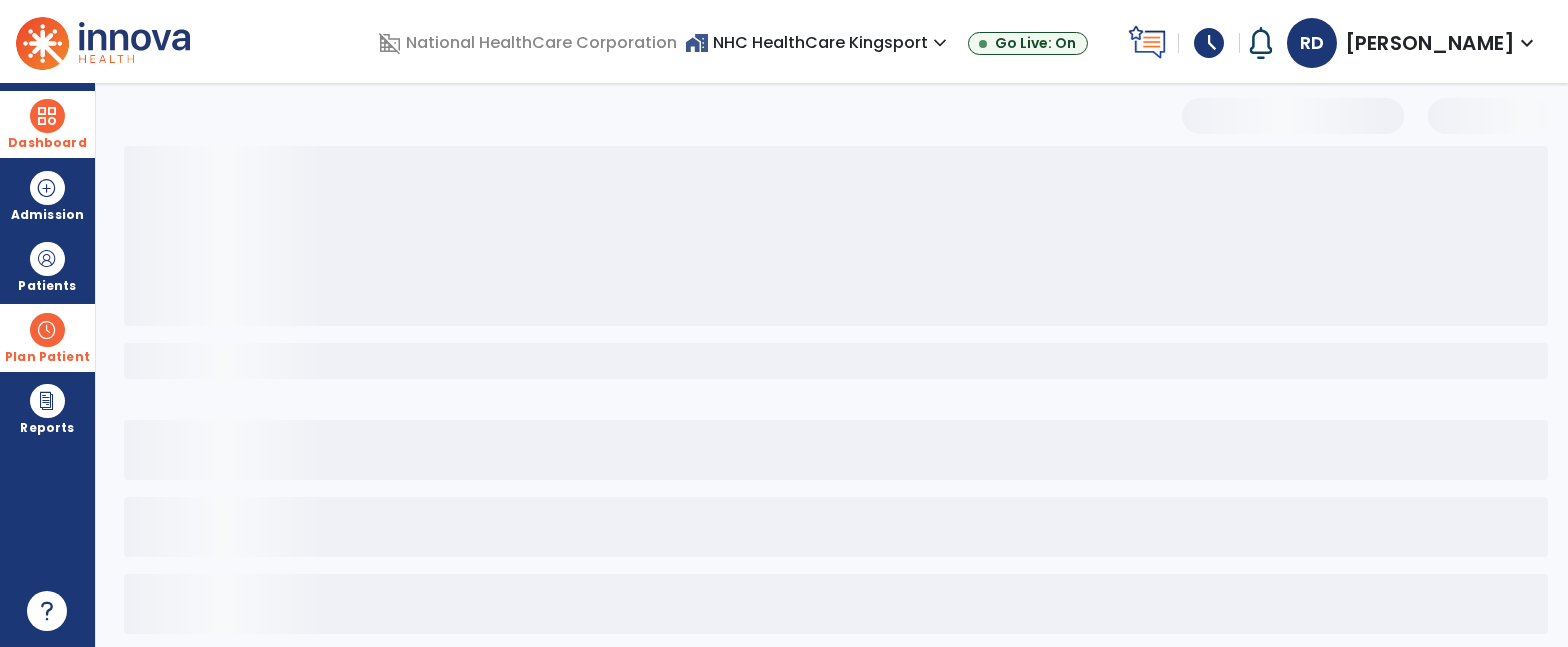 select on "***" 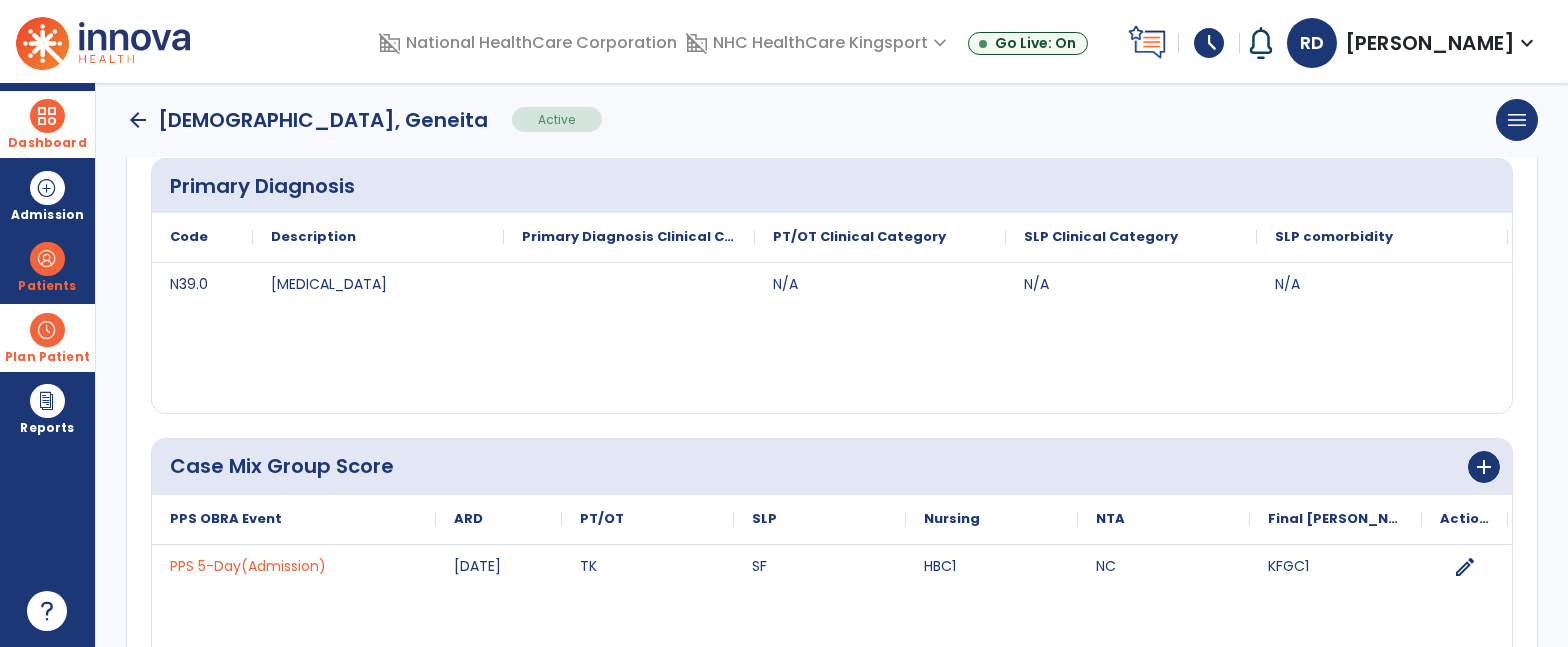 scroll, scrollTop: 965, scrollLeft: 0, axis: vertical 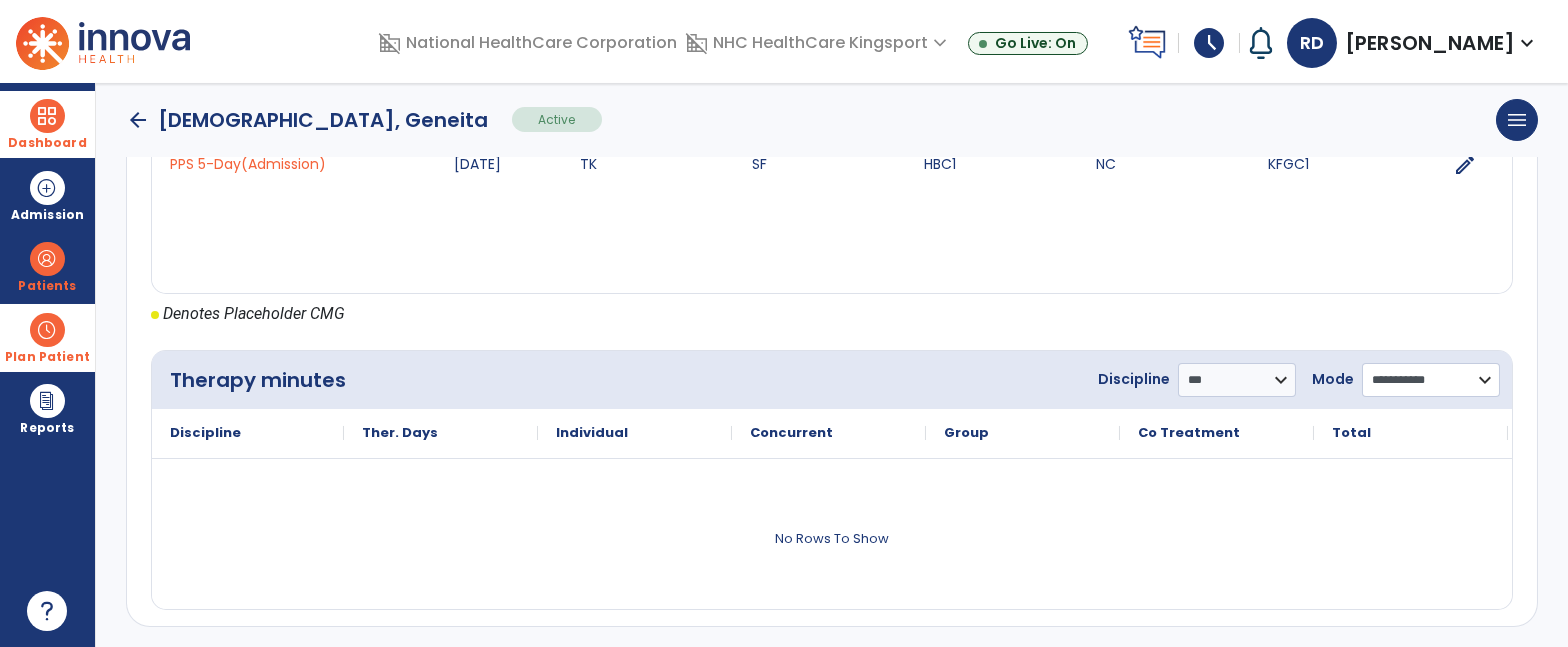 click on "**********" 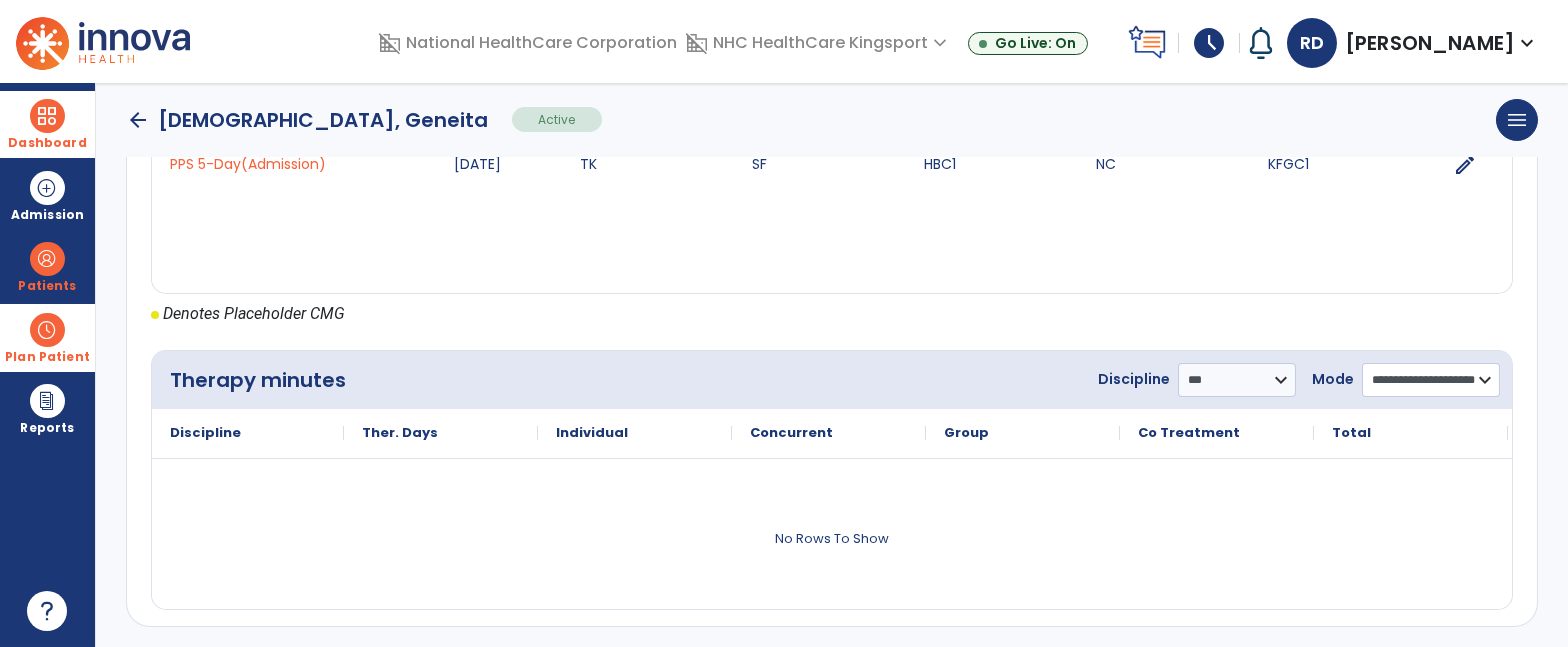 click on "**********" 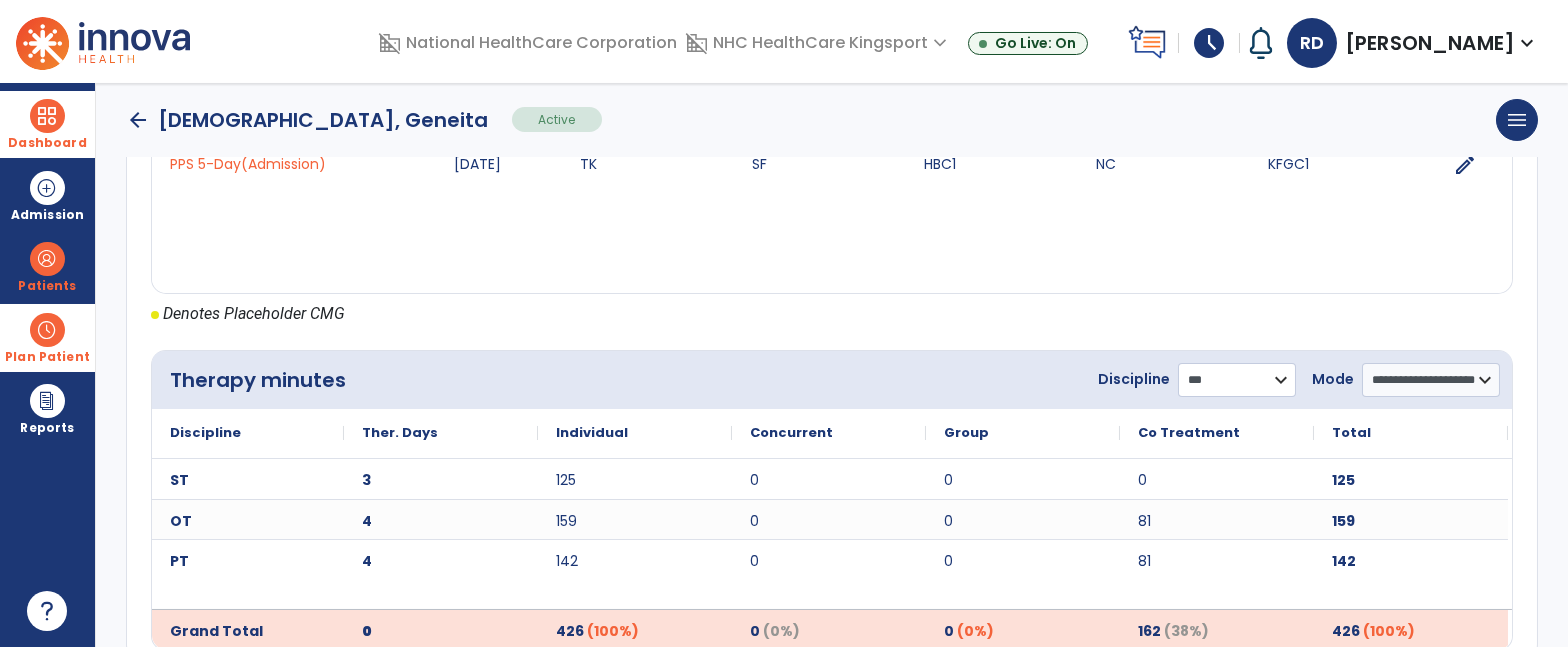click on "**********" 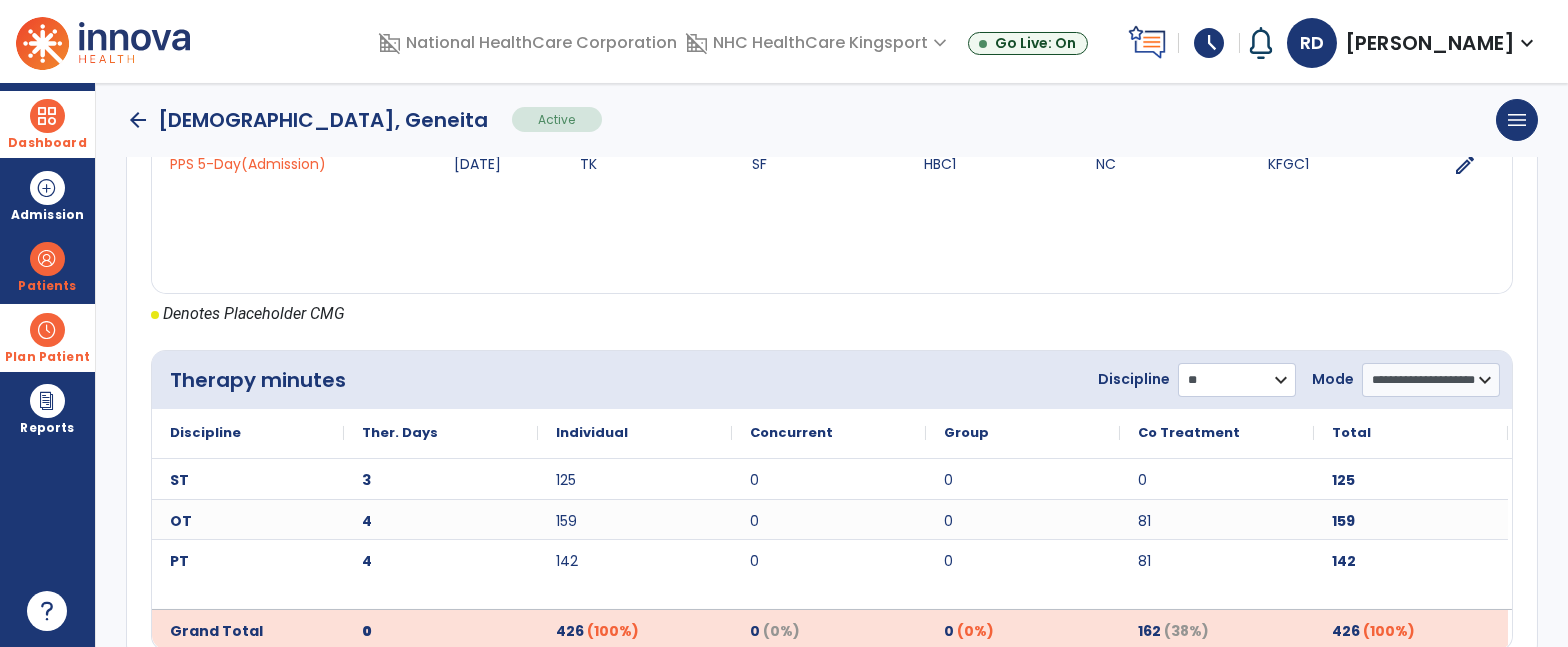 click on "**********" 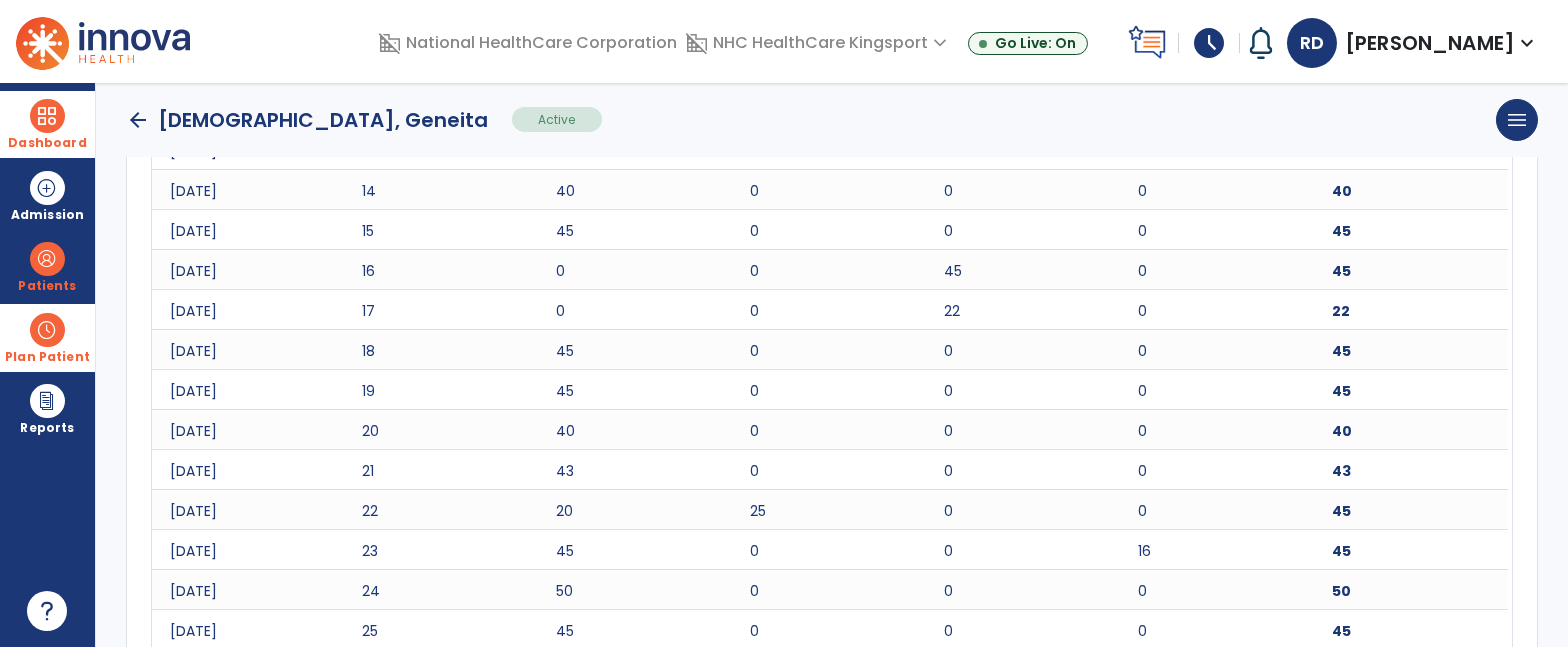scroll, scrollTop: 1856, scrollLeft: 0, axis: vertical 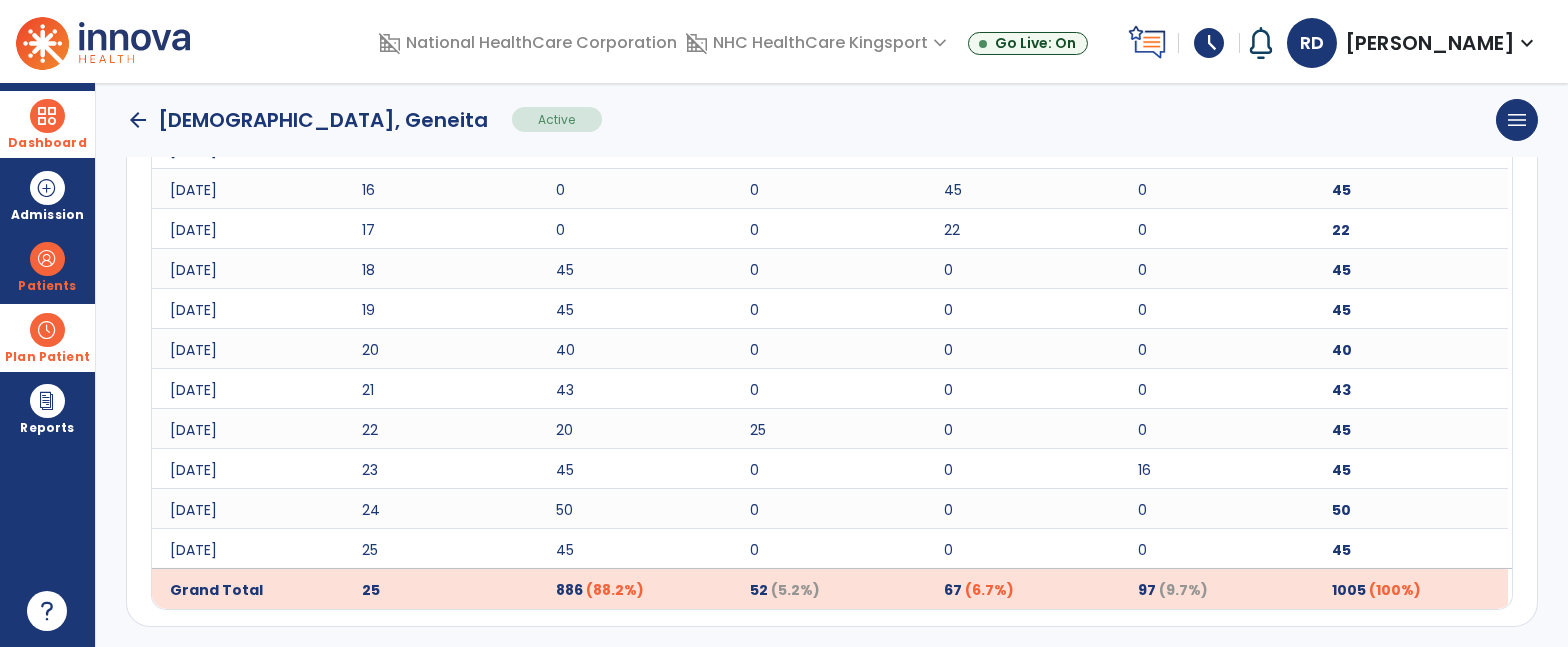 click at bounding box center [47, 116] 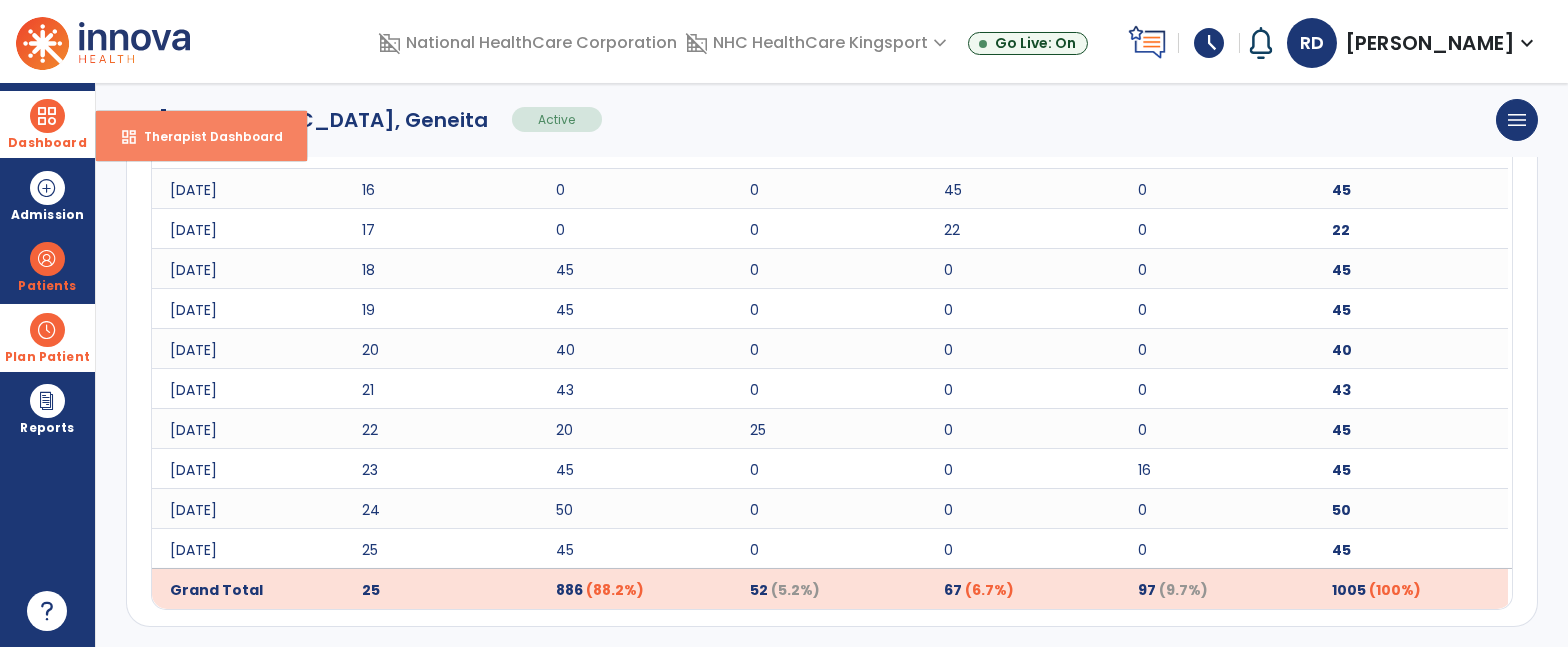 click on "dashboard  Therapist Dashboard" at bounding box center [201, 136] 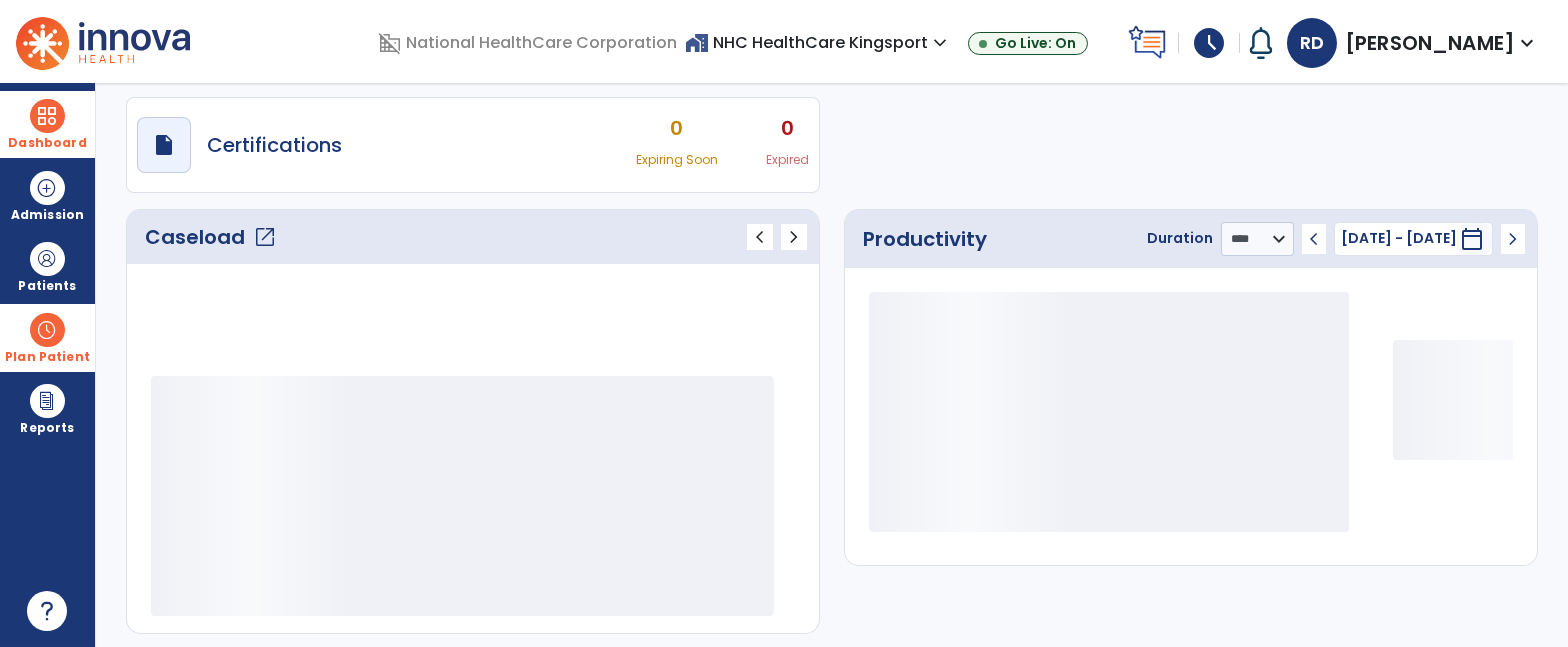 scroll, scrollTop: 168, scrollLeft: 0, axis: vertical 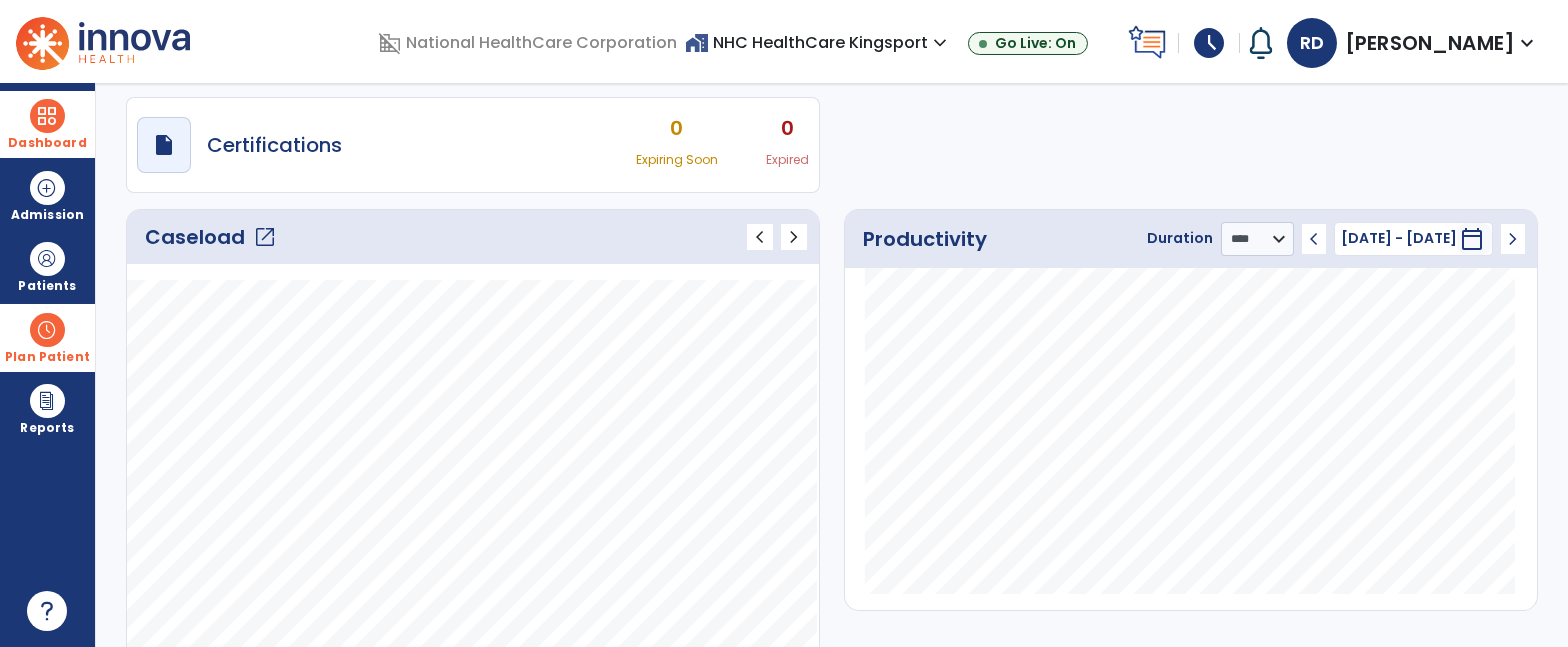 click on "Caseload   open_in_new" 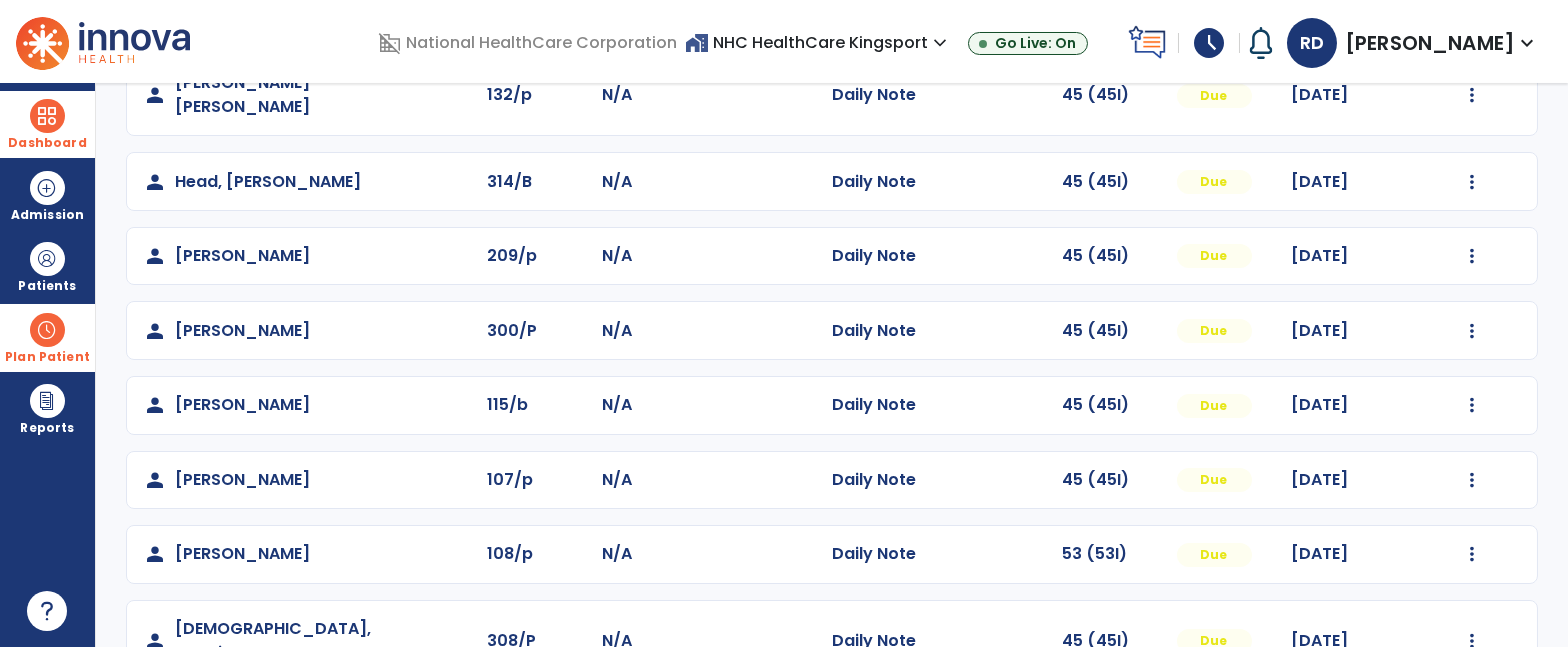 scroll, scrollTop: 300, scrollLeft: 0, axis: vertical 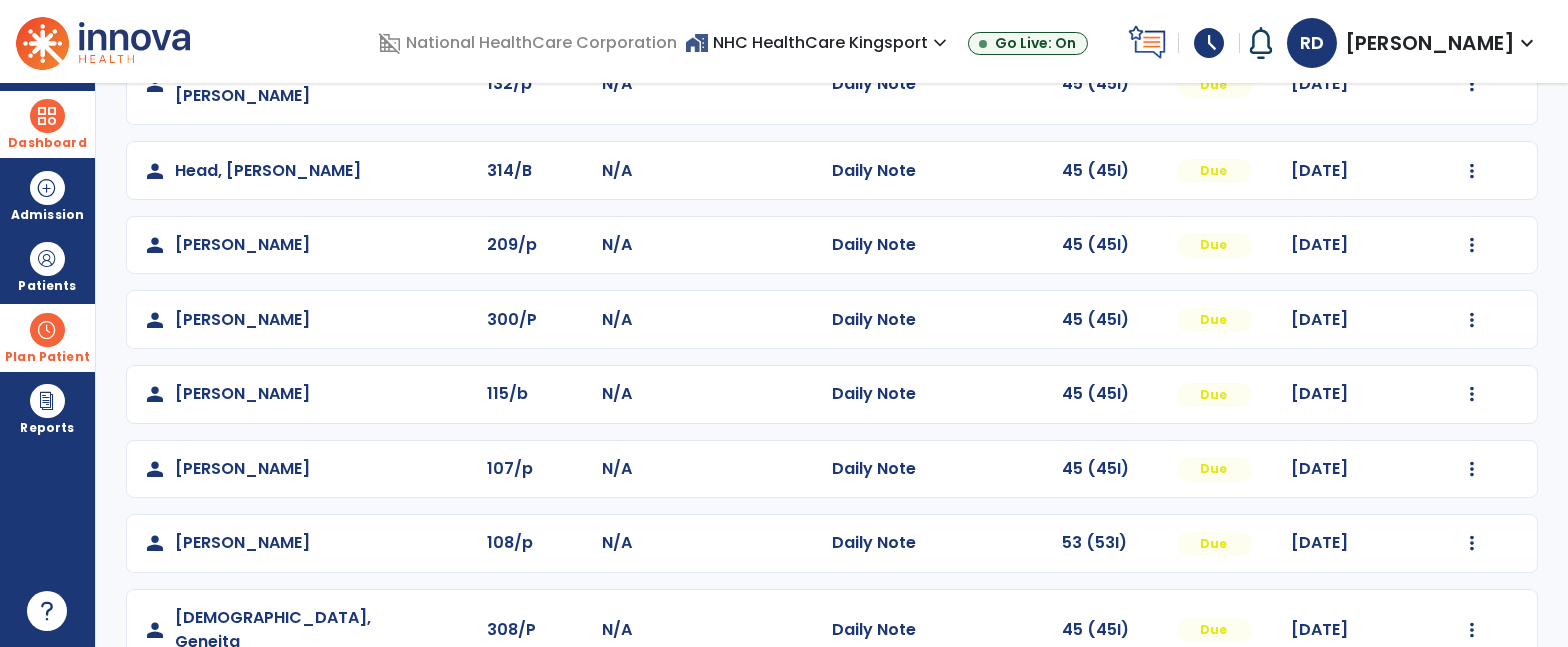 click on "Mark Visit As Complete   Reset Note   Open Document   G + C Mins" 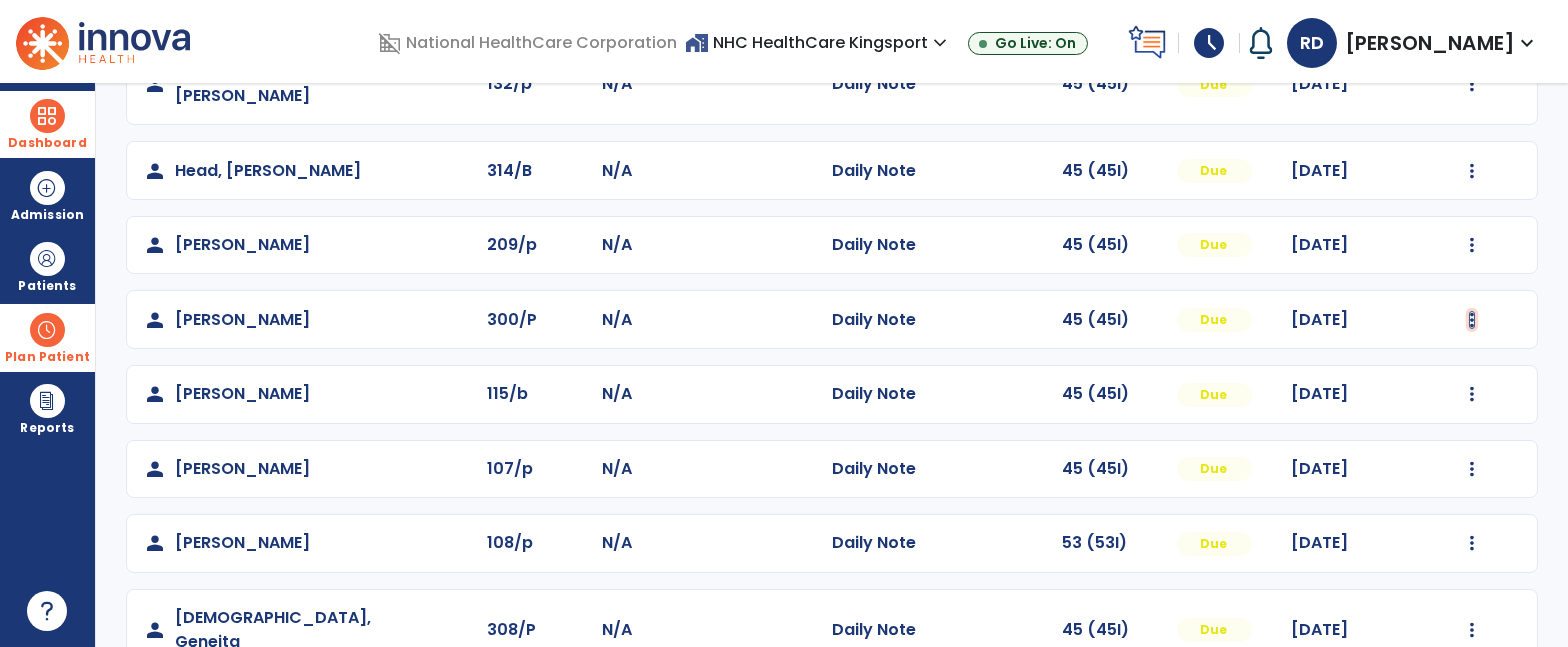 click at bounding box center (1472, -2) 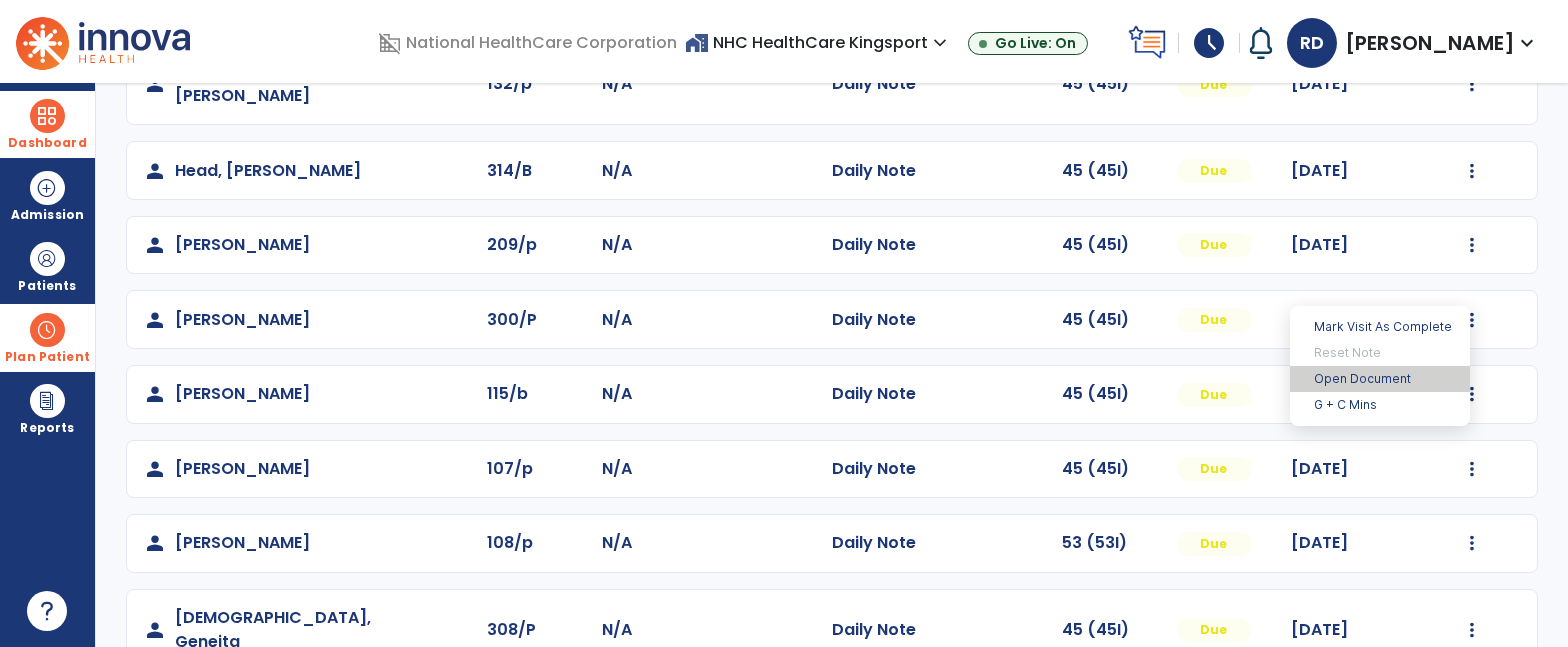 click on "Open Document" at bounding box center [1380, 379] 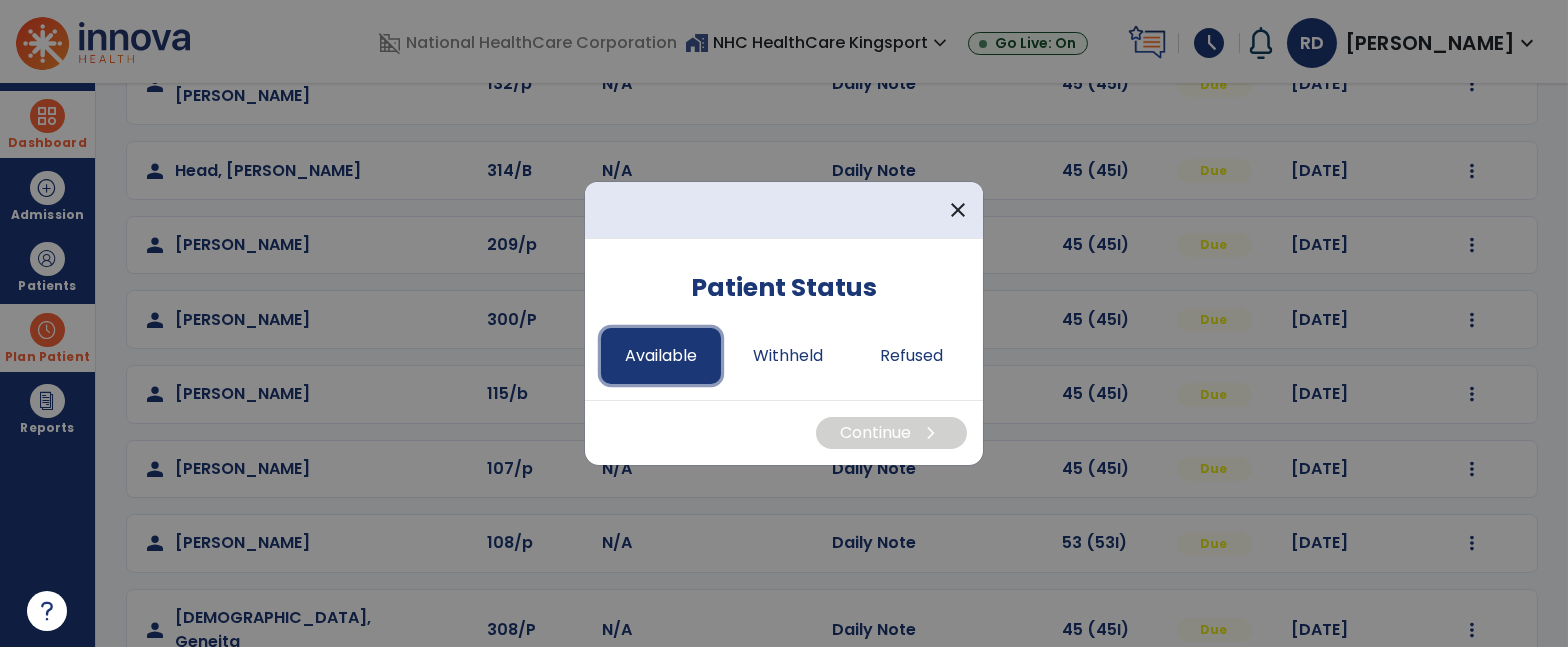 click on "Available" at bounding box center [661, 356] 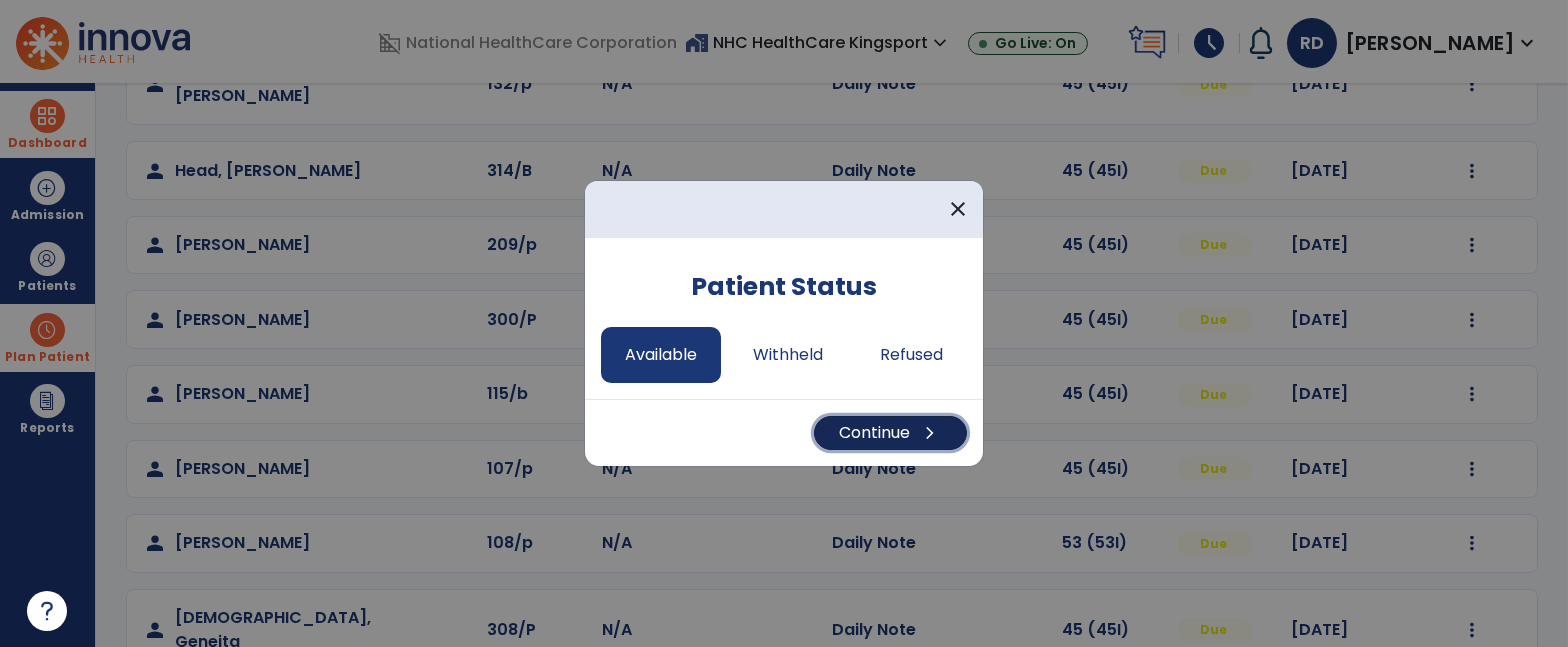 click on "Continue   chevron_right" at bounding box center (890, 433) 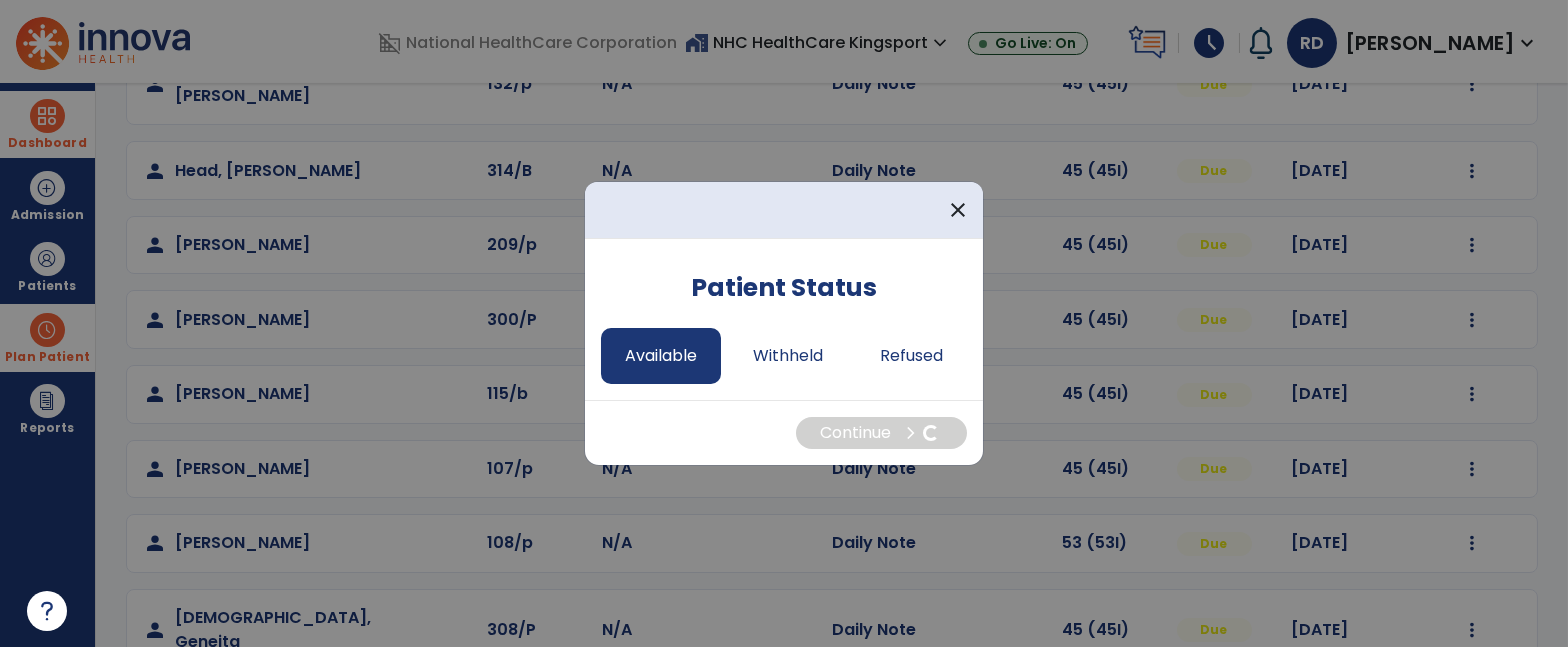 select on "*" 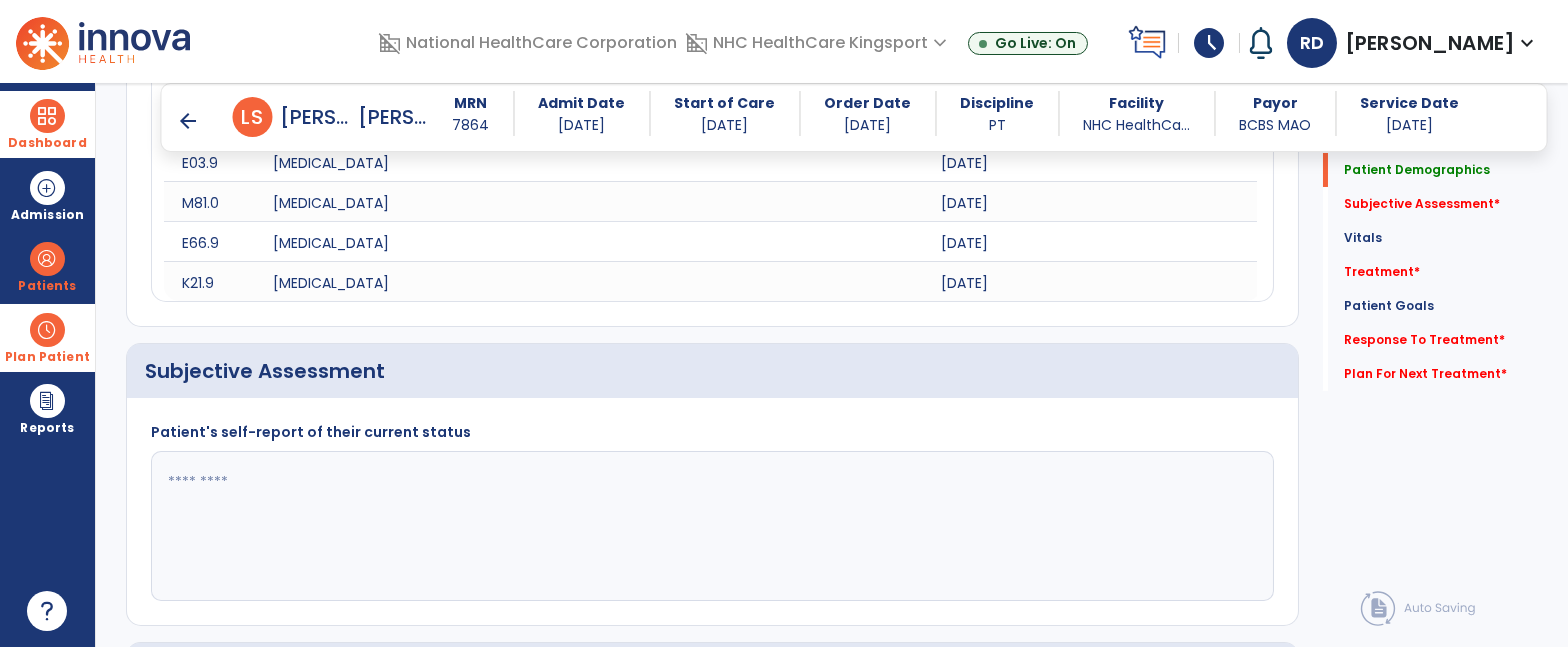 scroll, scrollTop: 563, scrollLeft: 0, axis: vertical 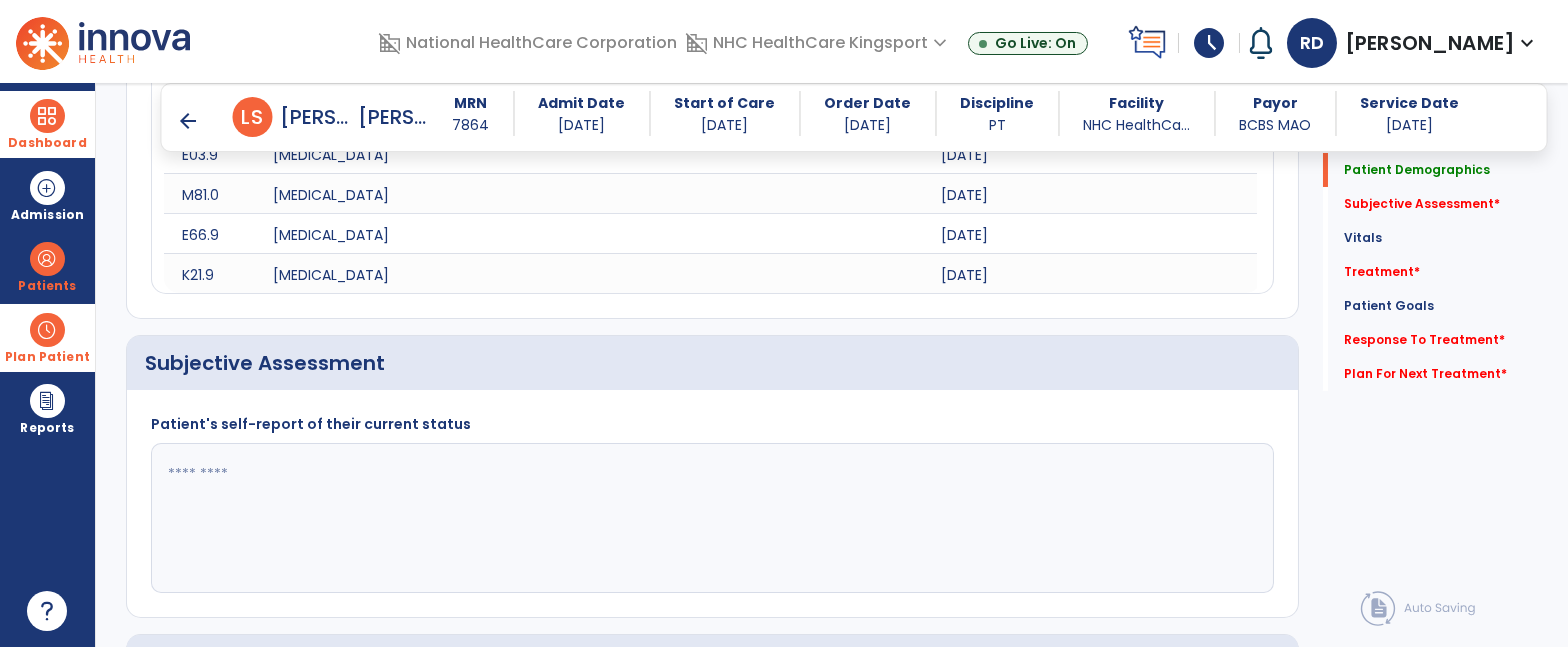 click 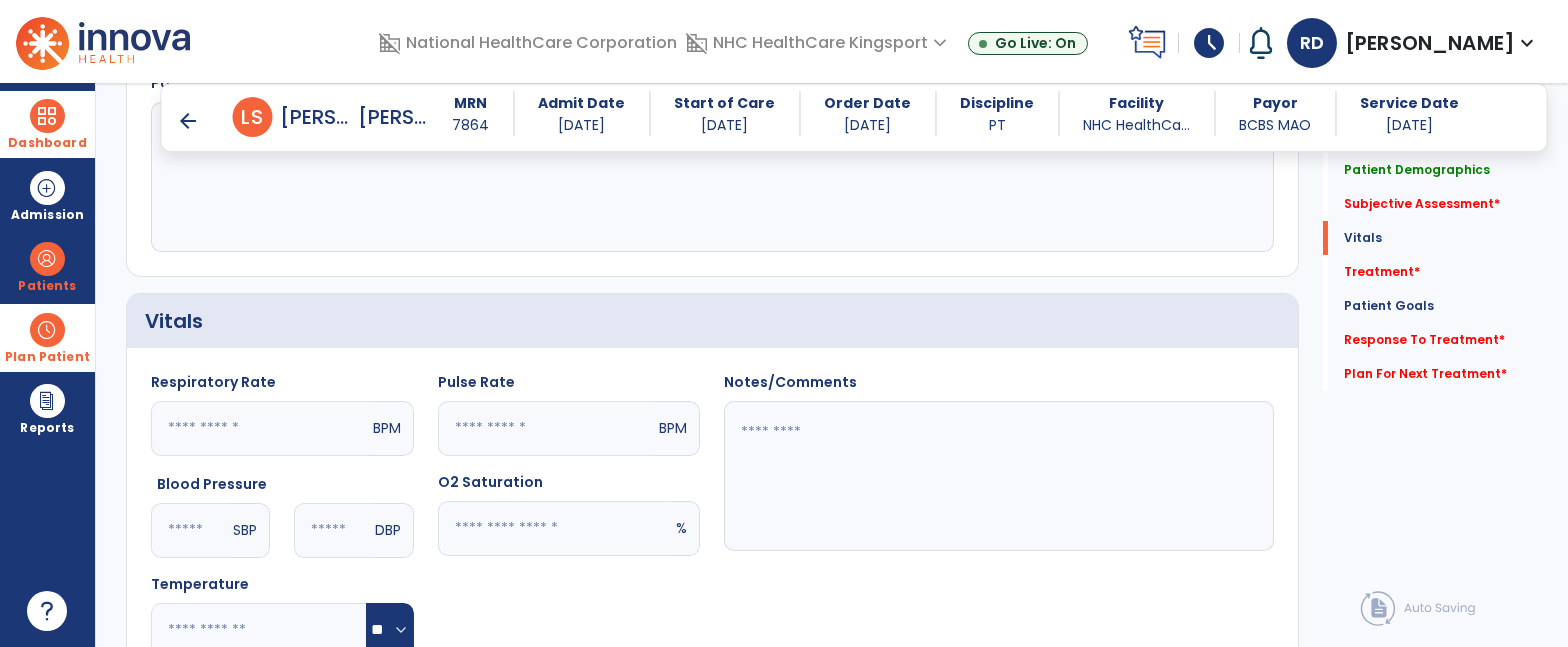 scroll, scrollTop: 1279, scrollLeft: 0, axis: vertical 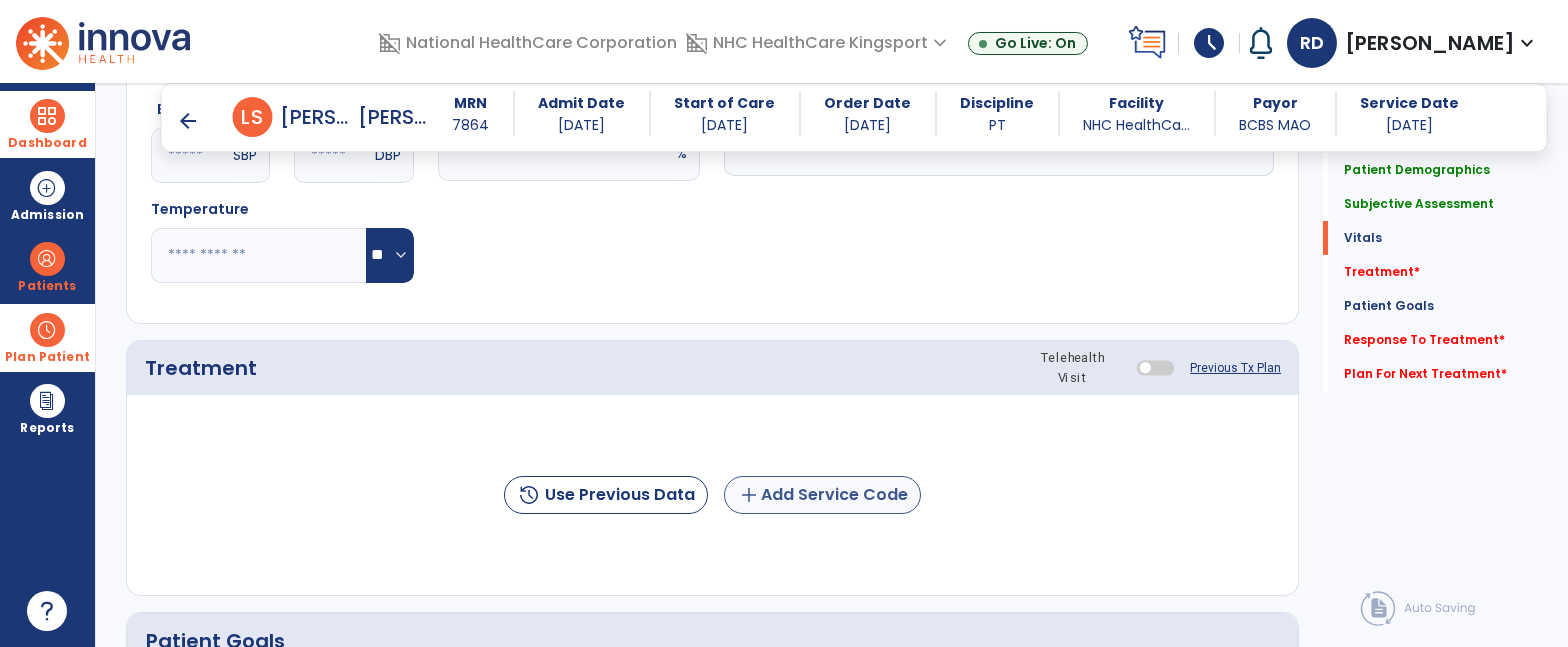 type on "**********" 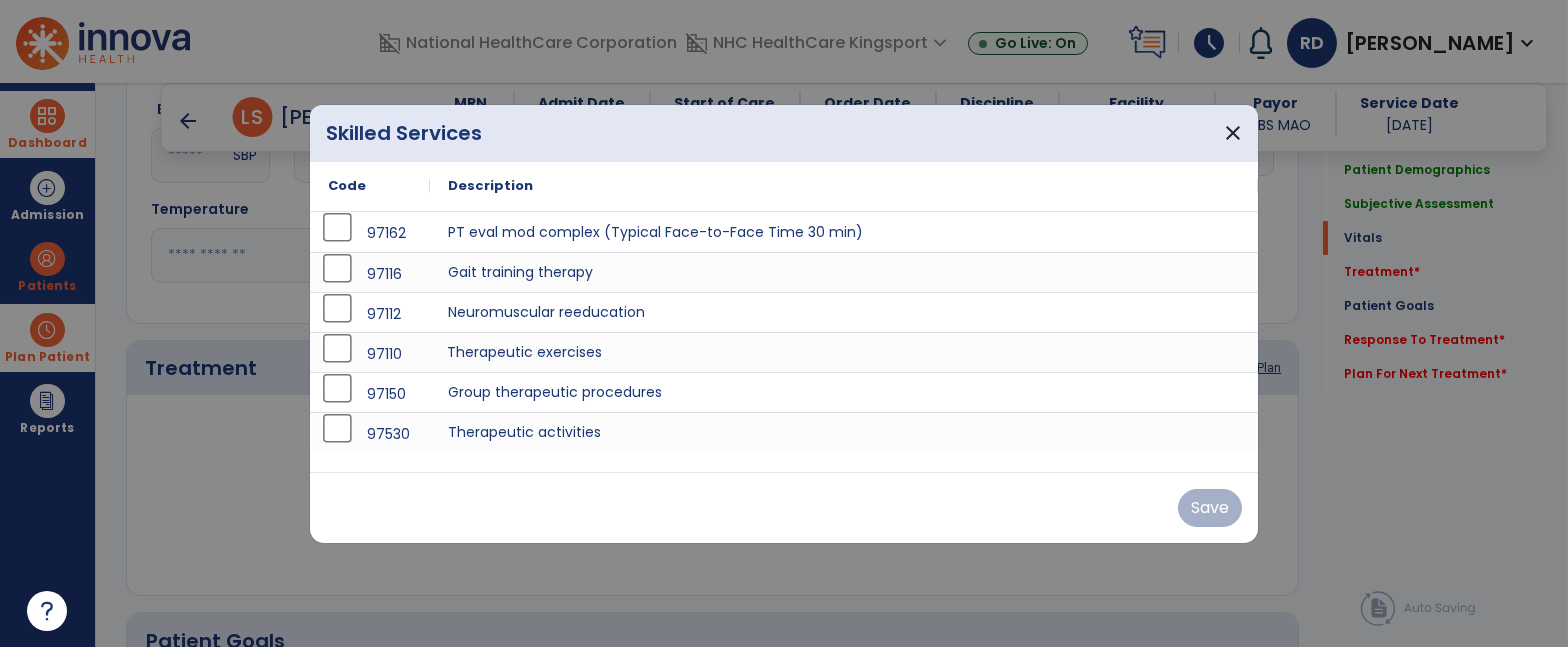 click on "Therapeutic exercises" at bounding box center [844, 352] 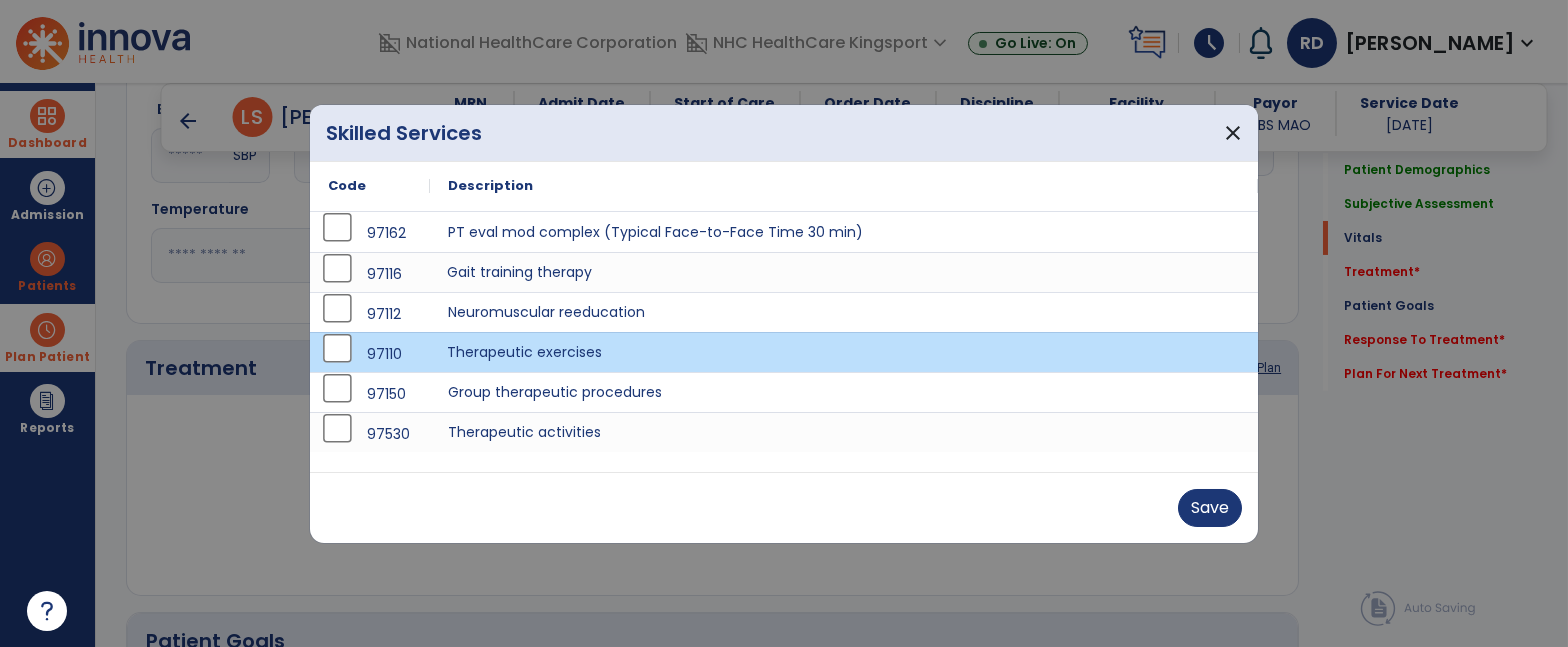 click on "Gait training therapy" at bounding box center (844, 272) 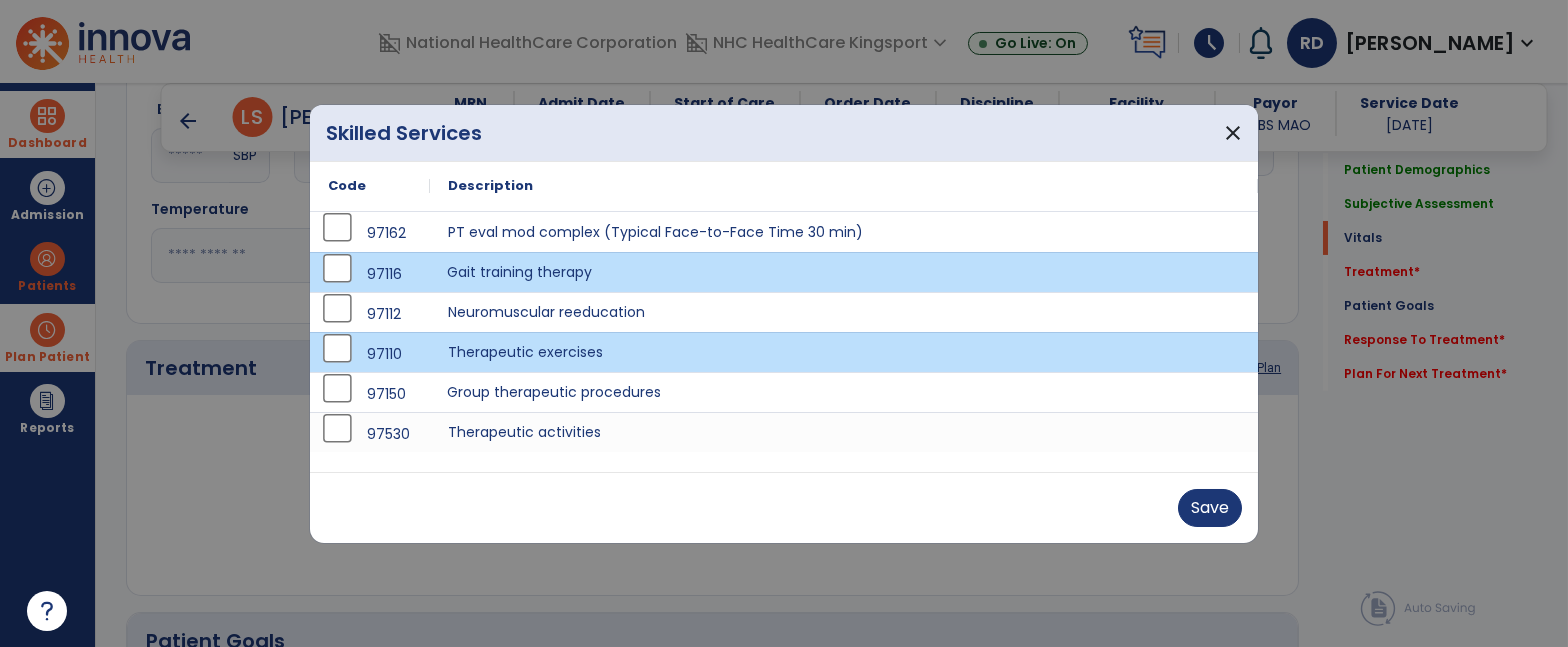 click on "Group therapeutic procedures" at bounding box center (844, 392) 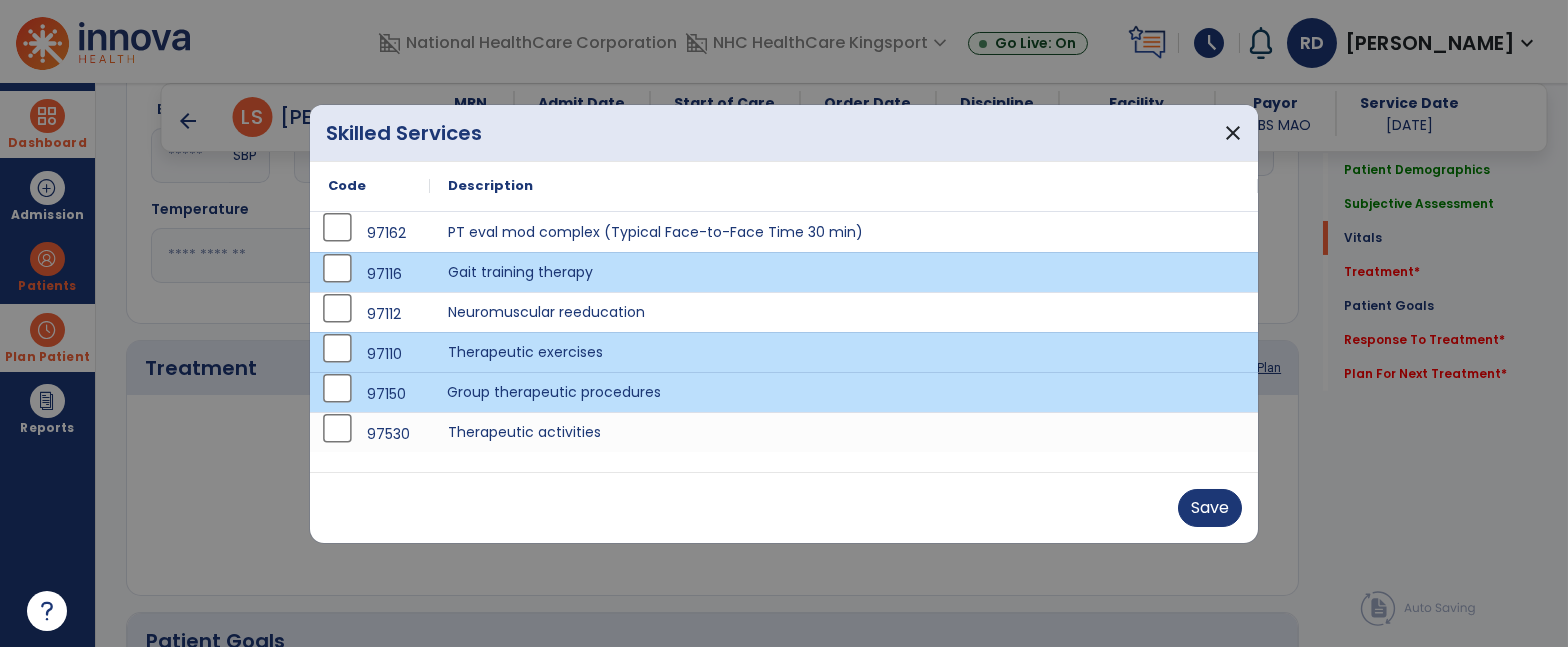 click on "Group therapeutic procedures" at bounding box center (844, 392) 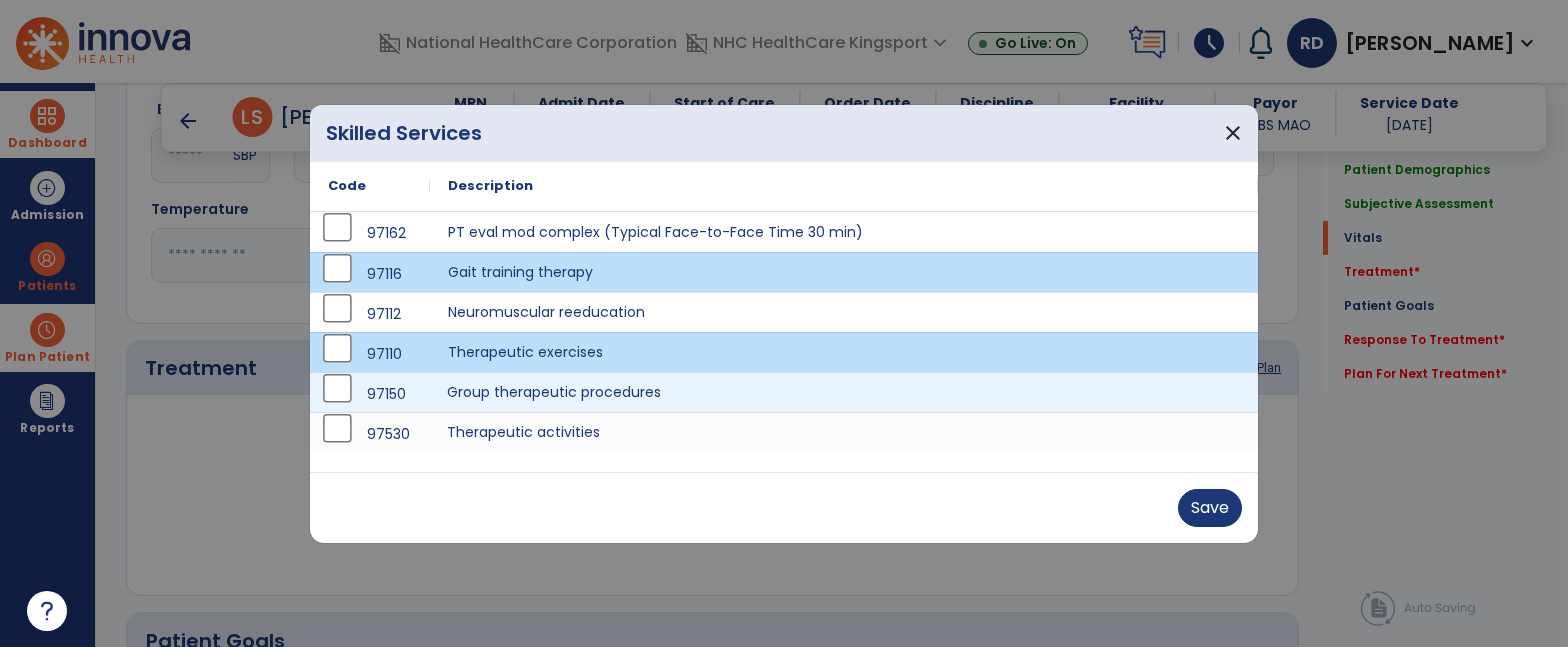 click on "Therapeutic activities" at bounding box center (844, 432) 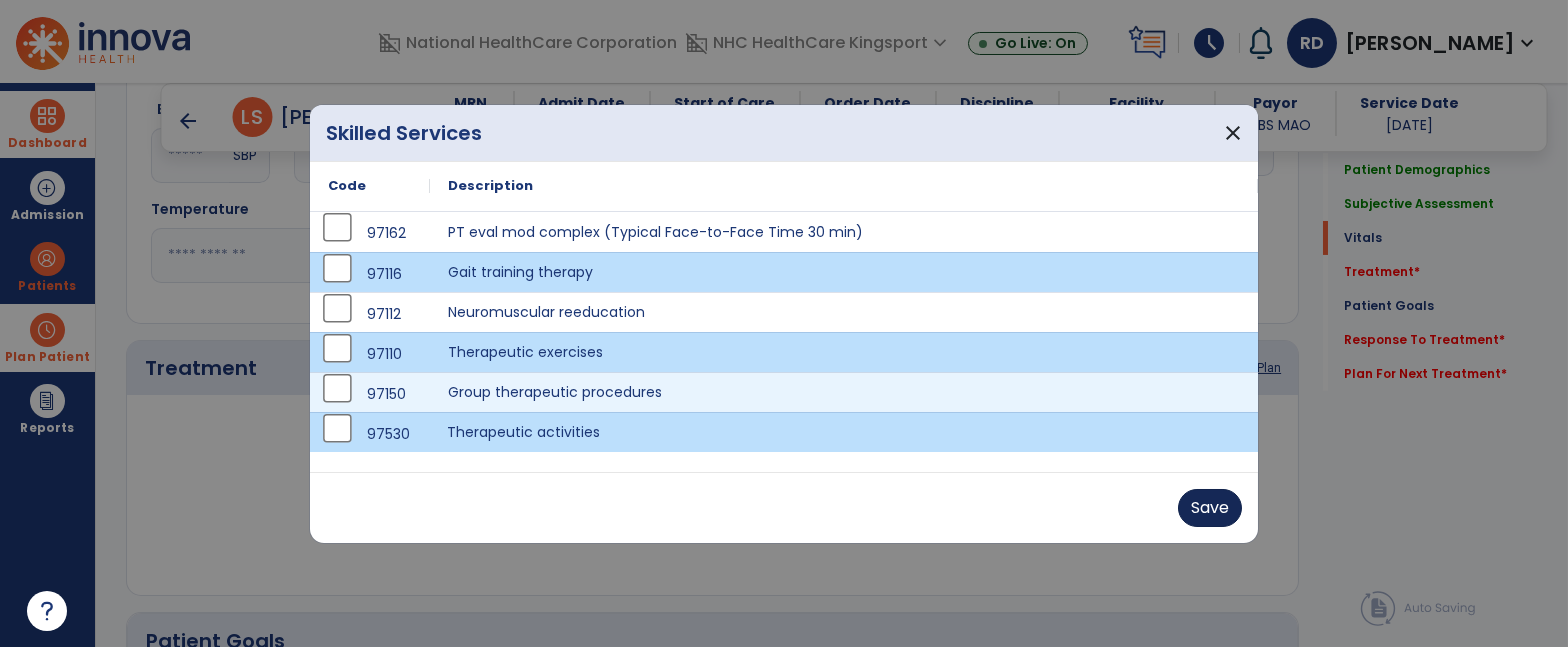 click on "Save" at bounding box center (1210, 508) 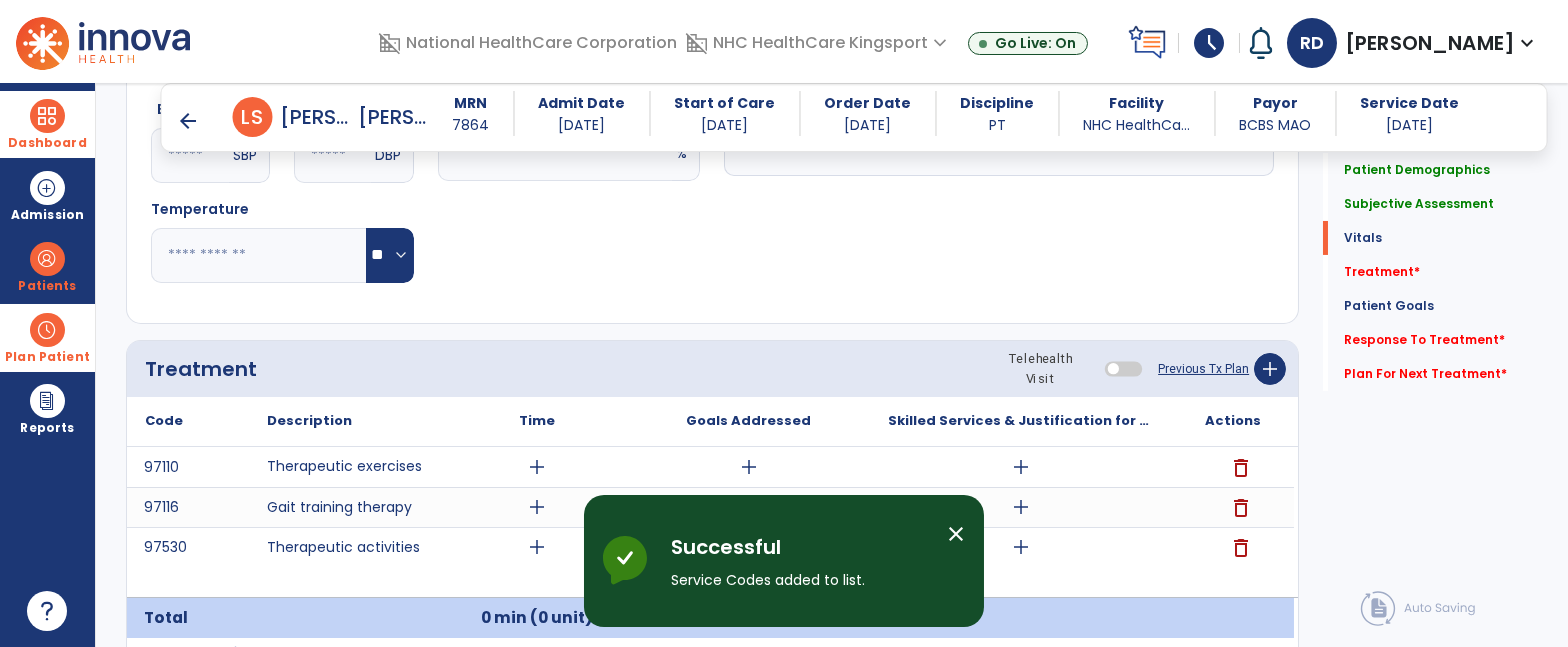 click on "add" at bounding box center (1021, 507) 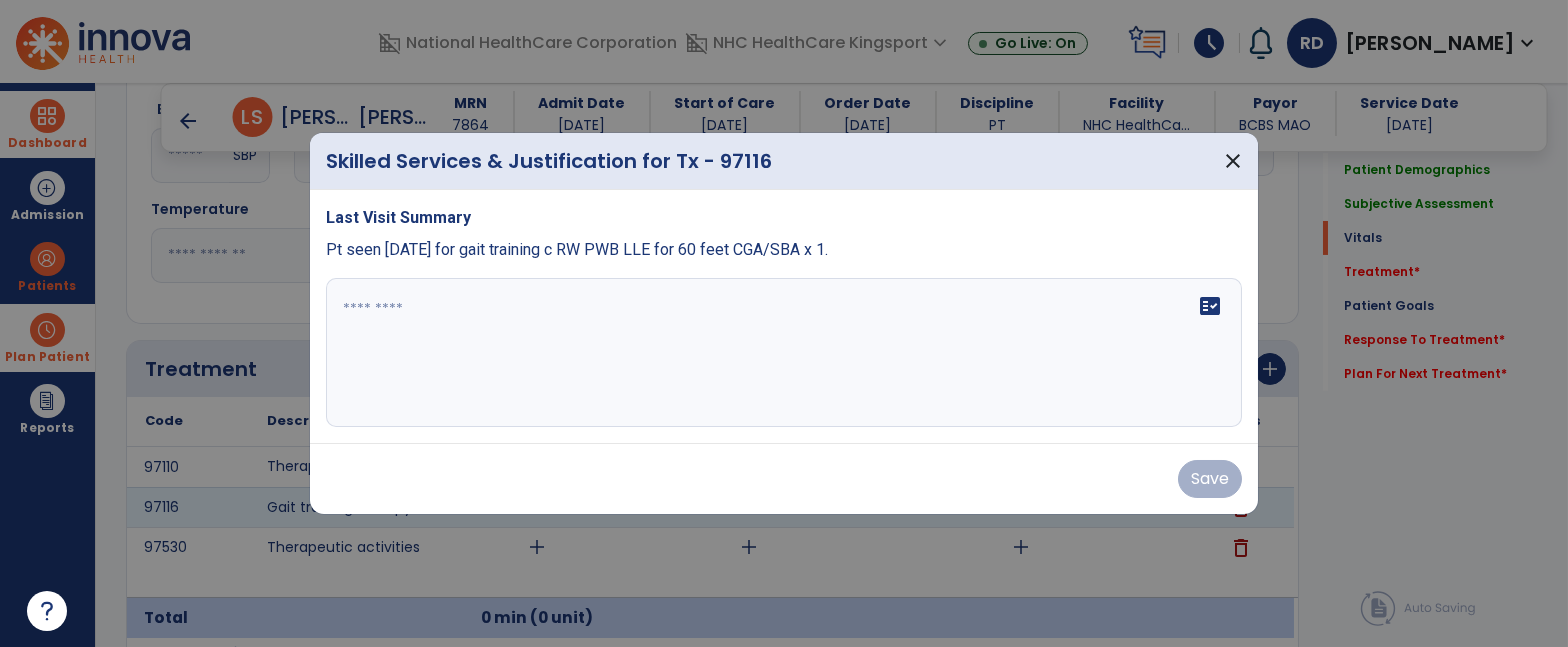 click on "fact_check" at bounding box center (784, 353) 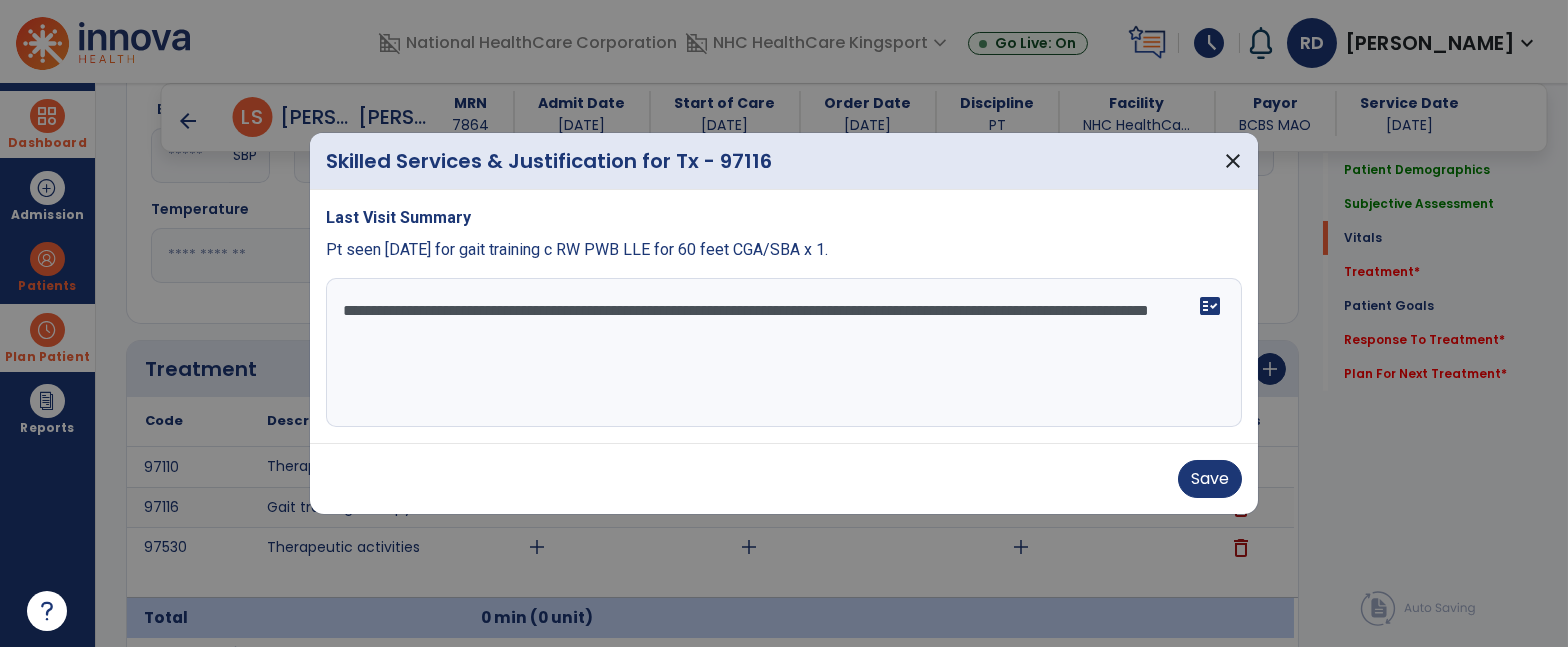 click on "**********" at bounding box center (784, 353) 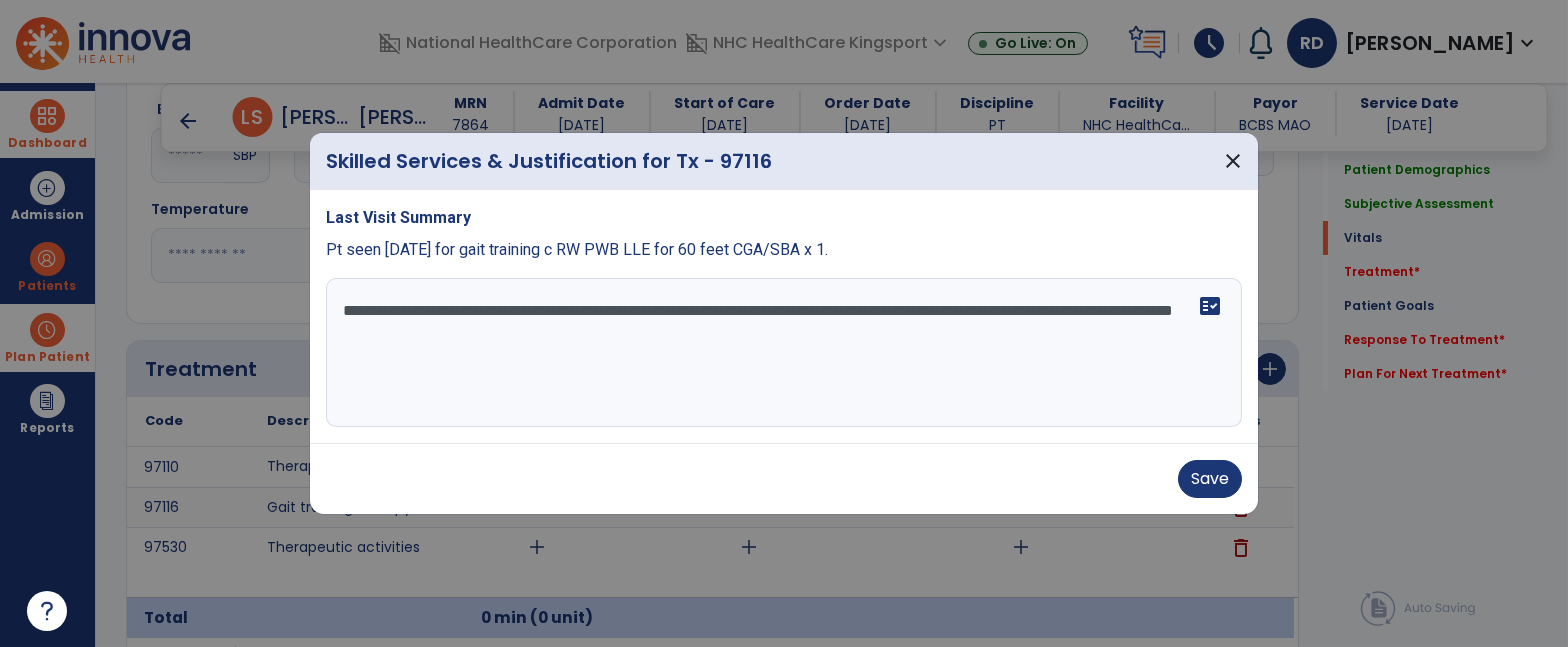 click on "**********" at bounding box center [784, 353] 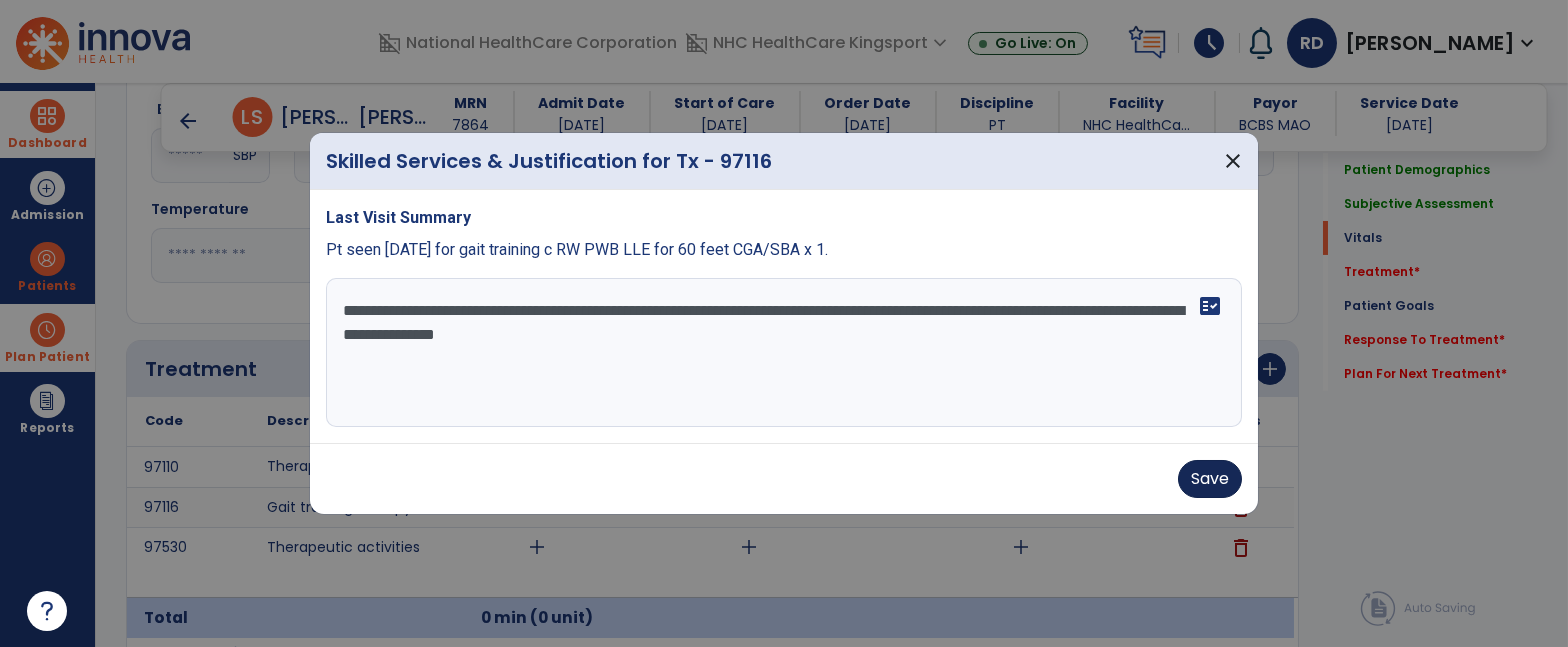 type on "**********" 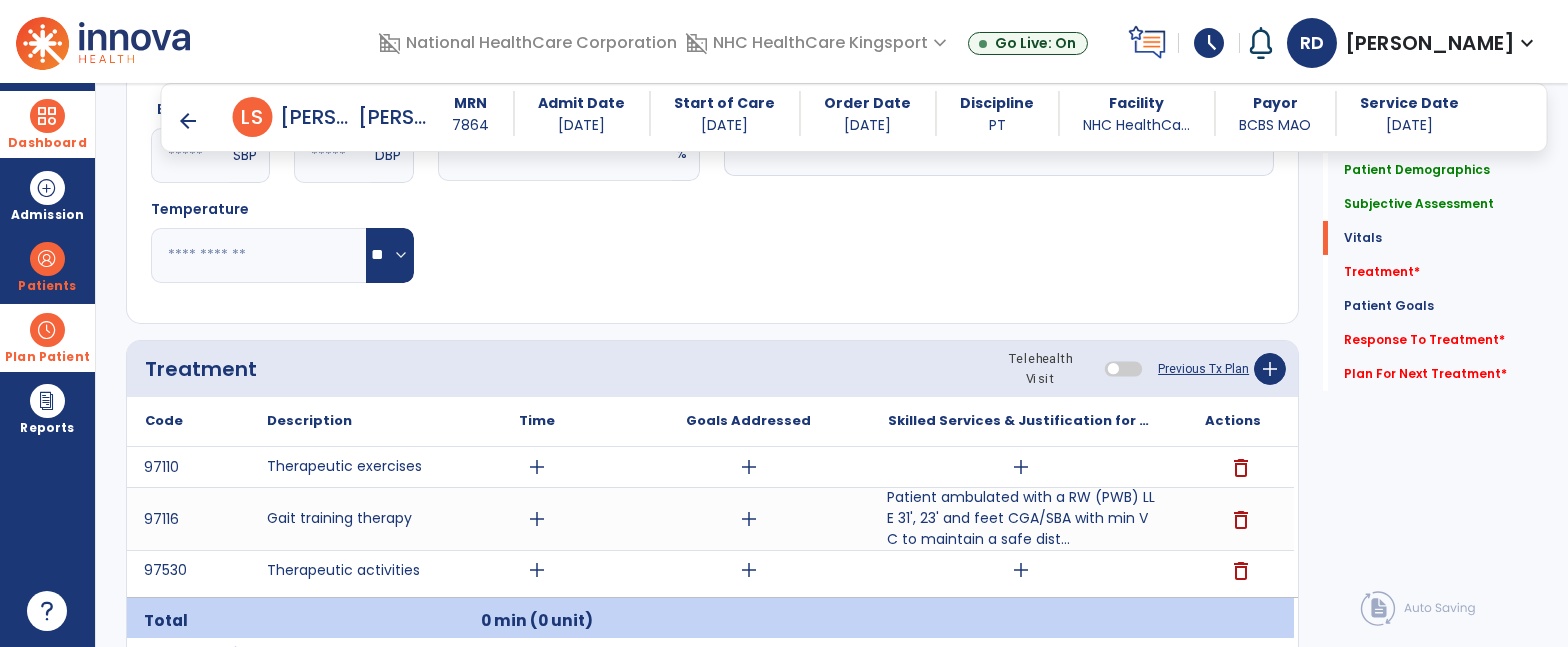 drag, startPoint x: 589, startPoint y: 243, endPoint x: 1177, endPoint y: 263, distance: 588.34 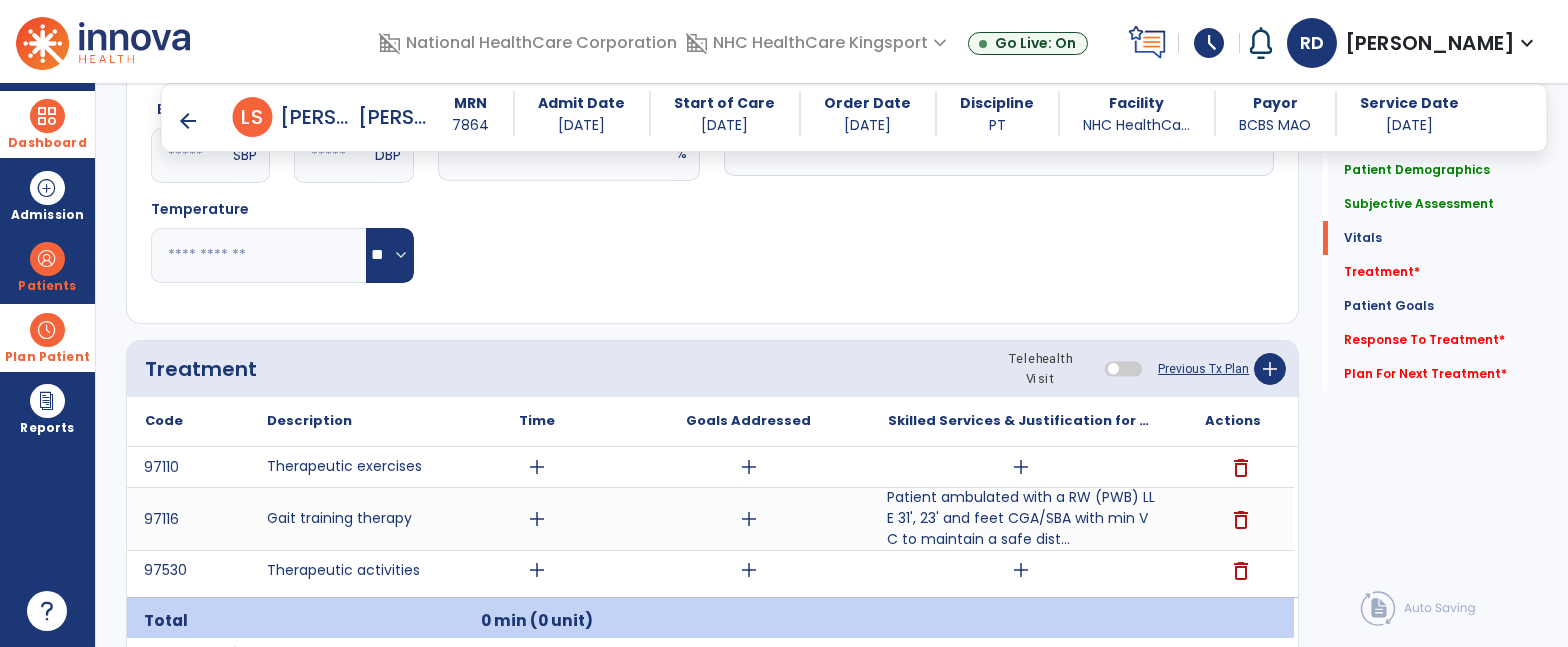click on "Quick Links  Patient Demographics   Patient Demographics   Subjective Assessment   Subjective Assessment   Vitals   Vitals   Treatment   *  Treatment   *  Patient Goals   Patient Goals   Response To Treatment   *  Response To Treatment   *  Plan For Next Treatment   *  Plan For Next Treatment   *" 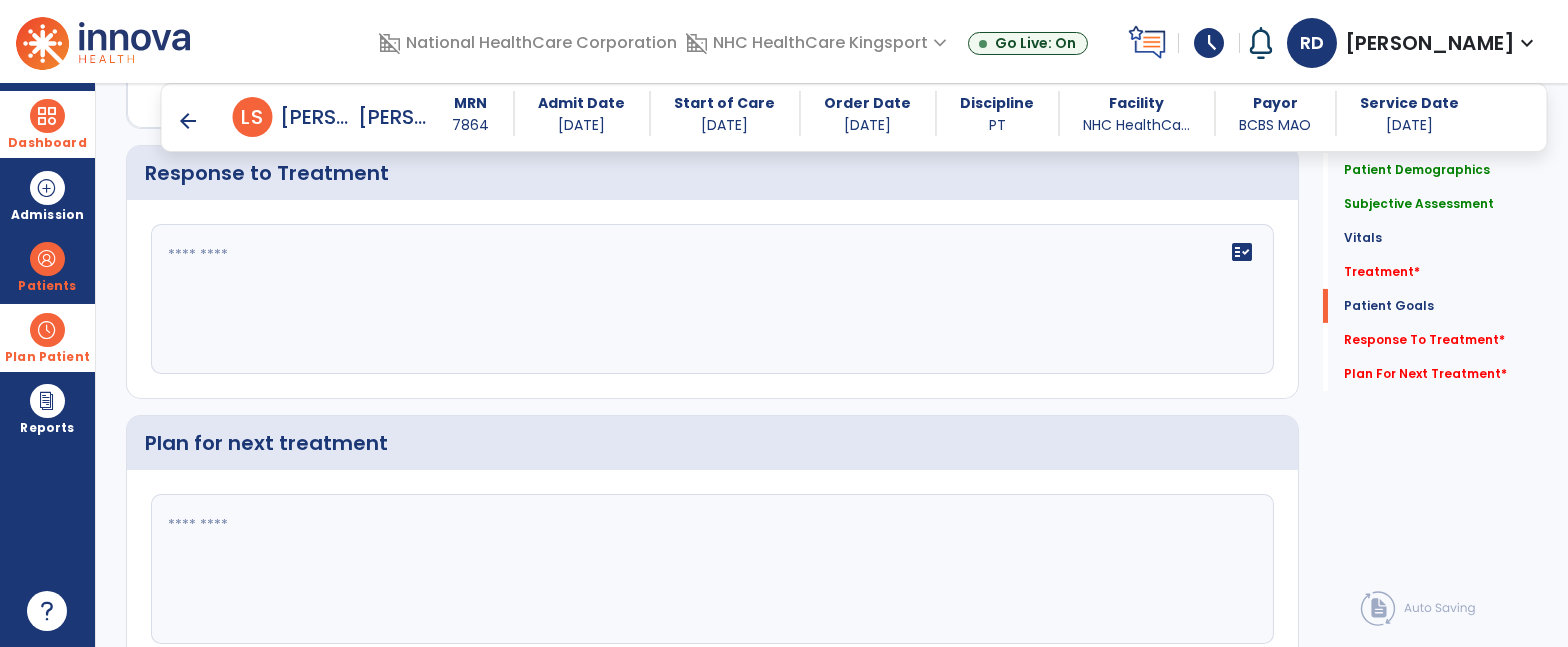 scroll, scrollTop: 3276, scrollLeft: 0, axis: vertical 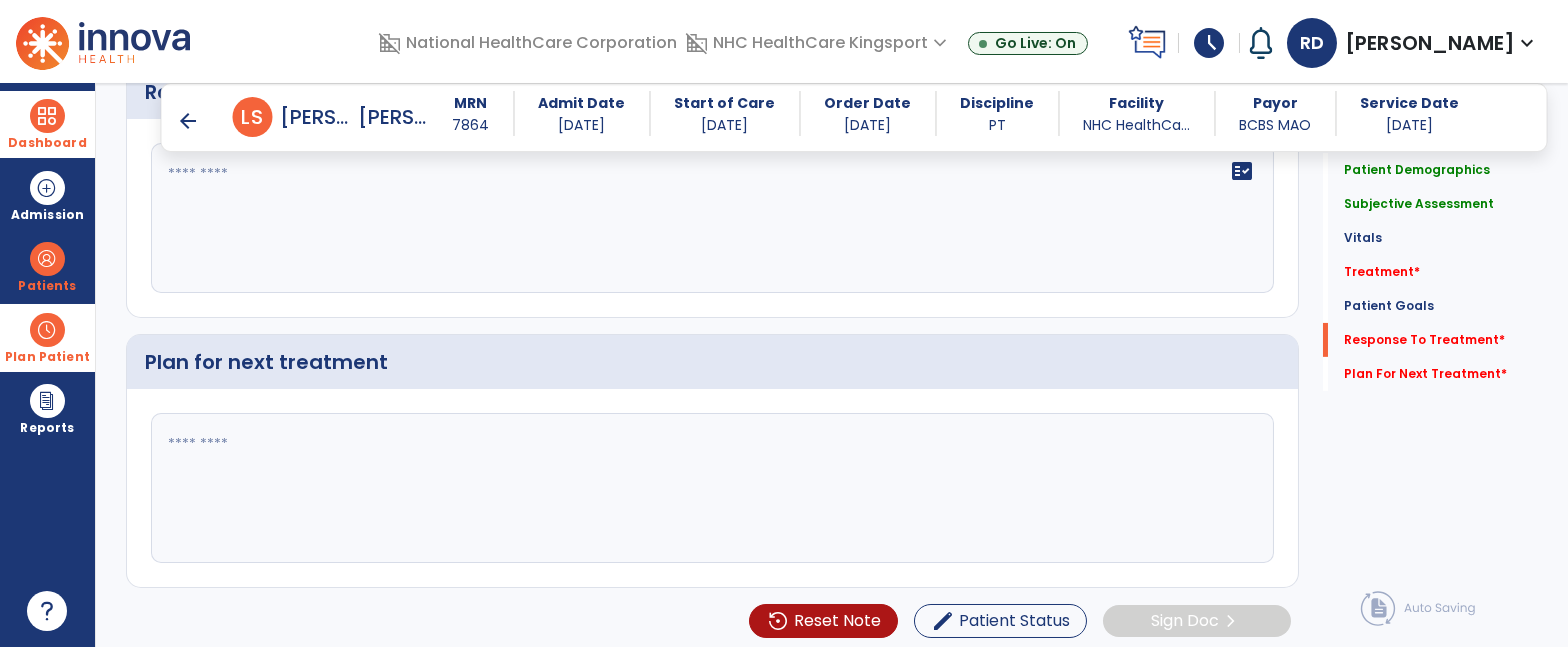 click 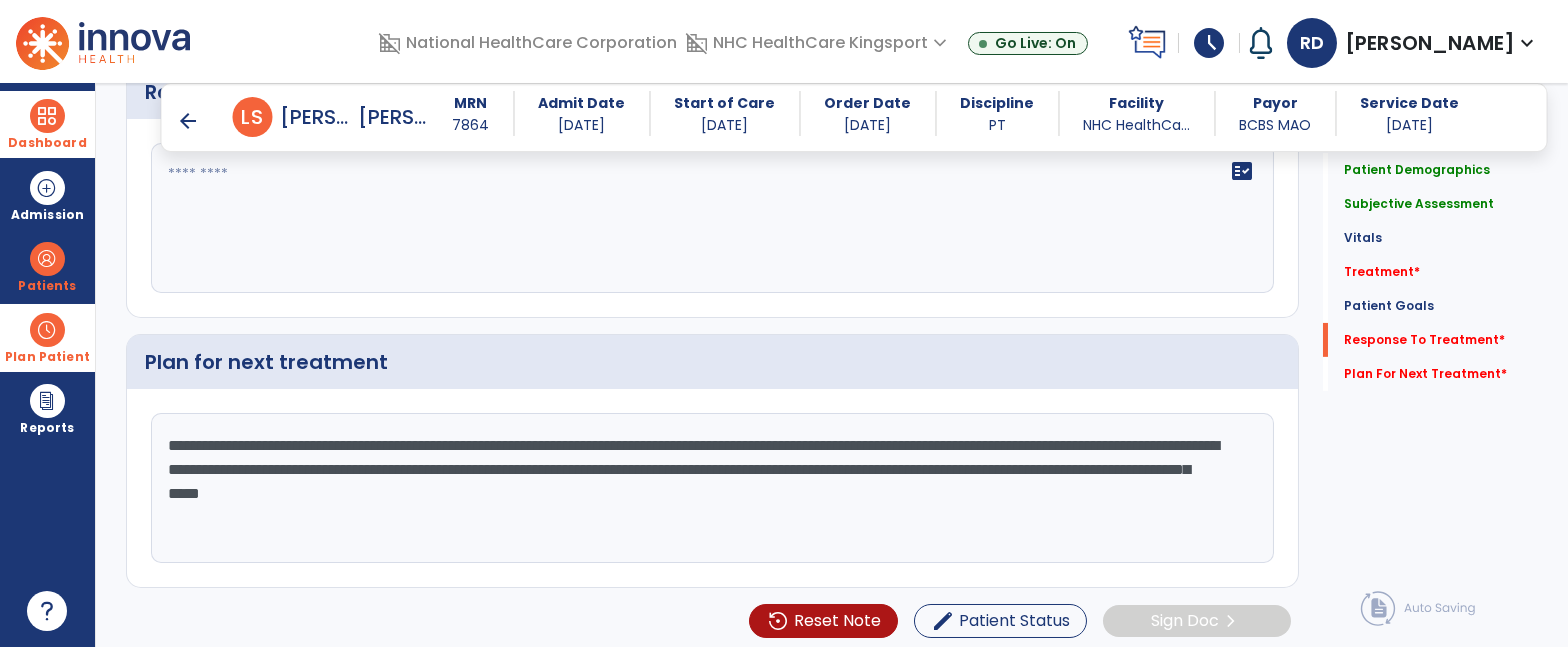 type on "**********" 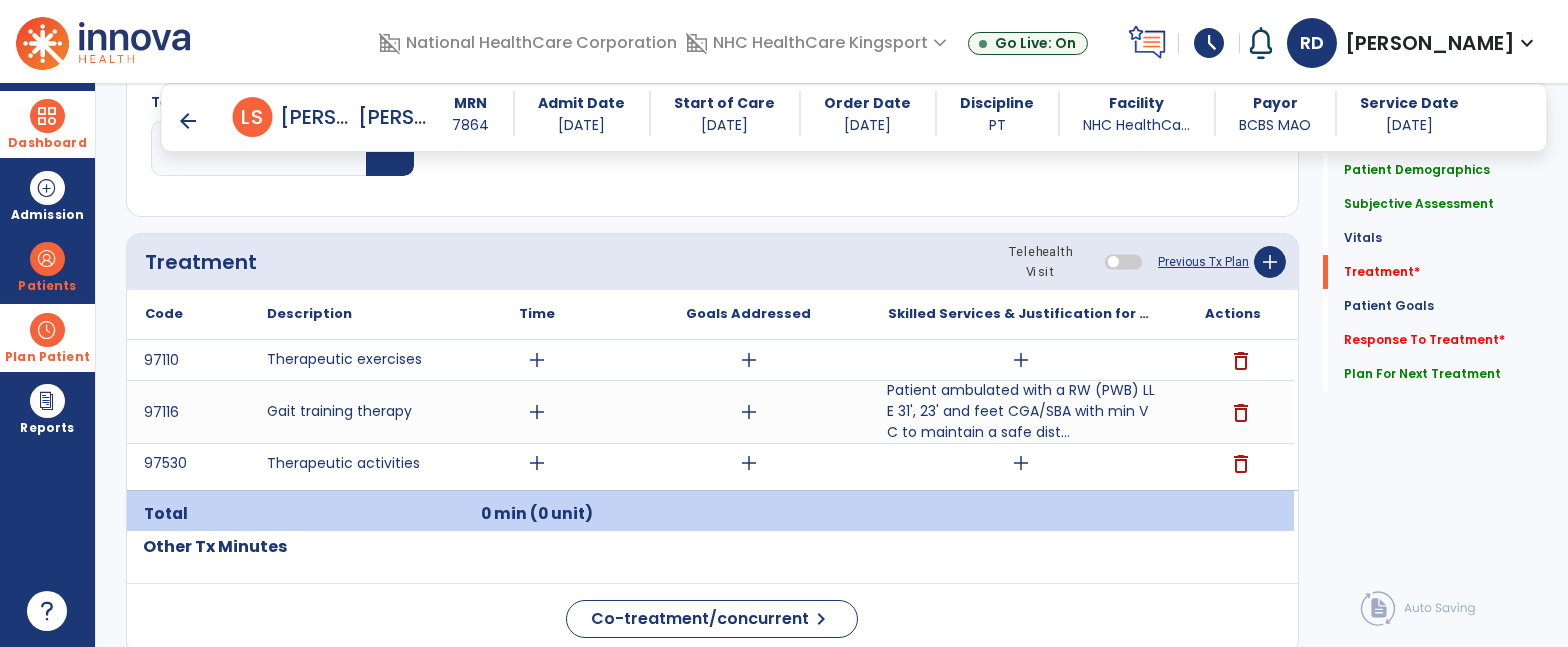 scroll, scrollTop: 1406, scrollLeft: 0, axis: vertical 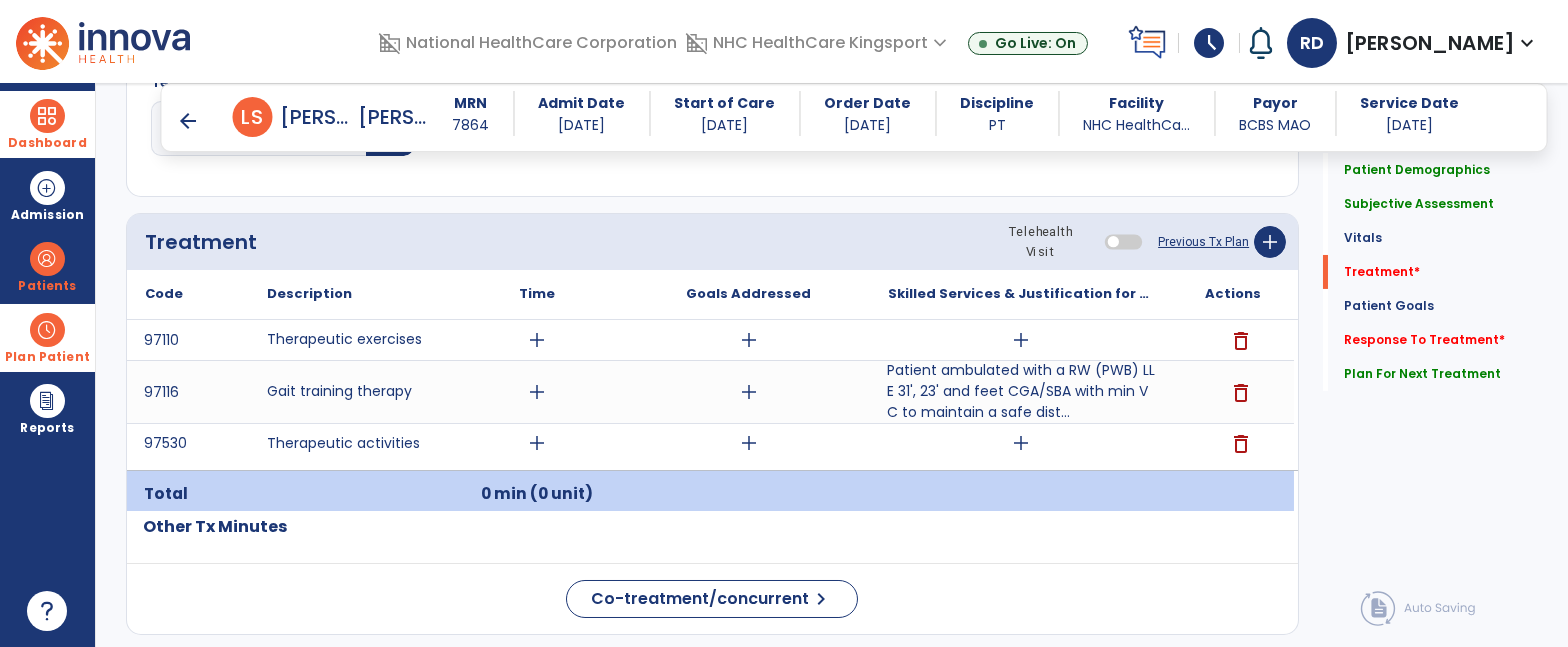 click on "add" at bounding box center [537, 340] 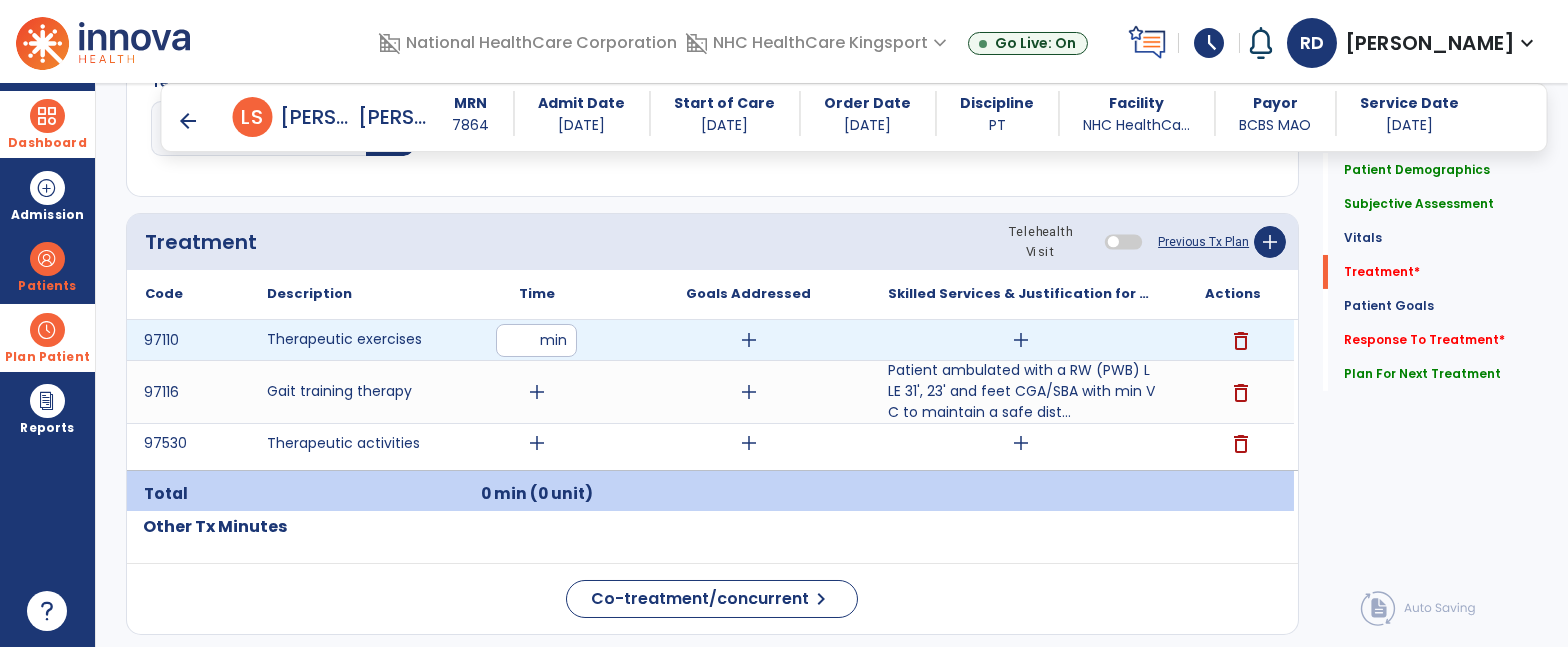 type on "**" 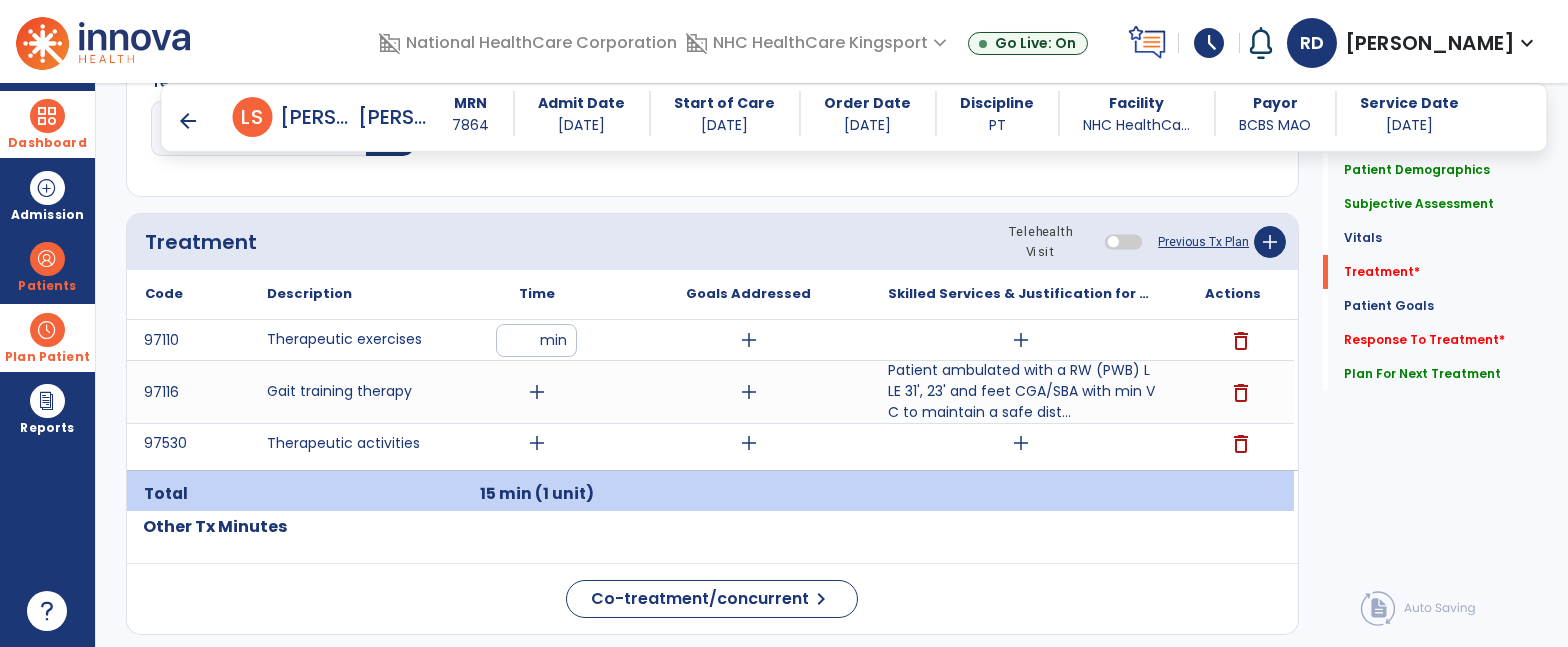 click on "add" at bounding box center (537, 392) 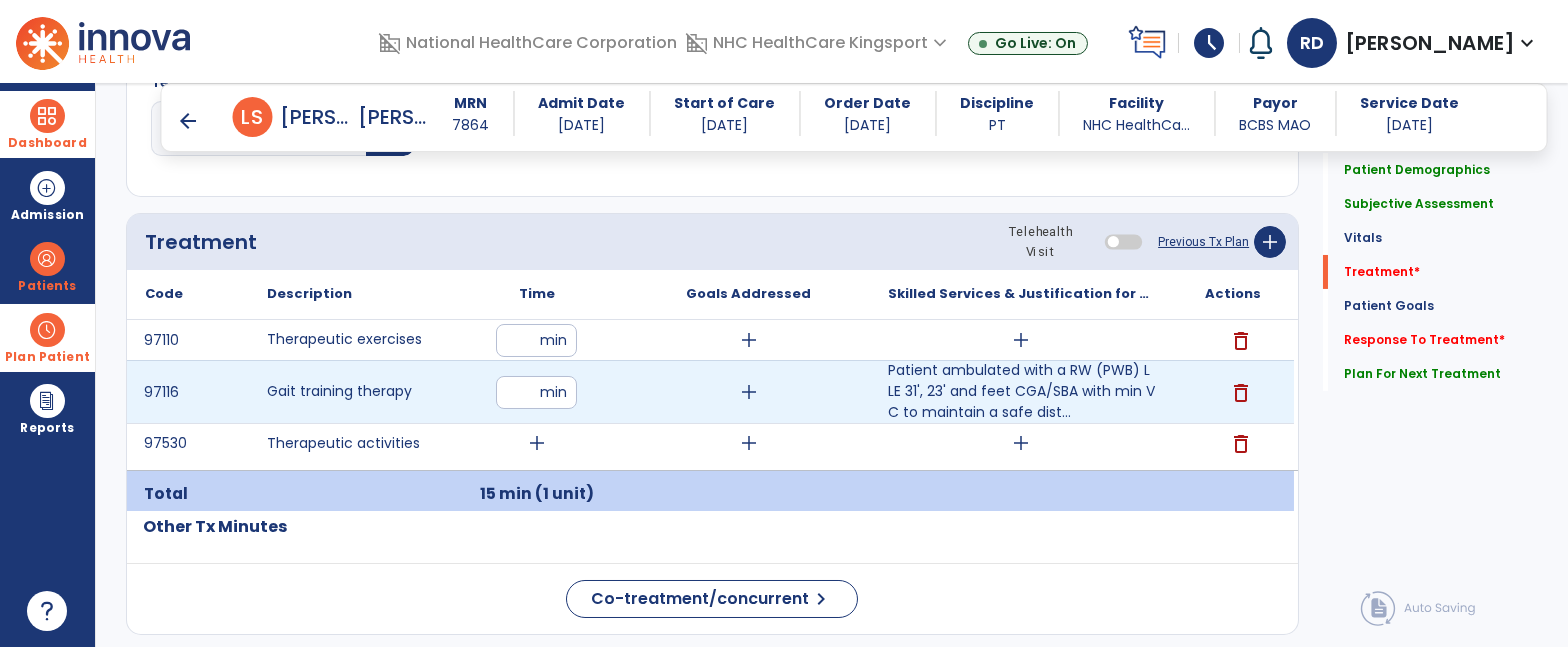 type on "**" 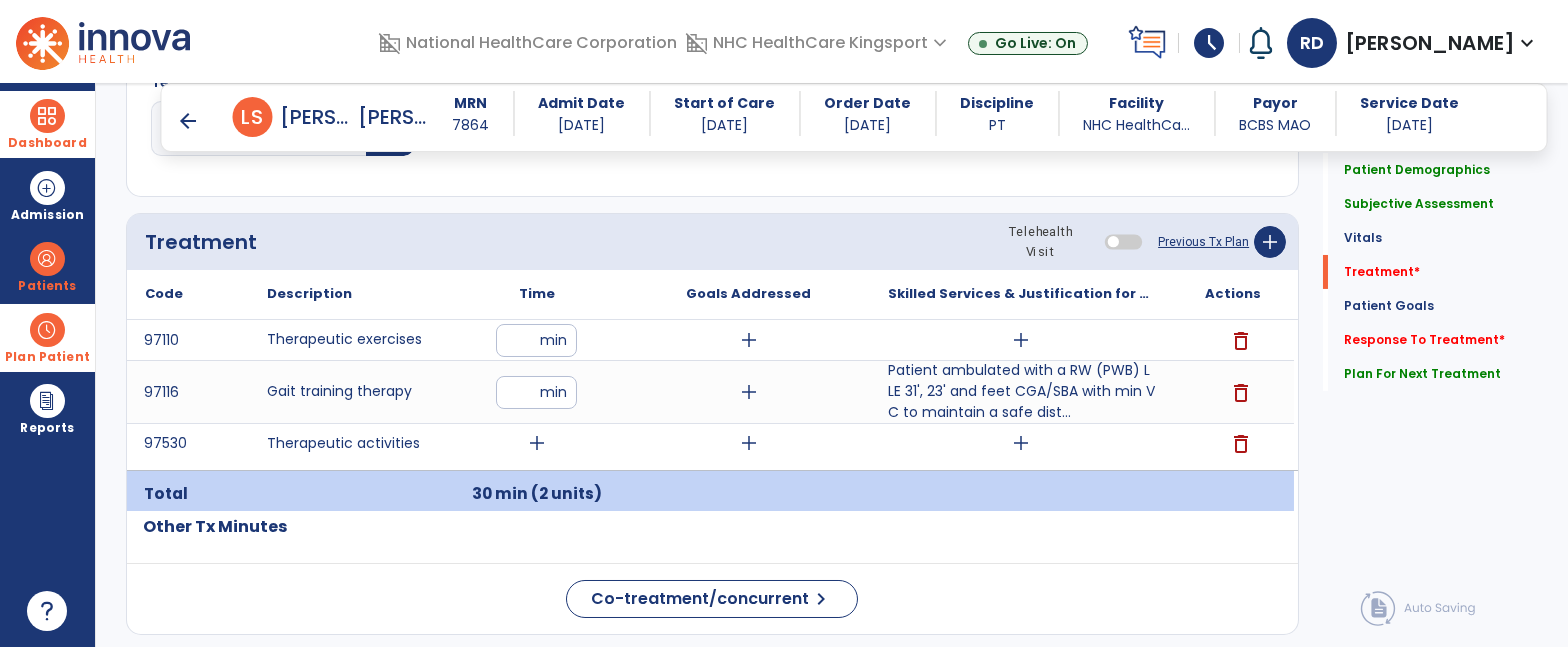 click on "add" at bounding box center (537, 443) 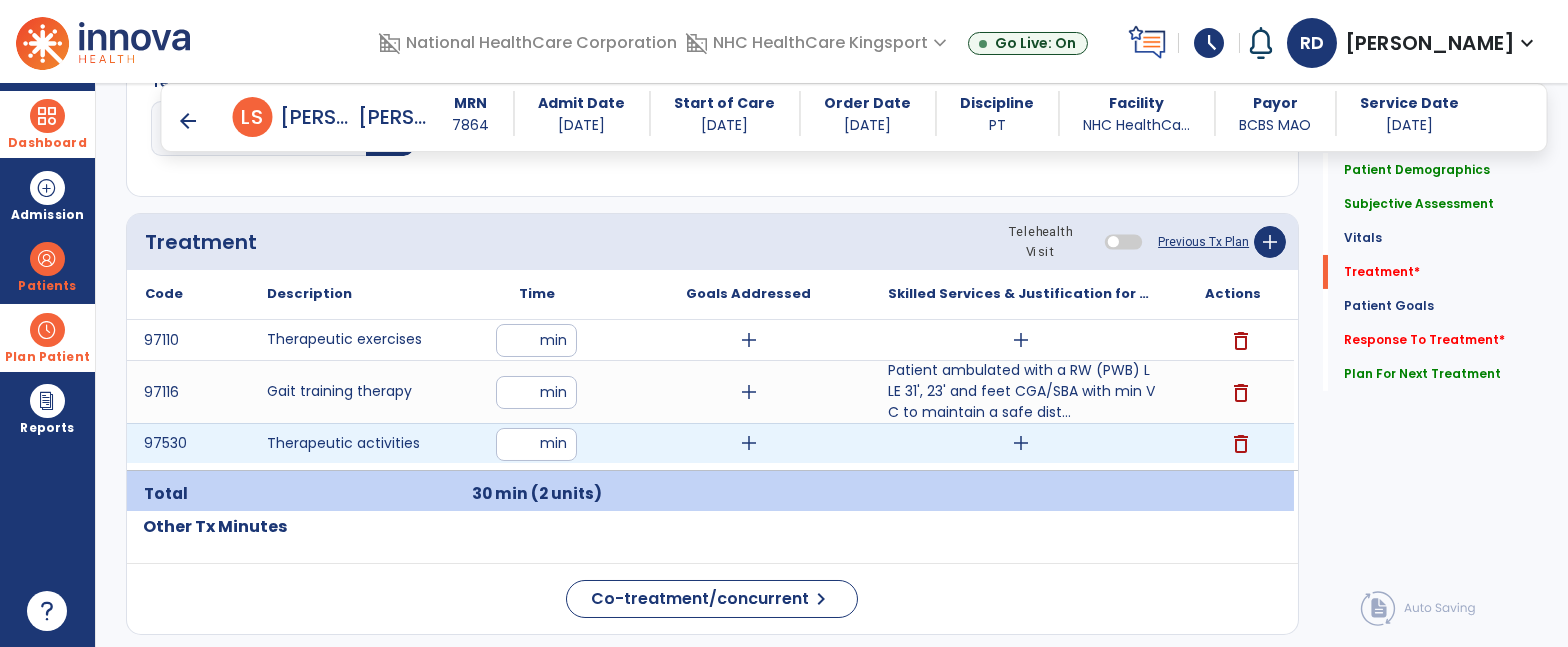 type on "**" 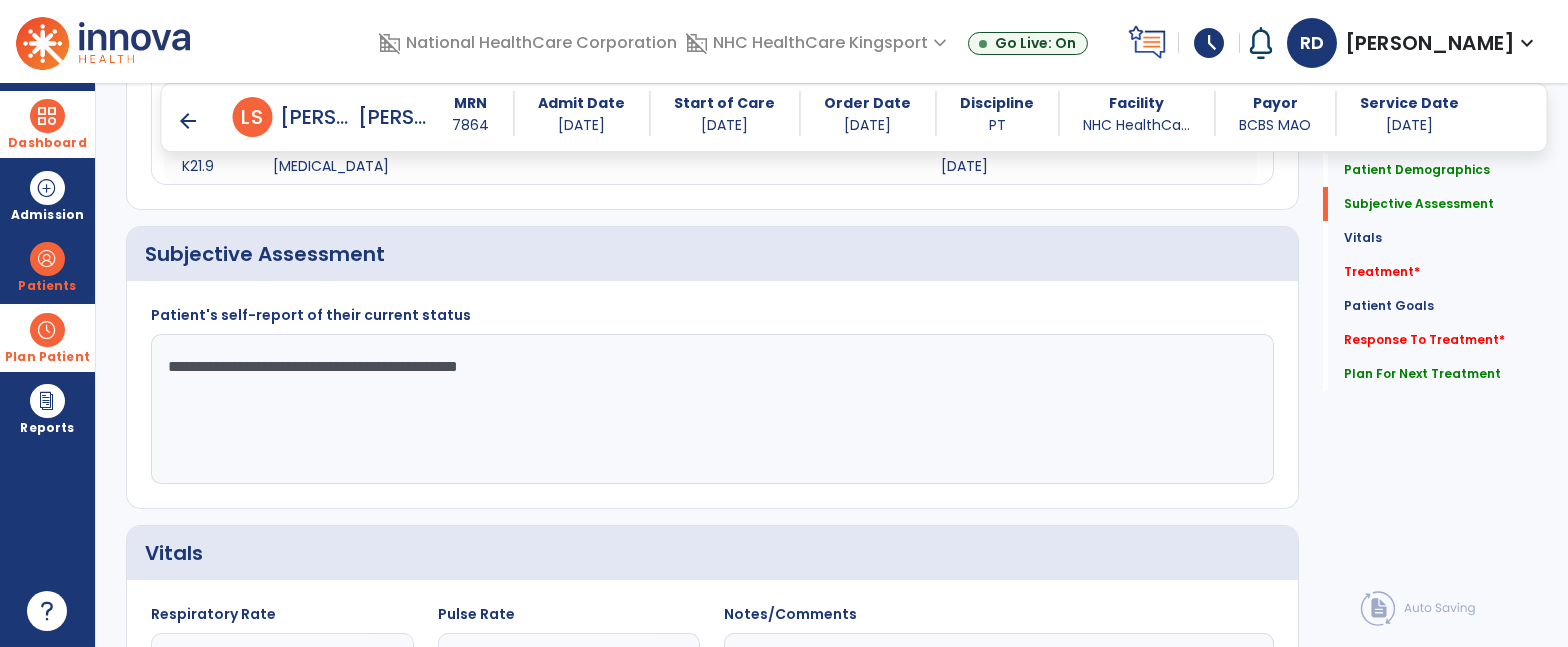 scroll, scrollTop: 675, scrollLeft: 0, axis: vertical 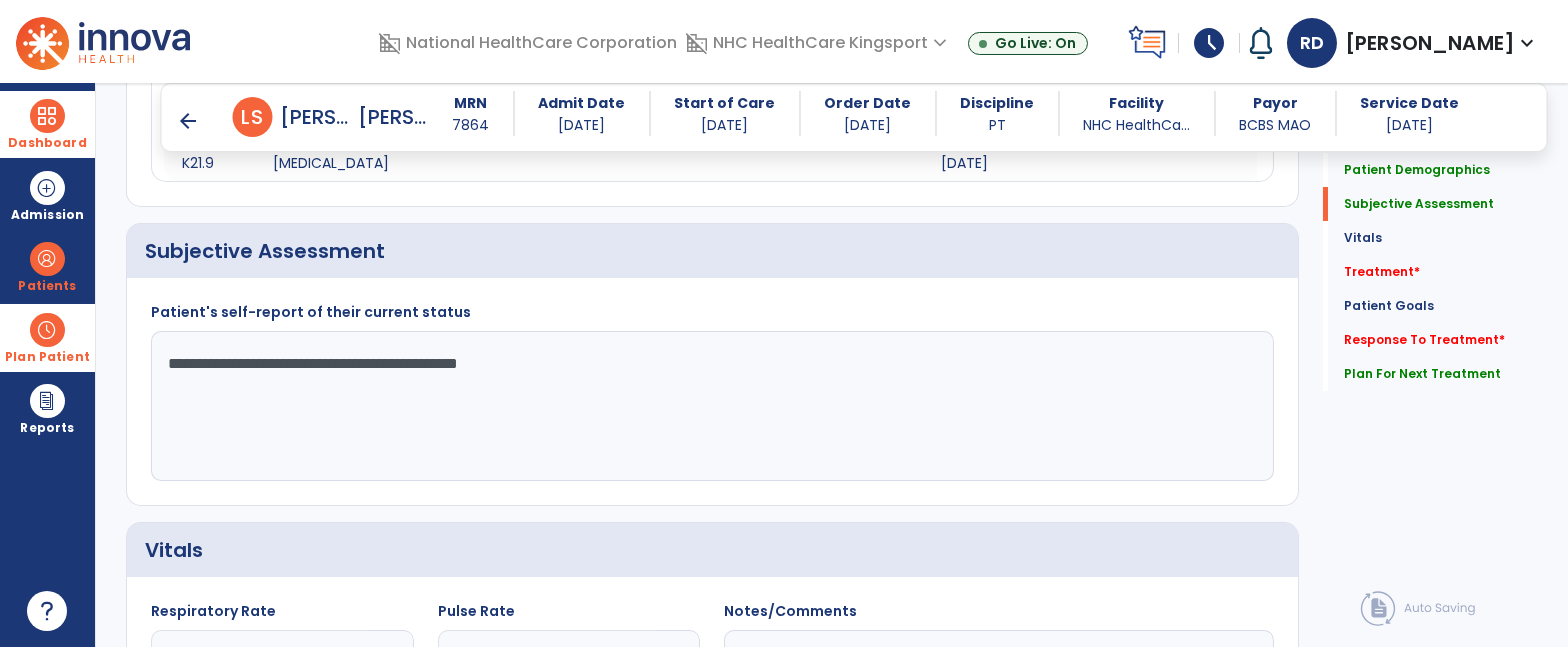 click on "**********" 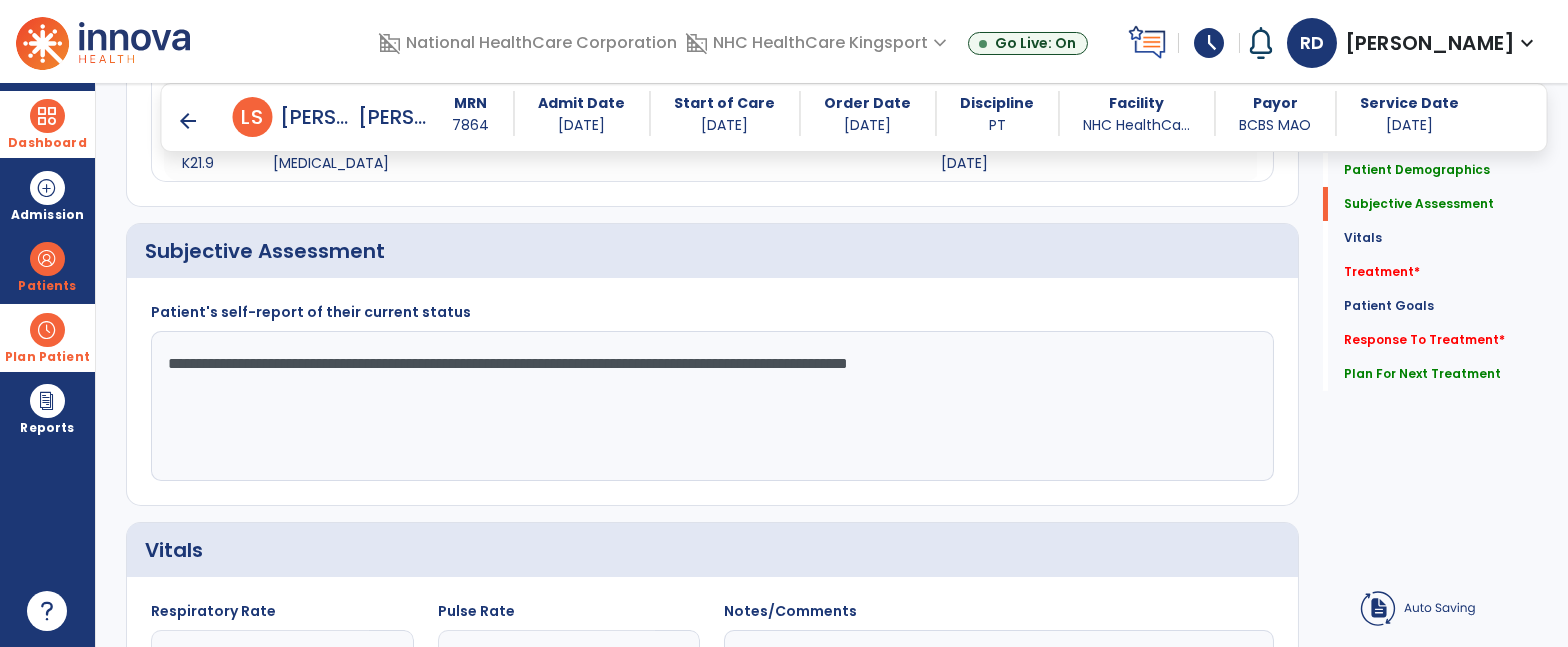 click on "**********" 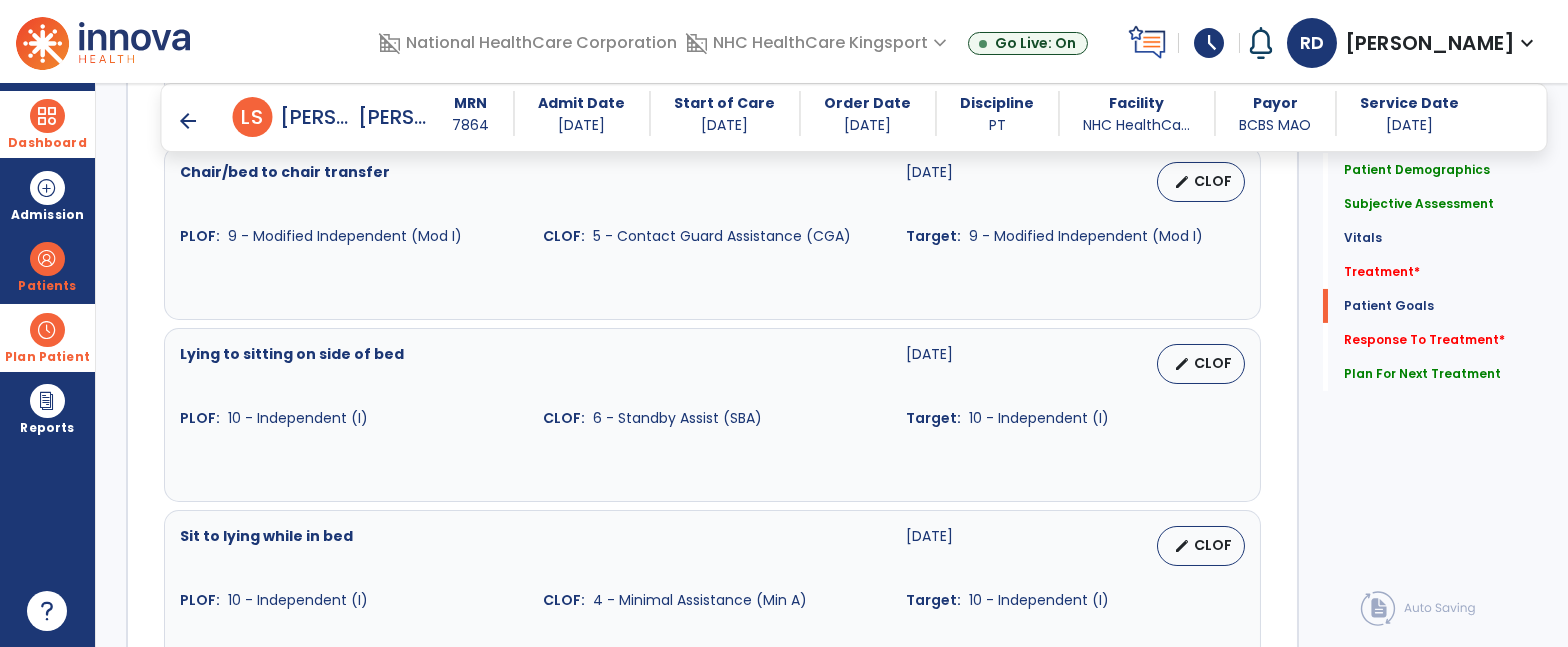 scroll, scrollTop: 2219, scrollLeft: 0, axis: vertical 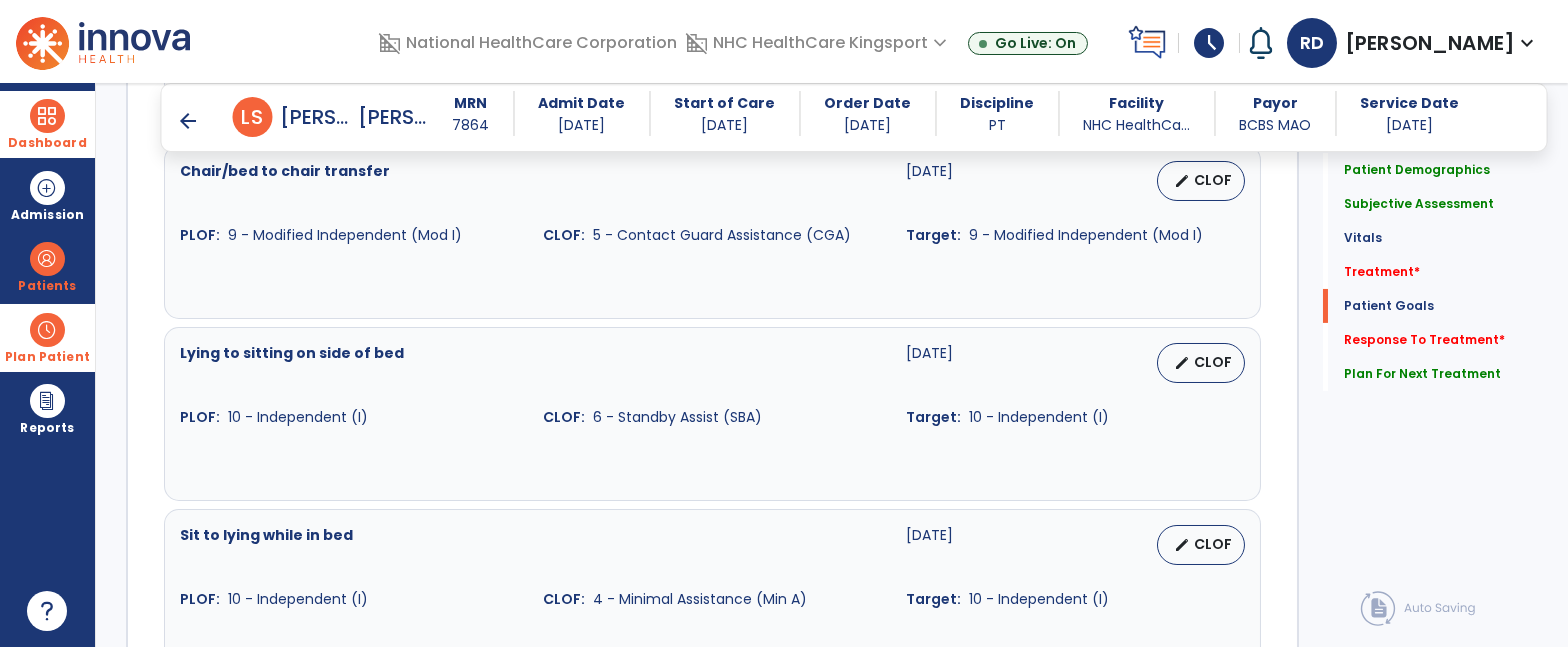 type on "**********" 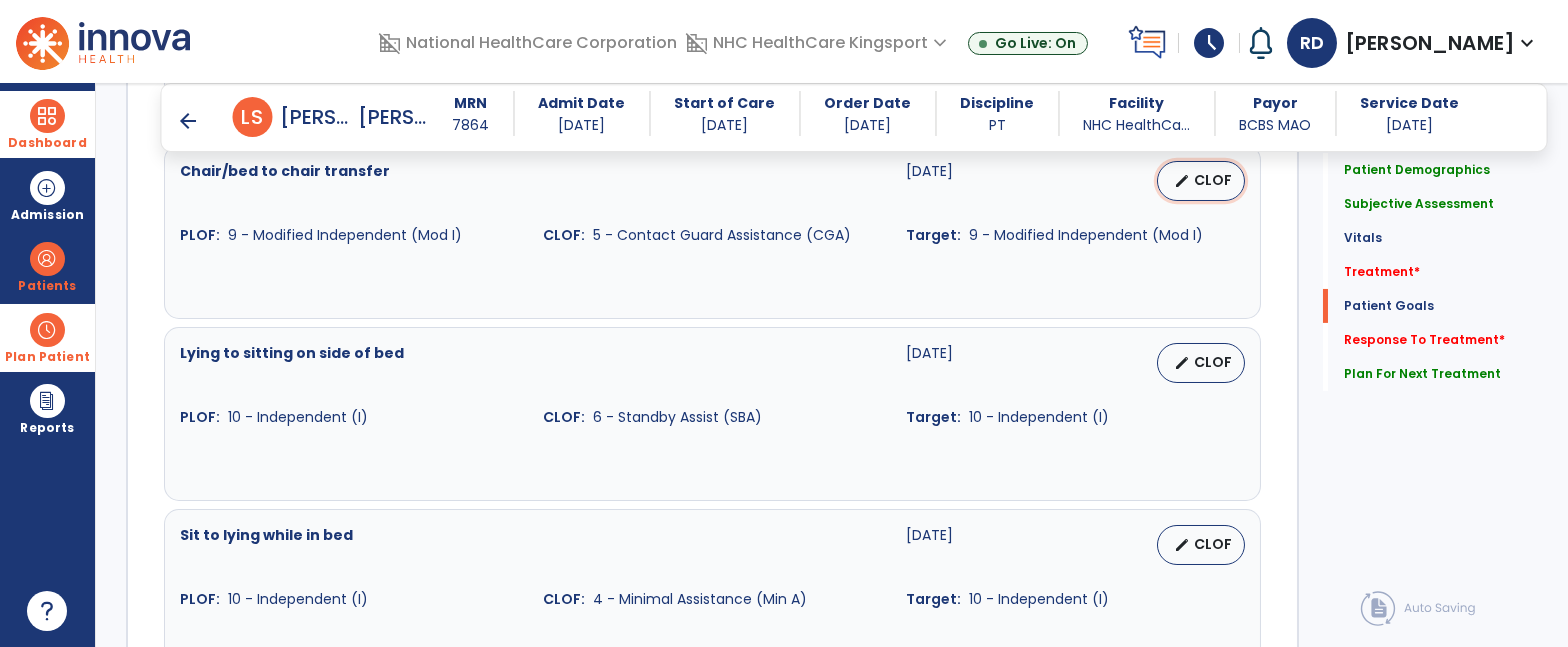 click on "edit" at bounding box center (1182, 181) 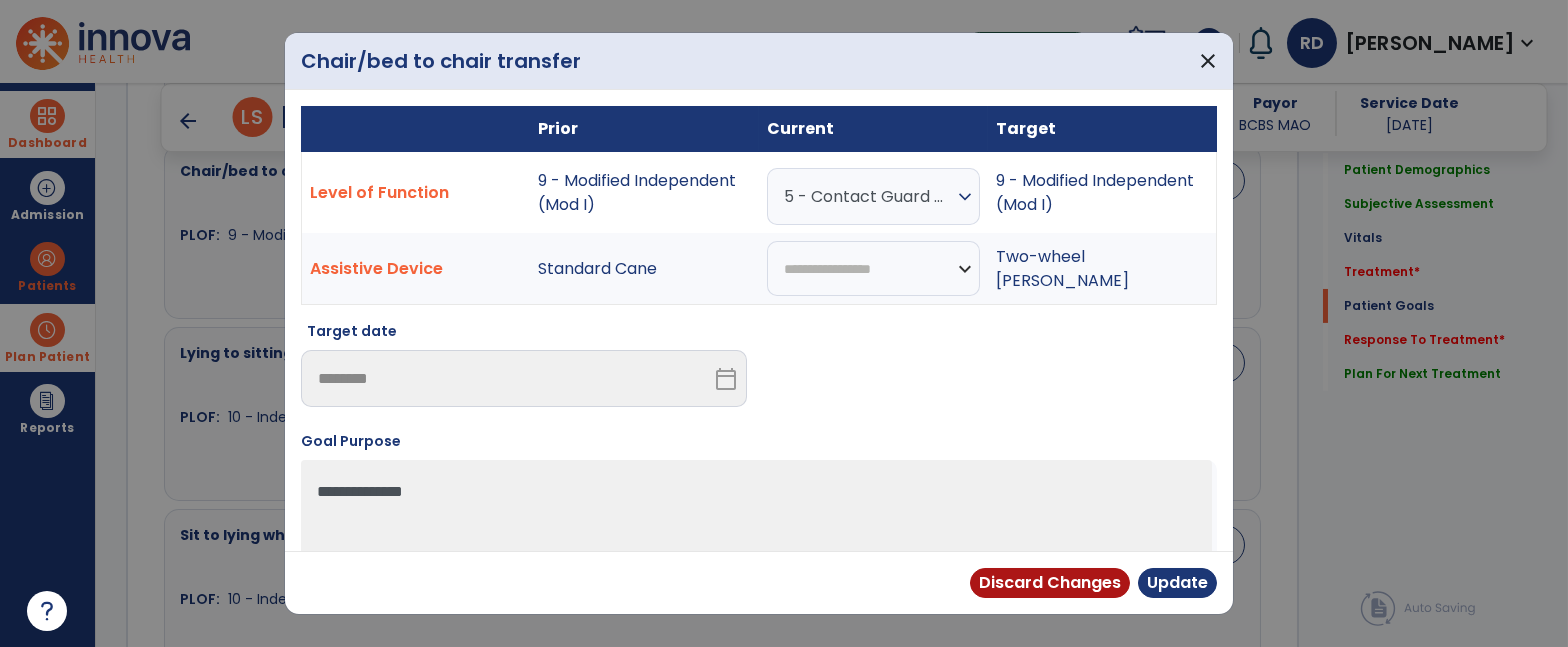 click on "expand_more" at bounding box center (965, 197) 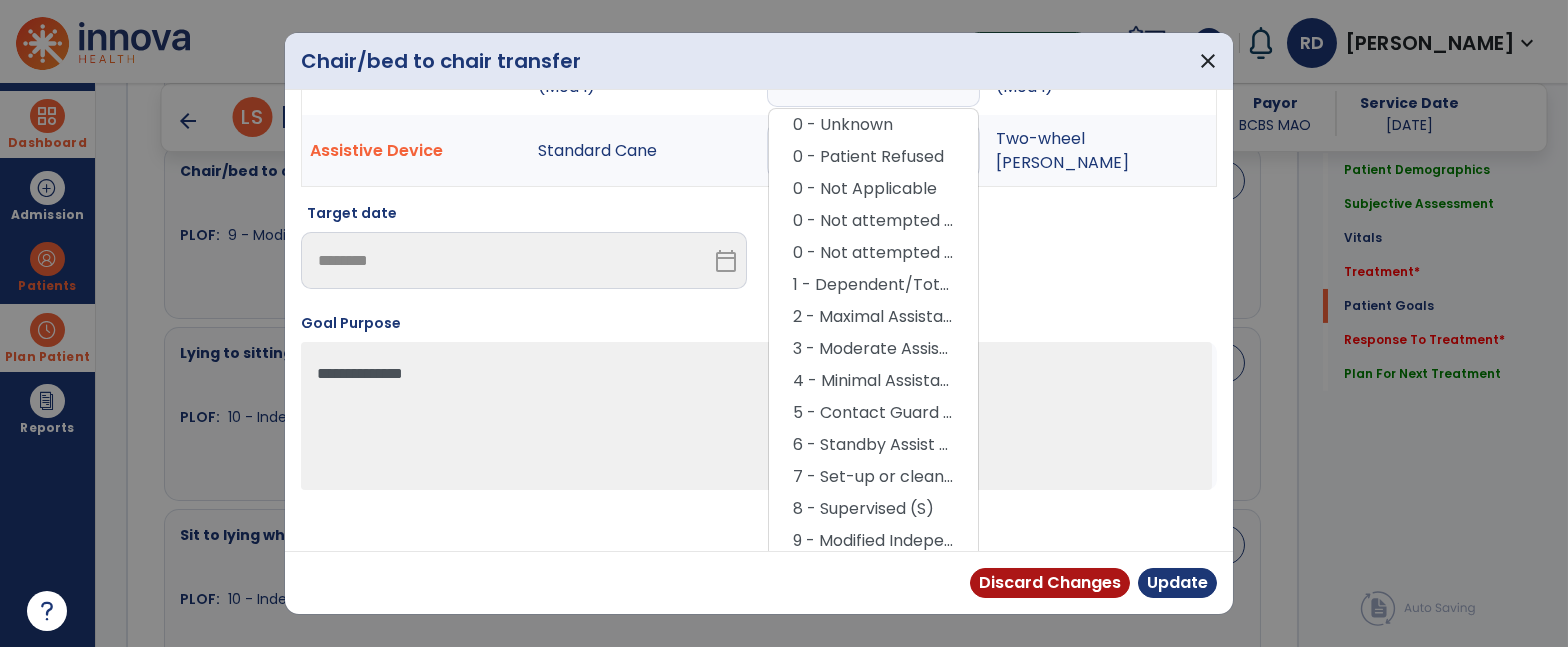scroll, scrollTop: 140, scrollLeft: 0, axis: vertical 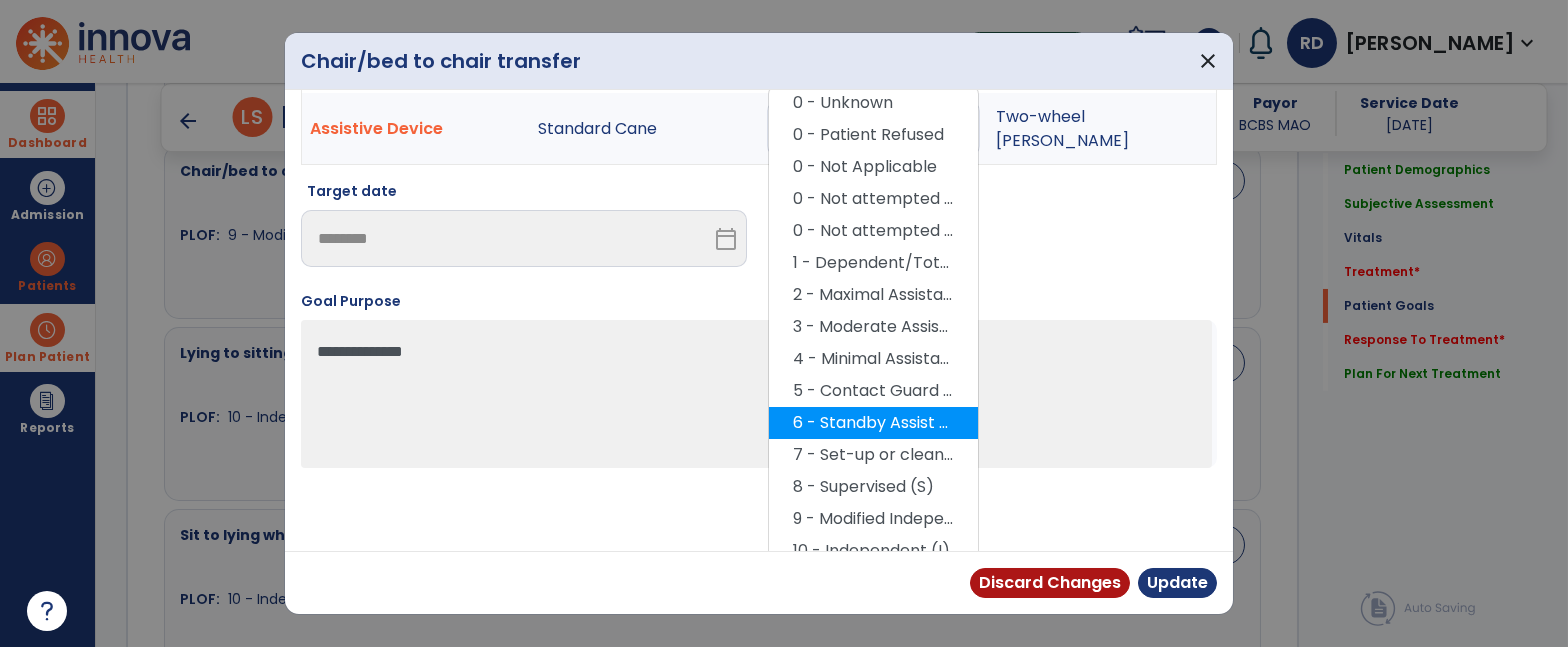 click on "6 - Standby Assist (SBA)" at bounding box center [873, 423] 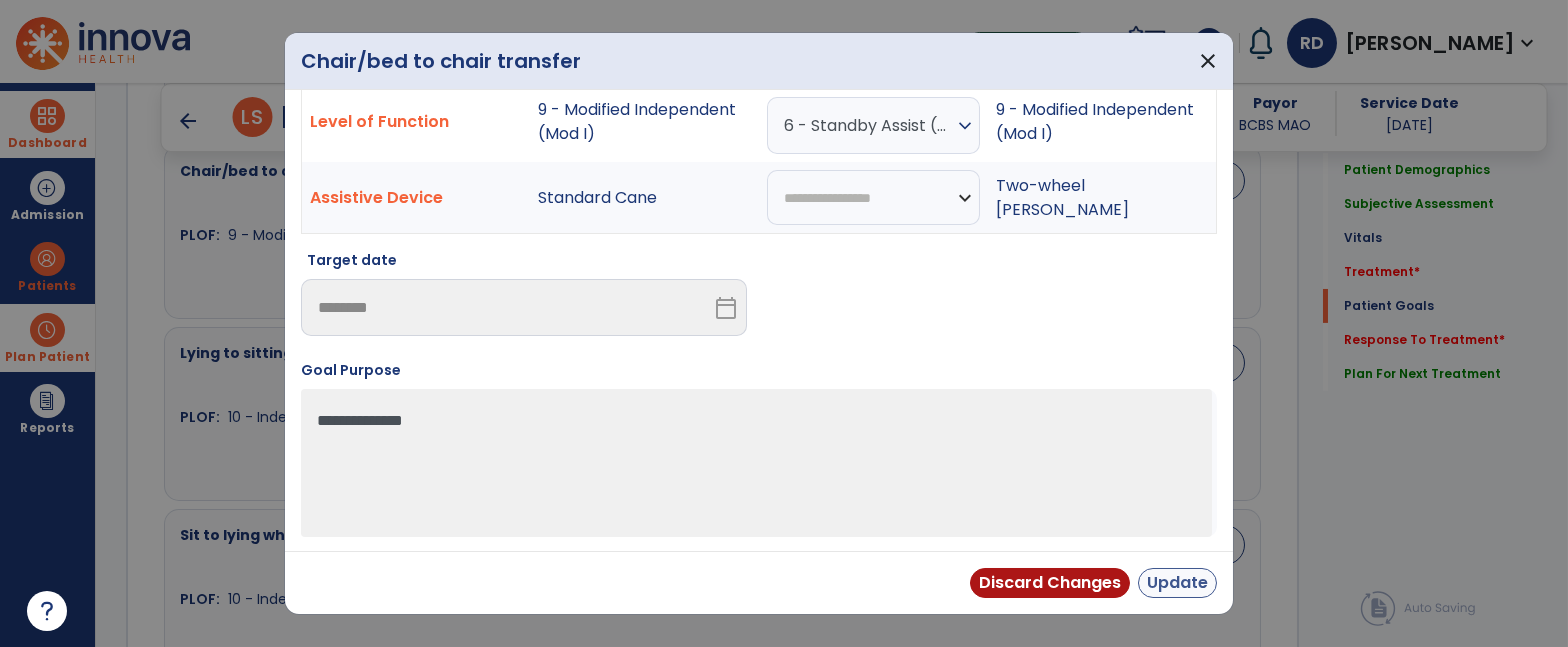 click on "Update" at bounding box center (1177, 583) 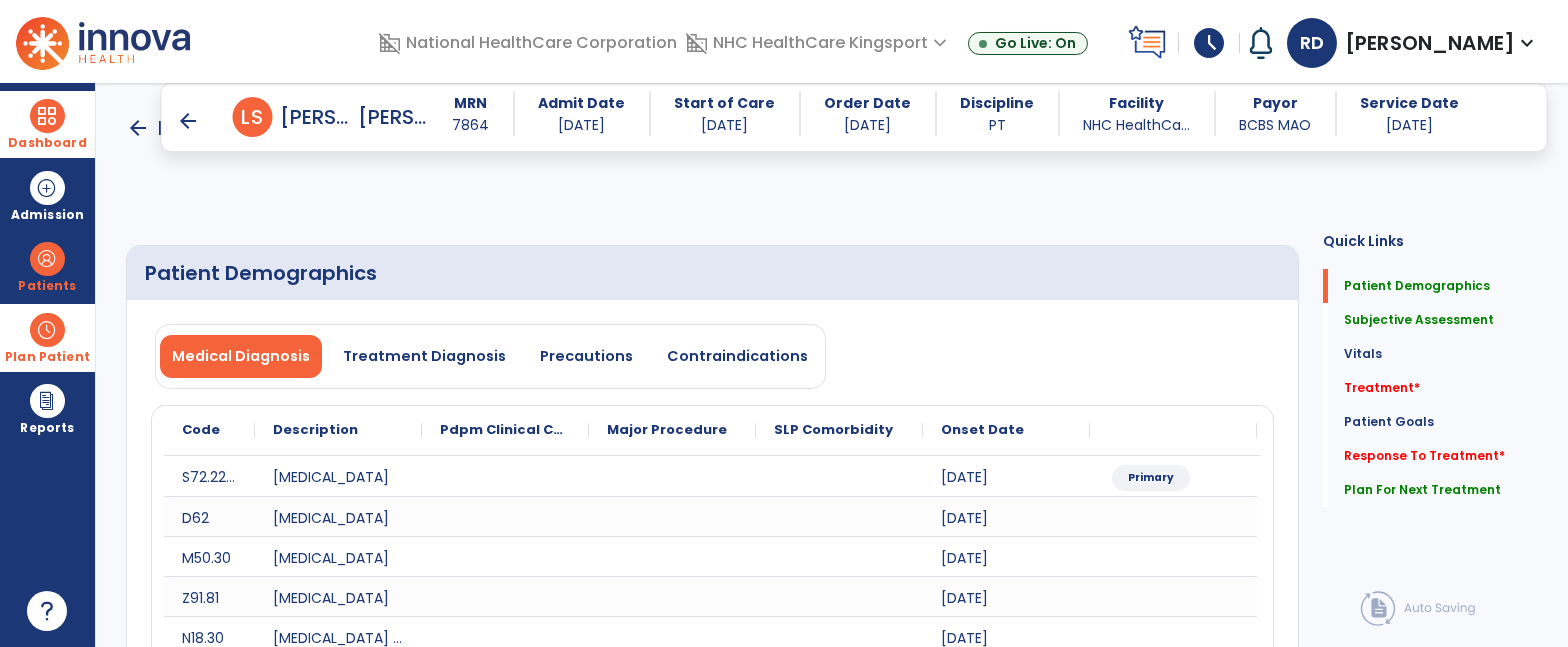 scroll, scrollTop: 270, scrollLeft: 0, axis: vertical 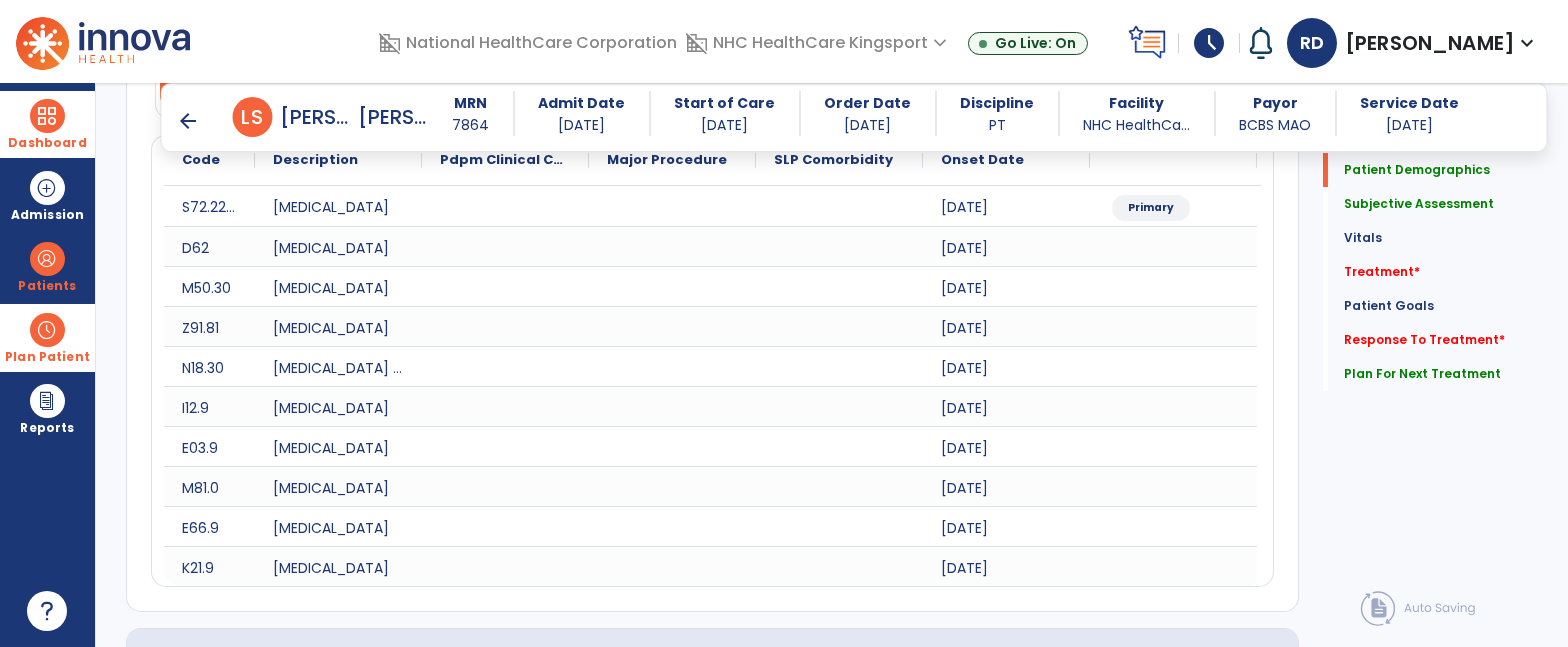click on "arrow_back" at bounding box center (189, 121) 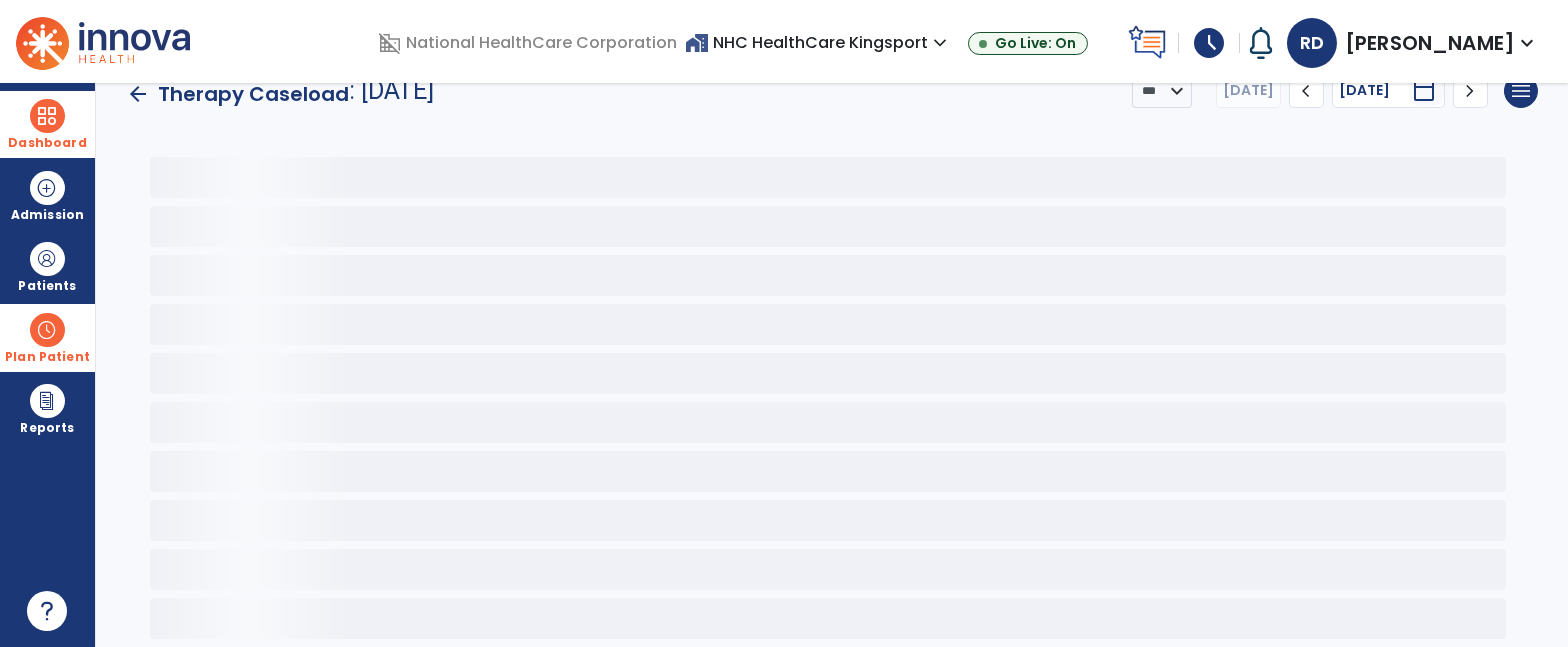 scroll, scrollTop: 29, scrollLeft: 0, axis: vertical 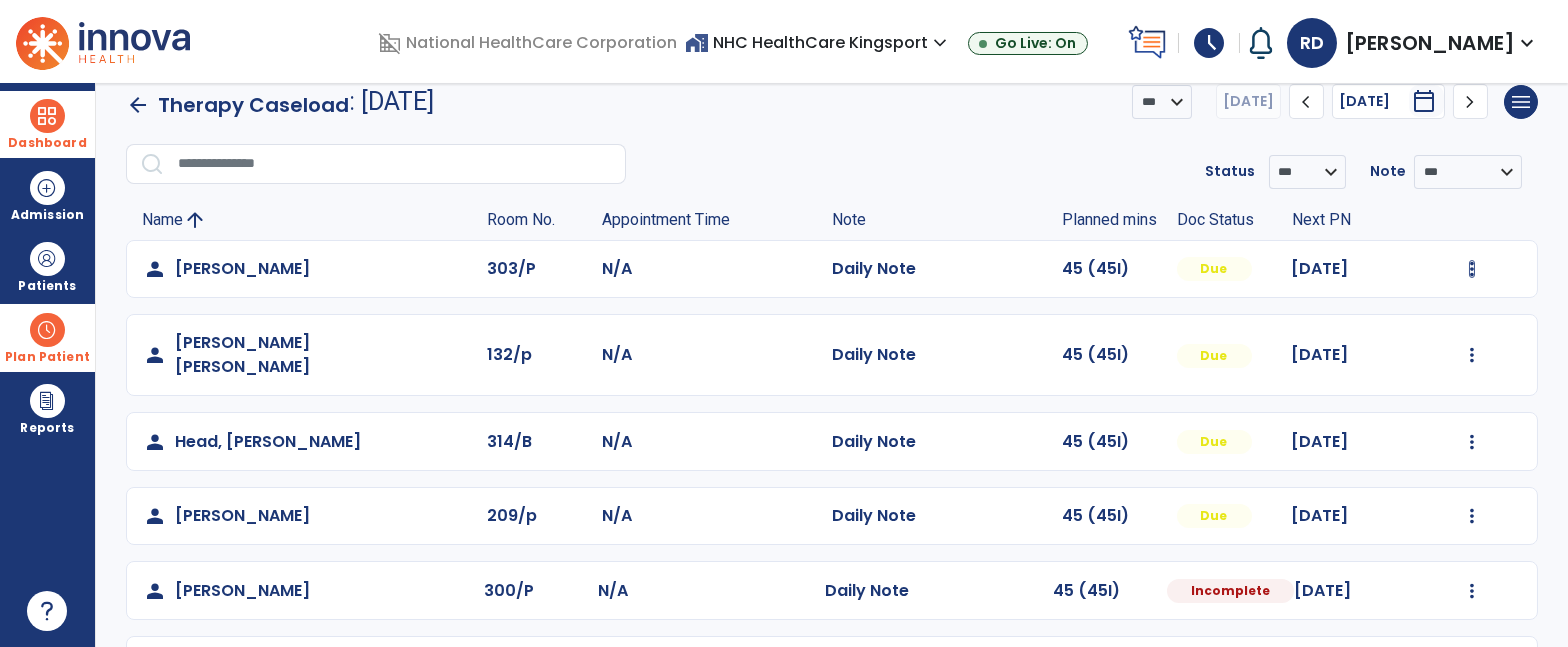 click at bounding box center (1472, 269) 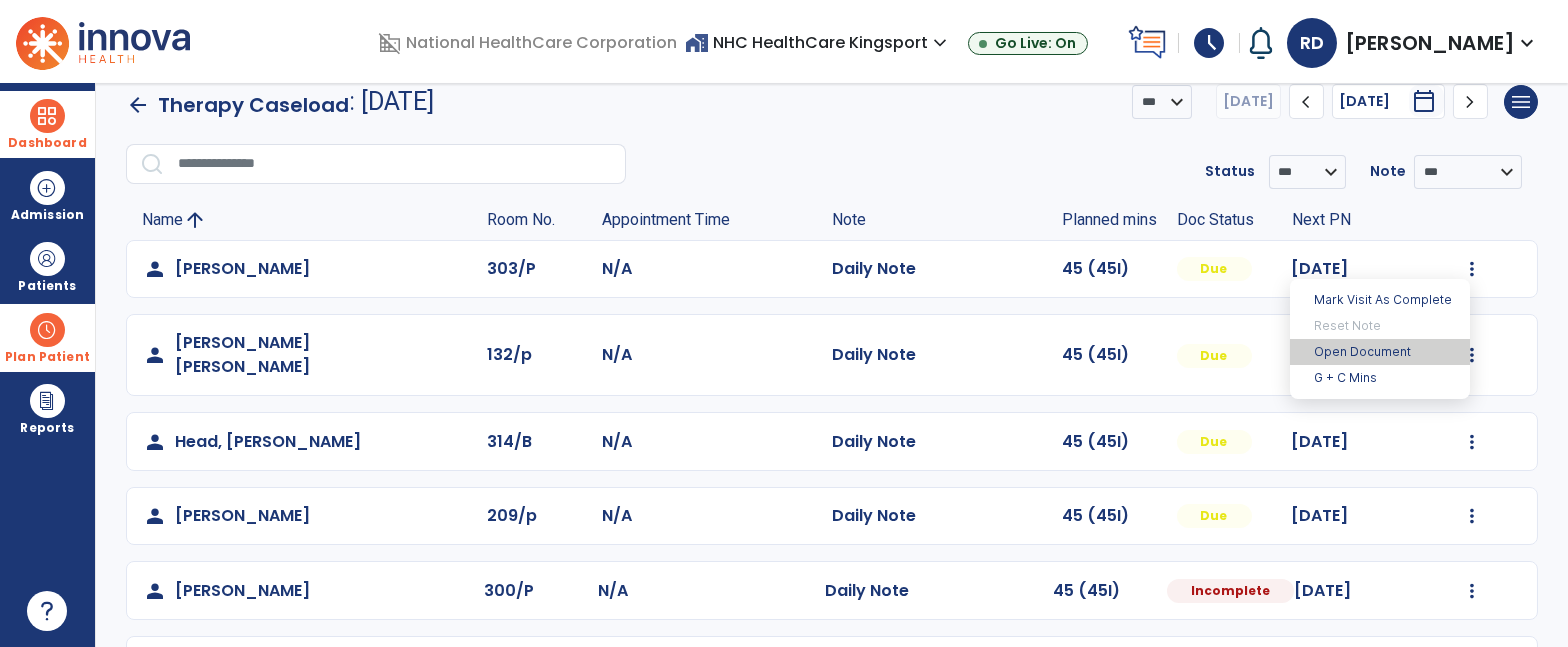 click on "Open Document" at bounding box center (1380, 352) 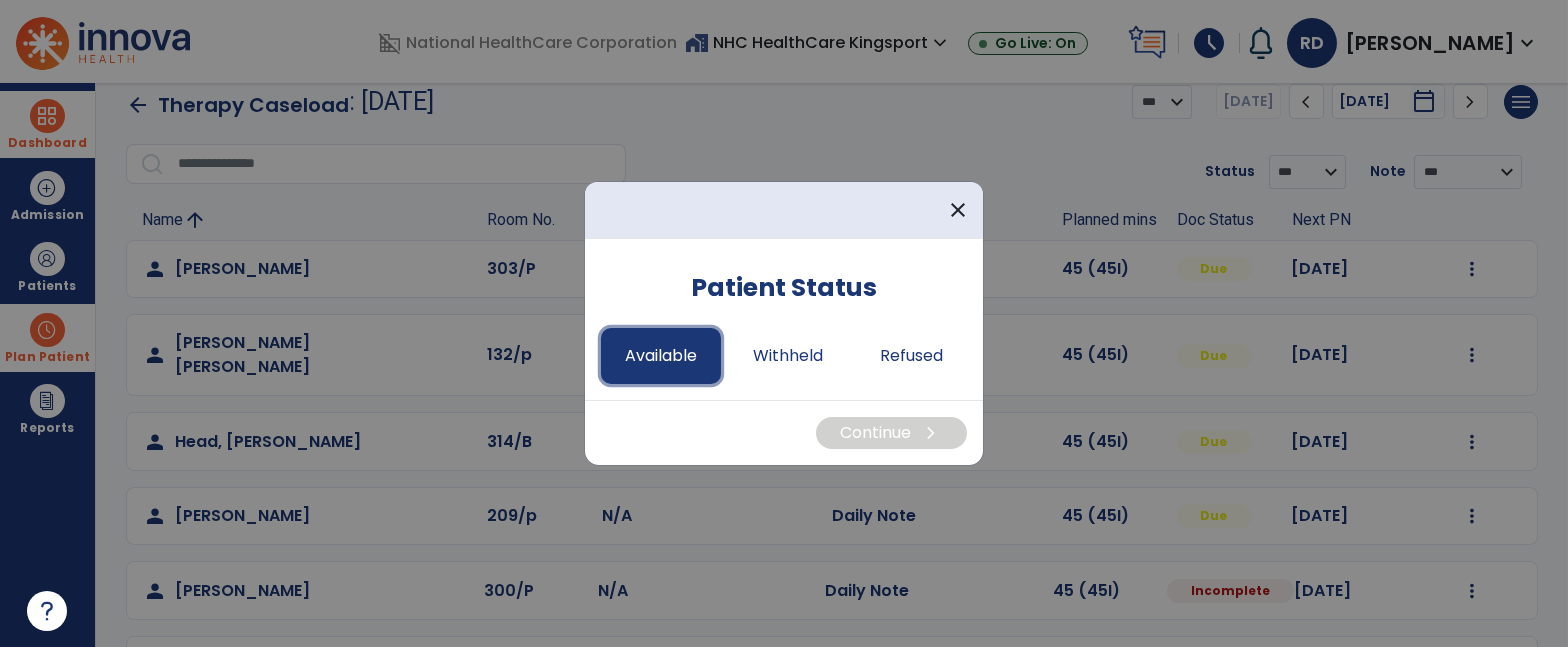 click on "Available" at bounding box center [661, 356] 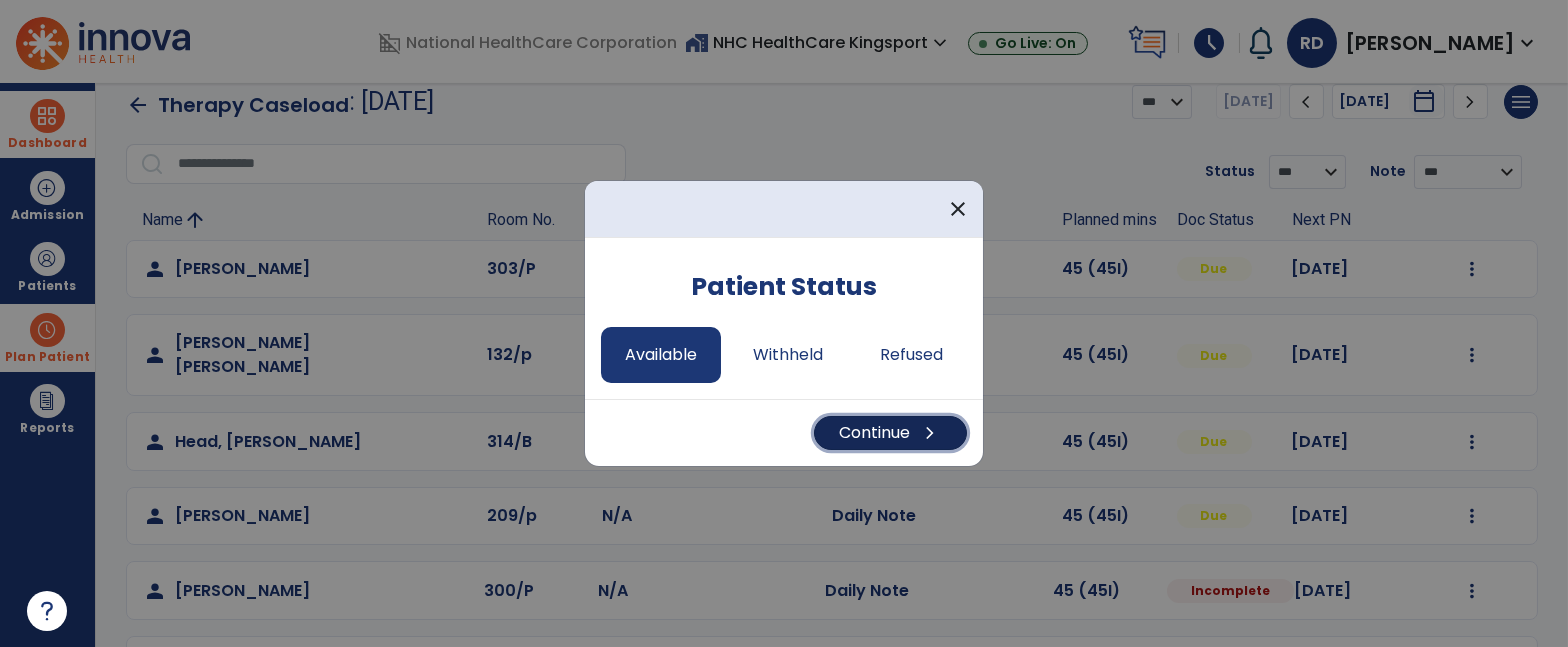 click on "Continue   chevron_right" at bounding box center (890, 433) 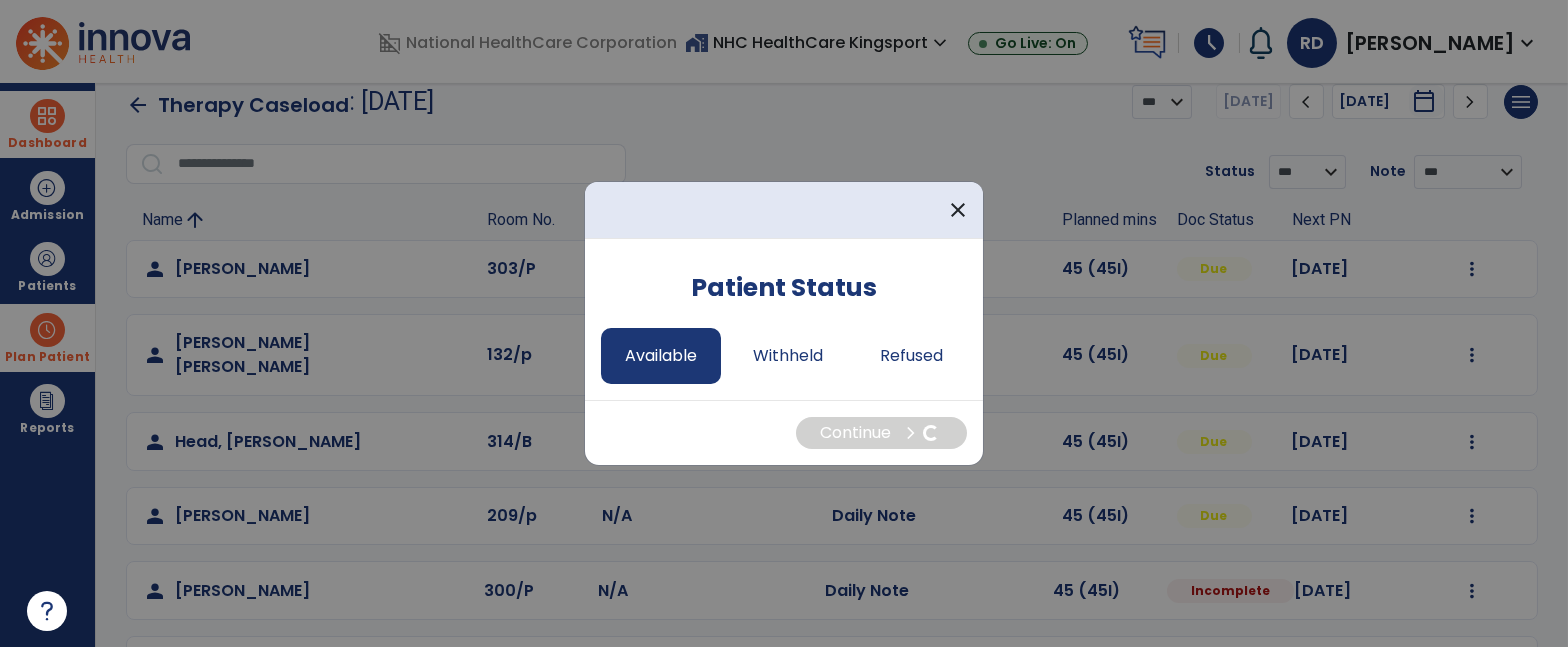 select on "*" 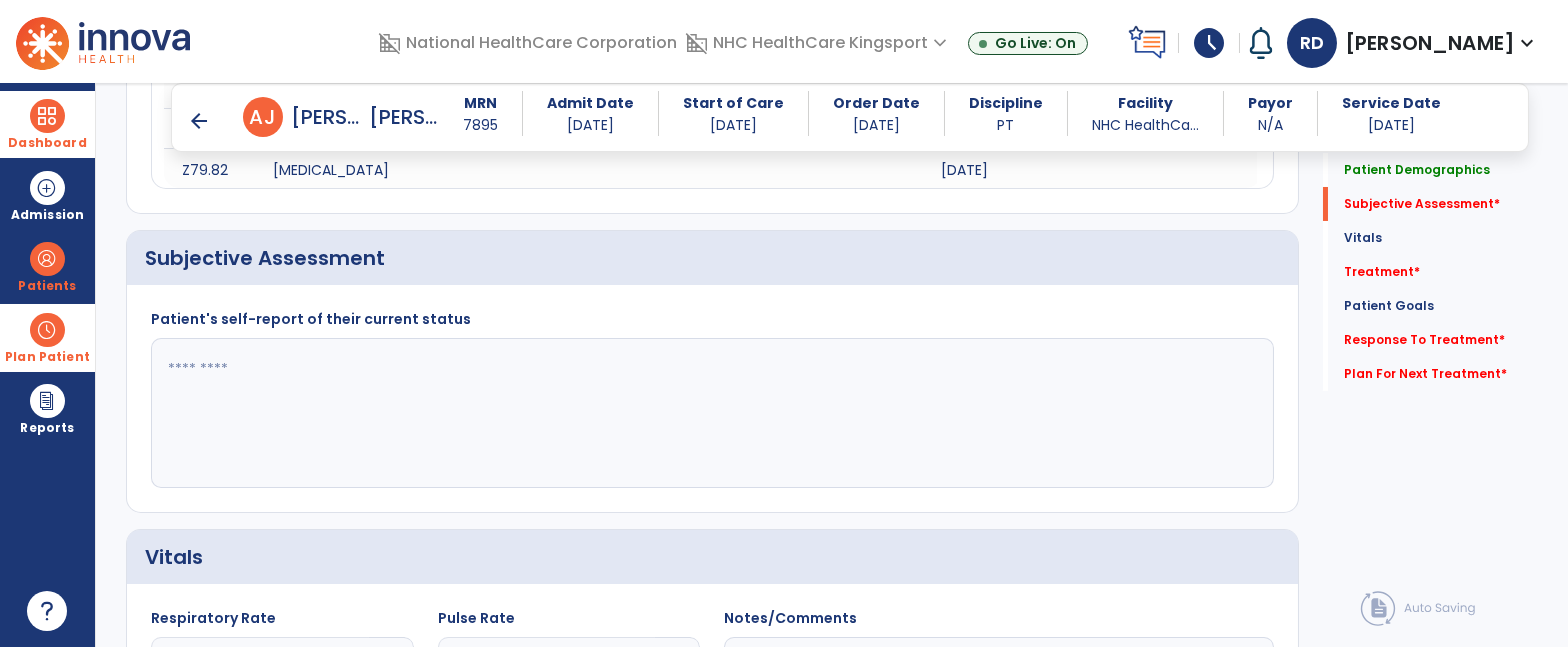 scroll, scrollTop: 750, scrollLeft: 0, axis: vertical 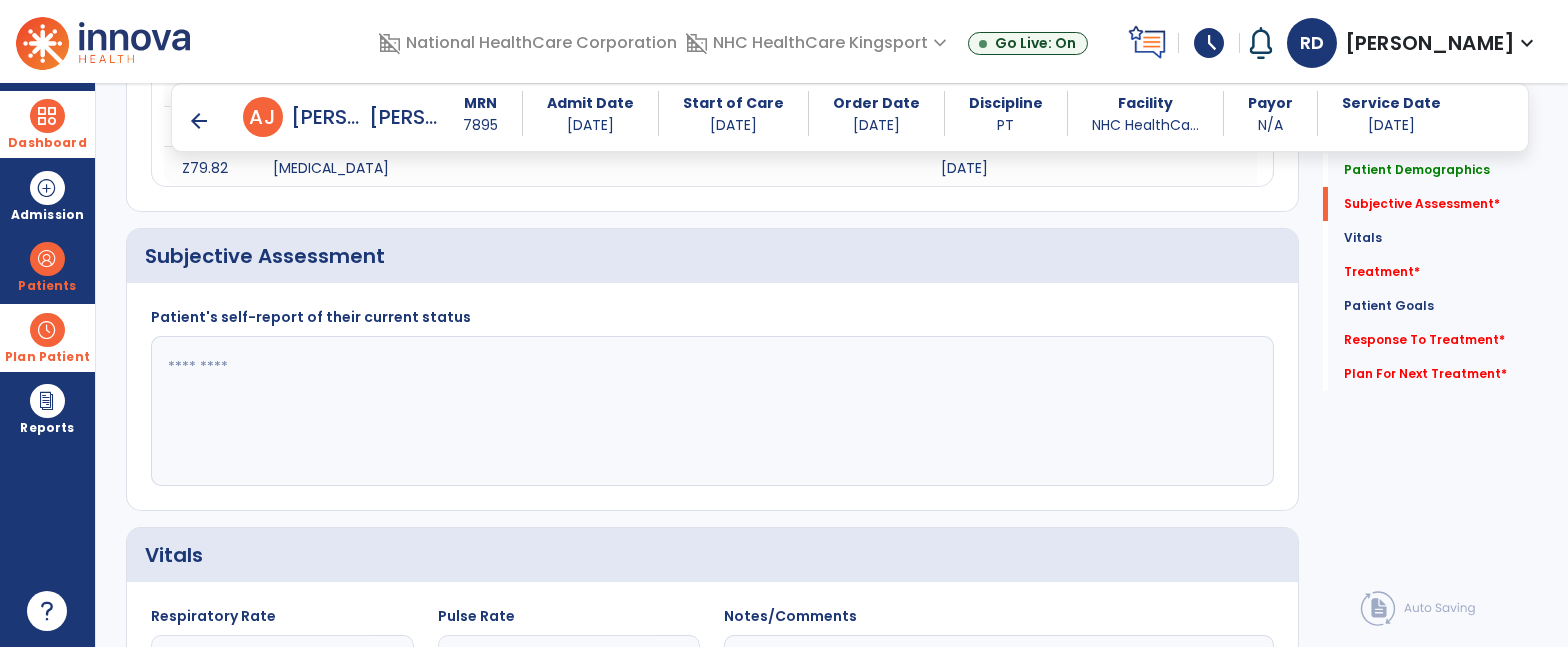 click 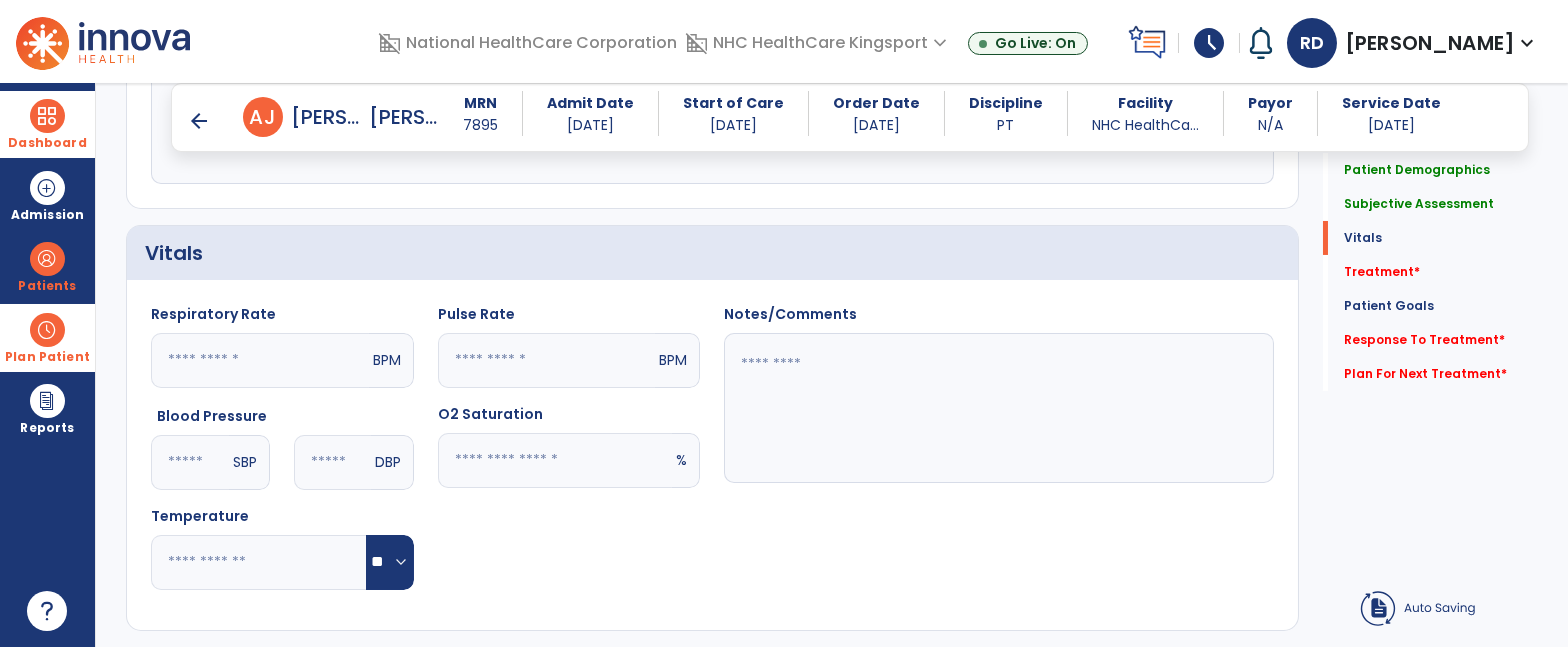 scroll, scrollTop: 1152, scrollLeft: 0, axis: vertical 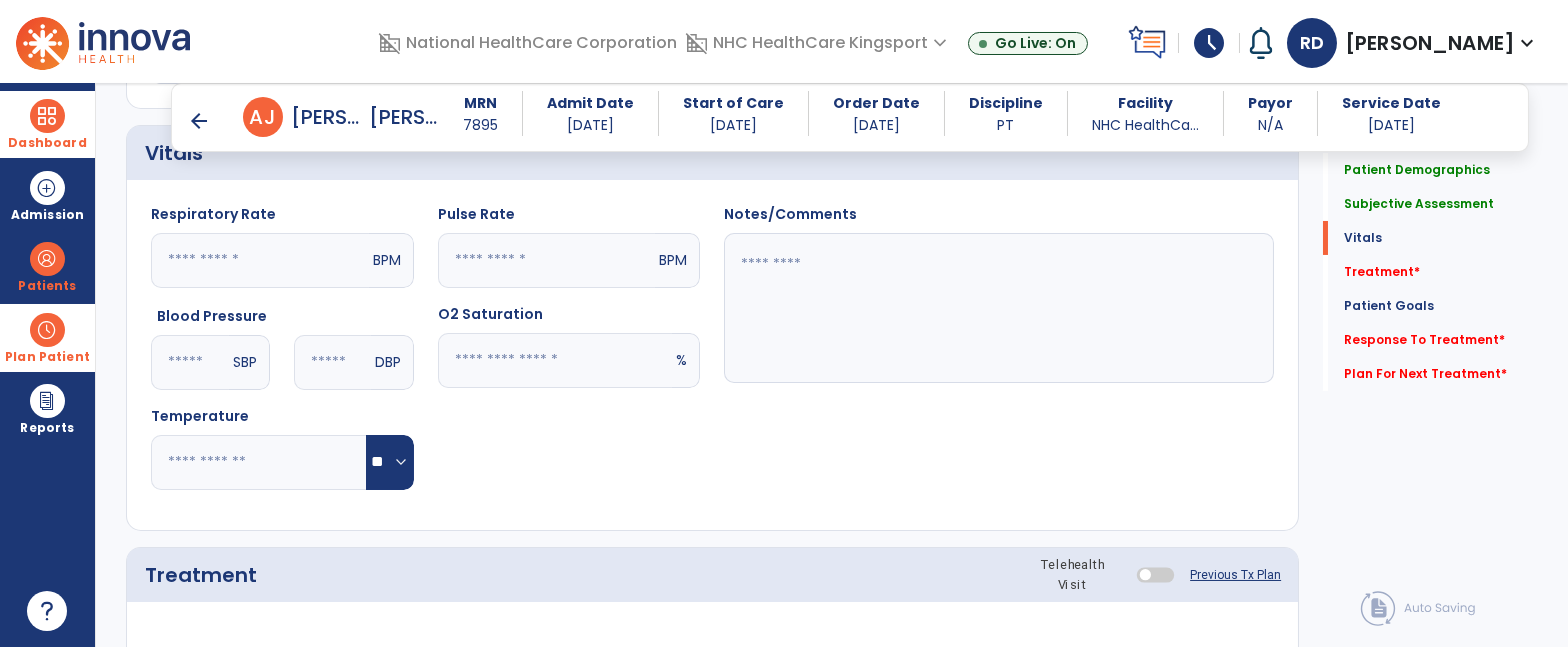 type on "**********" 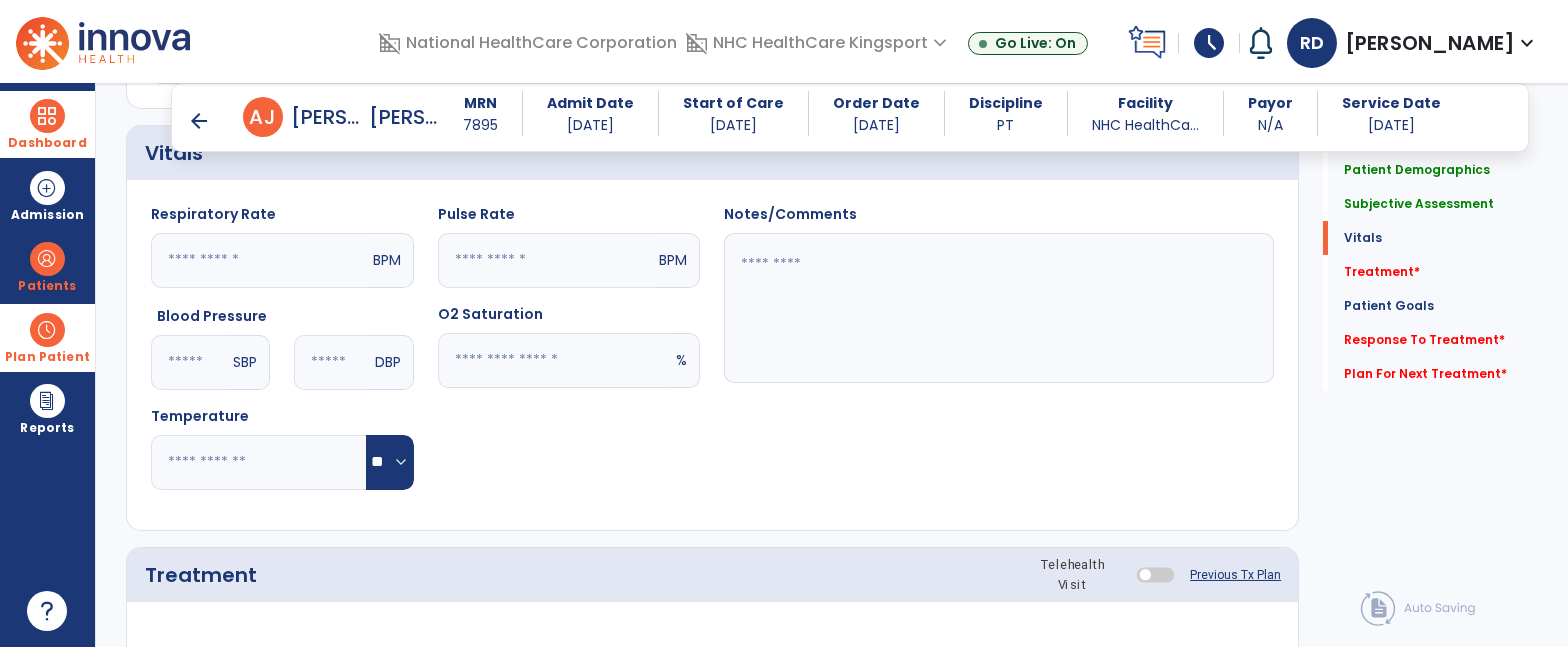 click 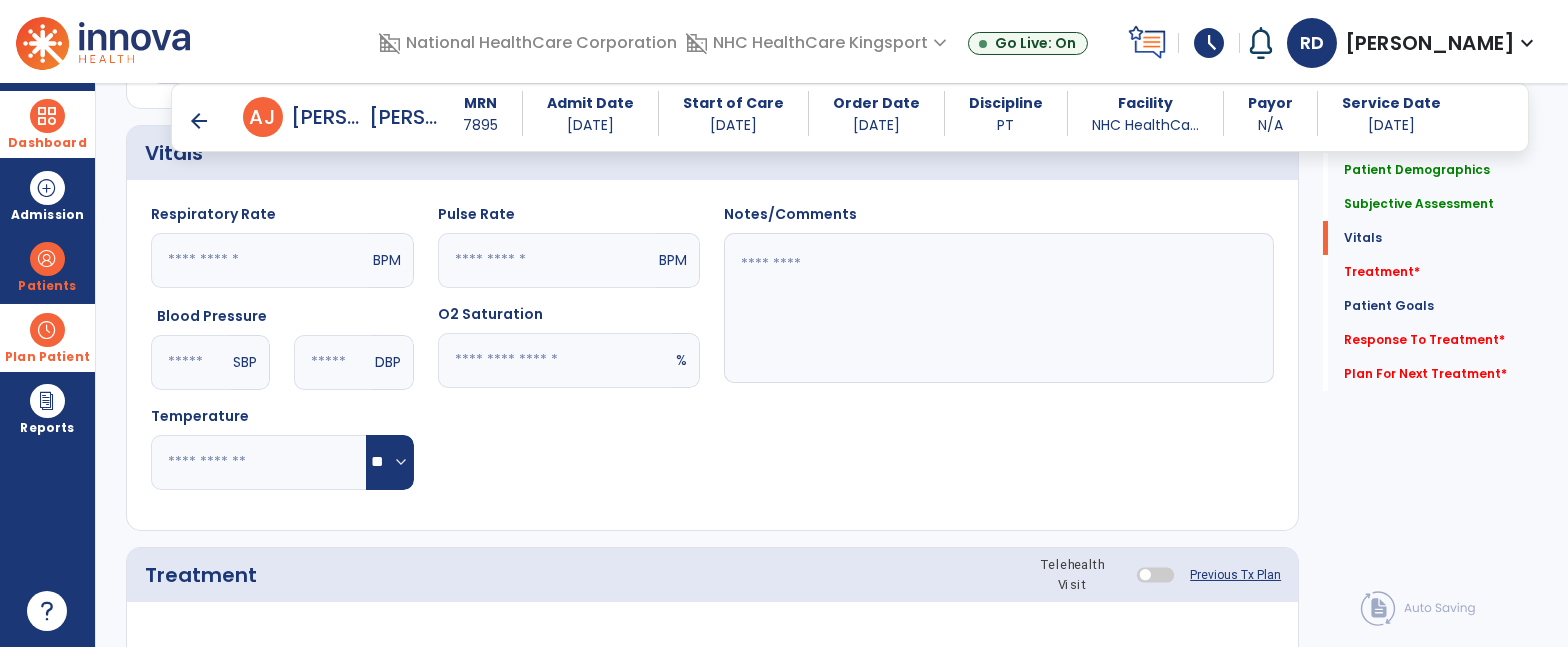 type on "**" 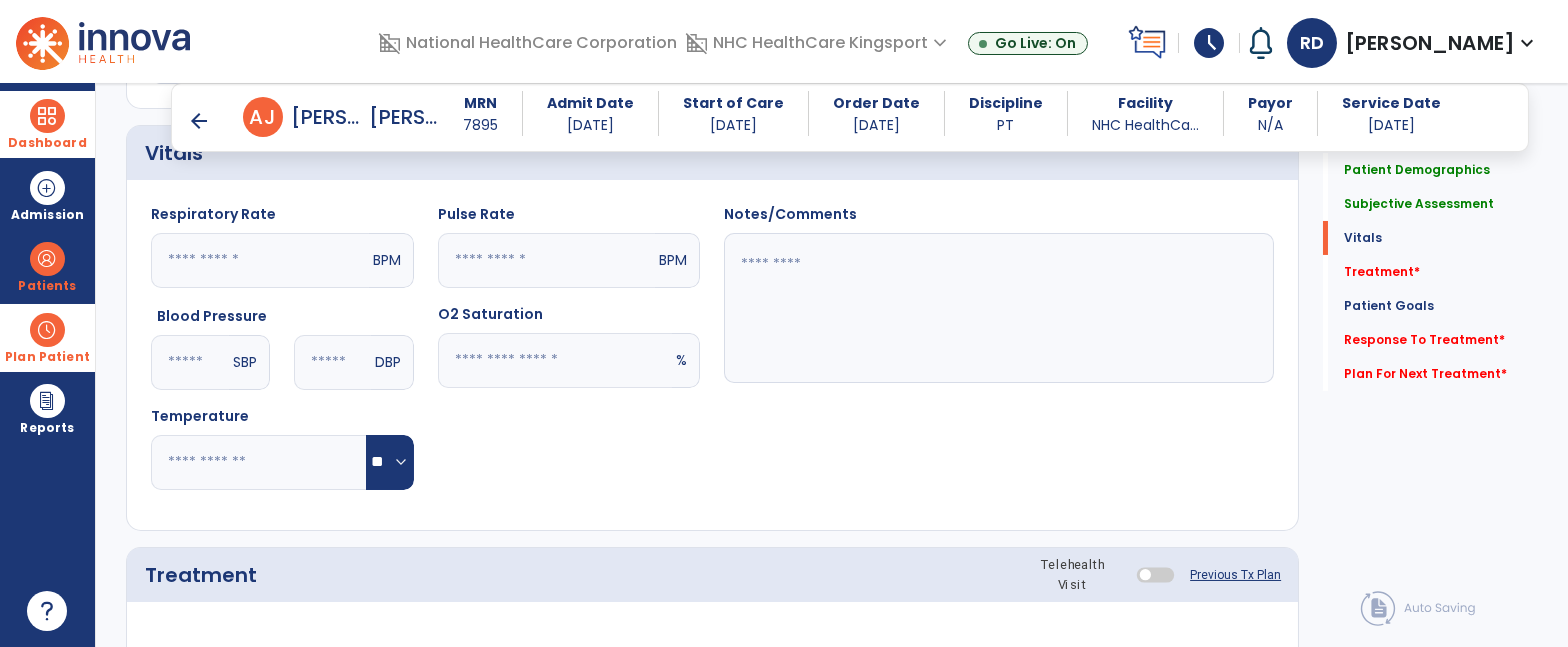 click 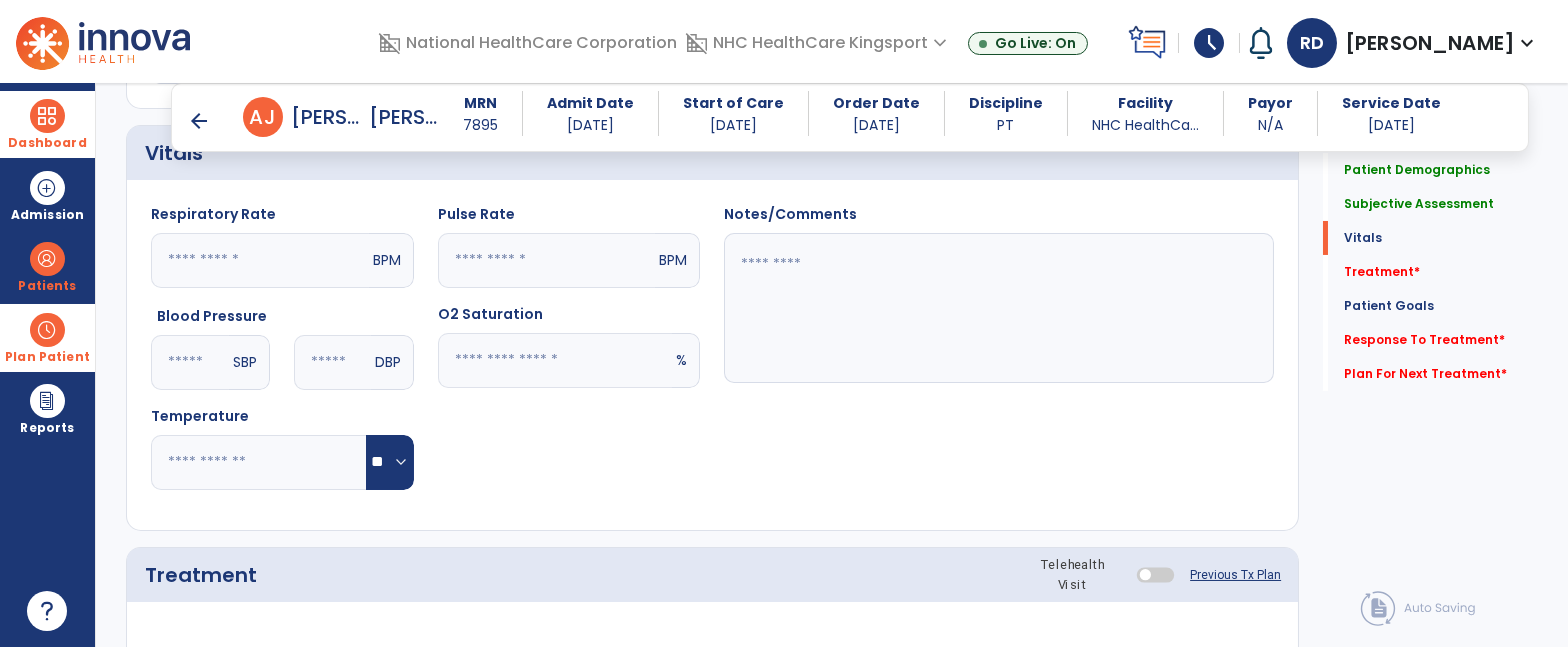 click 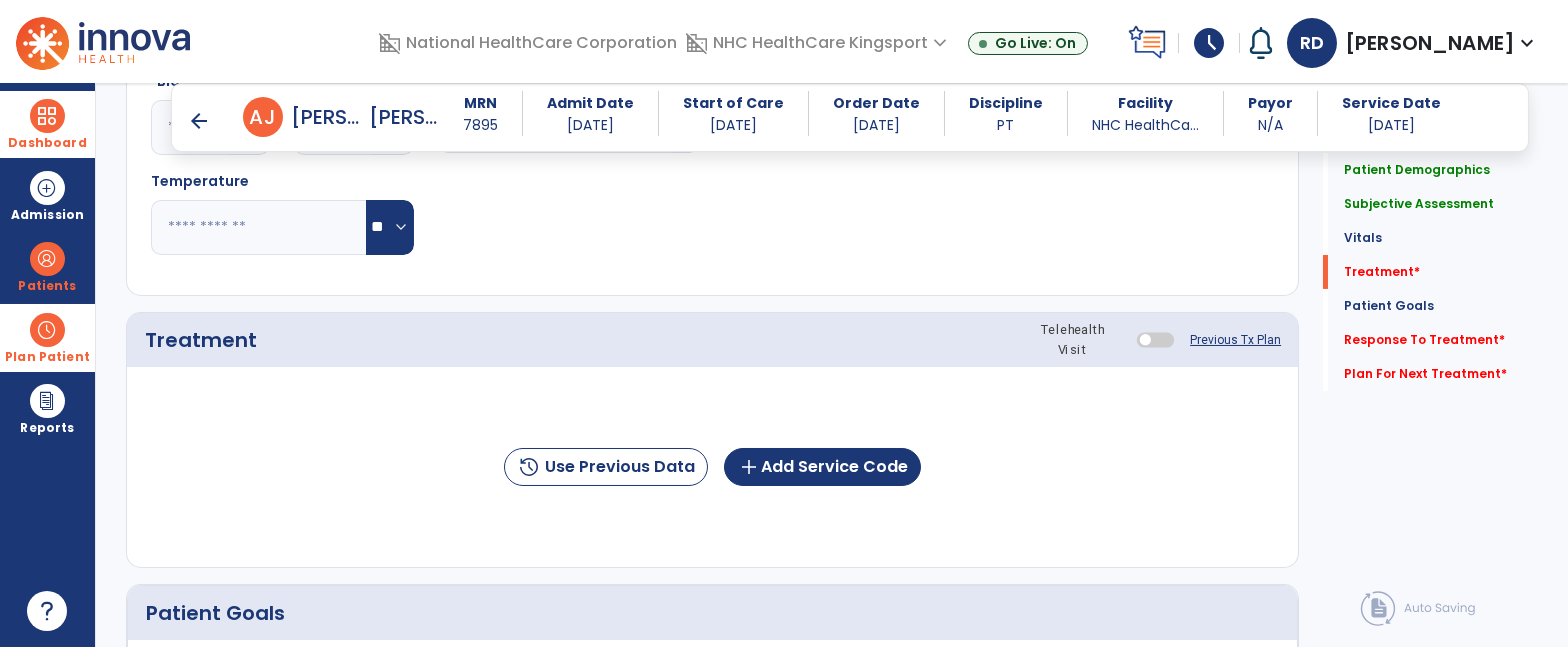 scroll, scrollTop: 1516, scrollLeft: 0, axis: vertical 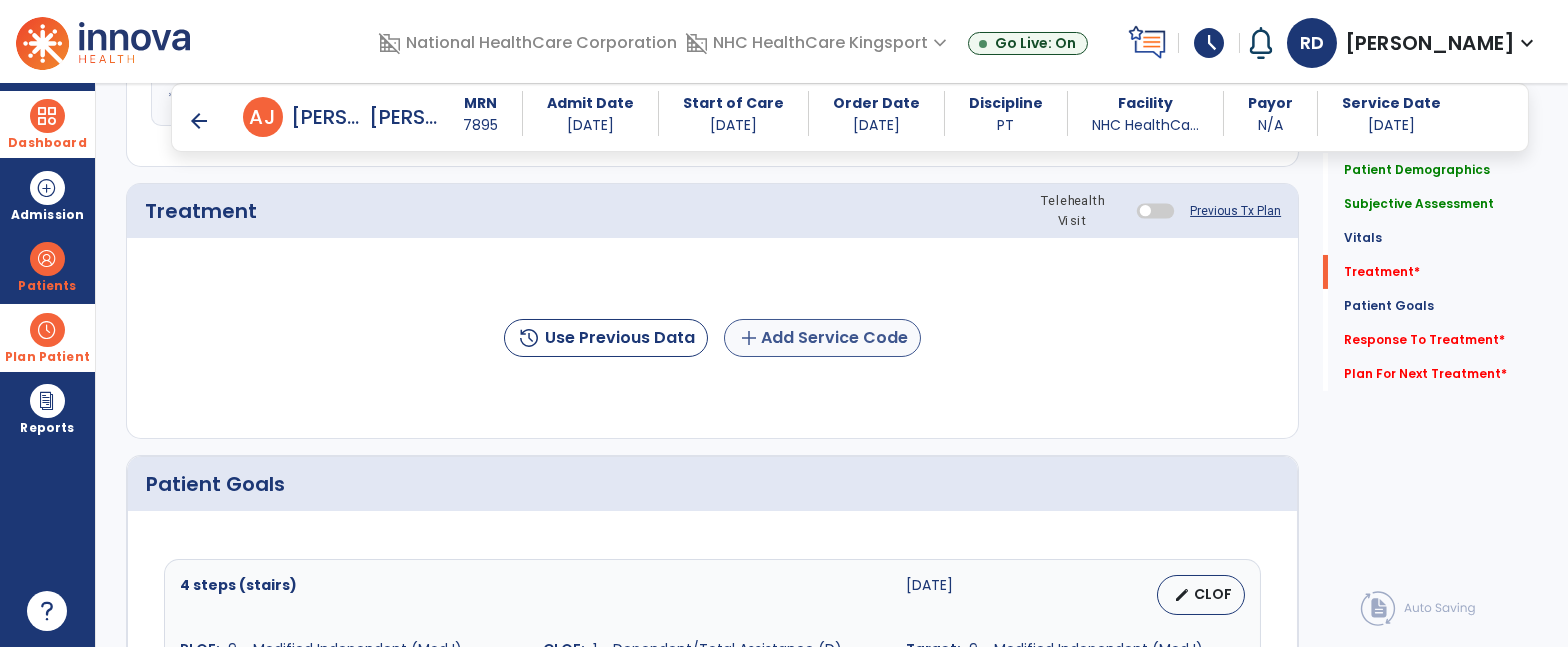 type on "**" 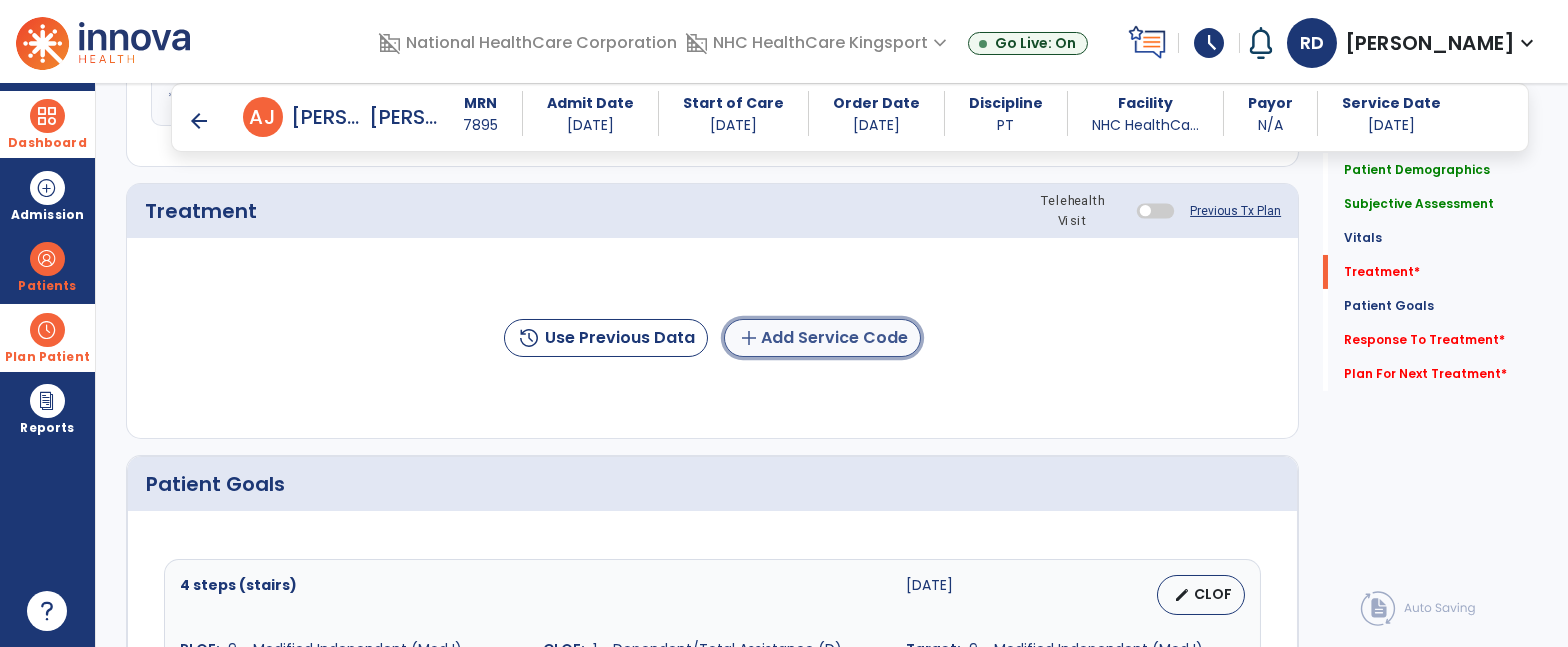 click on "add  Add Service Code" 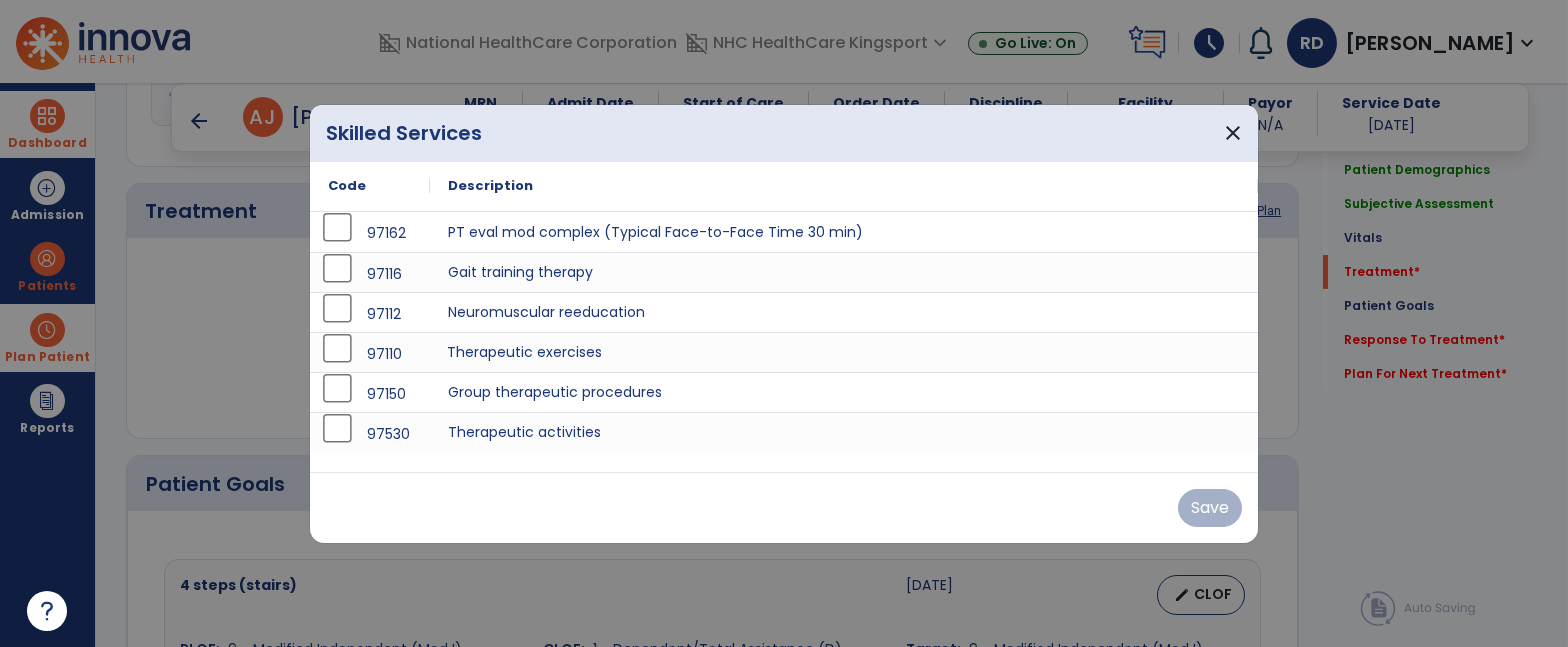 click on "Therapeutic exercises" at bounding box center [844, 352] 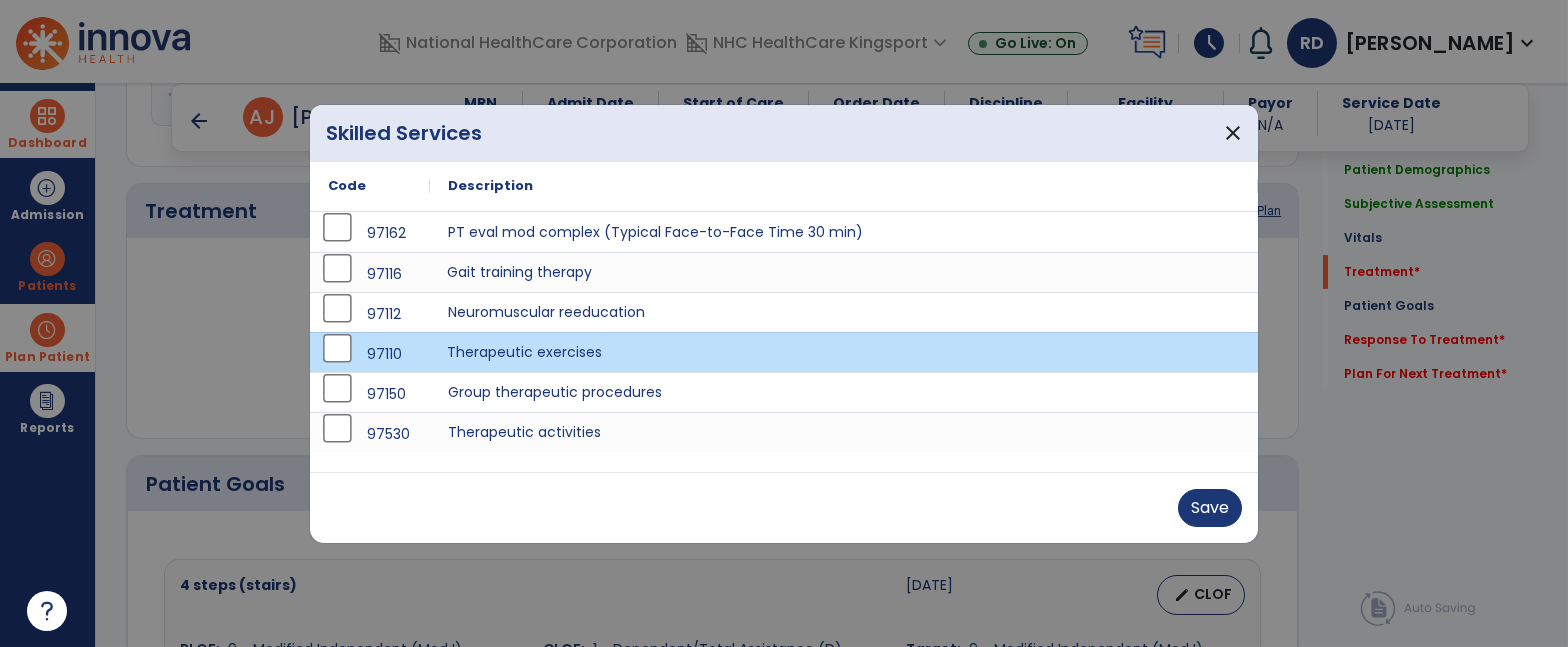 click on "Gait training therapy" at bounding box center [844, 272] 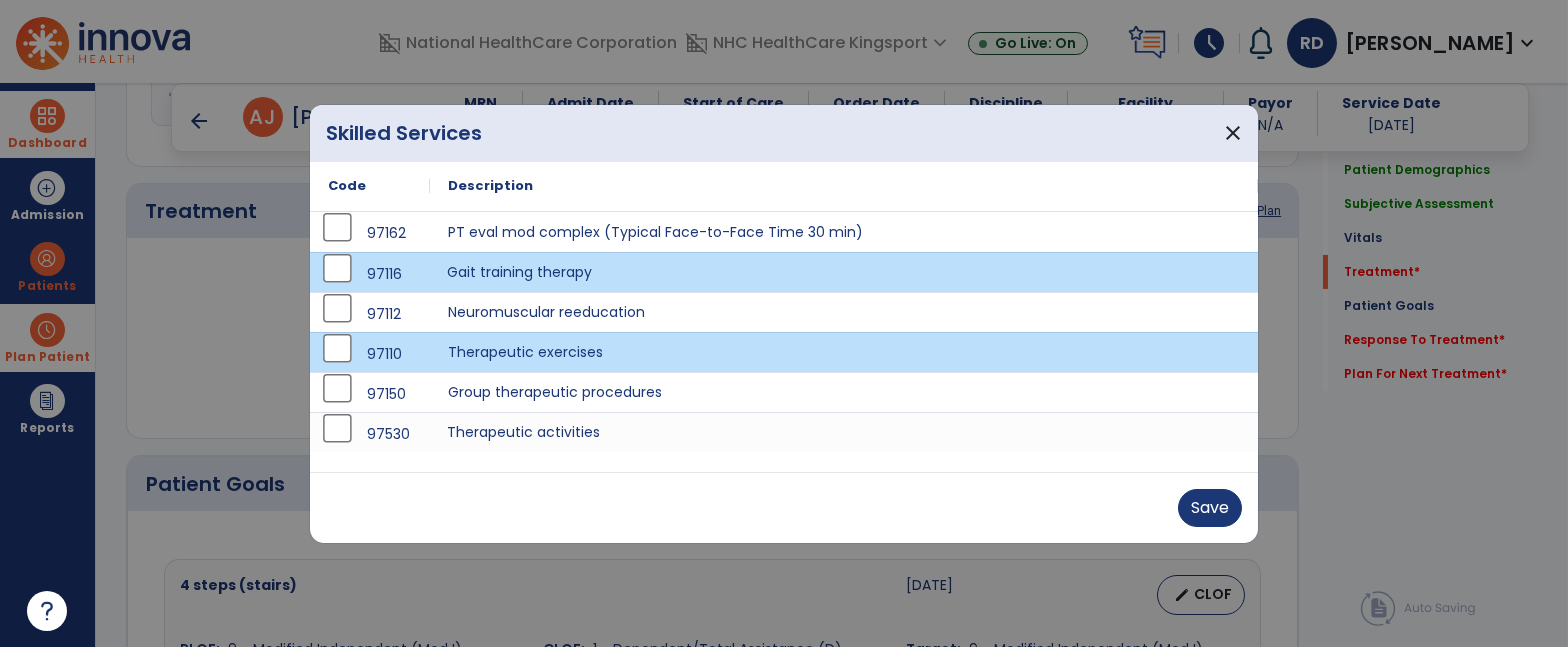 click on "Therapeutic activities" at bounding box center [844, 432] 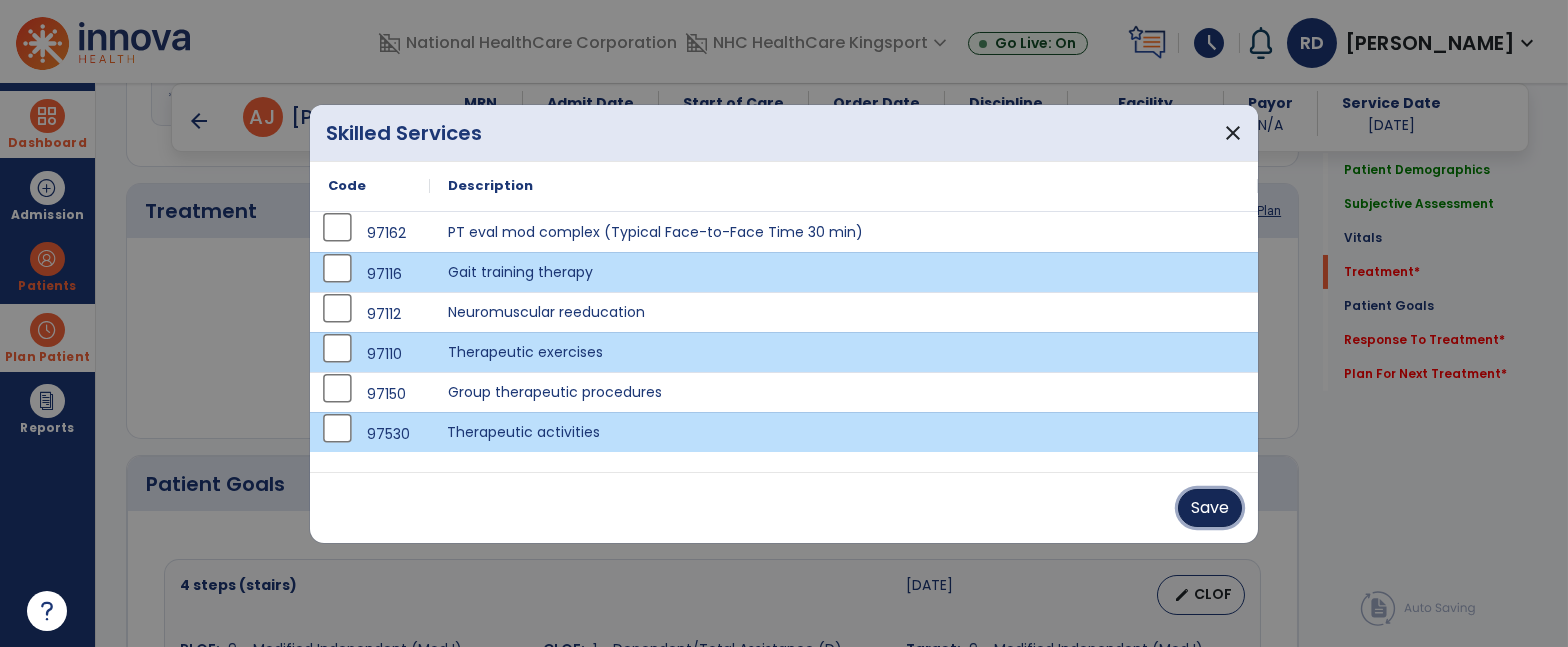 click on "Save" at bounding box center (1210, 508) 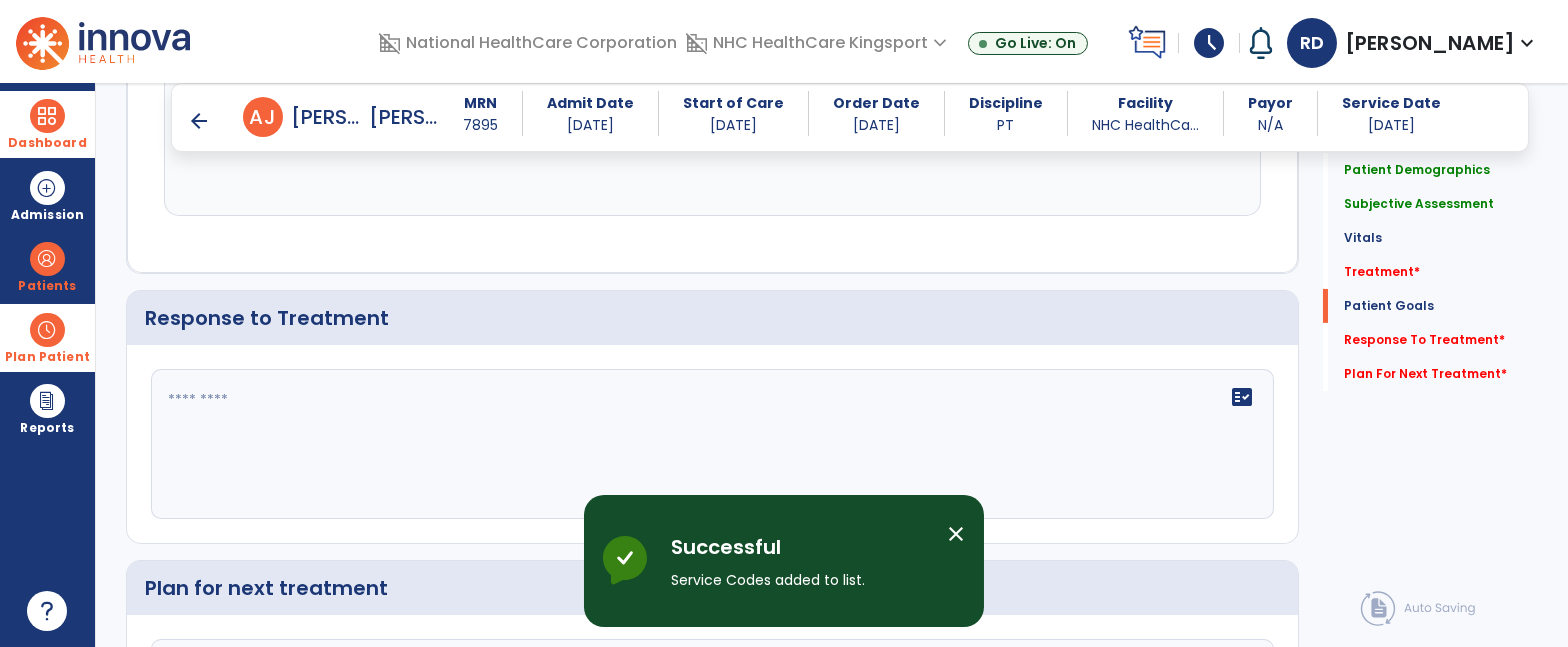 scroll, scrollTop: 3335, scrollLeft: 0, axis: vertical 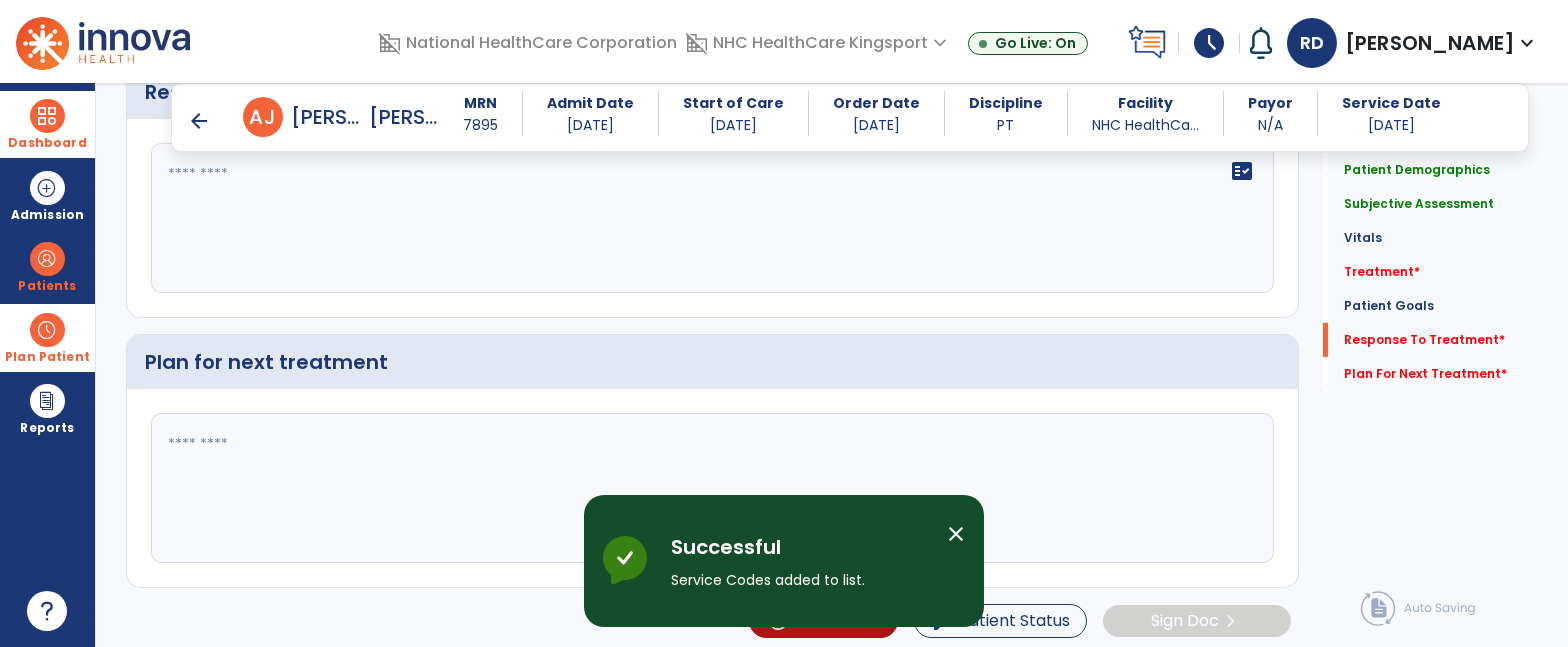 click 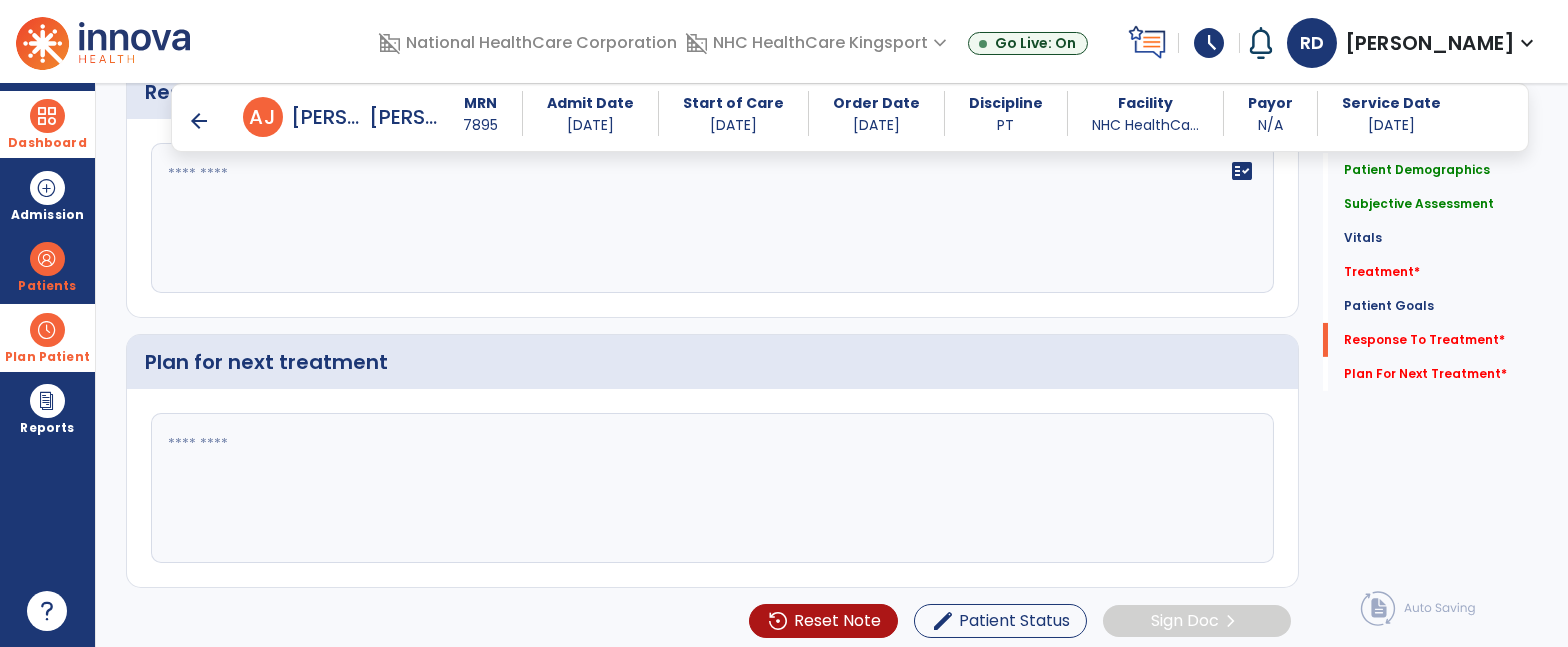 click 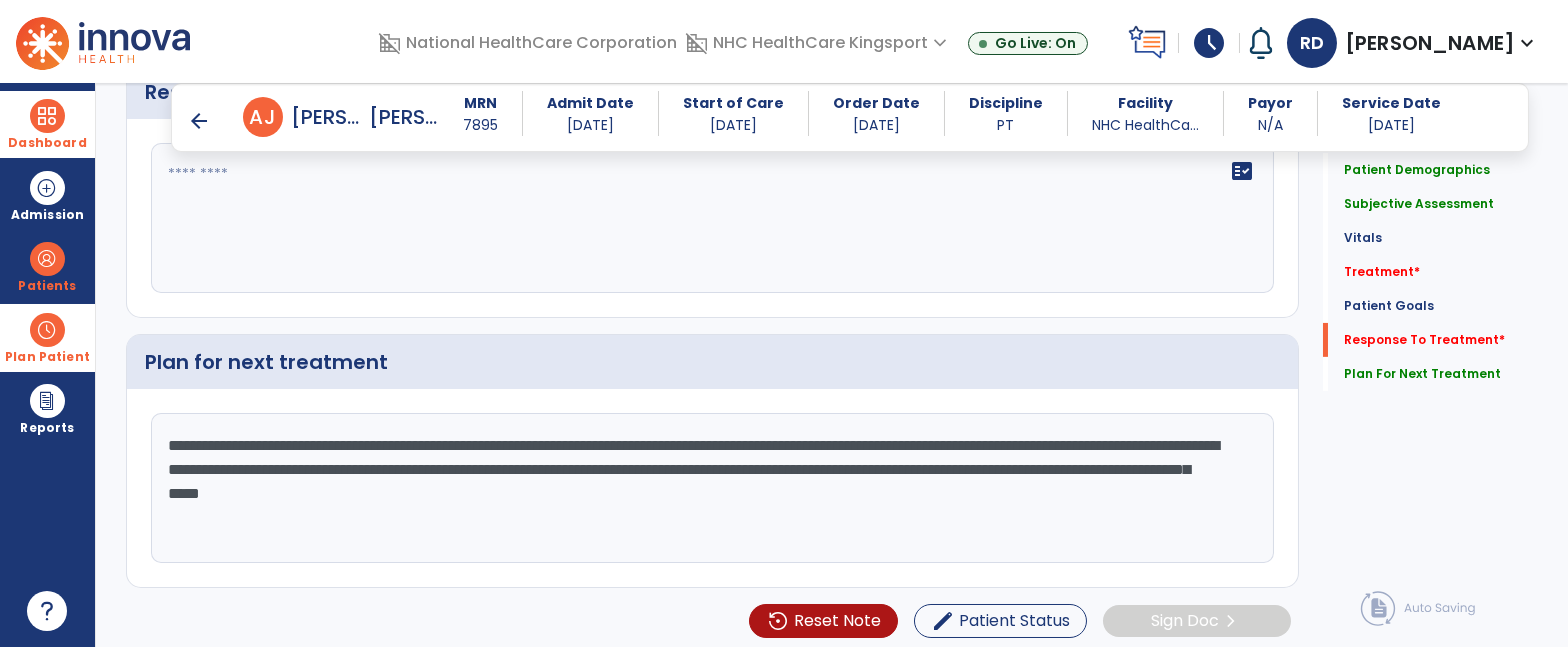 type on "**********" 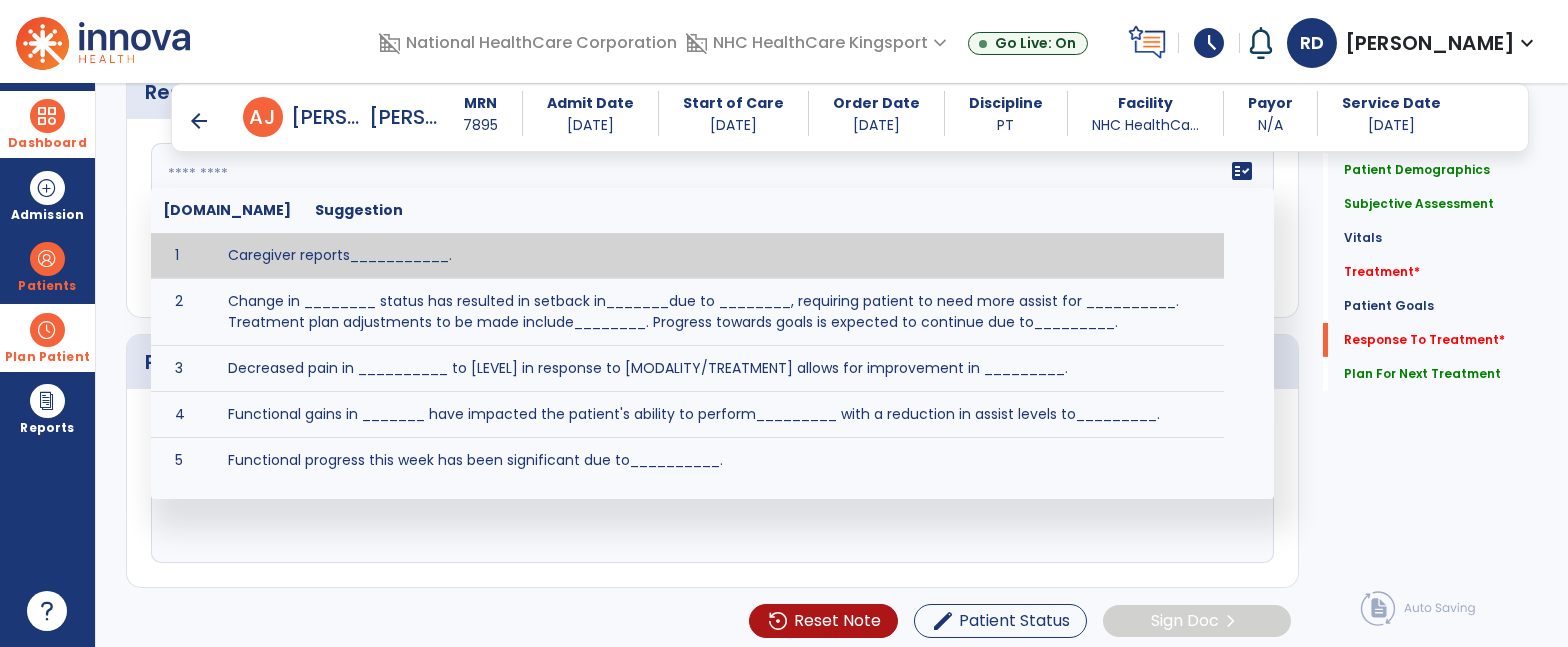 click on "fact_check  [DOMAIN_NAME] Suggestion 1 Caregiver reports___________. 2 Change in ________ status has resulted in setback in_______due to ________, requiring patient to need more assist for __________.   Treatment plan adjustments to be made include________.  Progress towards goals is expected to continue due to_________. 3 Decreased pain in __________ to [LEVEL] in response to [MODALITY/TREATMENT] allows for improvement in _________. 4 Functional gains in _______ have impacted the patient's ability to perform_________ with a reduction in assist levels to_________. 5 Functional progress this week has been significant due to__________. 6 Gains in ________ have improved the patient's ability to perform ______with decreased levels of assist to___________. 7 Improvement in ________allows patient to tolerate higher levels of challenges in_________. 8 Pain in [AREA] has decreased to [LEVEL] in response to [TREATMENT/MODALITY], allowing fore ease in completing__________. 9 10 11 12 13 14 15 16 17 18 19 20 21" 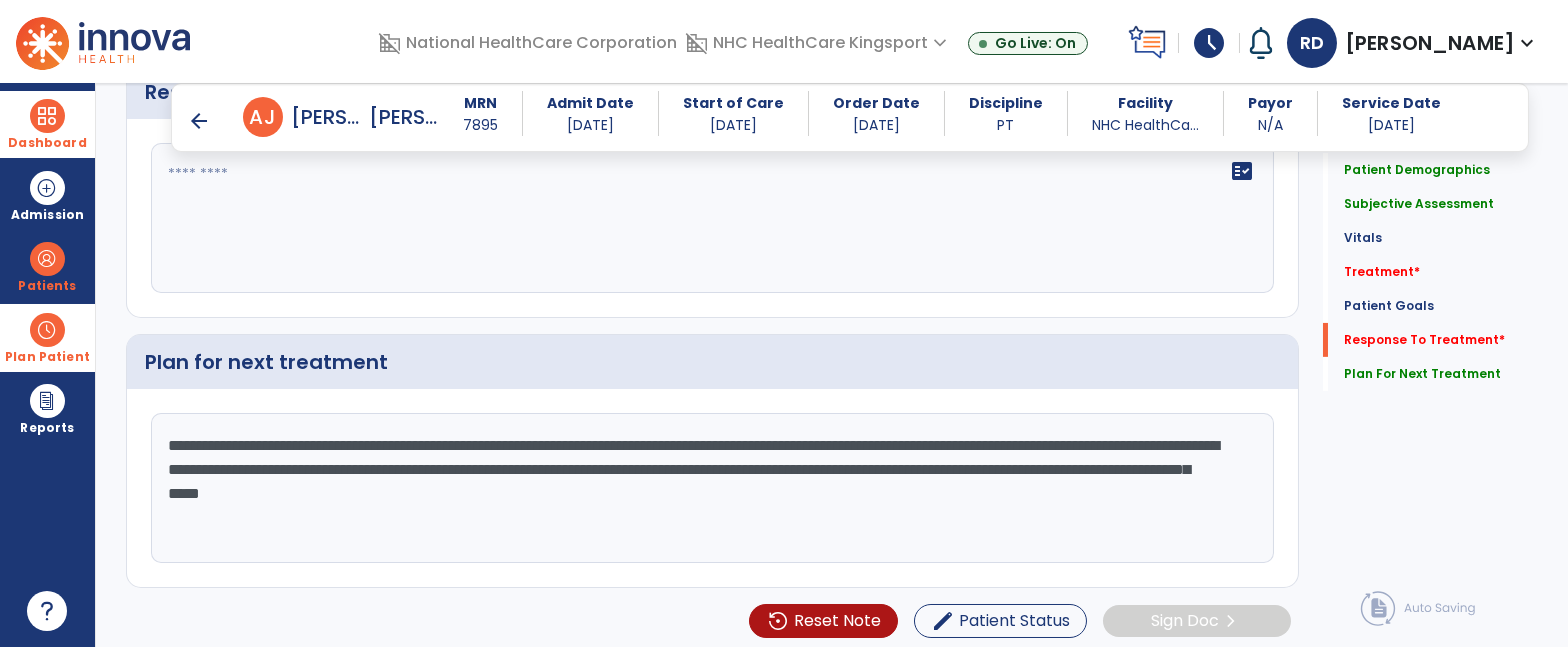 click on "arrow_back" at bounding box center [199, 121] 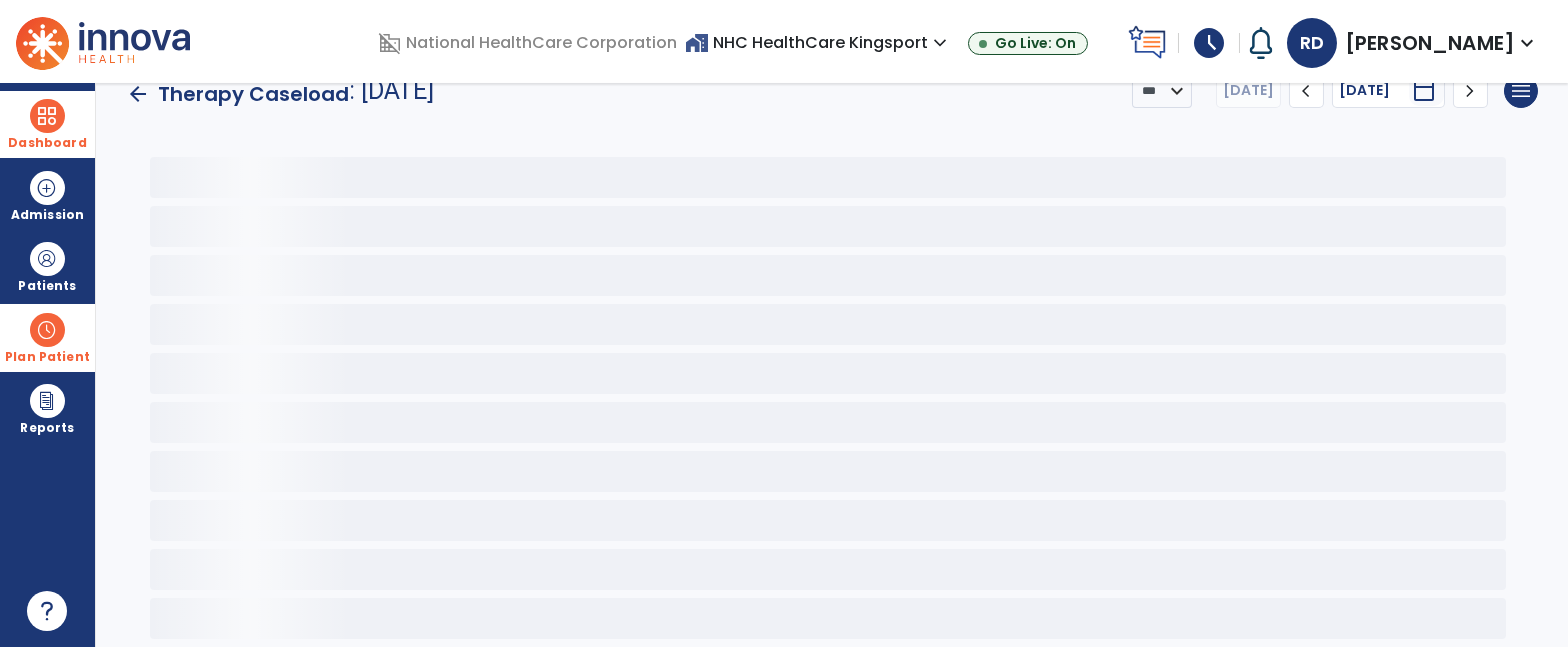 scroll, scrollTop: 29, scrollLeft: 0, axis: vertical 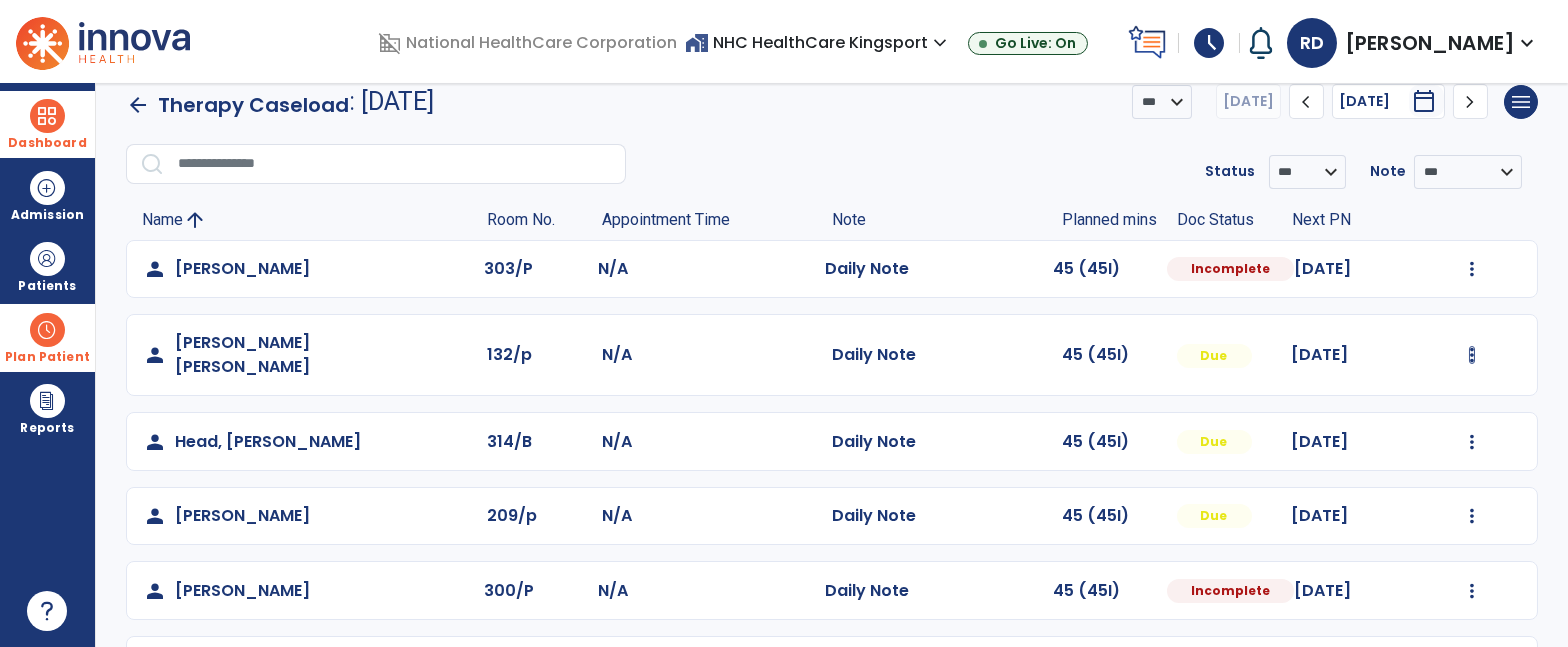 click at bounding box center [1472, 269] 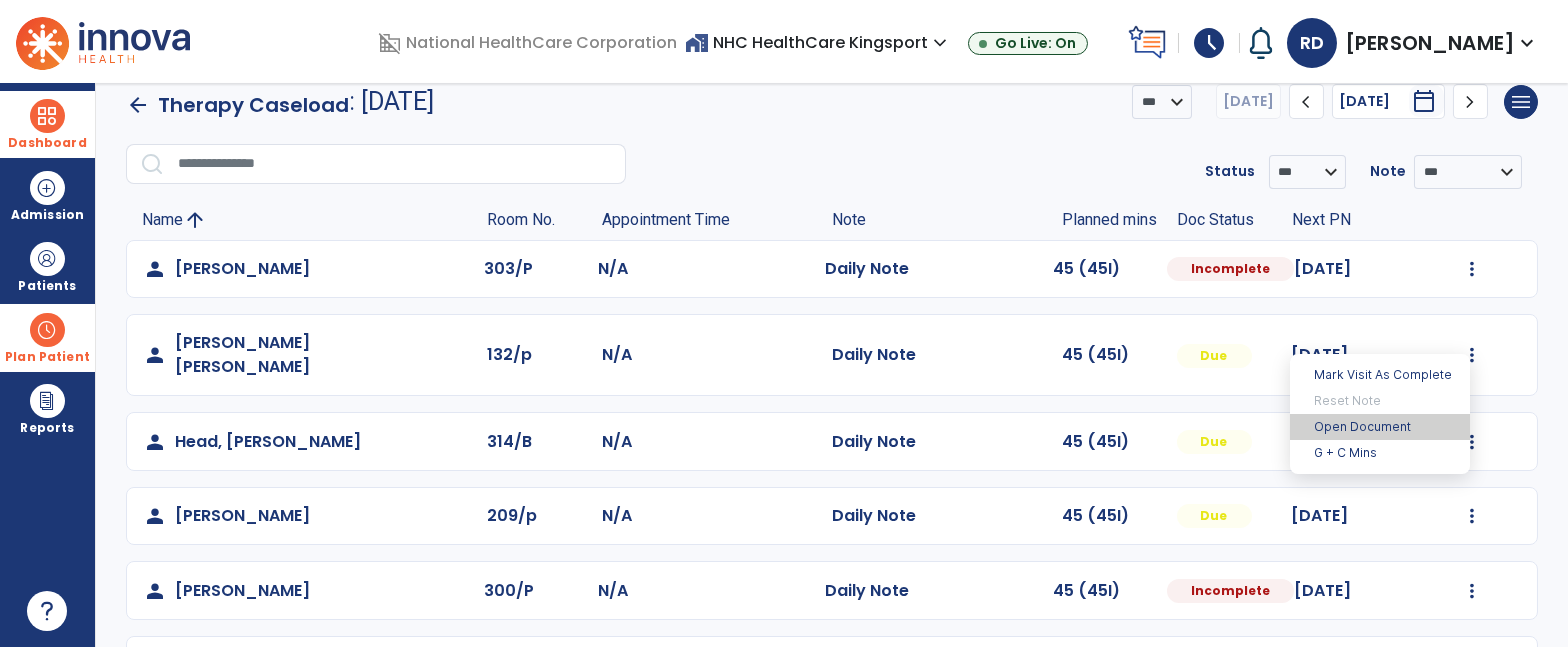 click on "Open Document" at bounding box center [1380, 427] 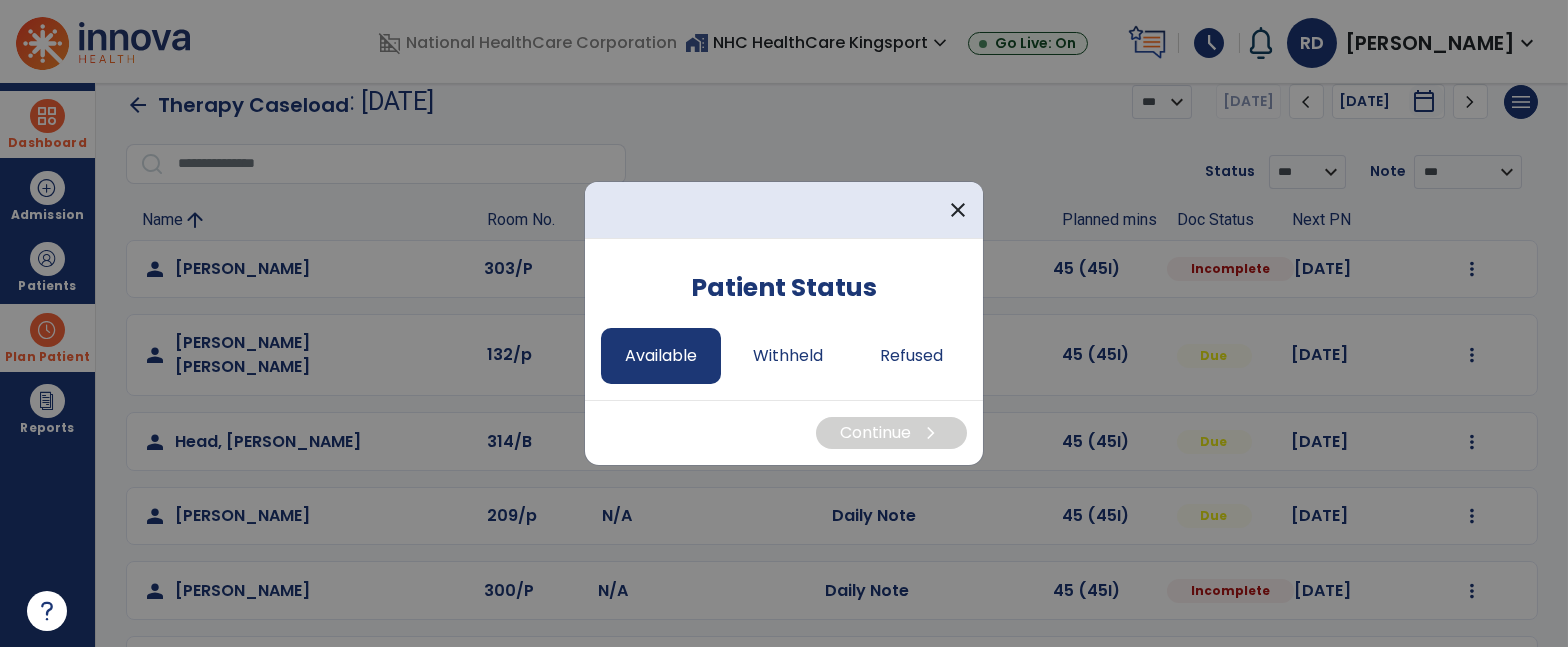 click on "Available" at bounding box center [661, 356] 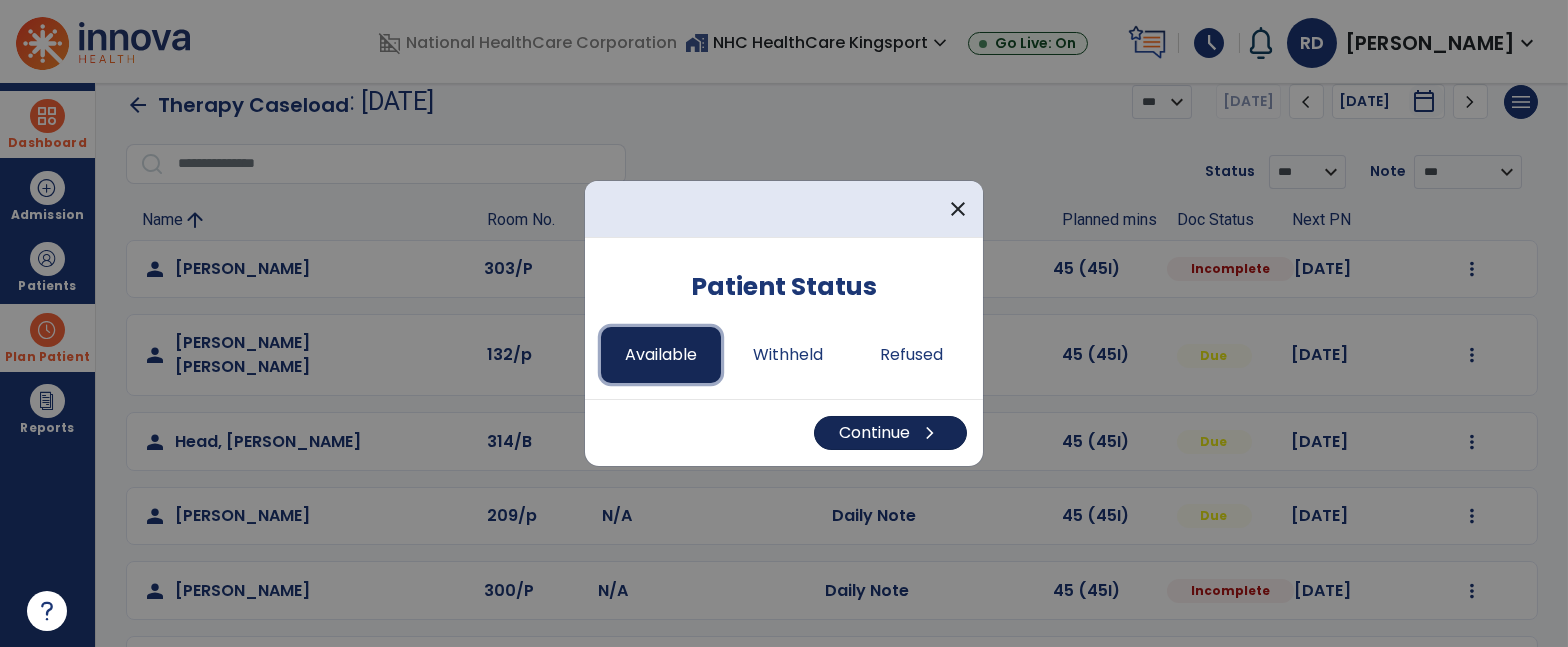 click on "Continue   chevron_right" at bounding box center (890, 433) 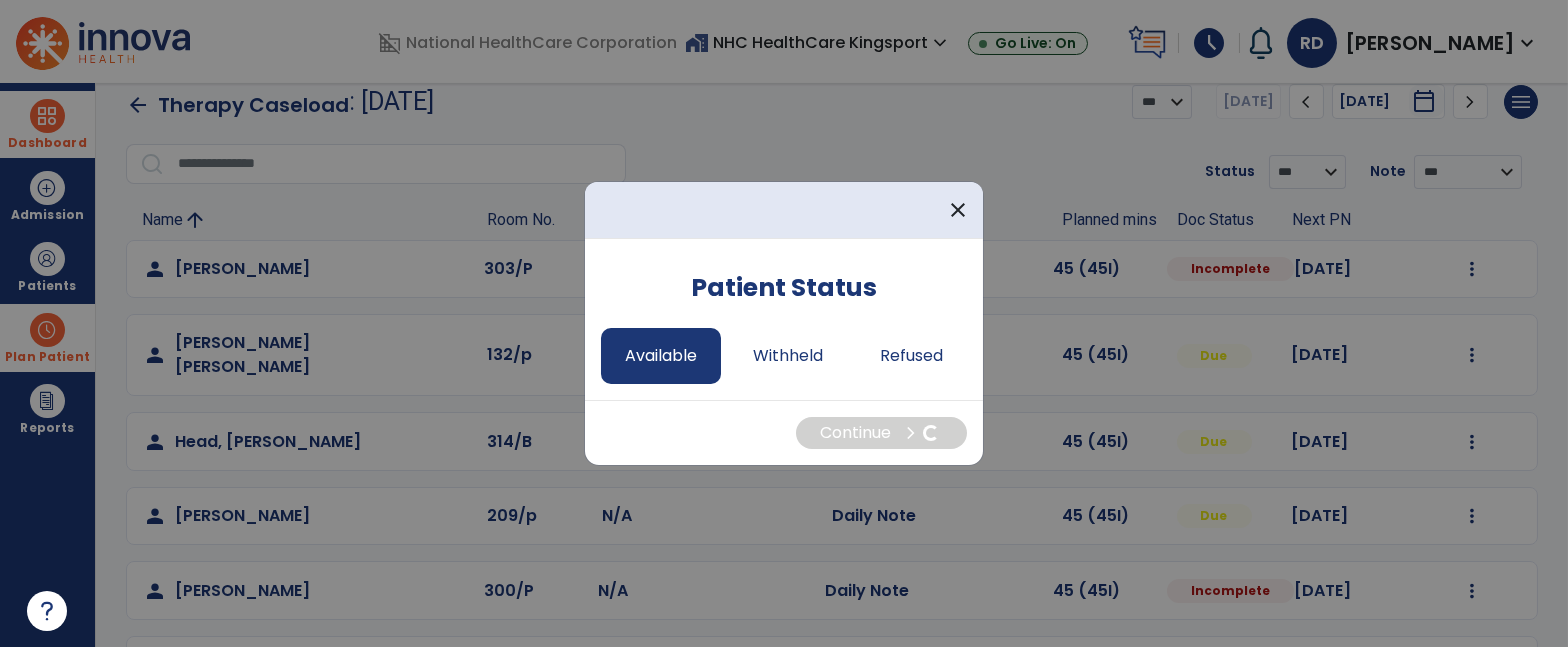 select on "*" 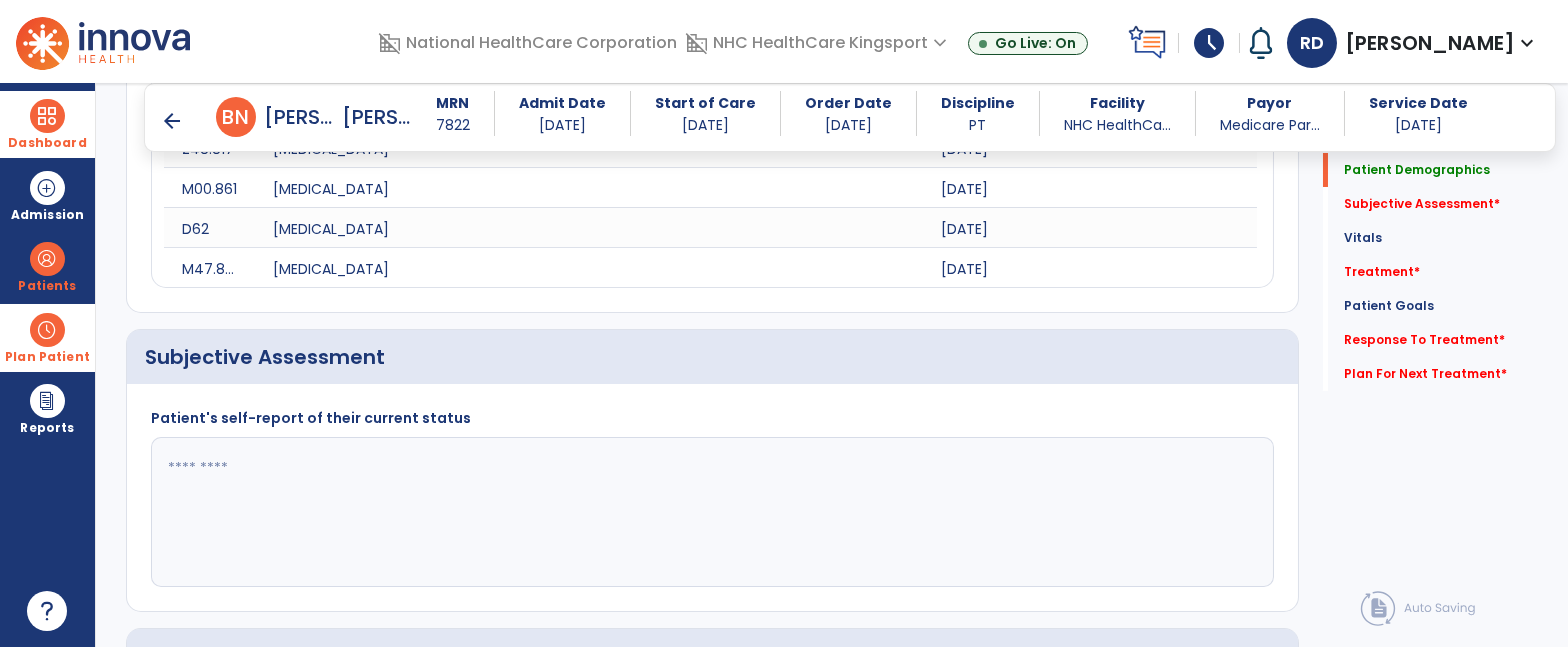 scroll, scrollTop: 563, scrollLeft: 0, axis: vertical 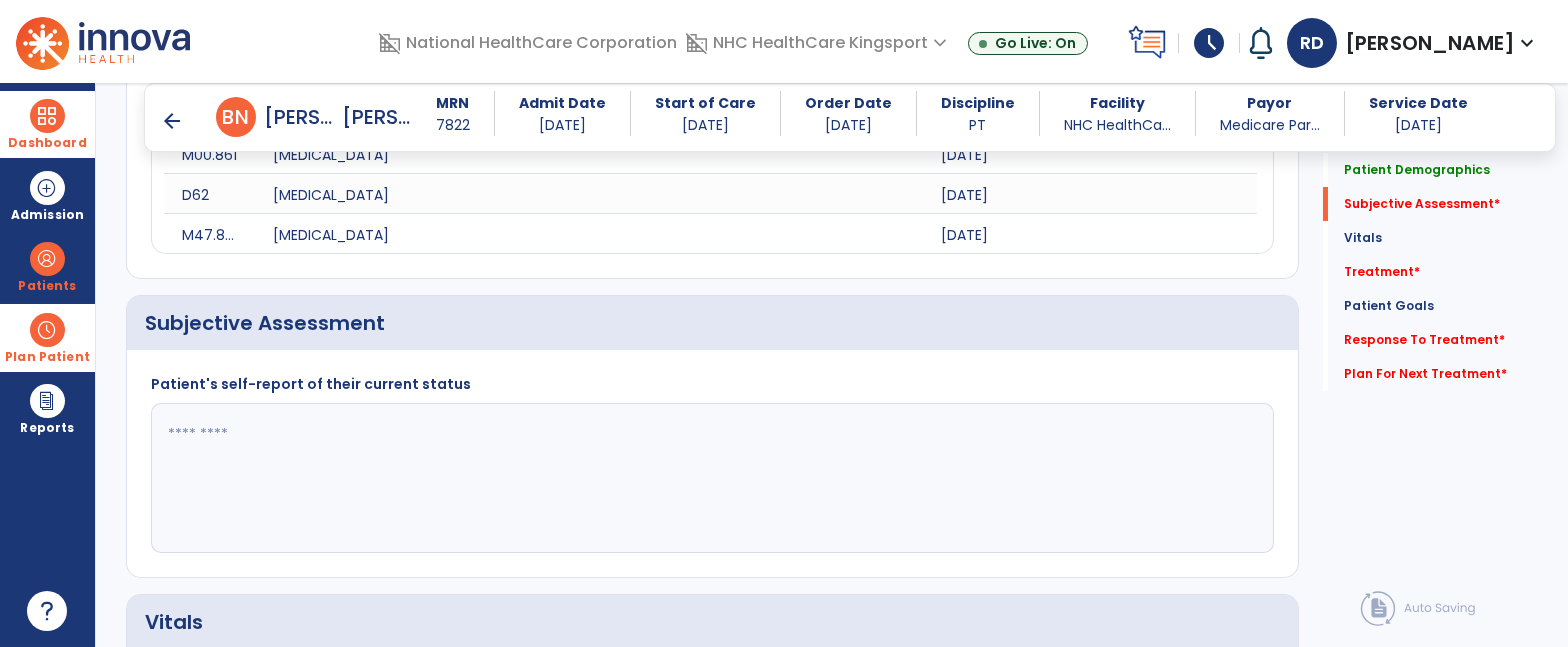 click 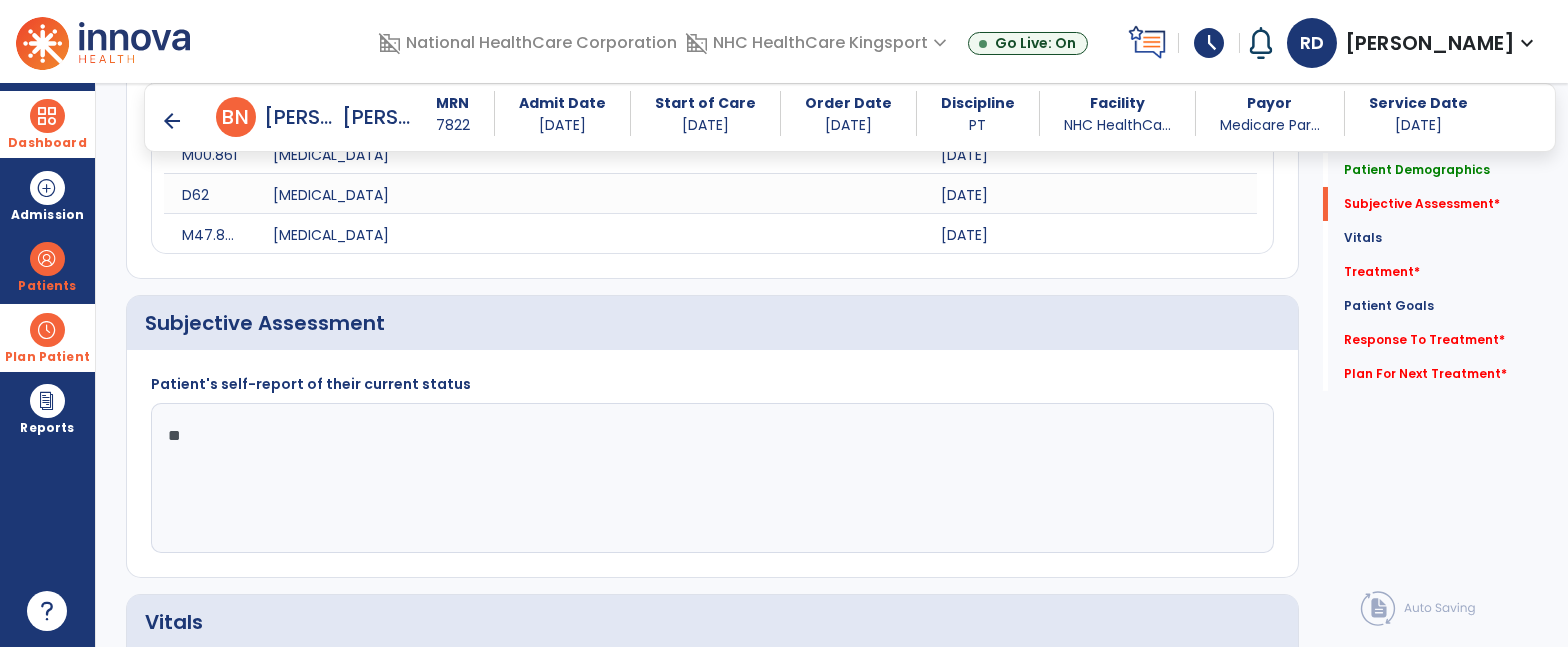 type on "*" 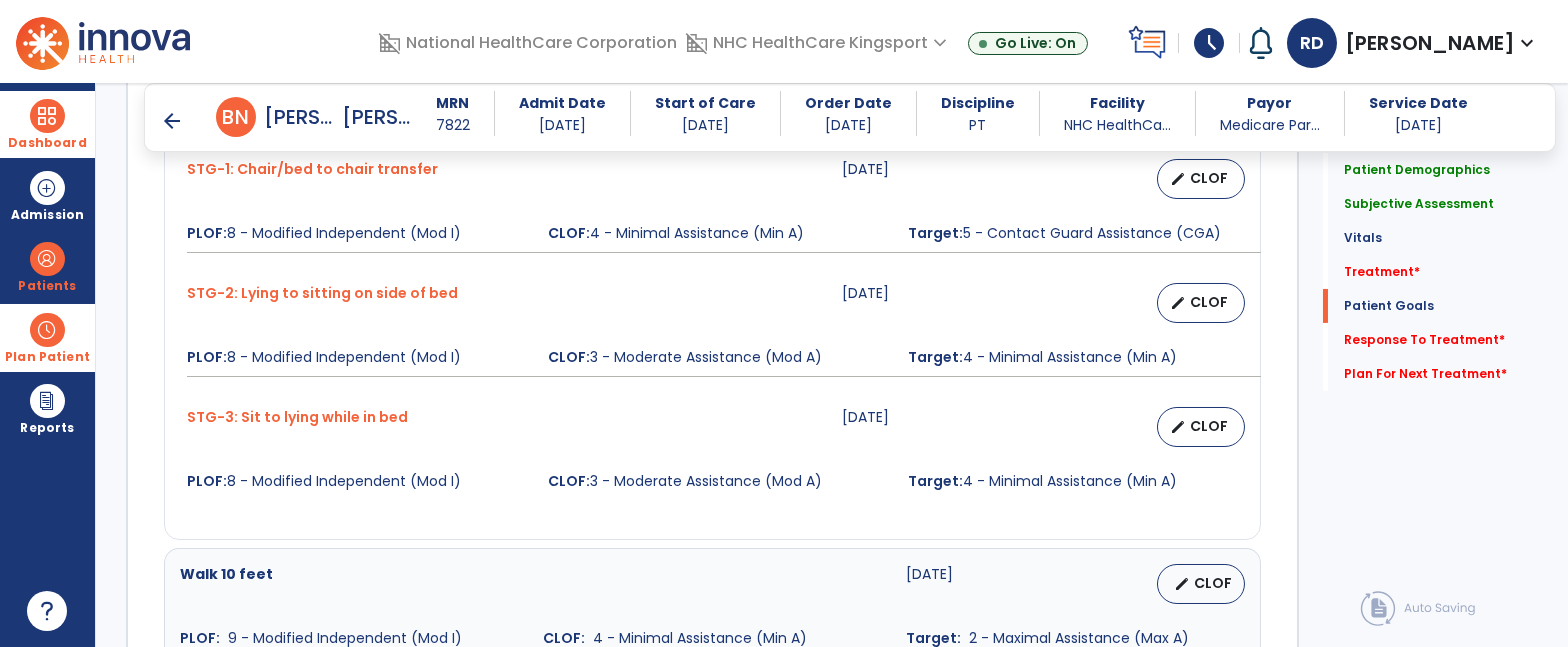 scroll, scrollTop: 3056, scrollLeft: 0, axis: vertical 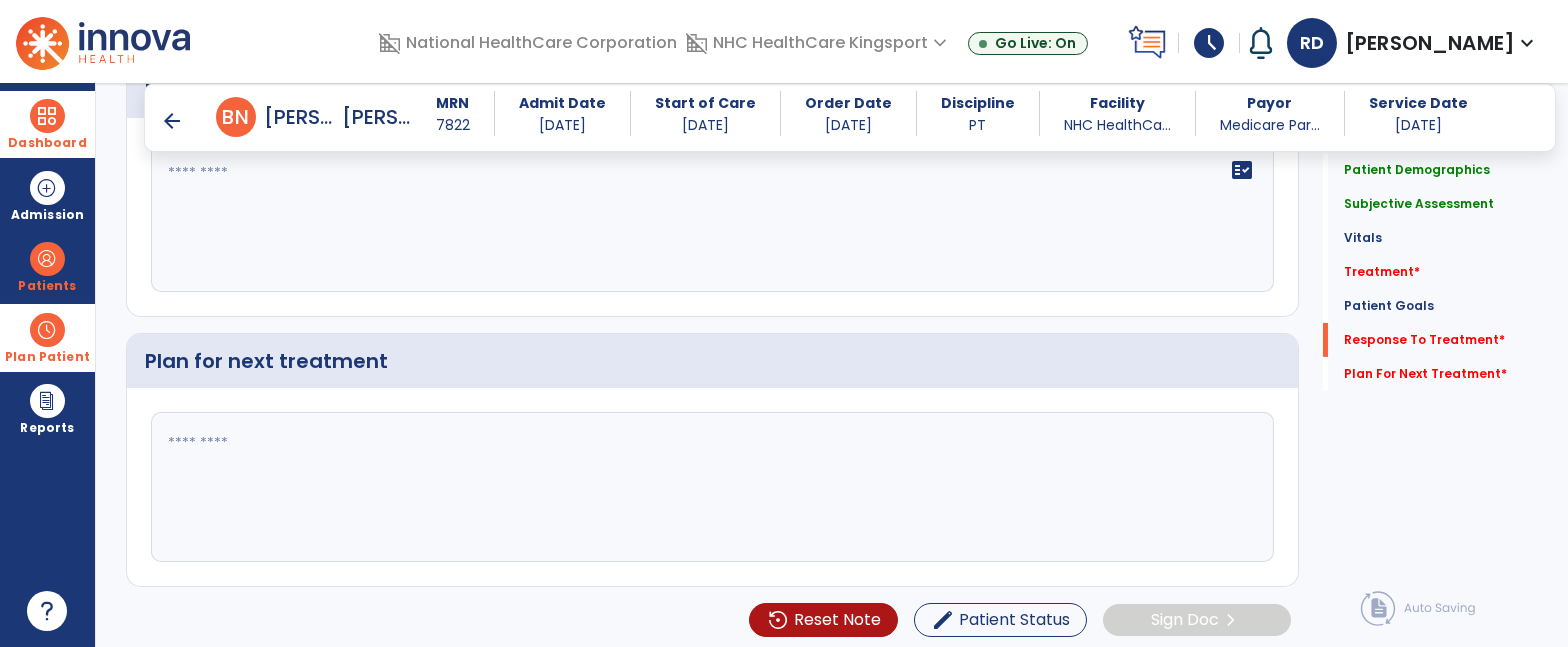 type on "**********" 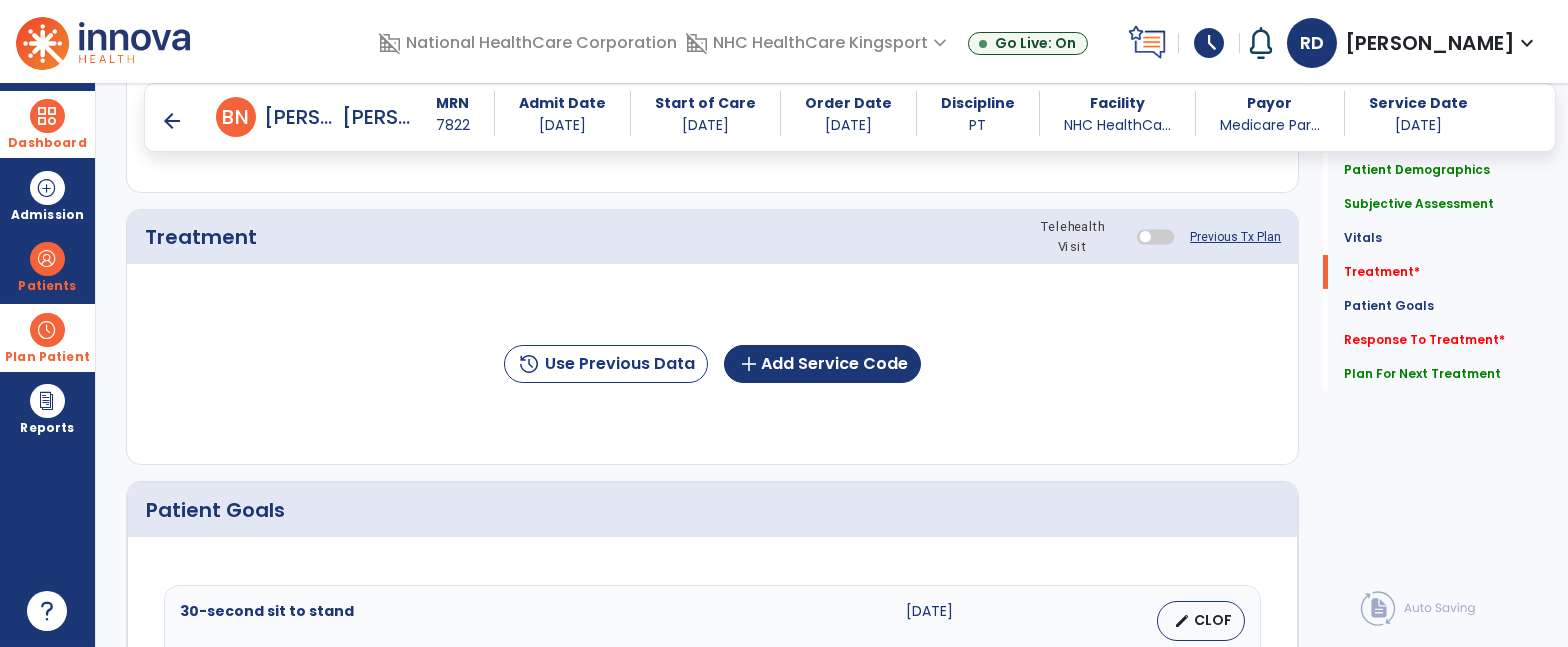 scroll, scrollTop: 1320, scrollLeft: 0, axis: vertical 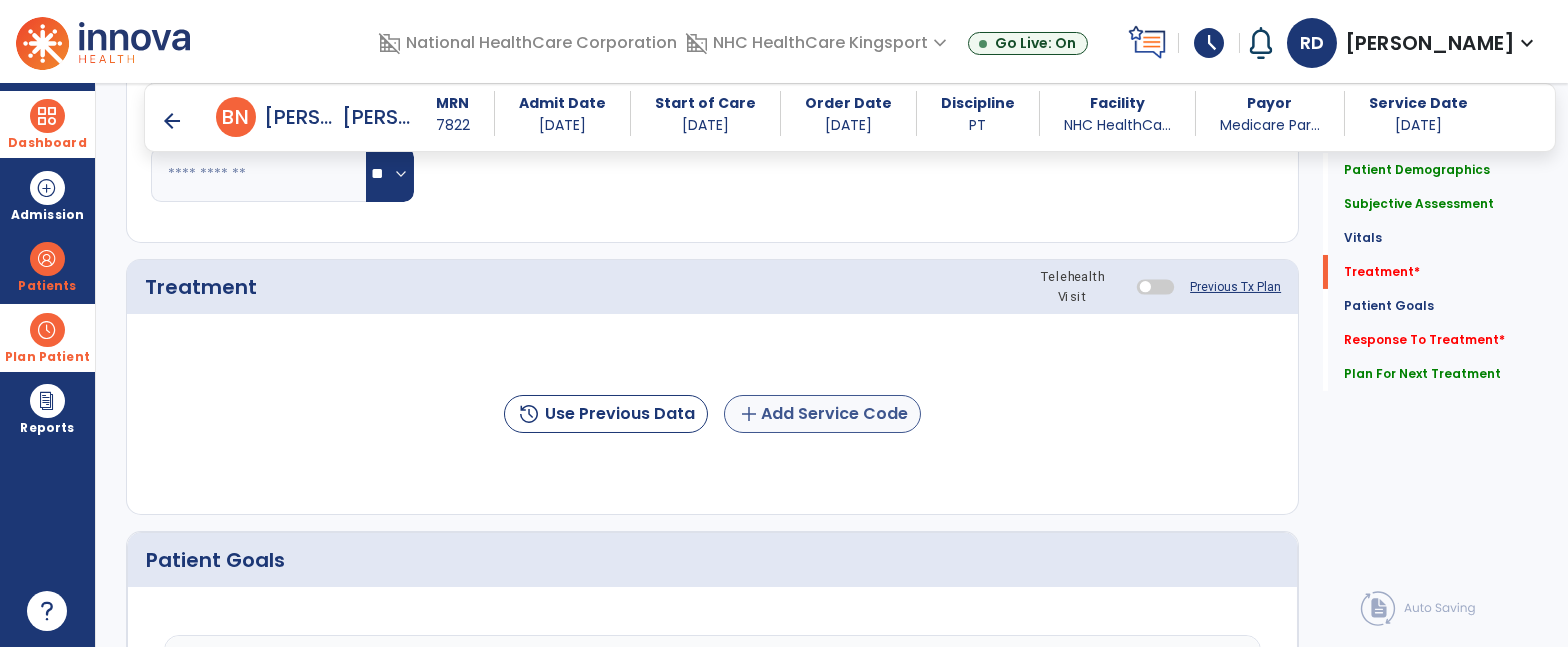 type on "**********" 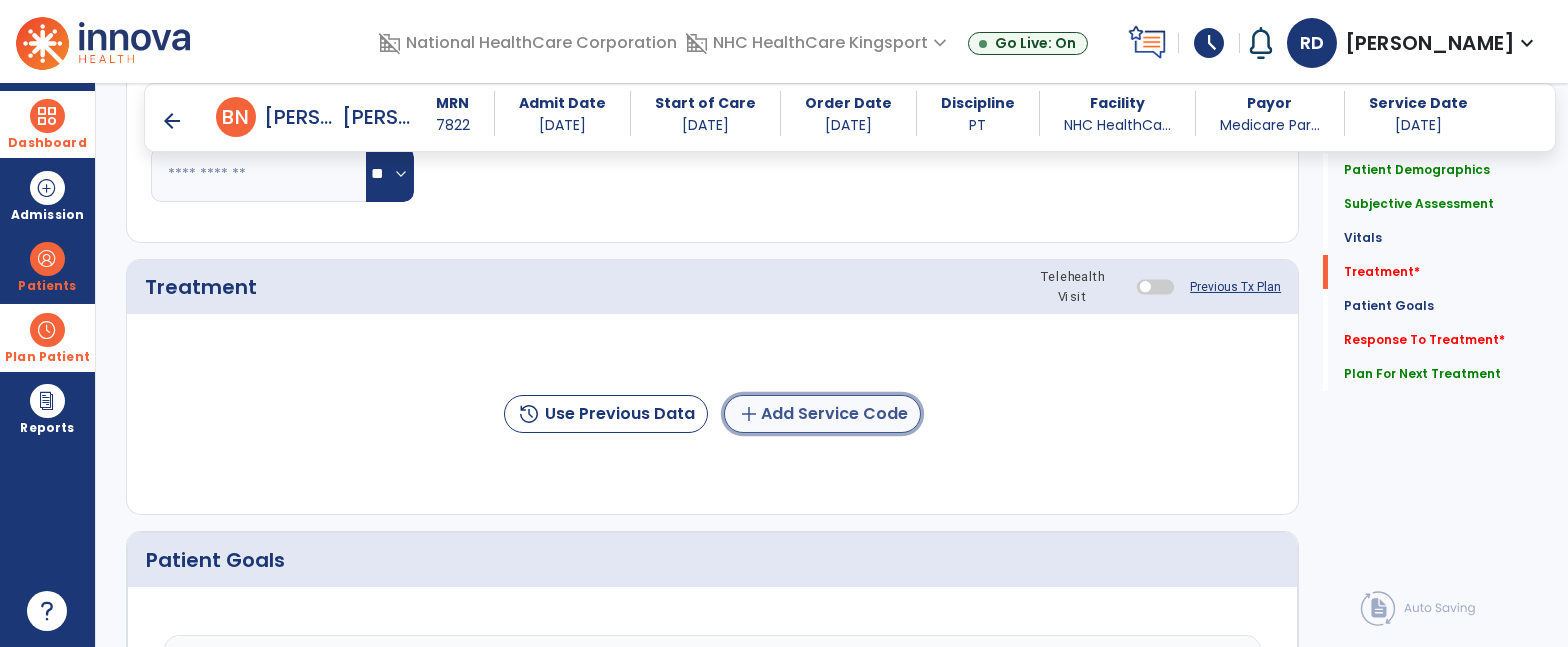 click on "add  Add Service Code" 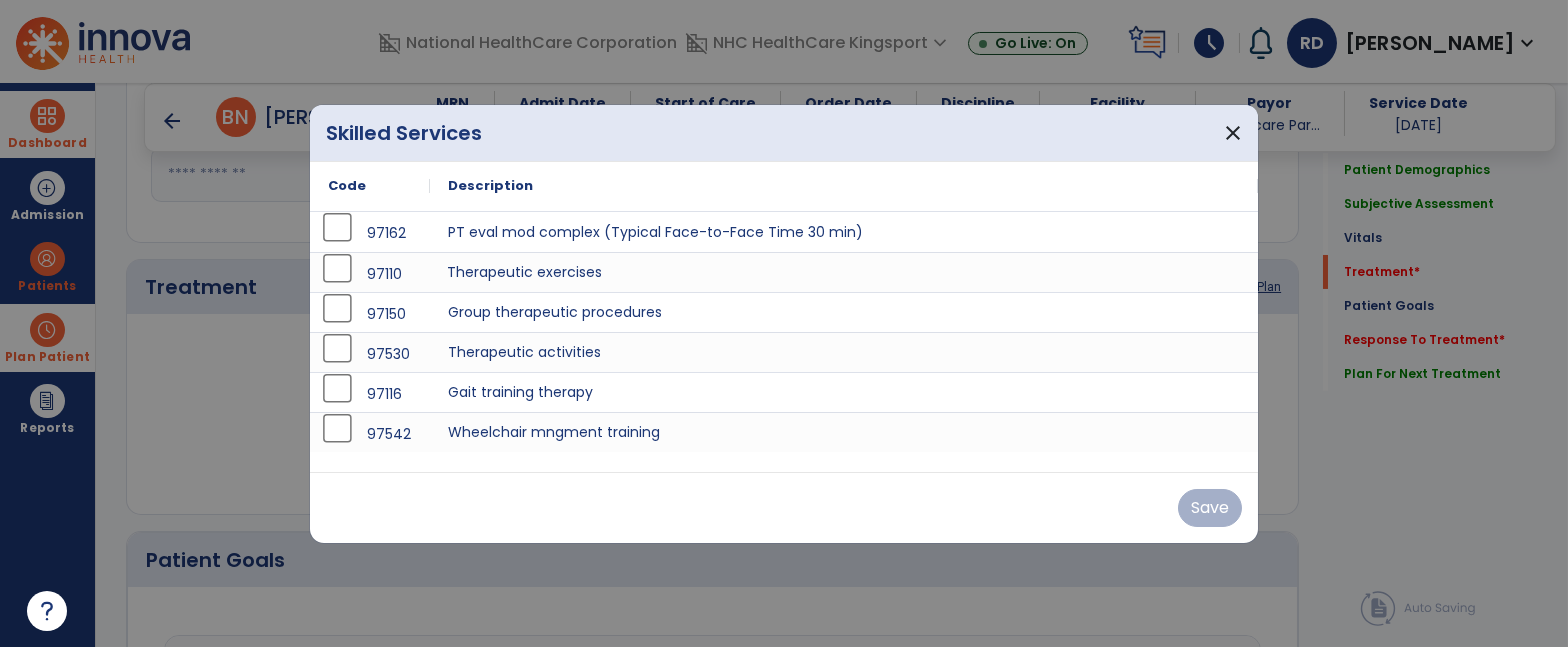 click on "Therapeutic exercises" at bounding box center [844, 272] 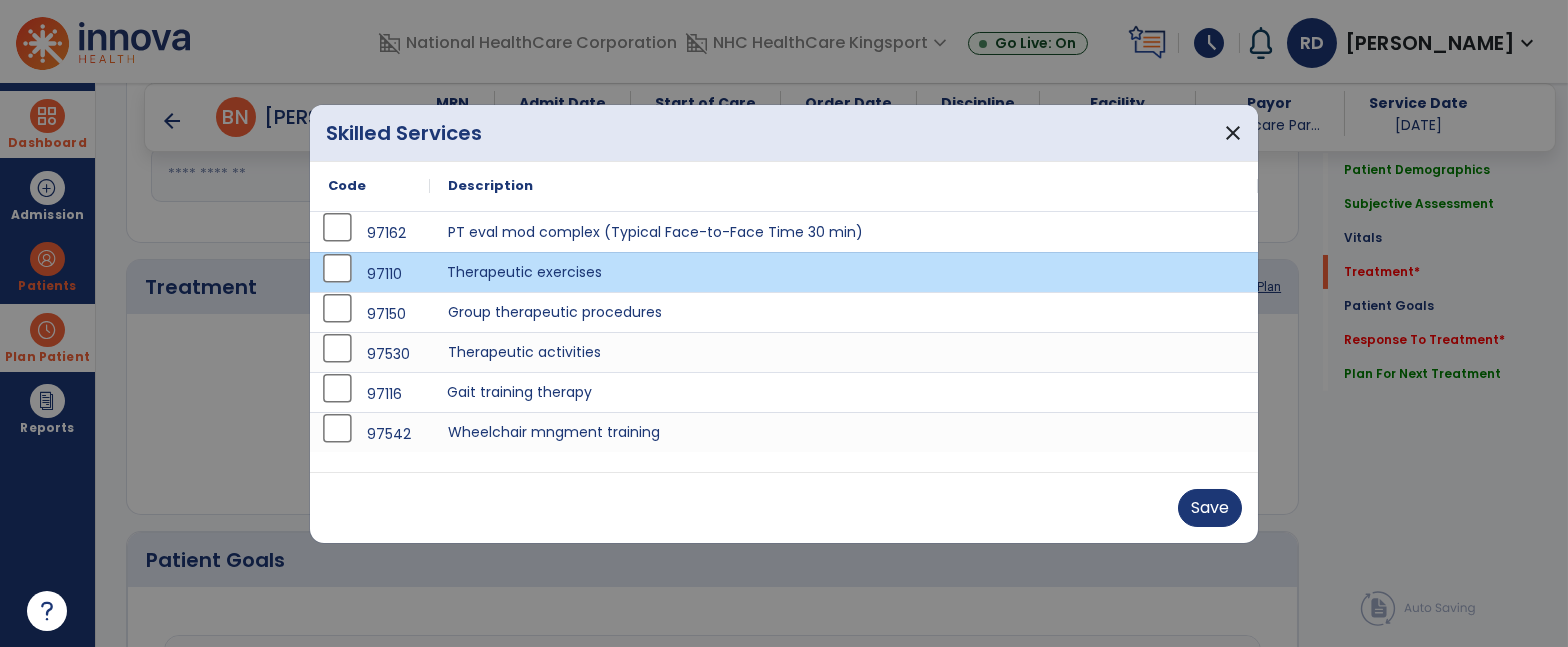 click on "Gait training therapy" at bounding box center (844, 392) 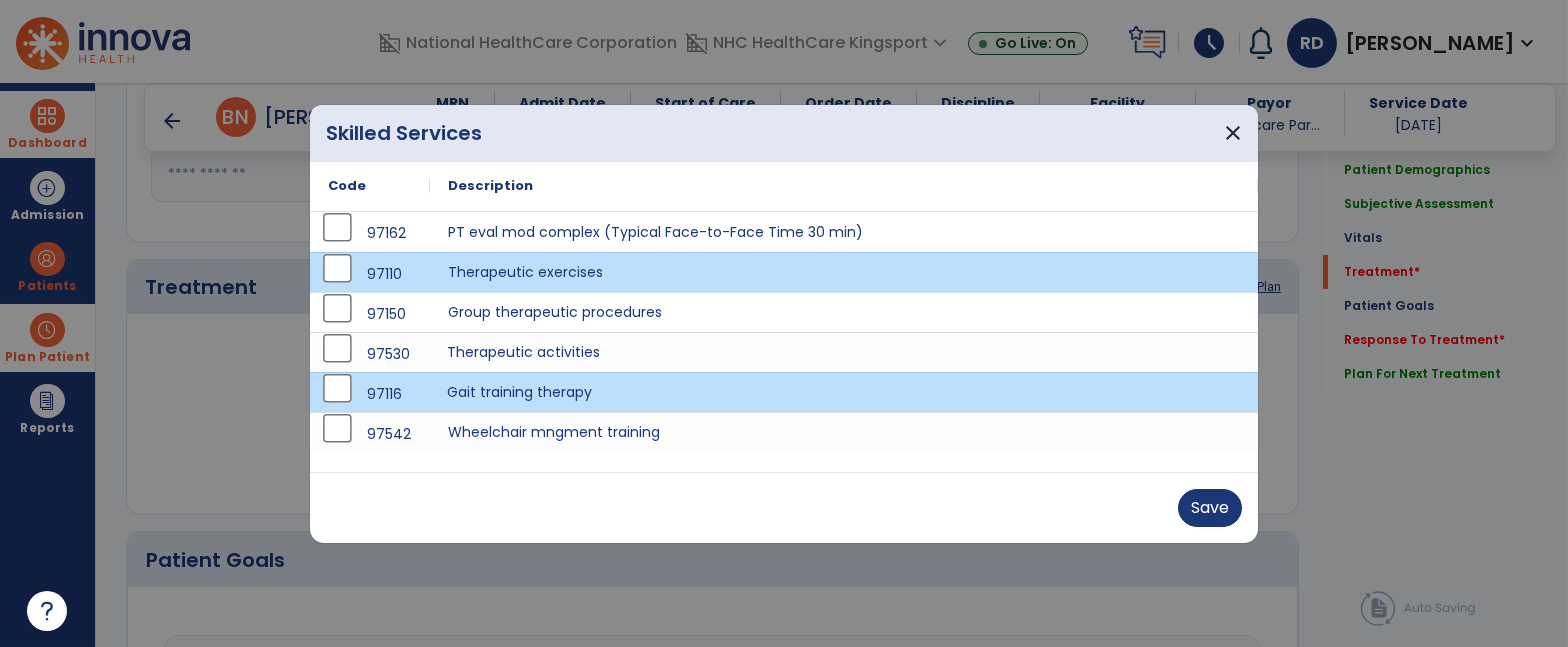 click on "Therapeutic activities" at bounding box center (844, 352) 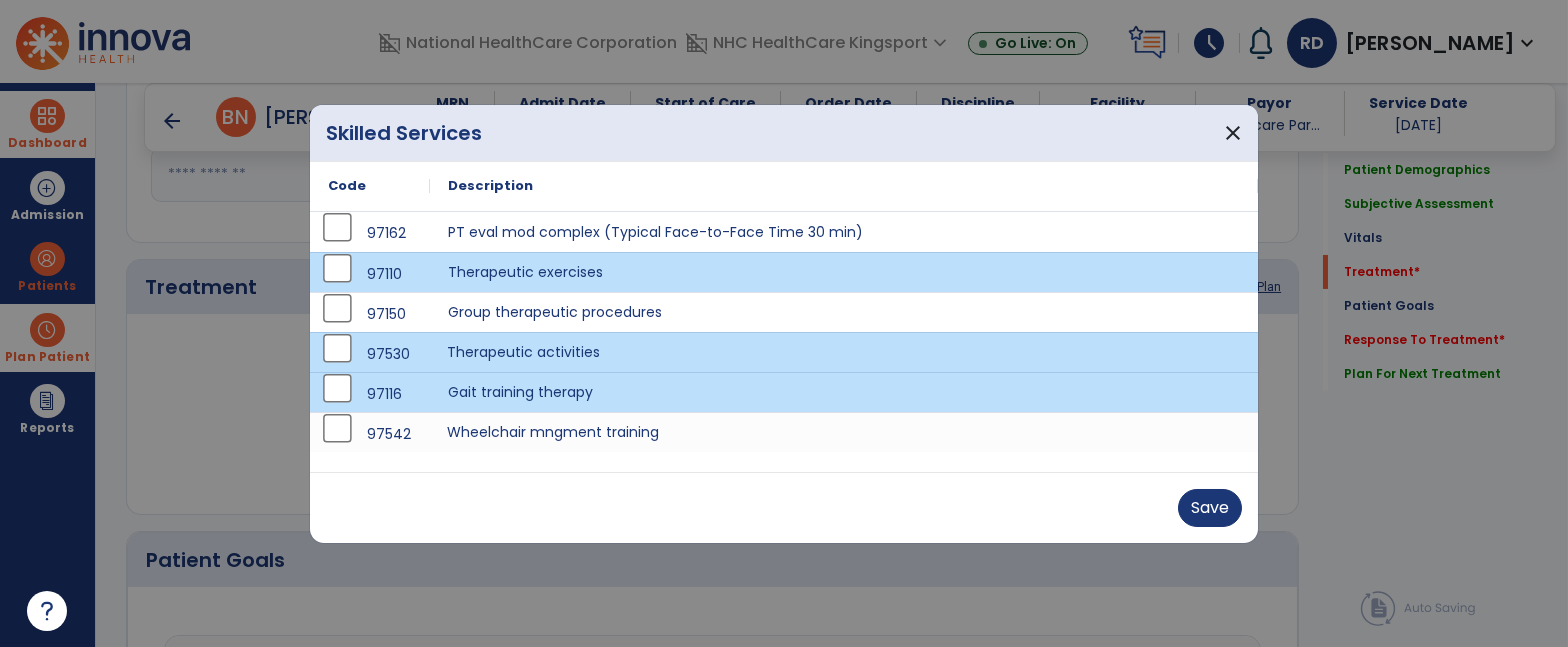 click on "Wheelchair mngment training" at bounding box center (844, 432) 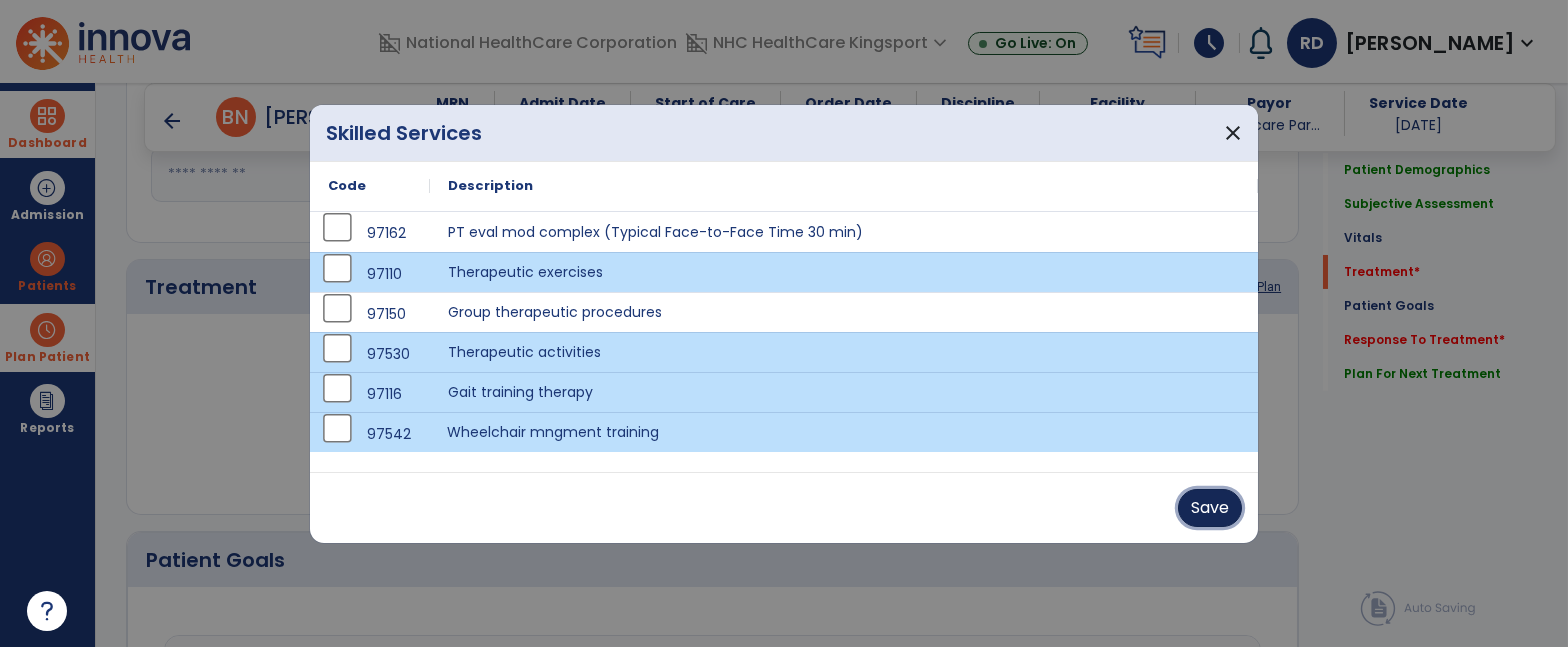 click on "Save" at bounding box center (1210, 508) 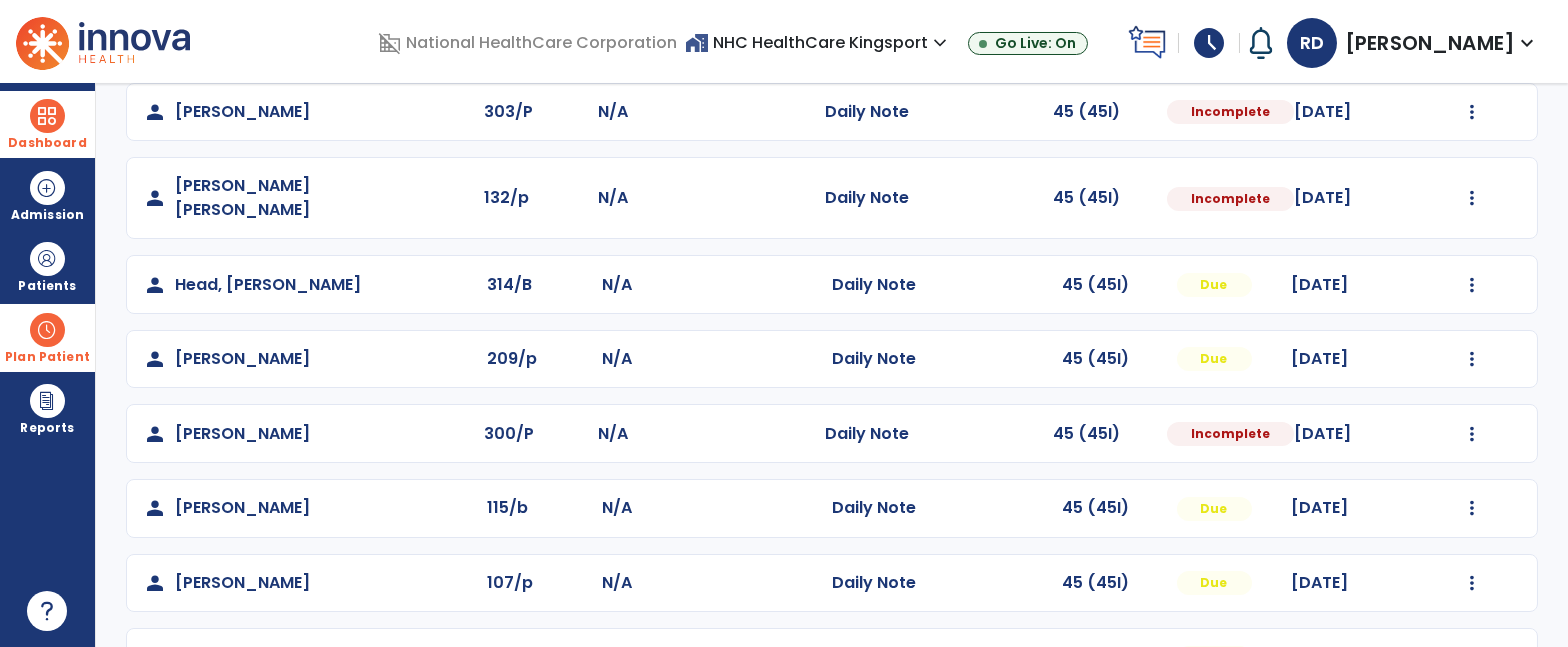 scroll, scrollTop: 182, scrollLeft: 0, axis: vertical 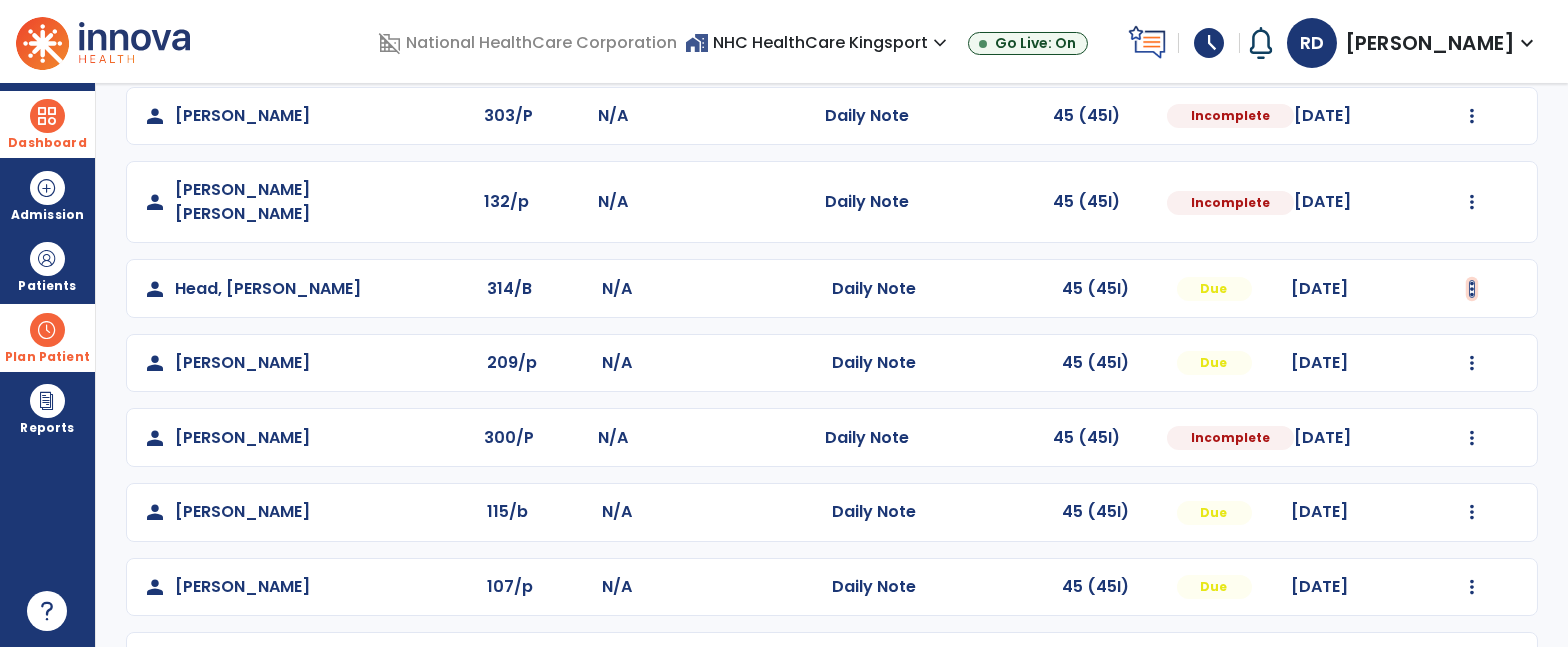 click at bounding box center [1472, 116] 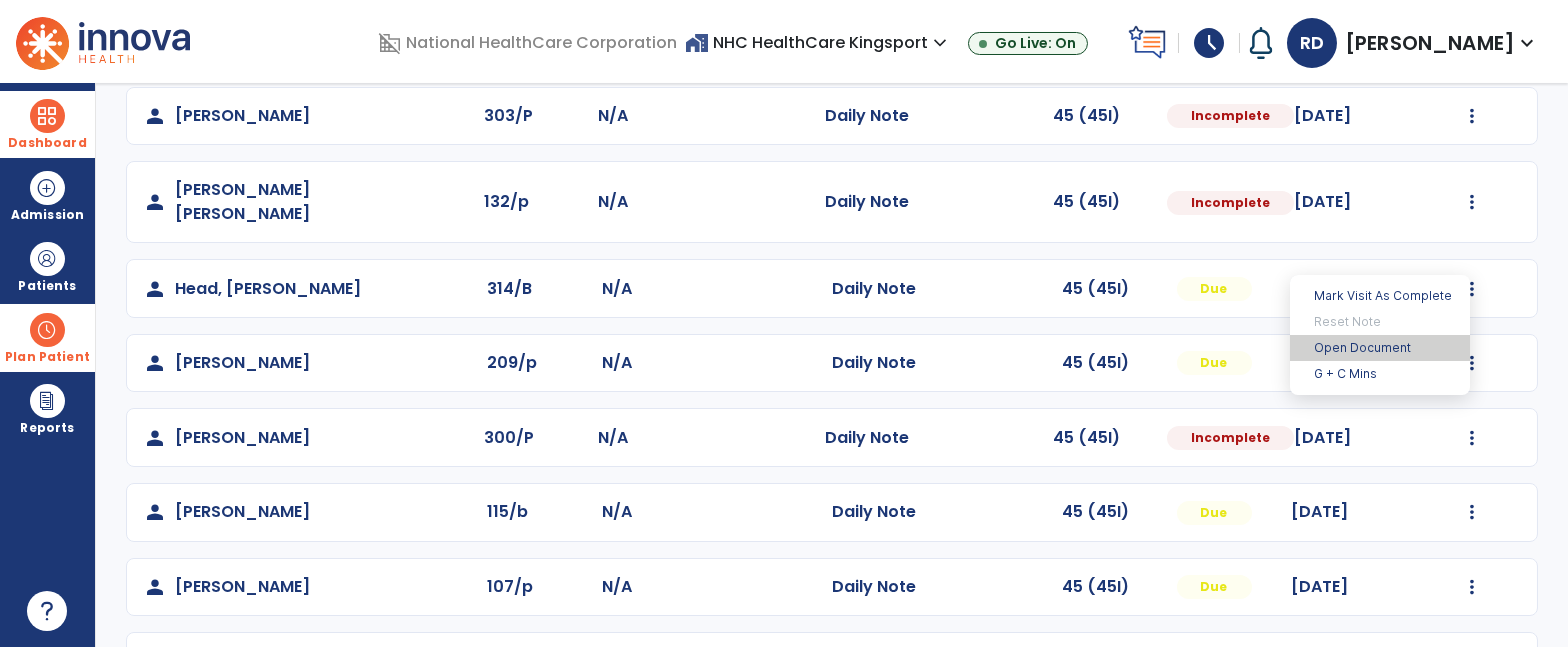 click on "Open Document" at bounding box center [1380, 348] 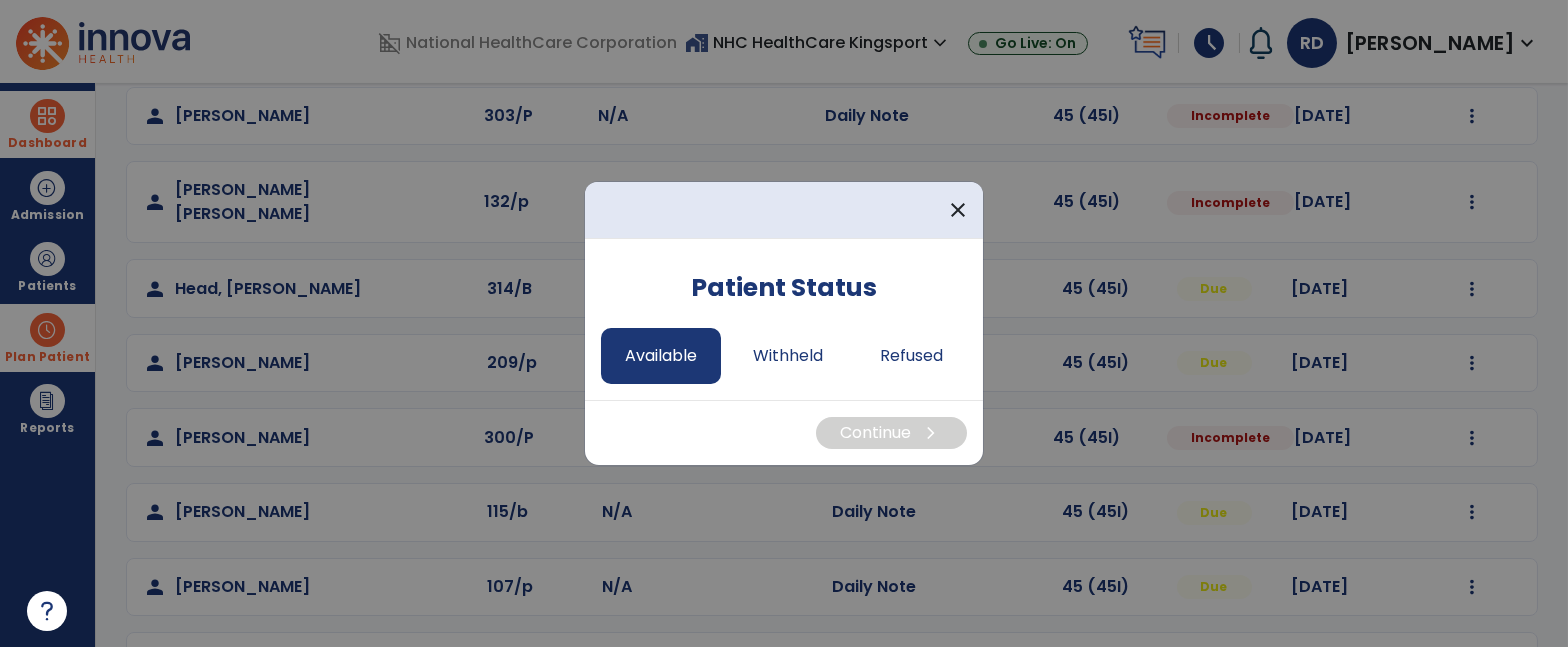 click on "Available" at bounding box center [661, 356] 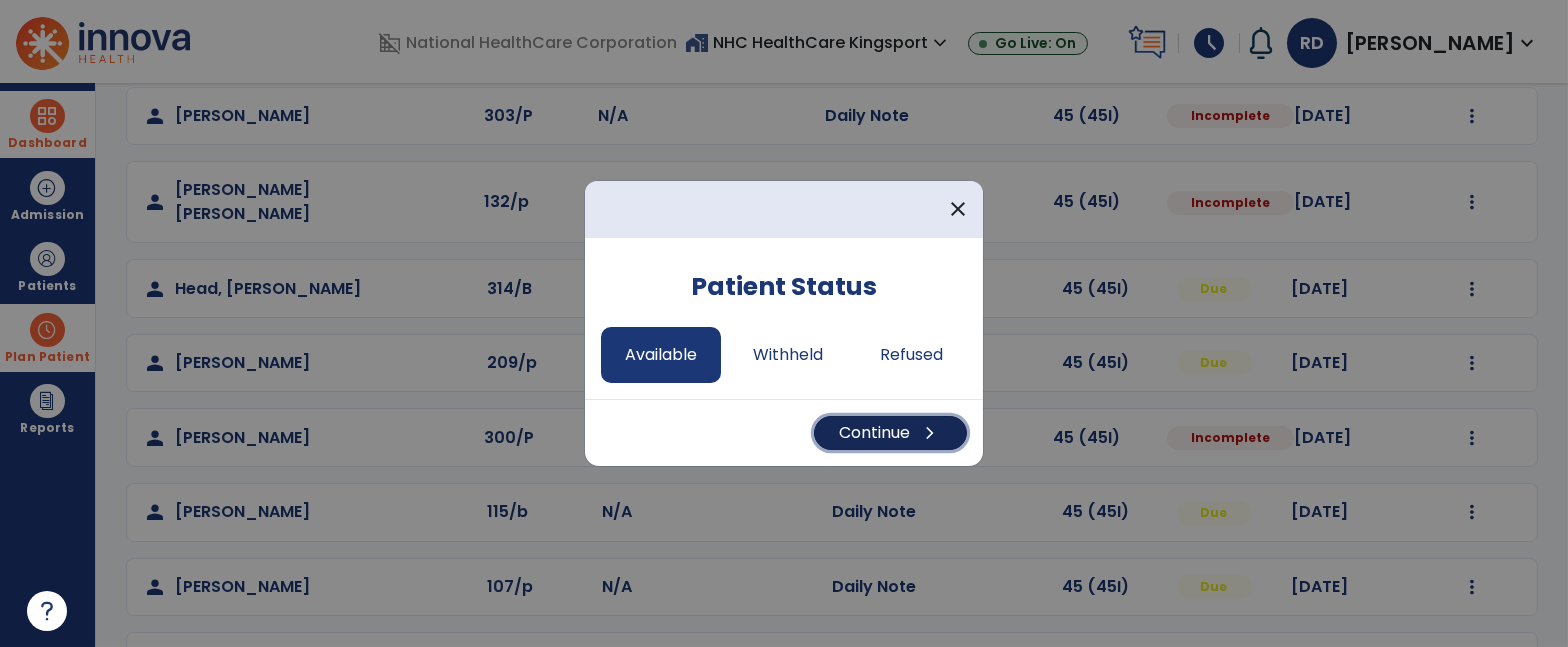 click on "Continue   chevron_right" at bounding box center (890, 433) 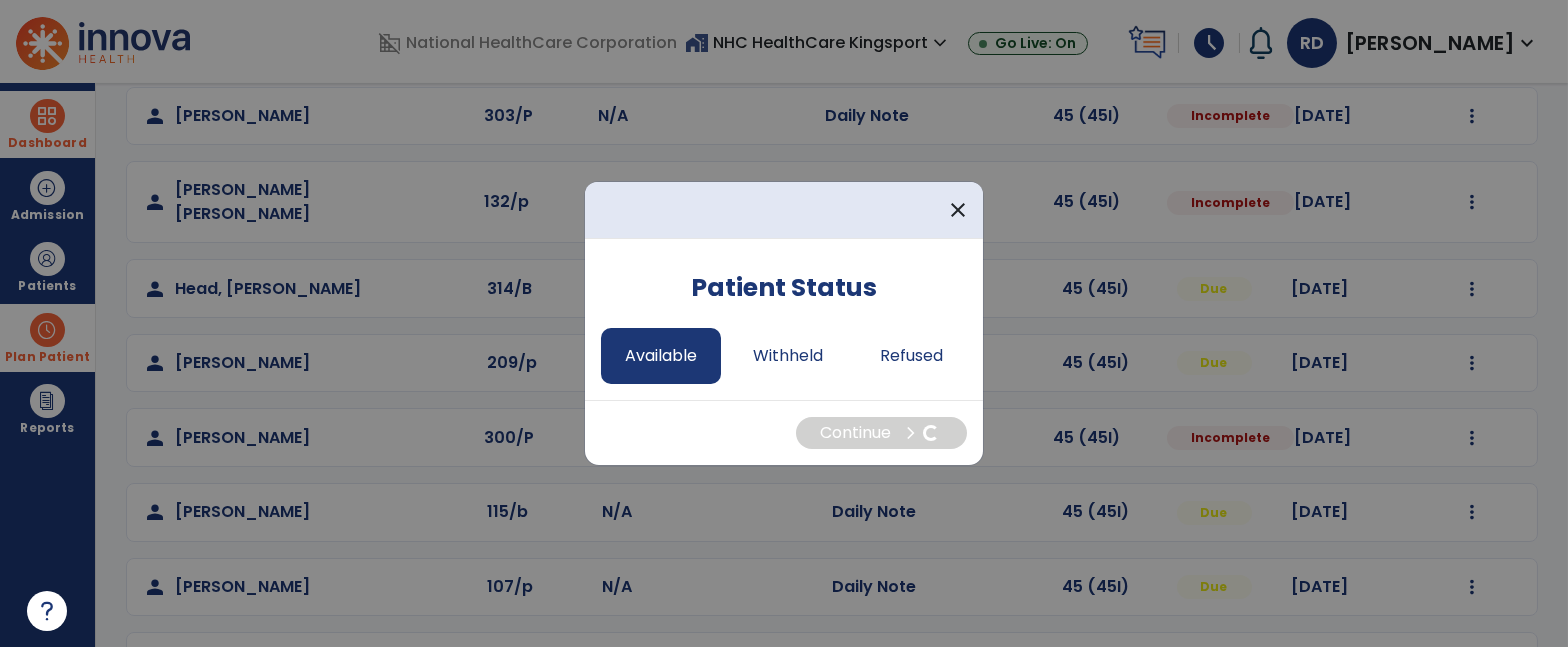 select on "*" 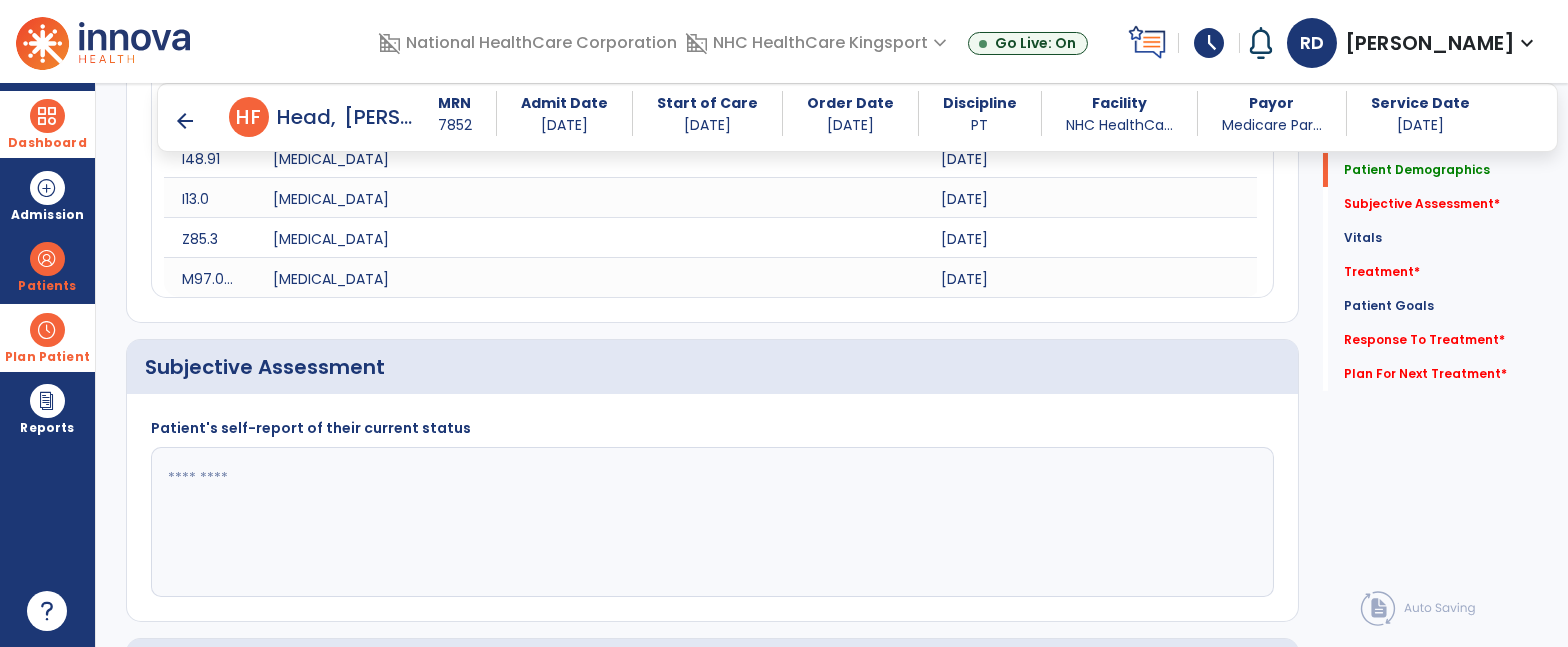 scroll, scrollTop: 563, scrollLeft: 0, axis: vertical 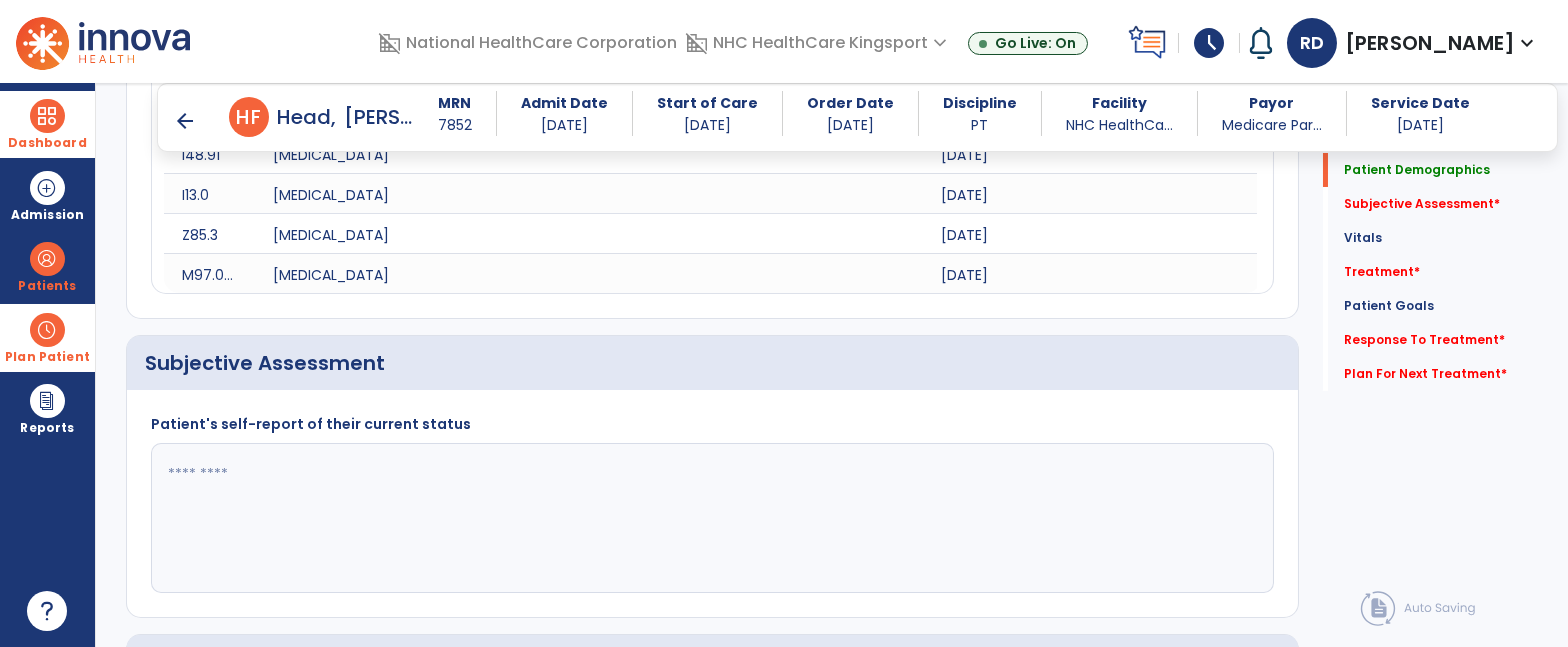 click 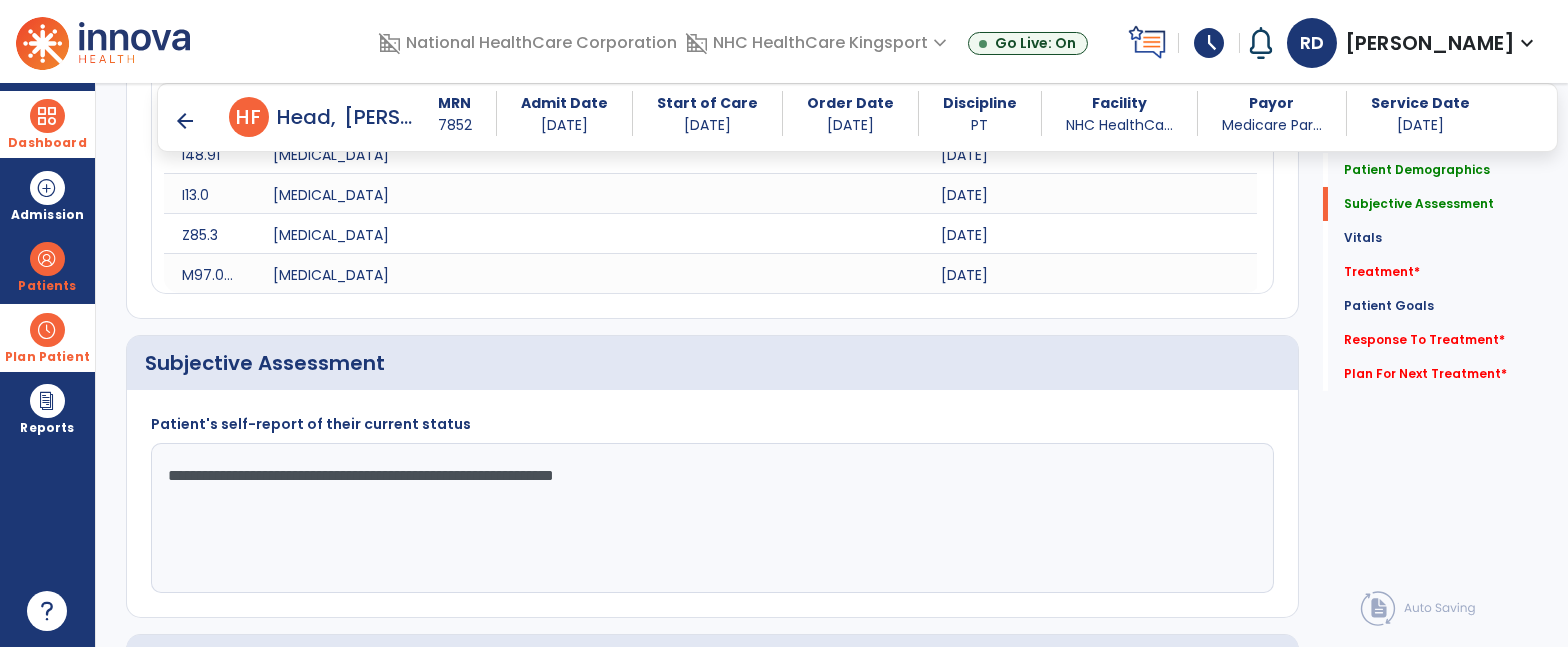 scroll, scrollTop: 761, scrollLeft: 0, axis: vertical 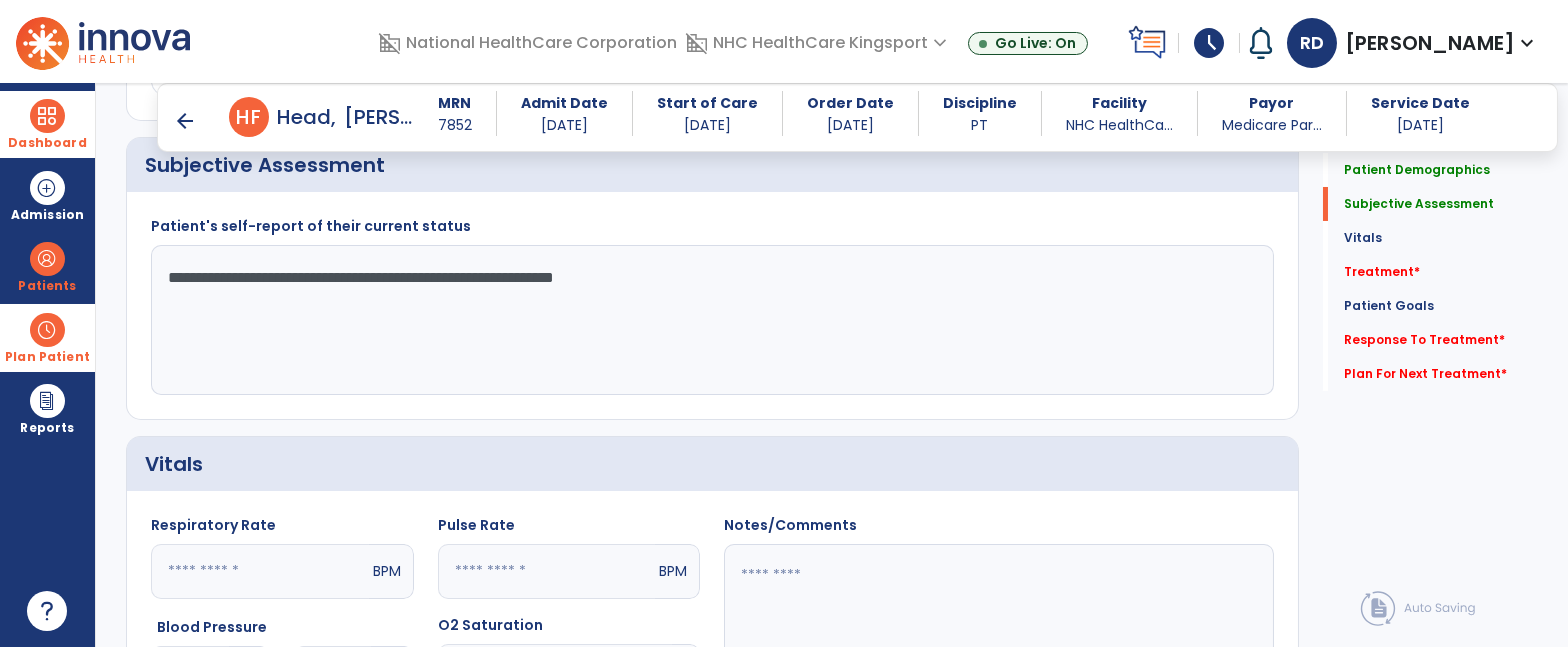 click on "**********" 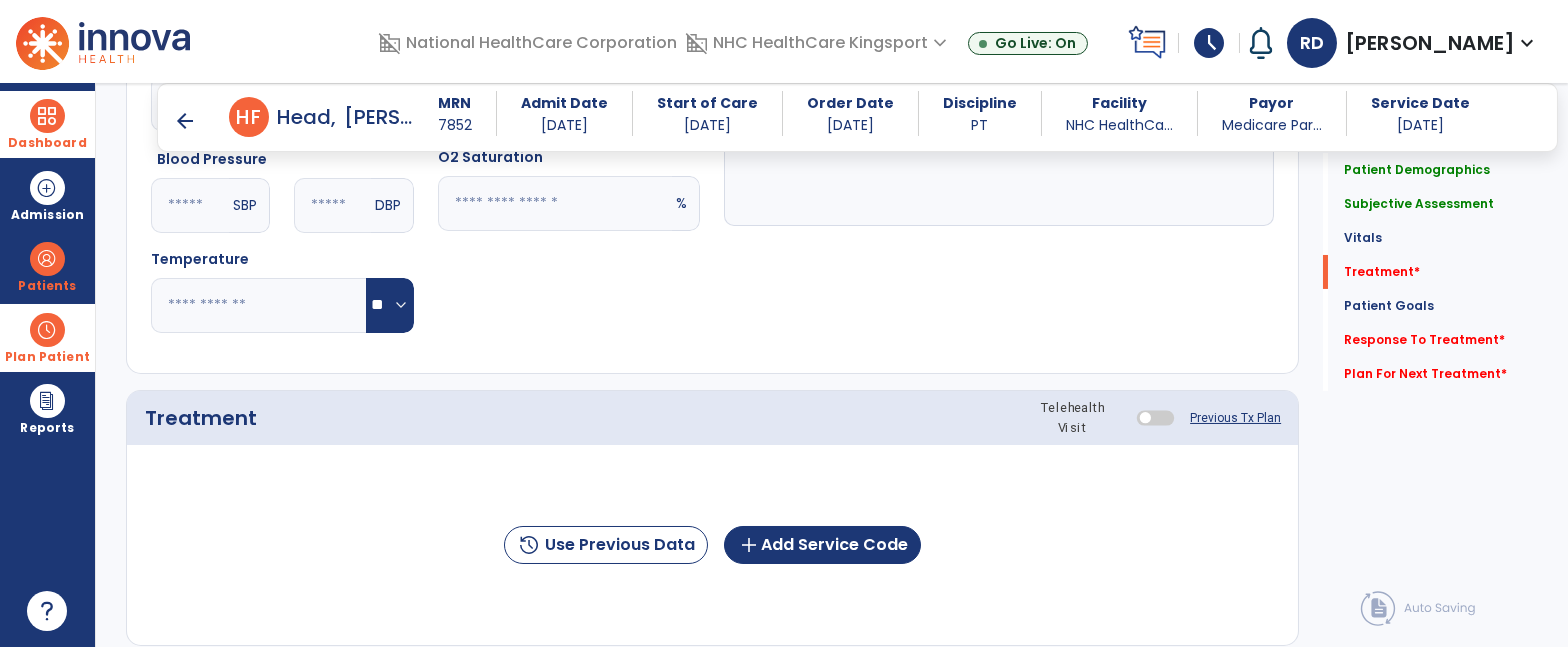 scroll, scrollTop: 1398, scrollLeft: 0, axis: vertical 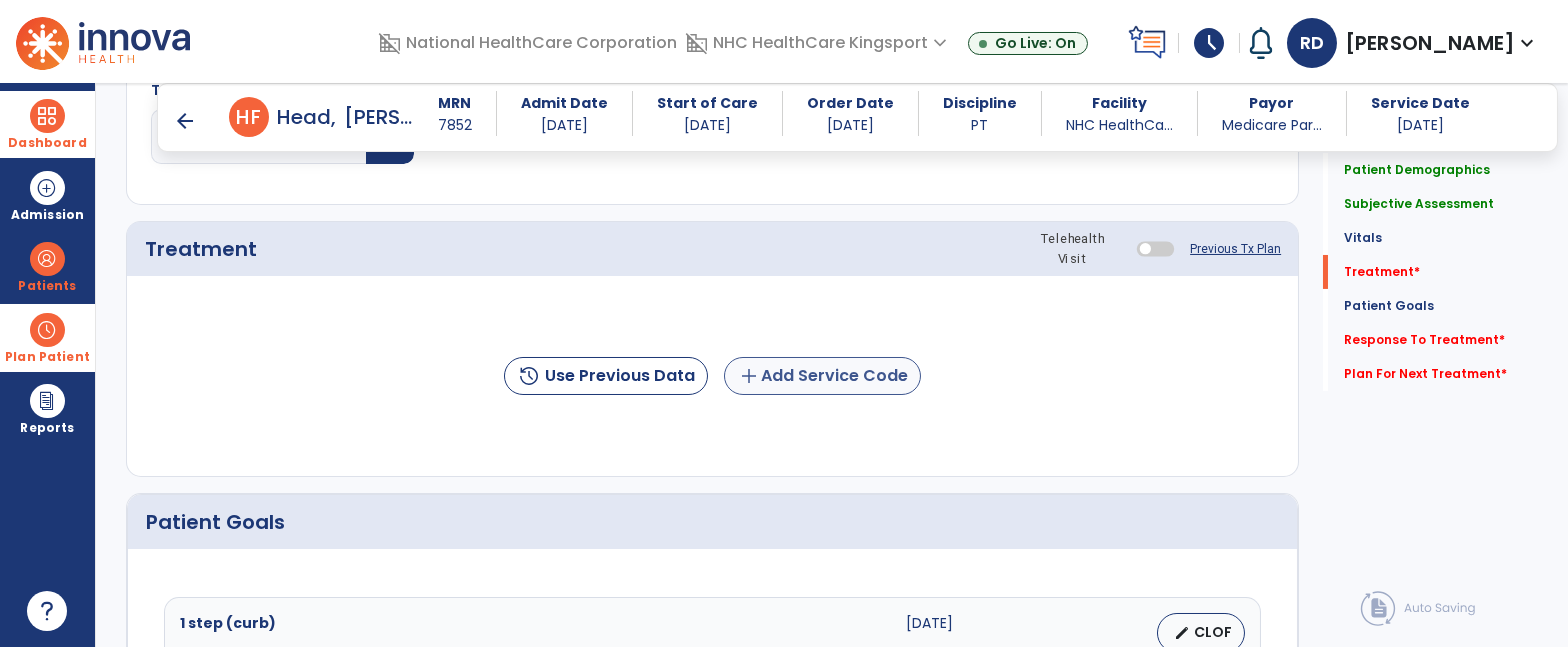 type on "**********" 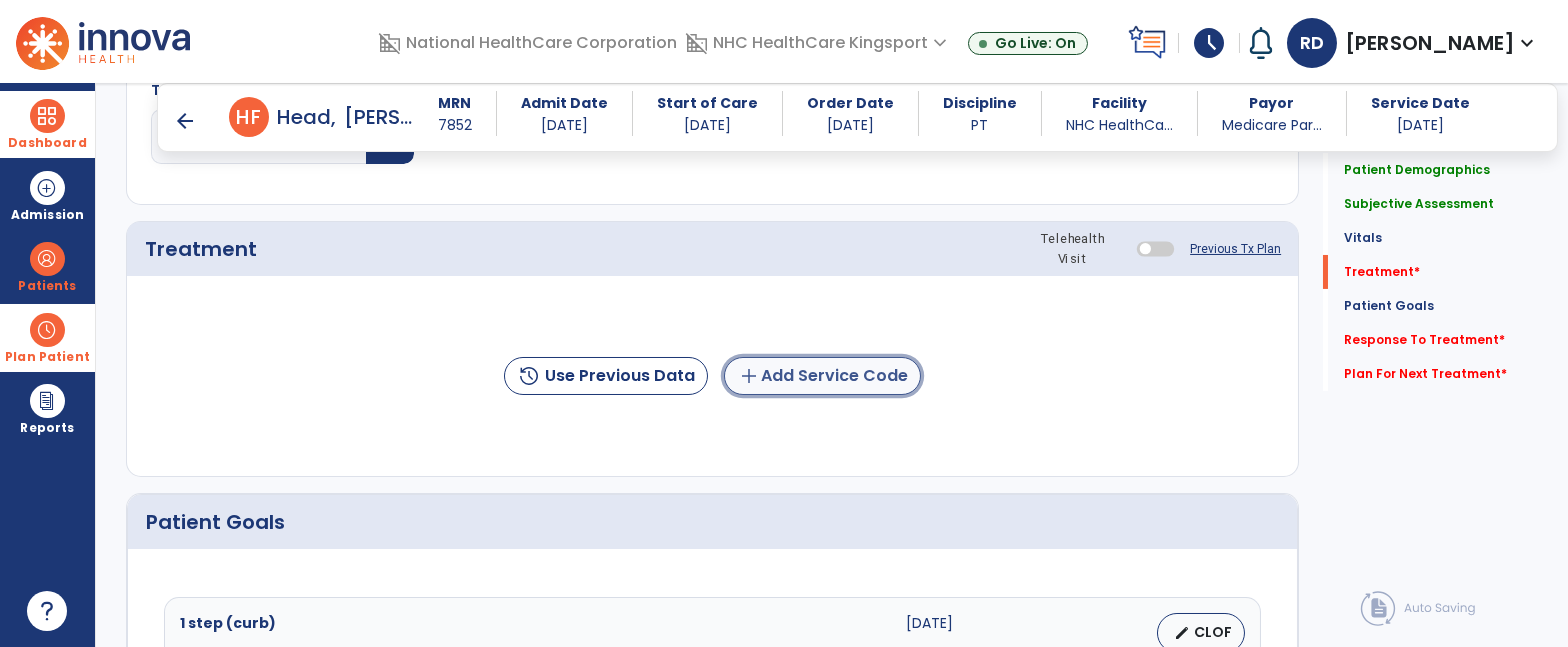 click on "add  Add Service Code" 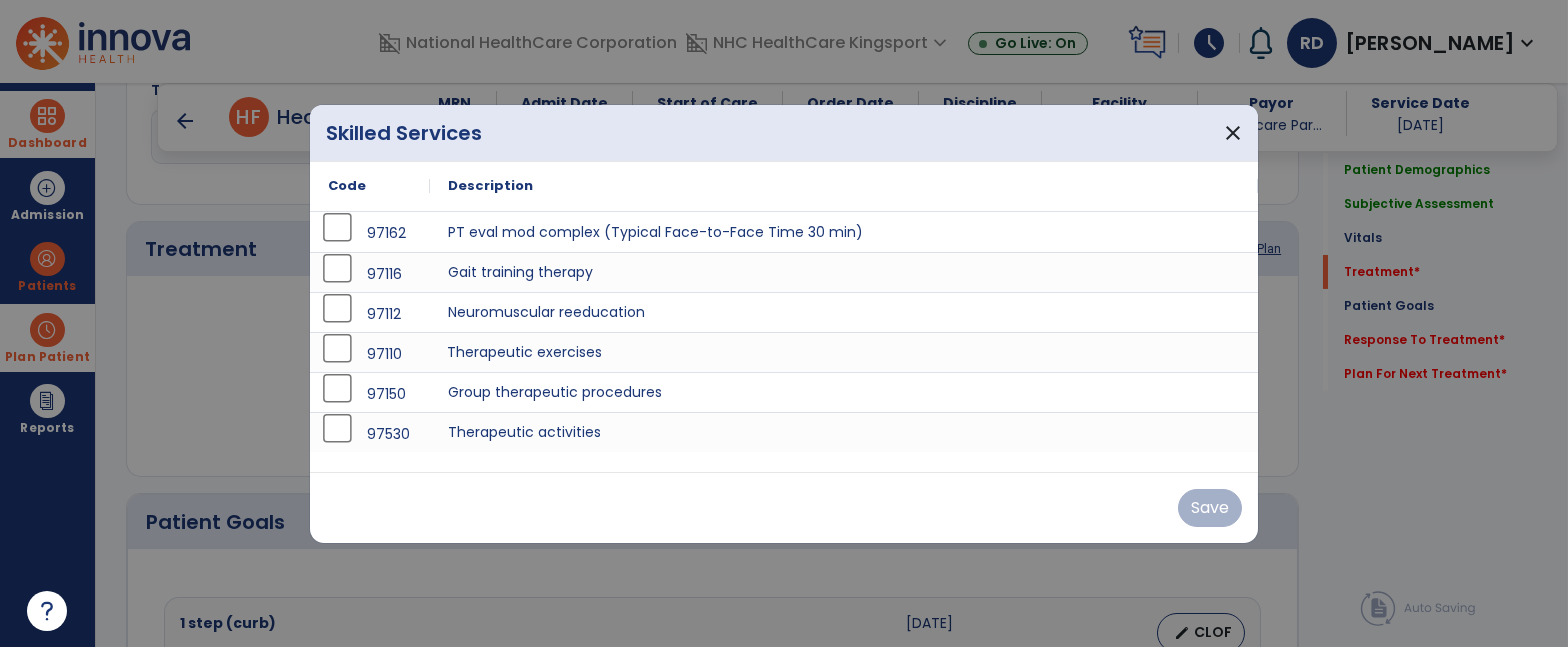 click on "Therapeutic exercises" at bounding box center [844, 352] 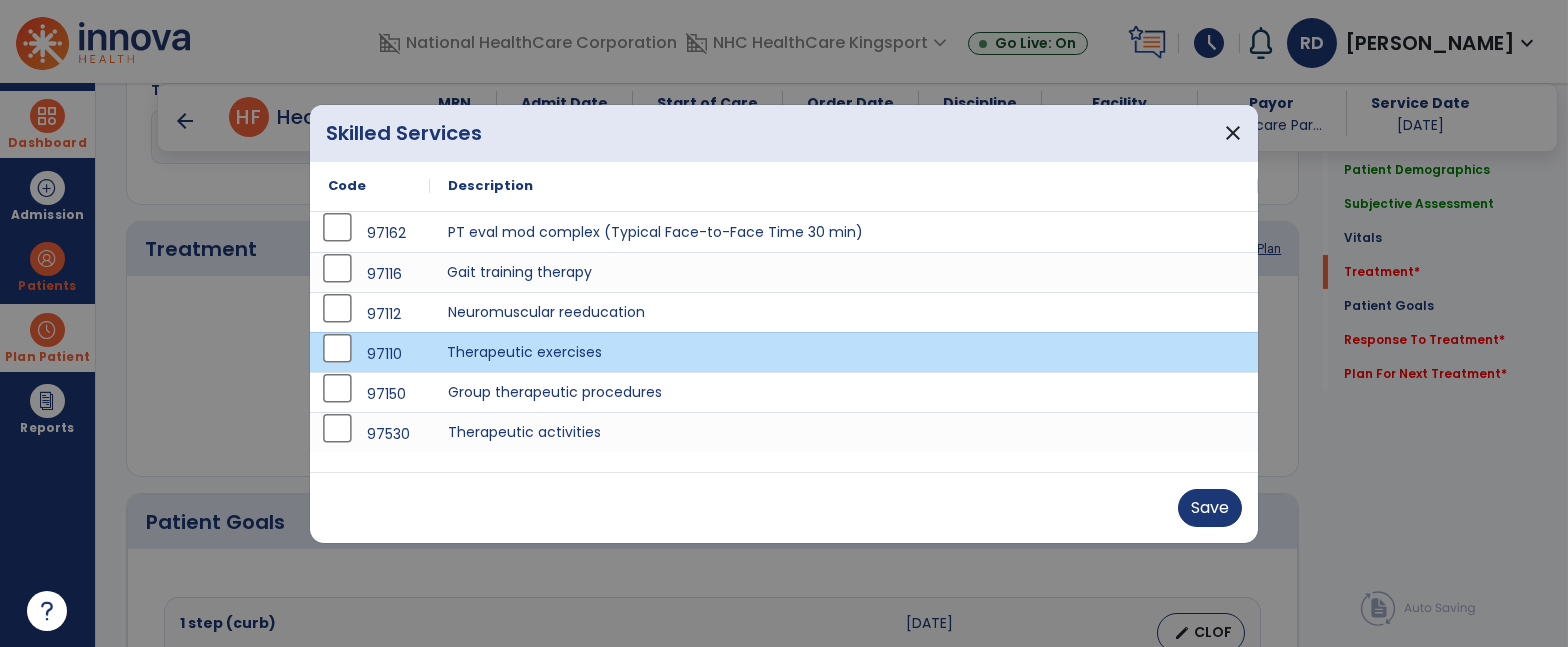 click on "Gait training therapy" at bounding box center [844, 272] 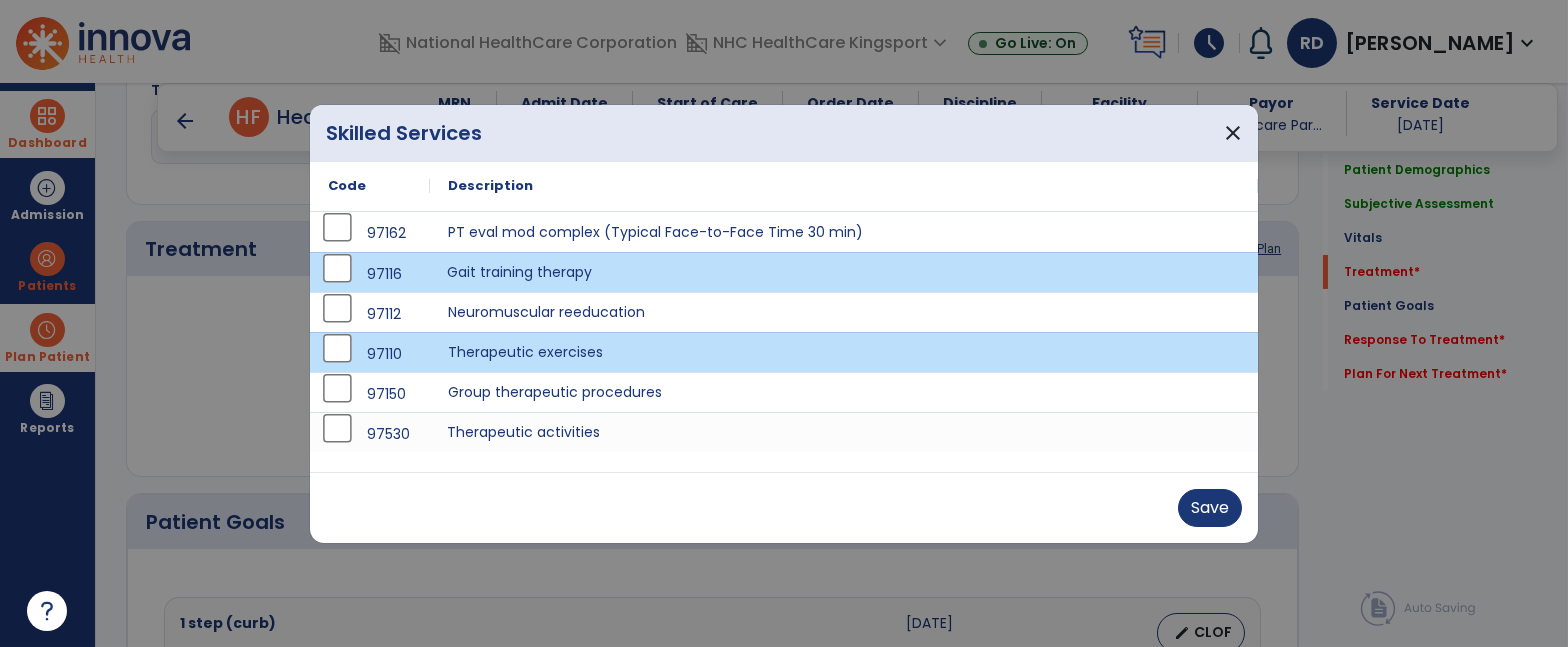 click on "Therapeutic activities" at bounding box center (844, 432) 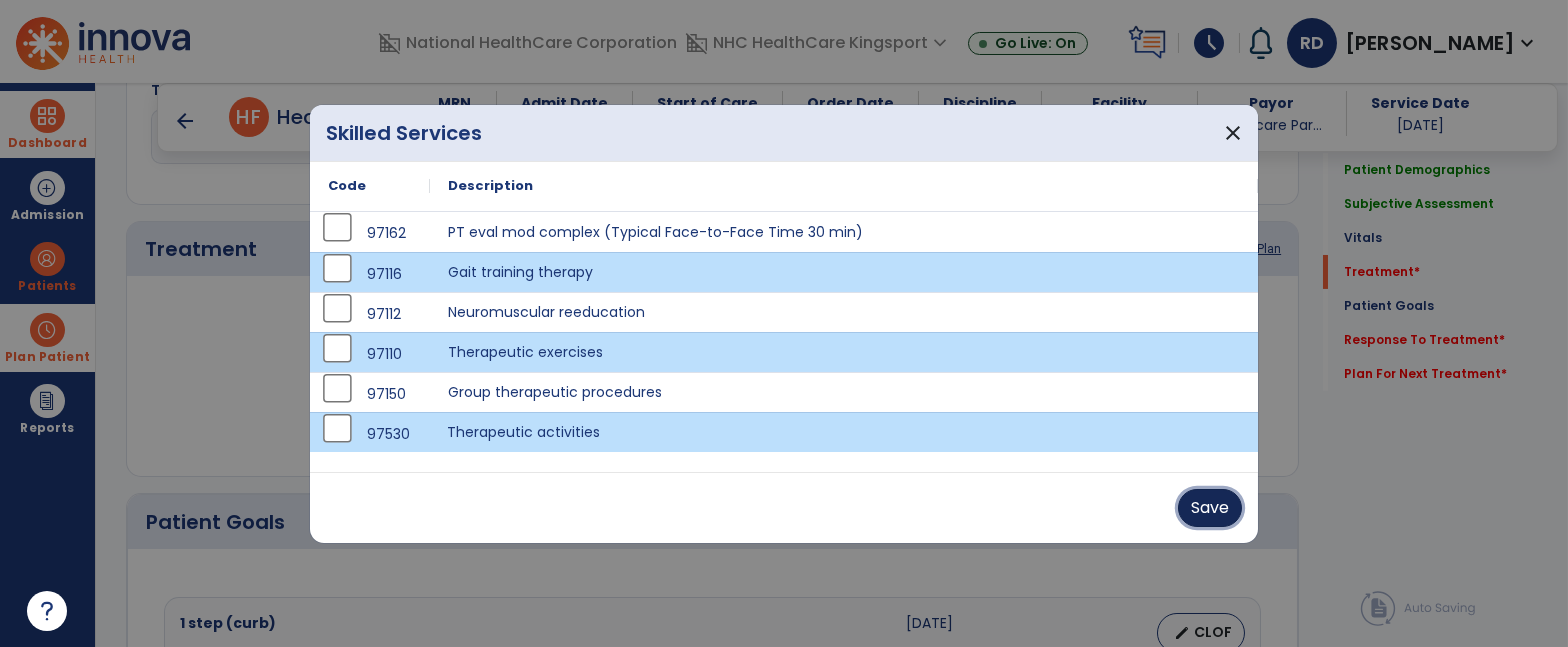 click on "Save" at bounding box center (1210, 508) 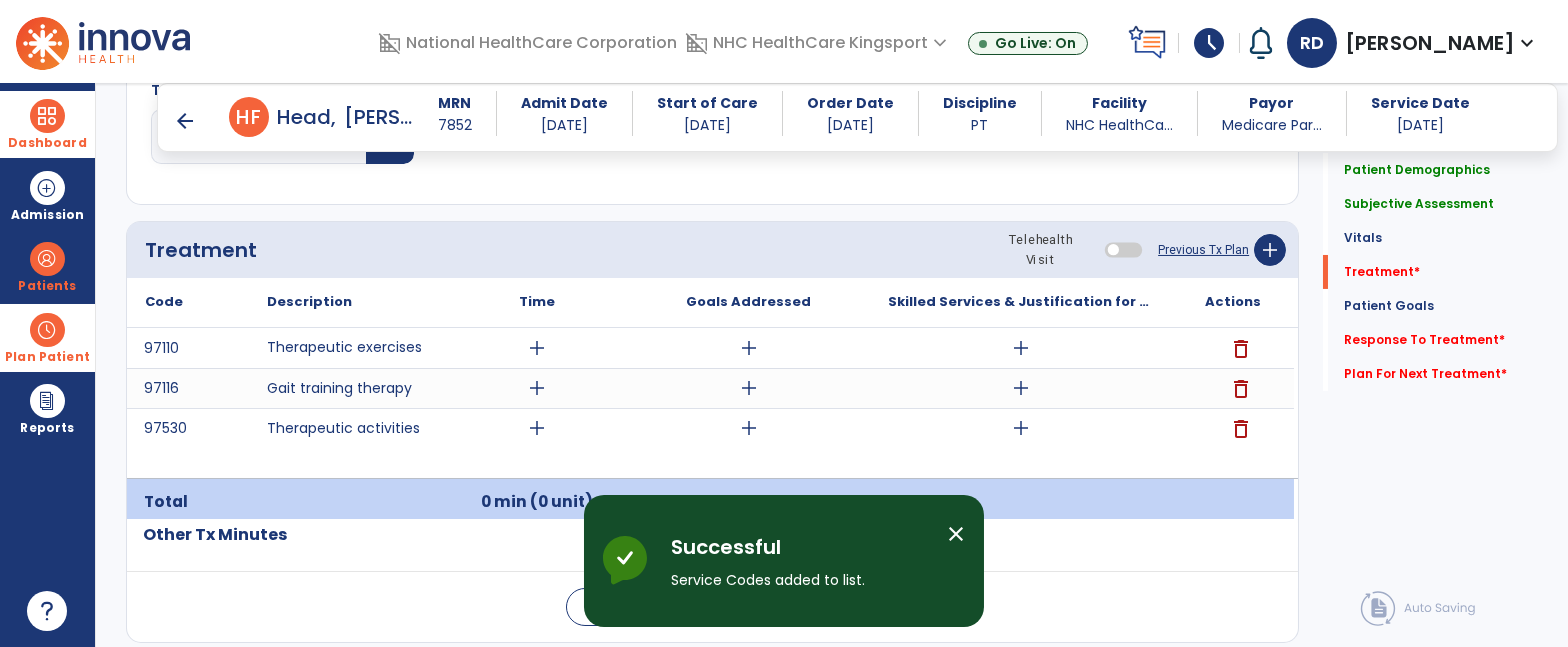 click on "add" at bounding box center (1021, 428) 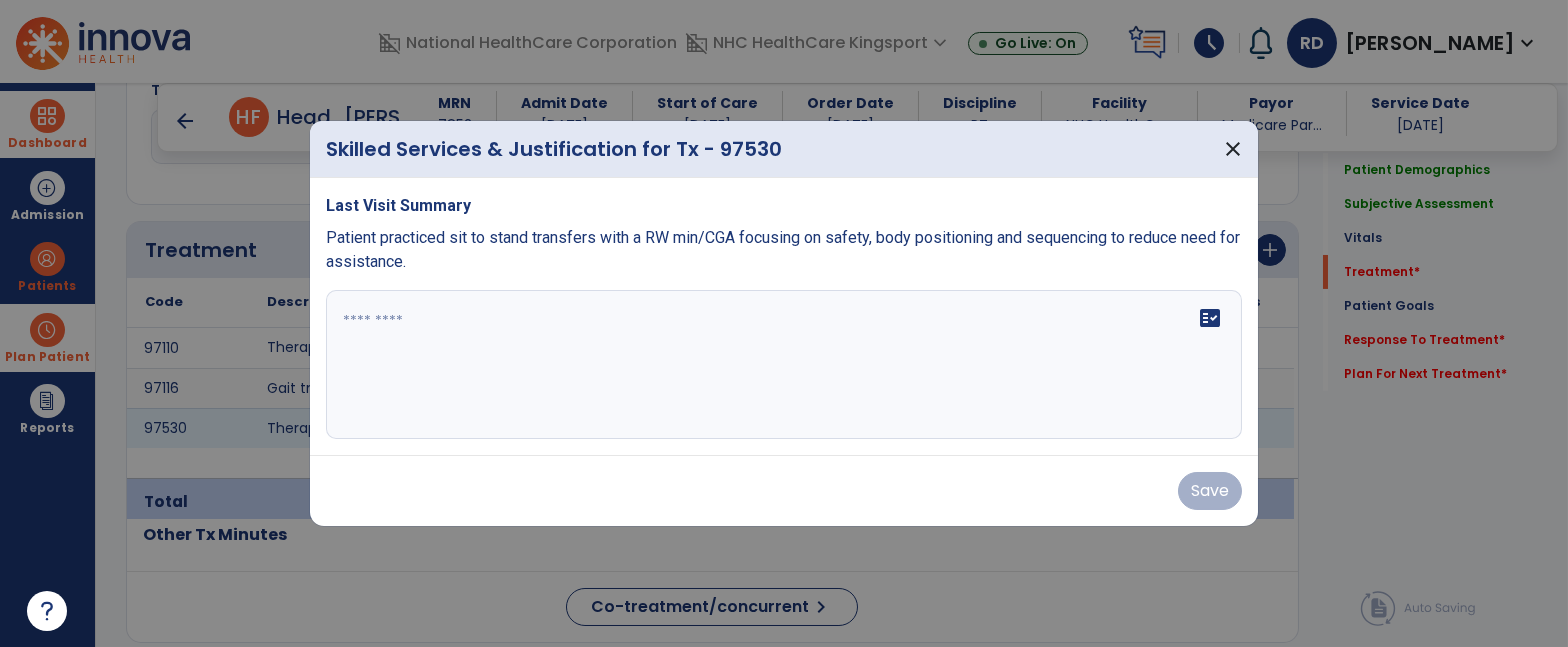 click at bounding box center [784, 365] 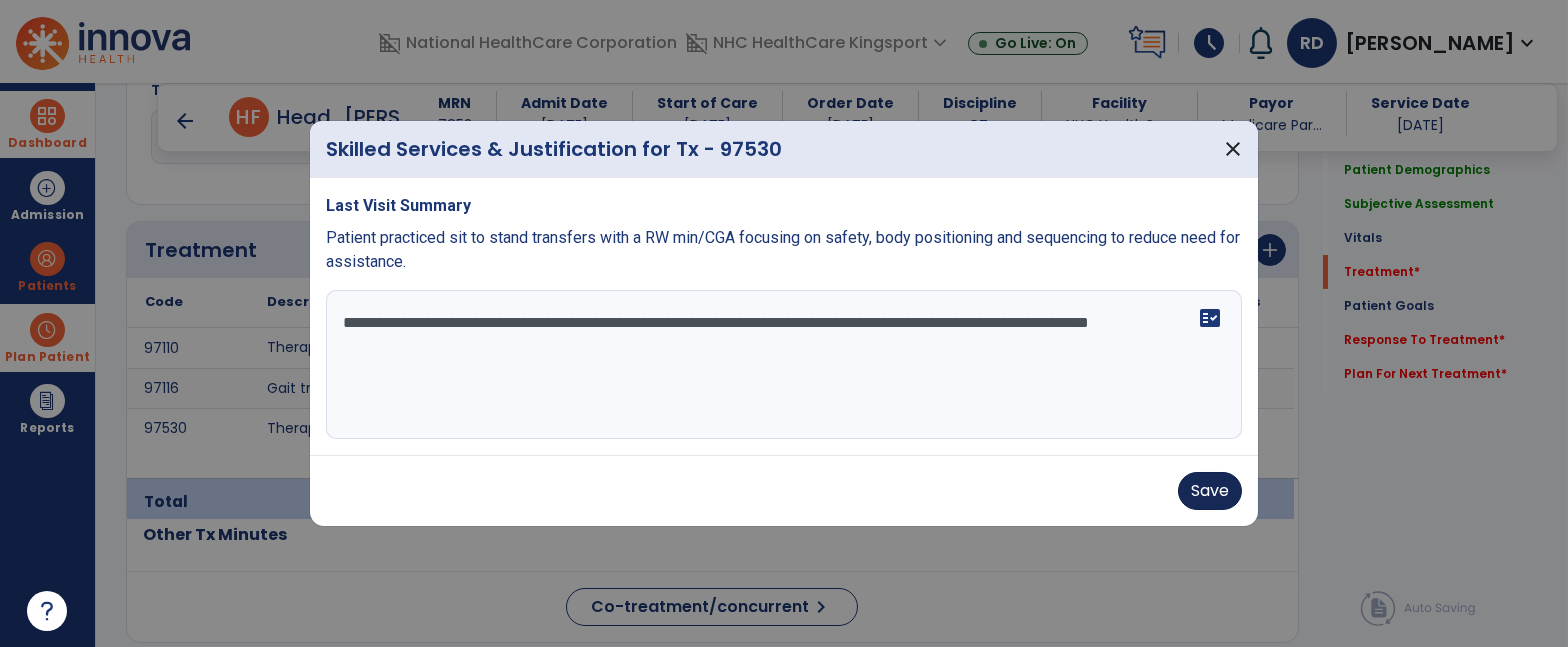 type on "**********" 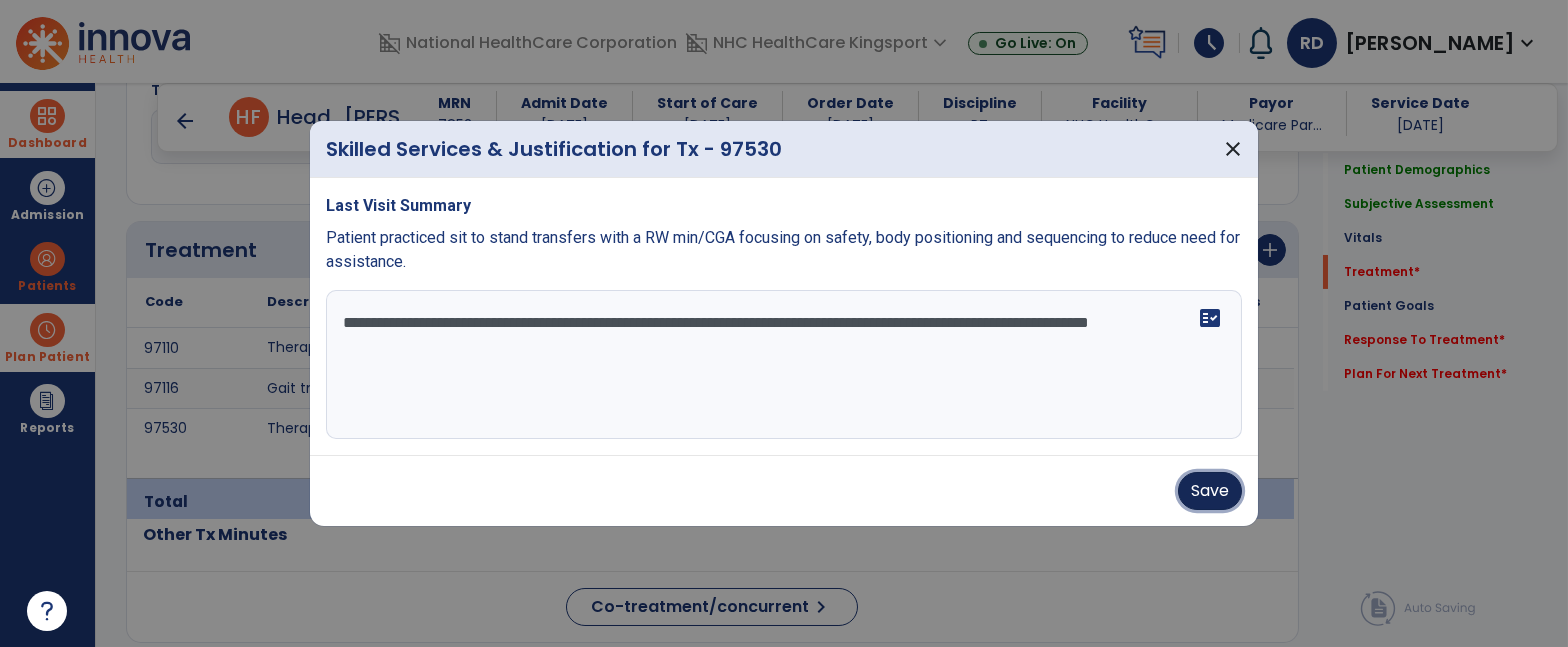 click on "Save" at bounding box center [1210, 491] 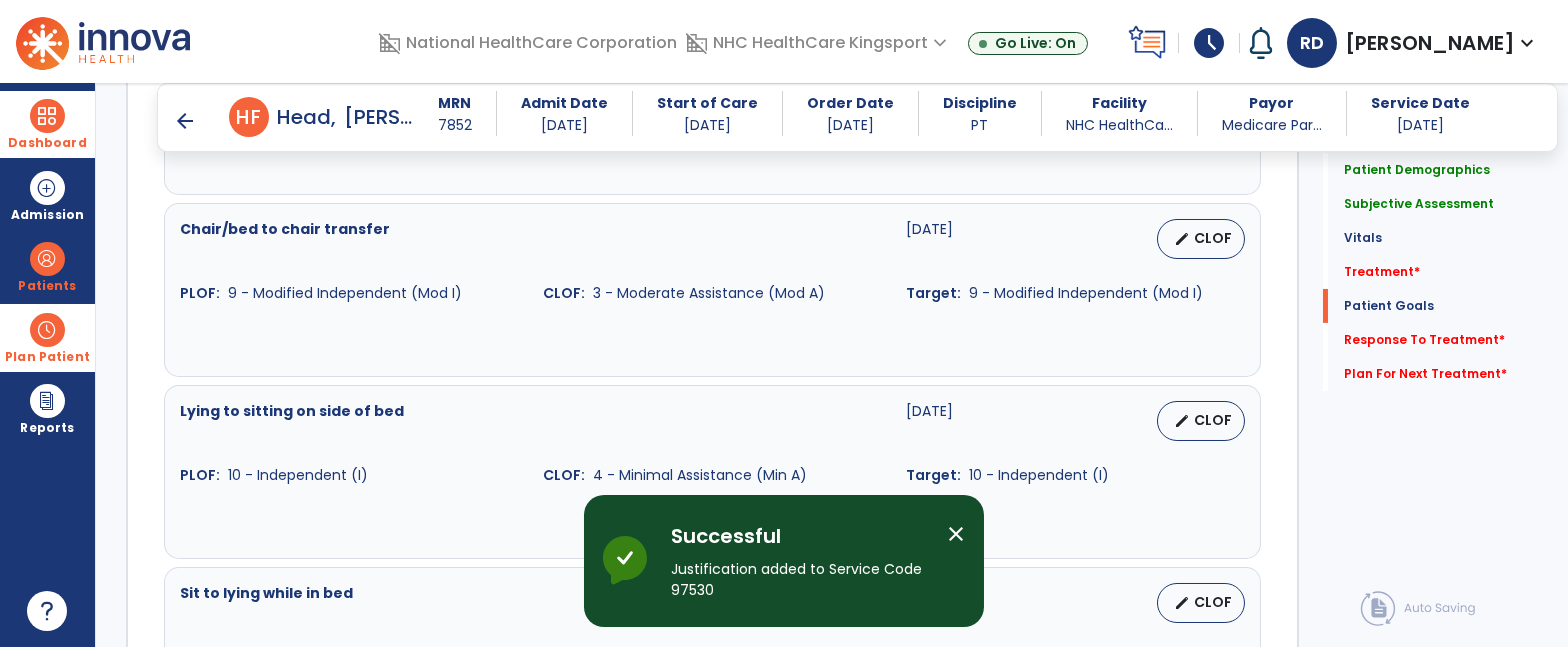 scroll, scrollTop: 3436, scrollLeft: 0, axis: vertical 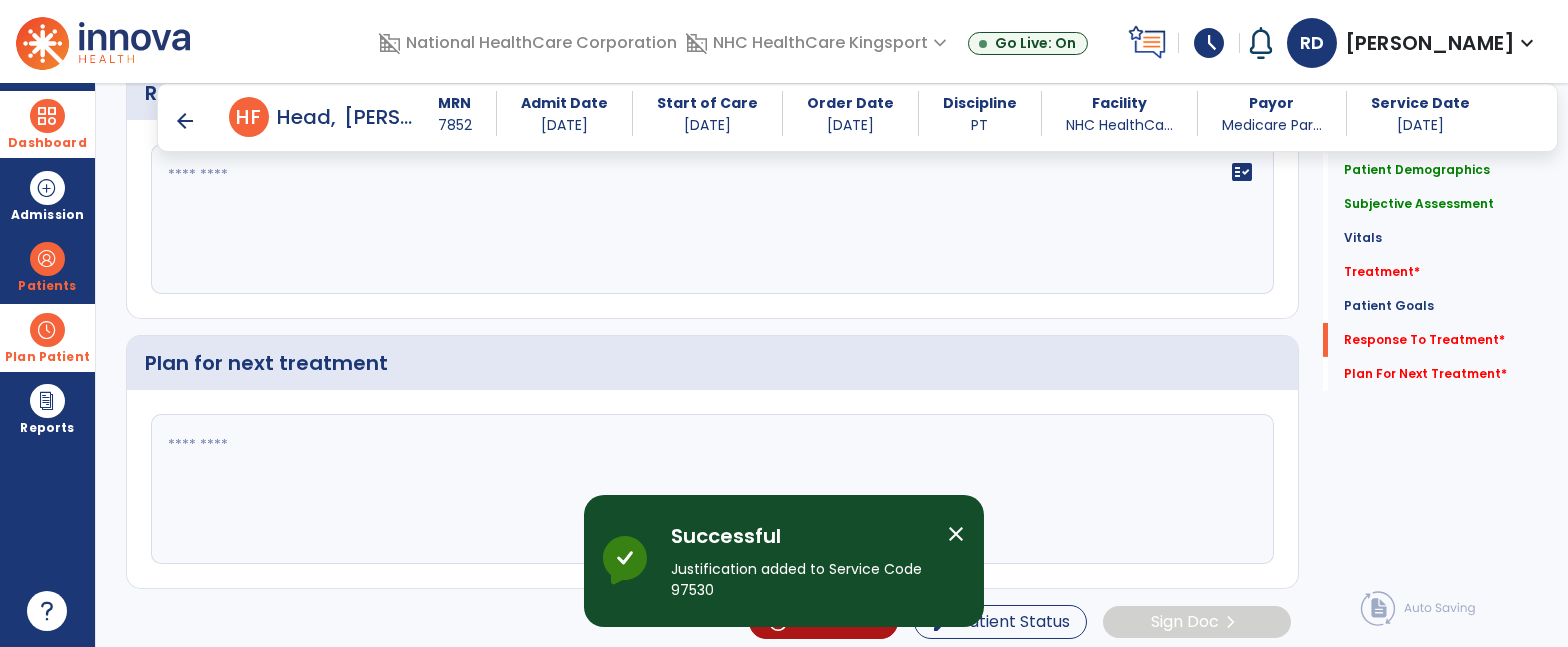 click 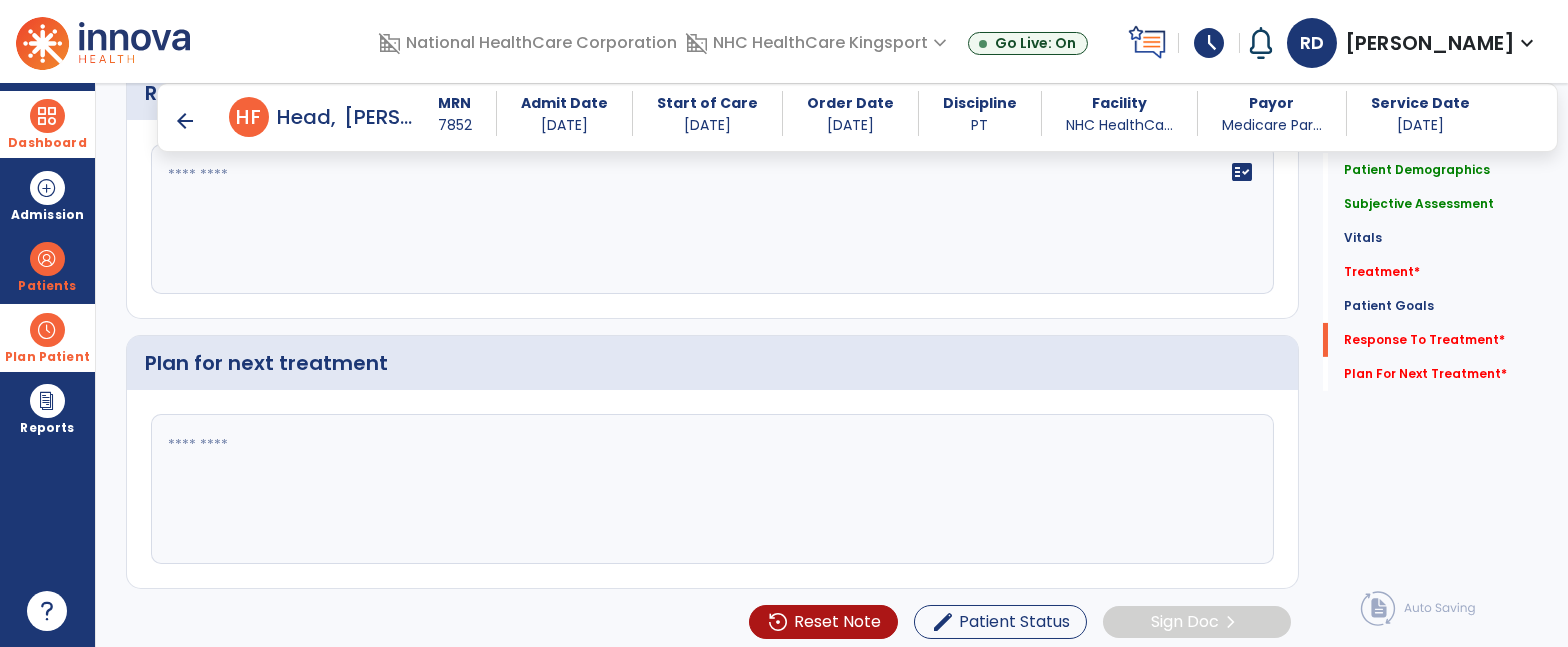click 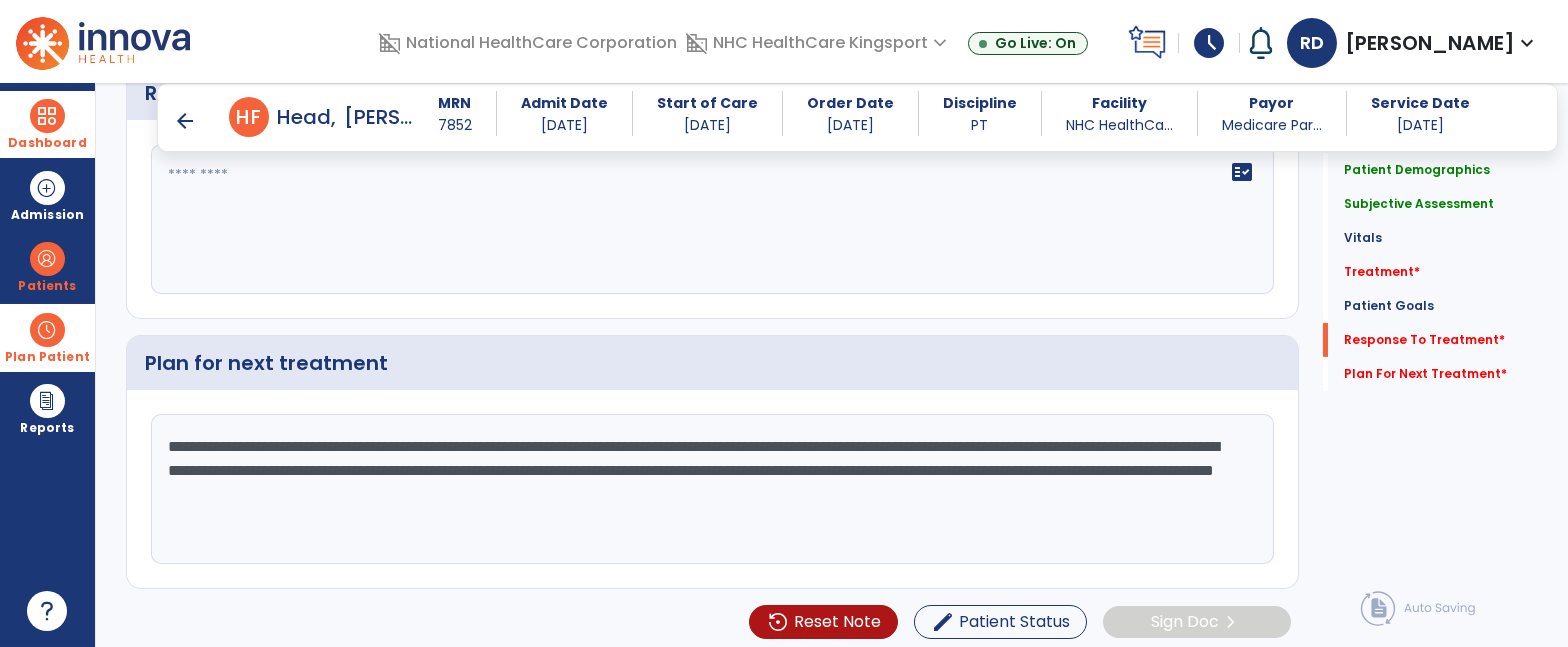 click on "**********" 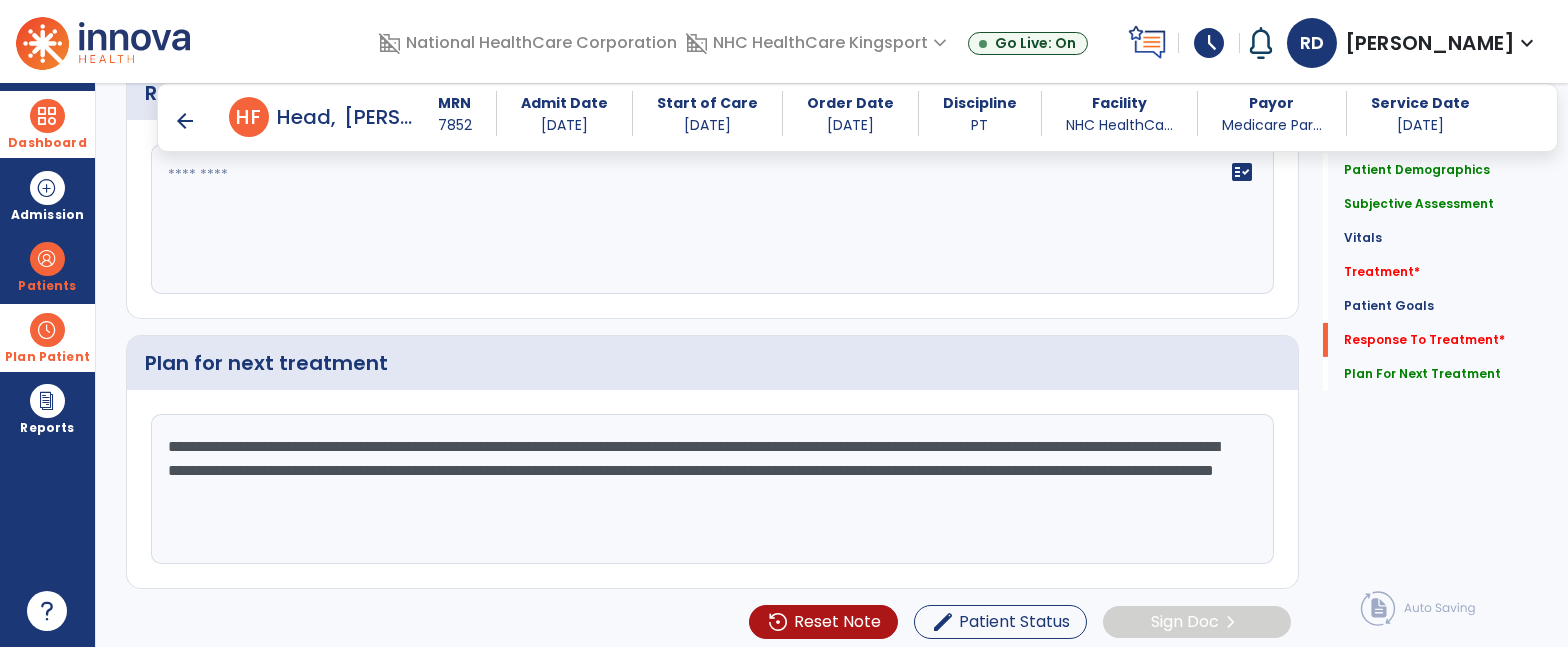 click on "**********" 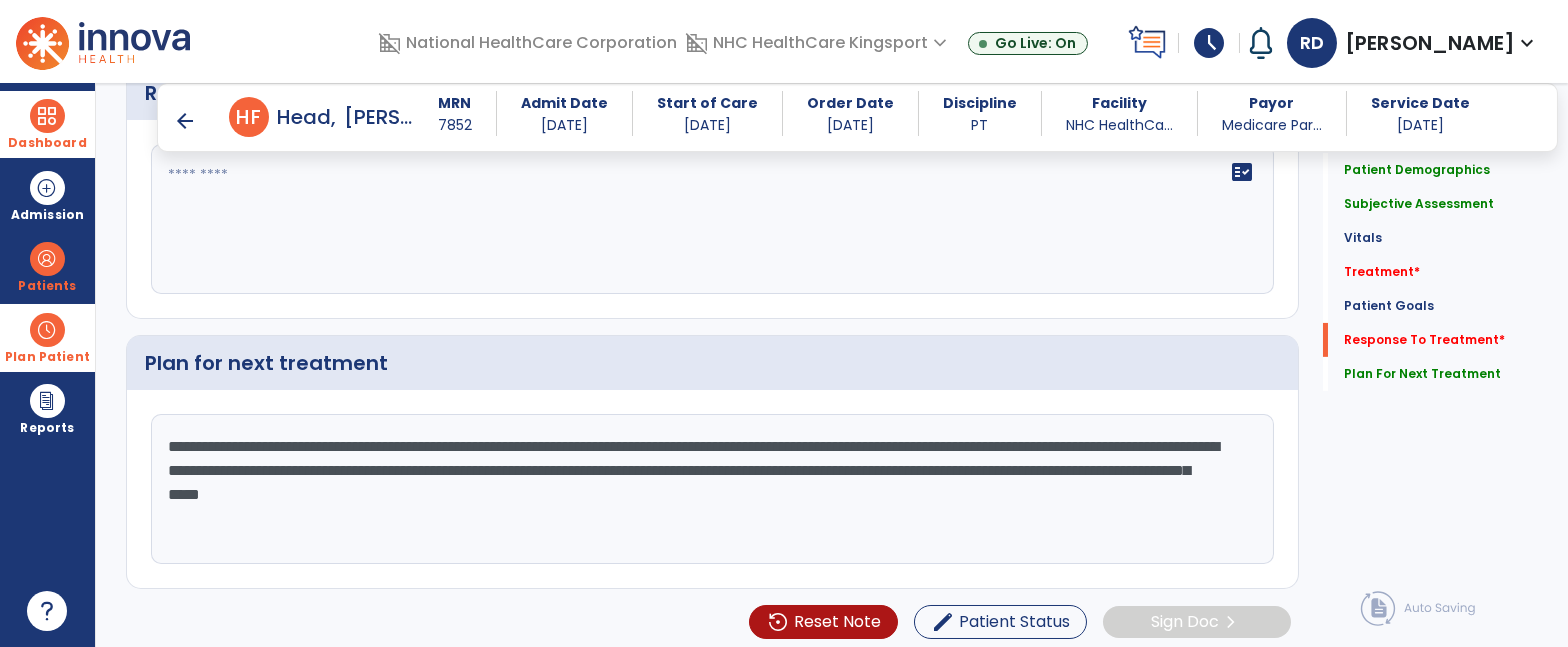 type on "**********" 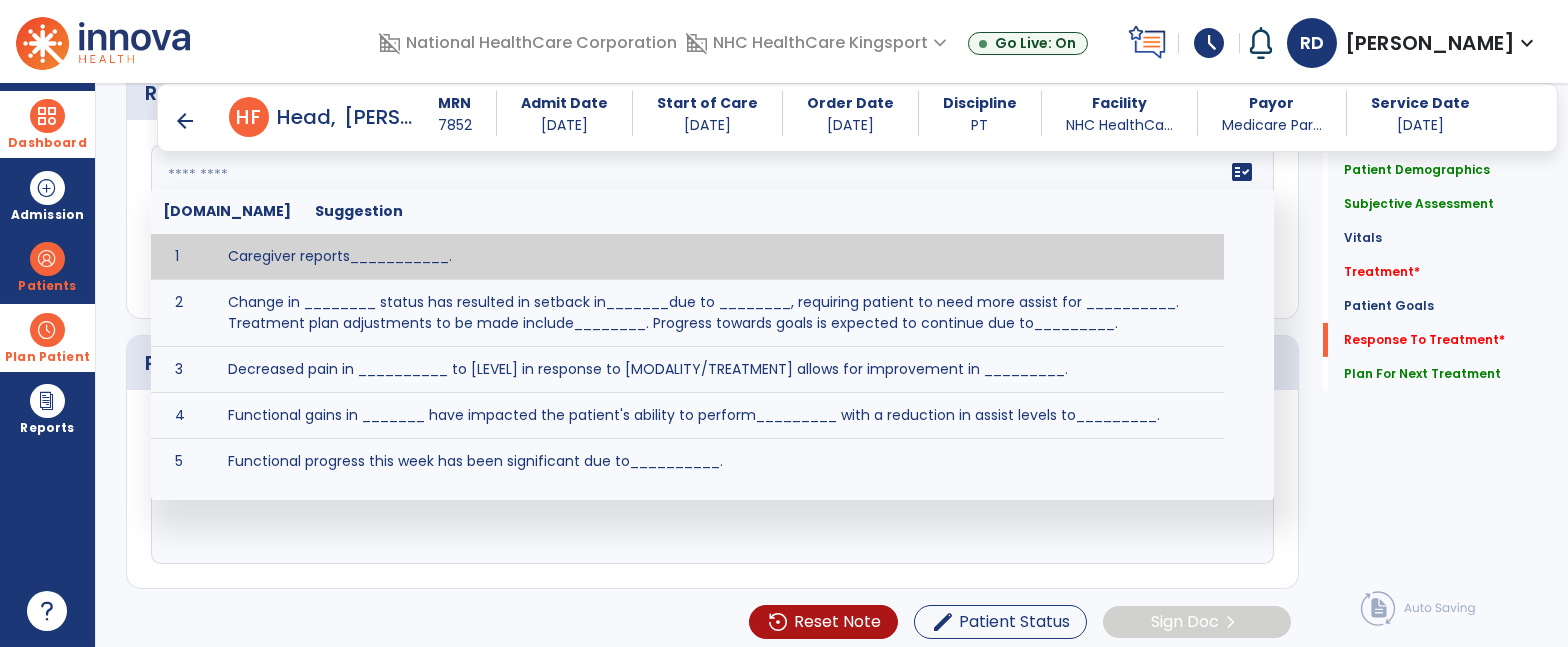 click on "arrow_back" at bounding box center [185, 121] 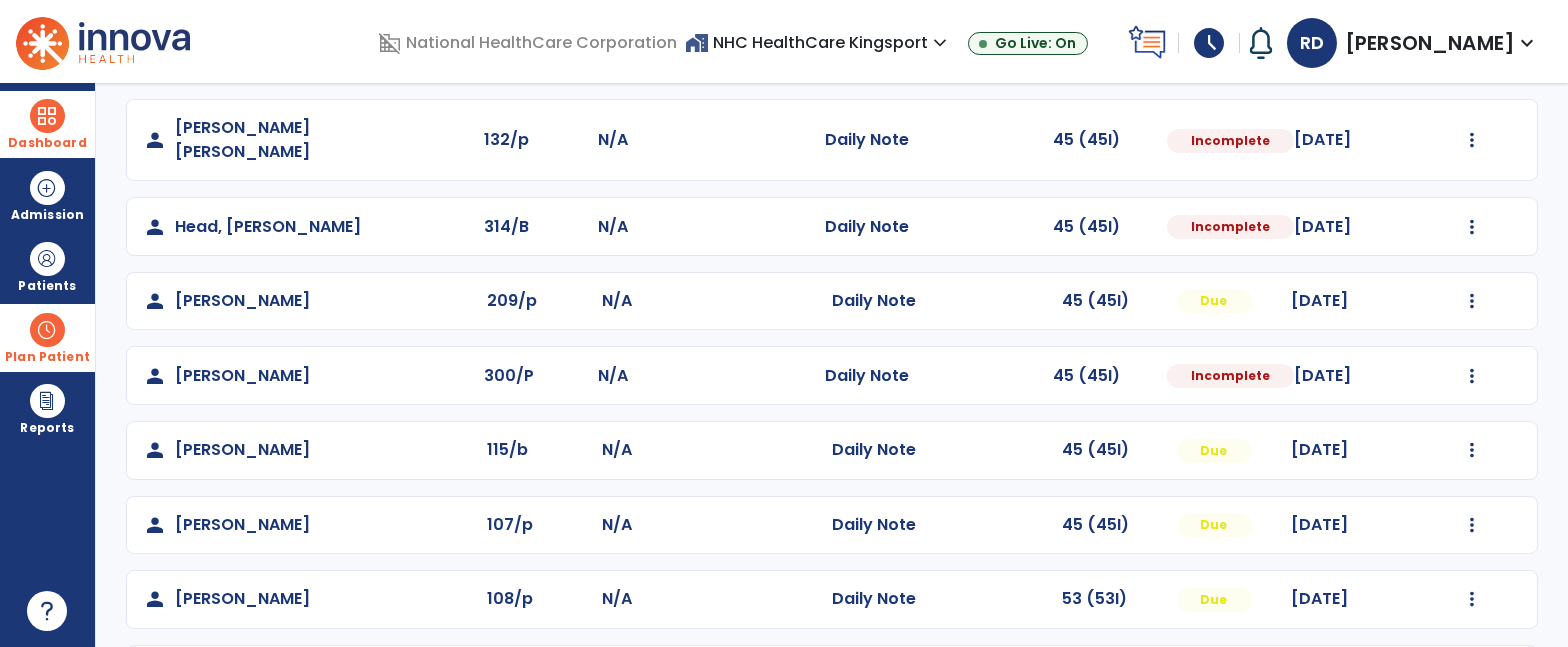 scroll, scrollTop: 300, scrollLeft: 0, axis: vertical 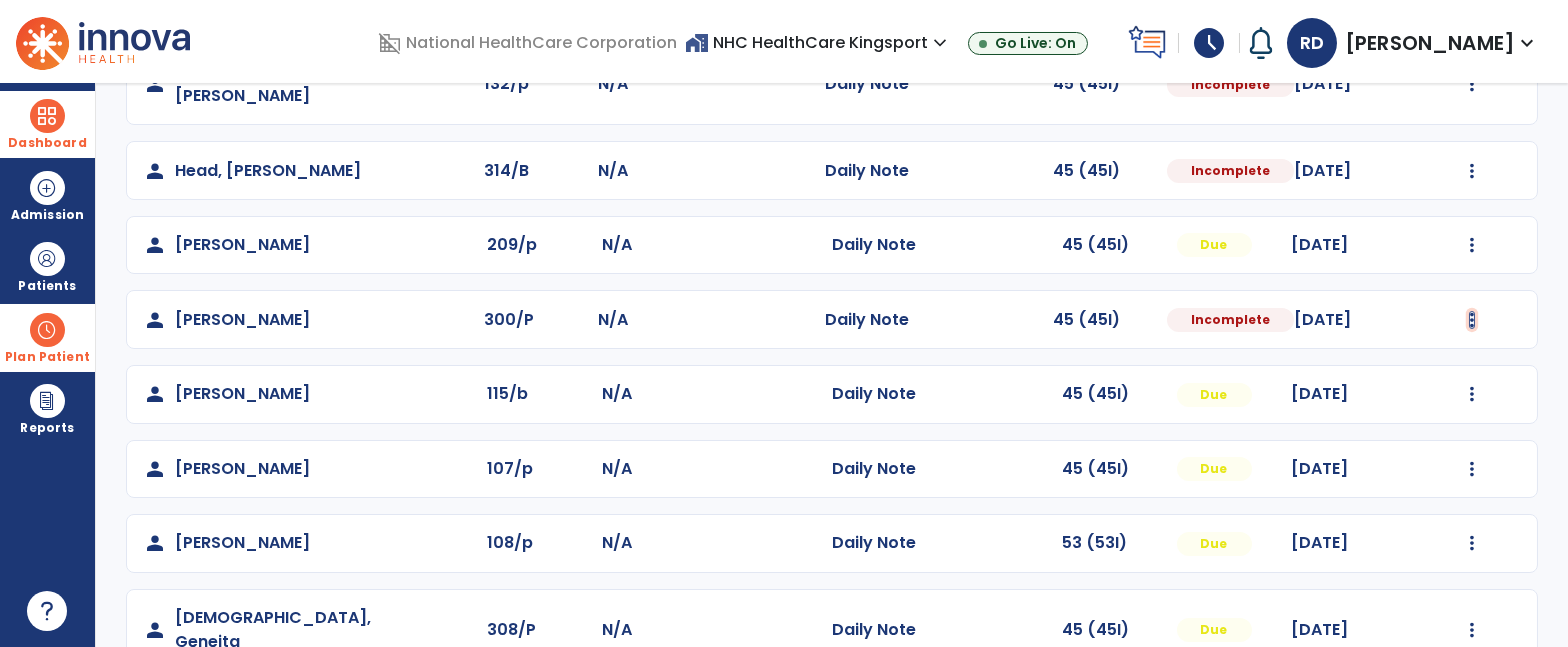 click at bounding box center [1472, -2] 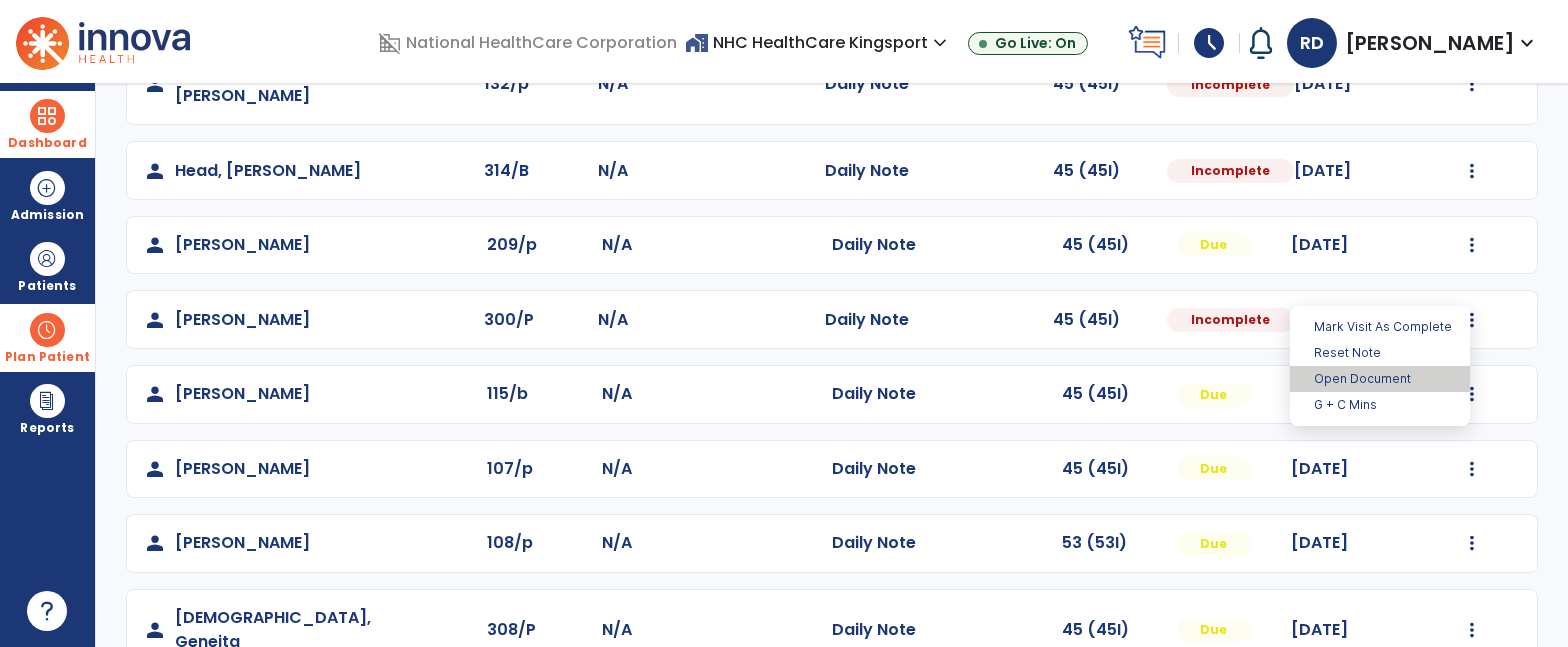 click on "Open Document" at bounding box center [1380, 379] 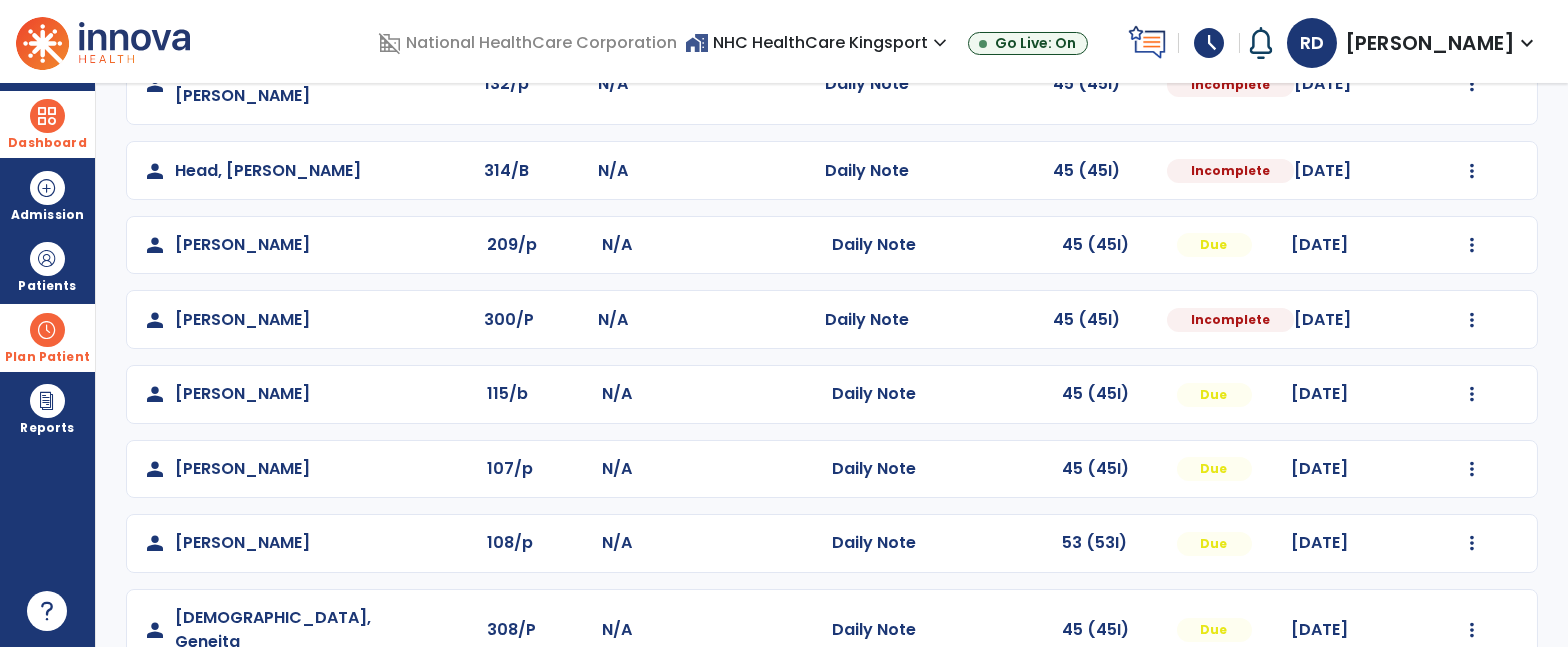 select on "*" 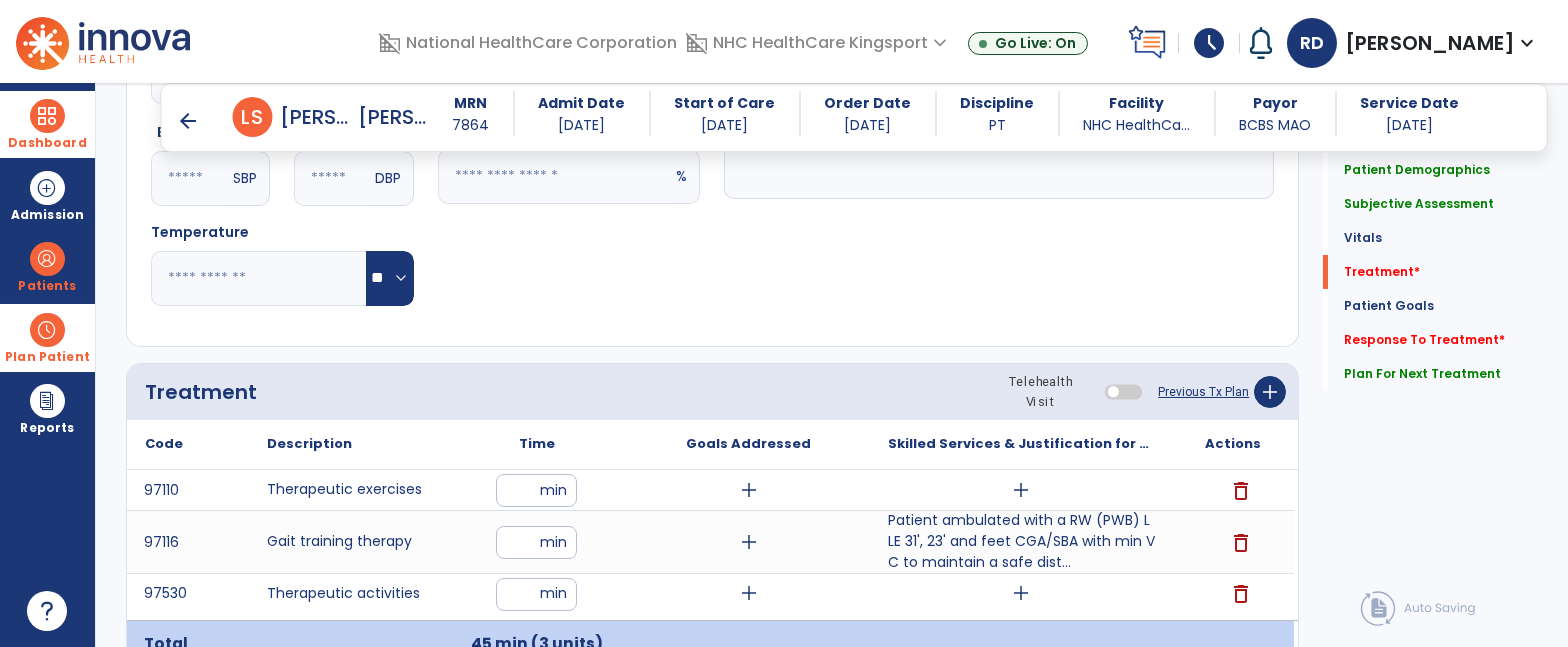 scroll, scrollTop: 1382, scrollLeft: 0, axis: vertical 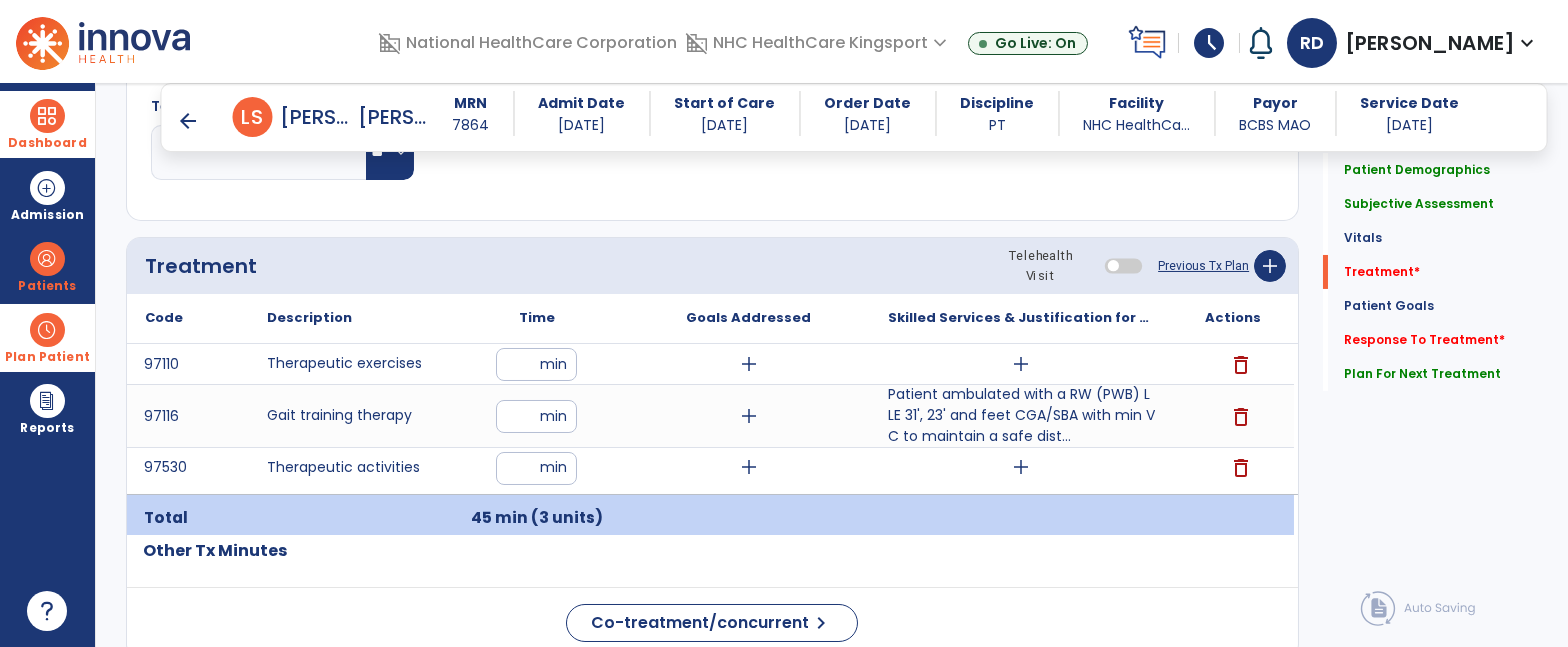 click on "add" at bounding box center [1021, 364] 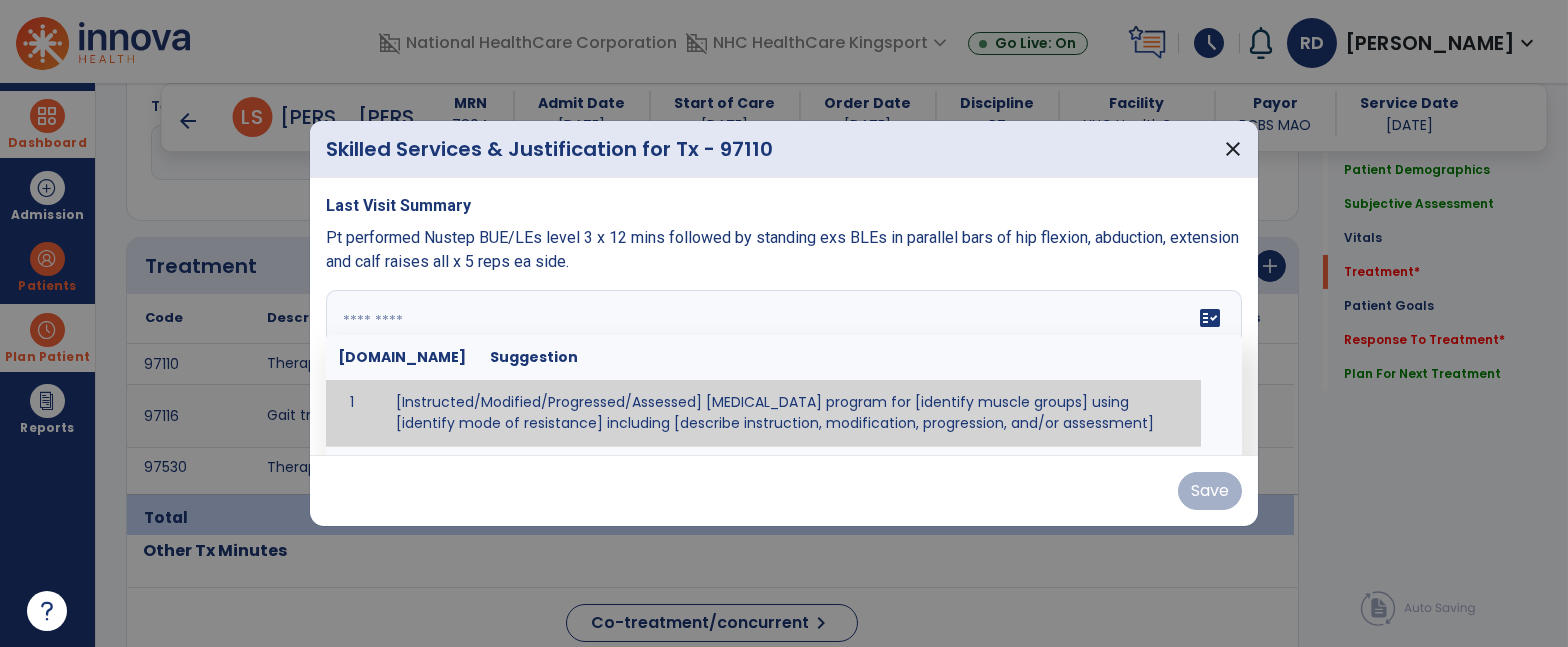 click on "fact_check  [DOMAIN_NAME] Suggestion 1 [Instructed/Modified/Progressed/Assessed] [MEDICAL_DATA] program for [identify muscle groups] using [identify mode of resistance] including [describe instruction, modification, progression, and/or assessment] 2 [Instructed/Modified/Progressed/Assessed] aerobic exercise program using [identify equipment/mode] including [describe instruction, modification,progression, and/or assessment] 3 [Instructed/Modified/Progressed/Assessed] [PROM/A/AROM/AROM] program for [identify joint movements] using [contract-relax, over-pressure, inhibitory techniques, other] 4 [Assessed/Tested] aerobic capacity with administration of [aerobic capacity test]" at bounding box center (784, 365) 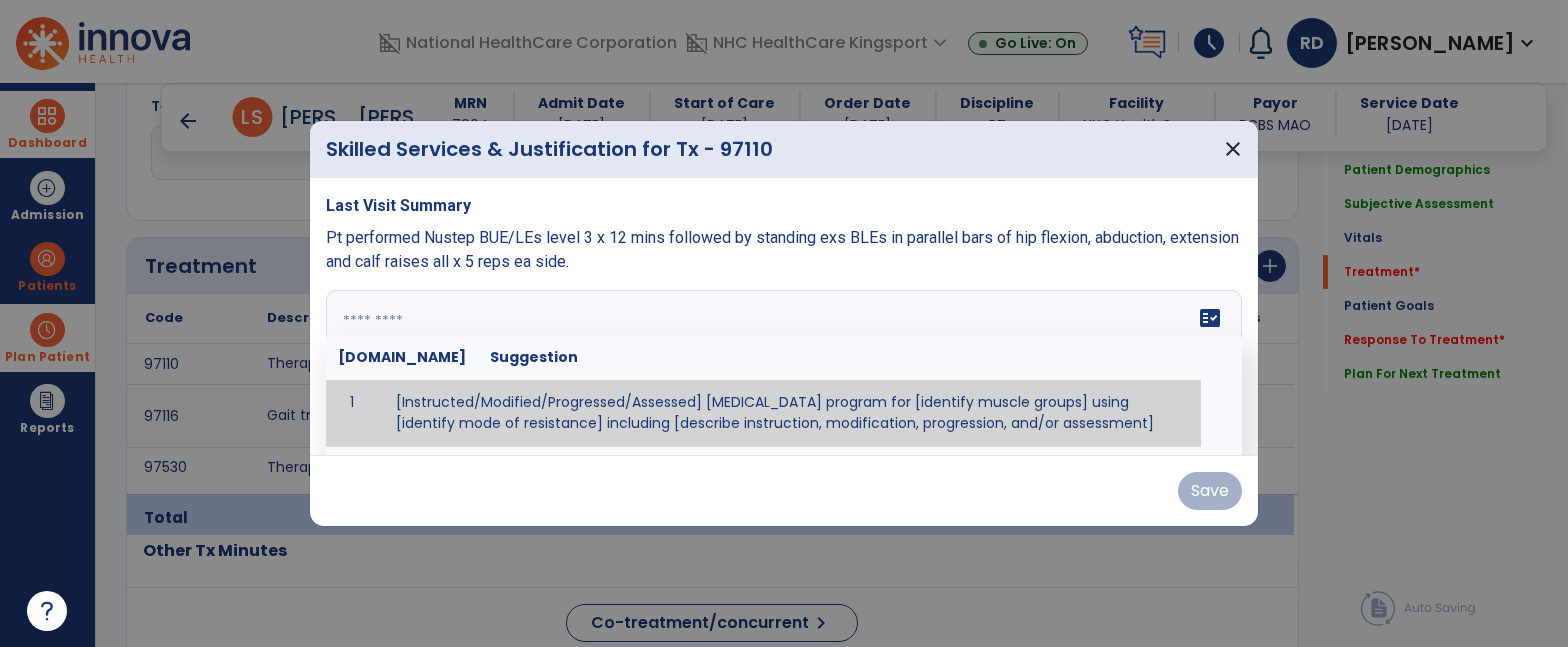 drag, startPoint x: 451, startPoint y: 304, endPoint x: 365, endPoint y: 313, distance: 86.46965 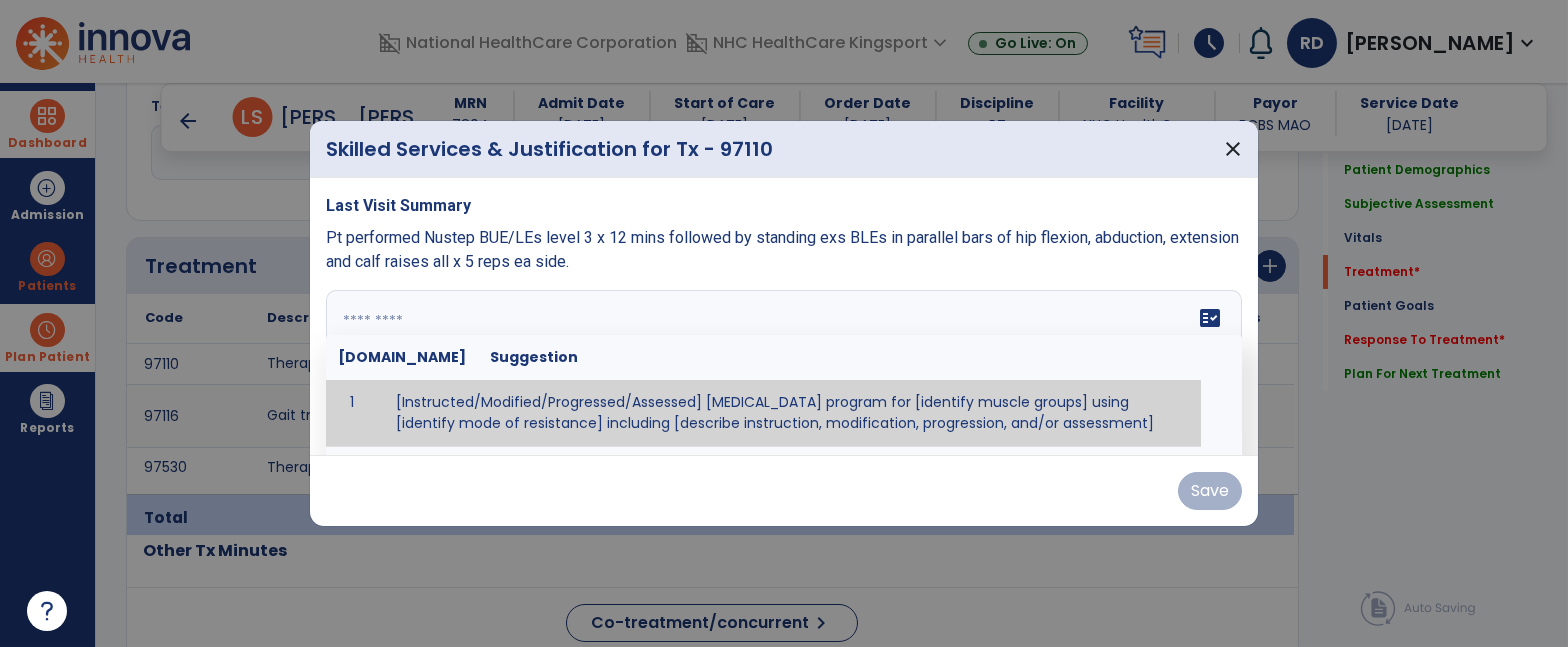 click at bounding box center [782, 365] 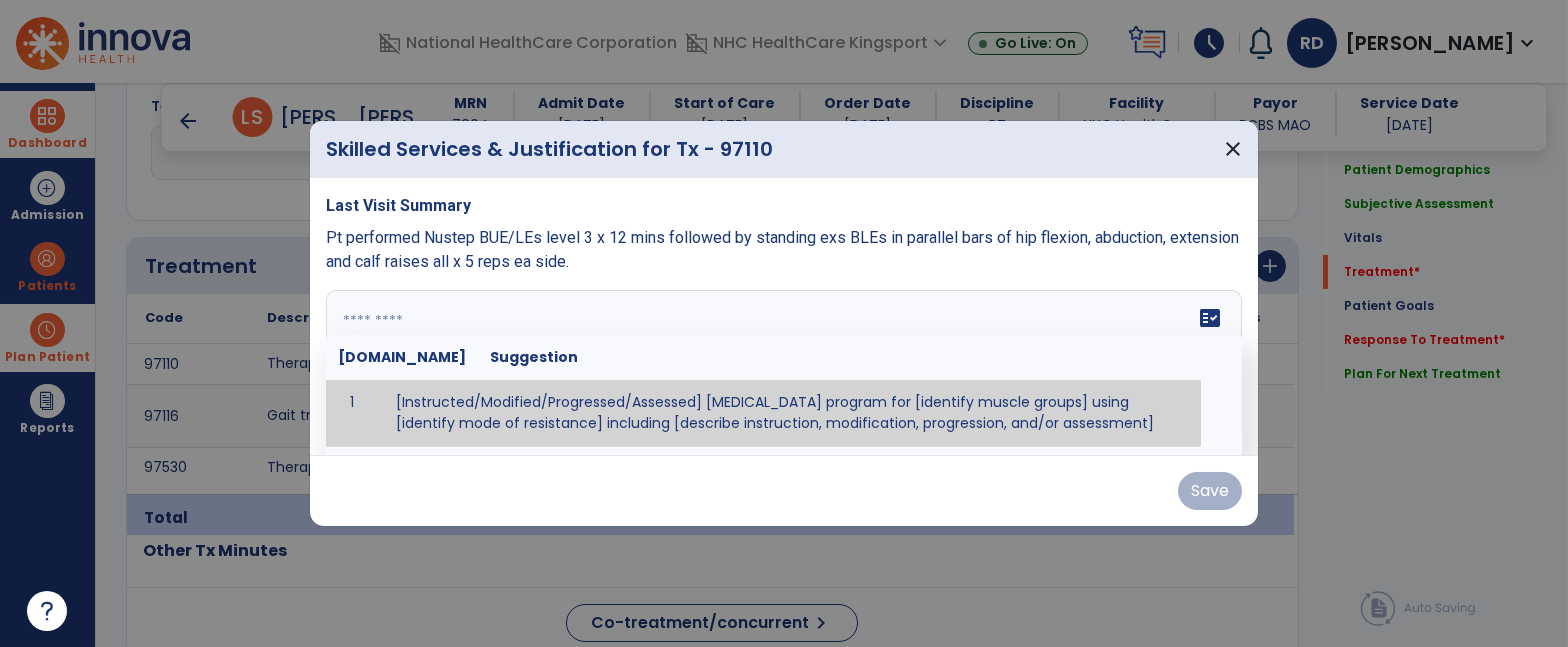 paste on "**********" 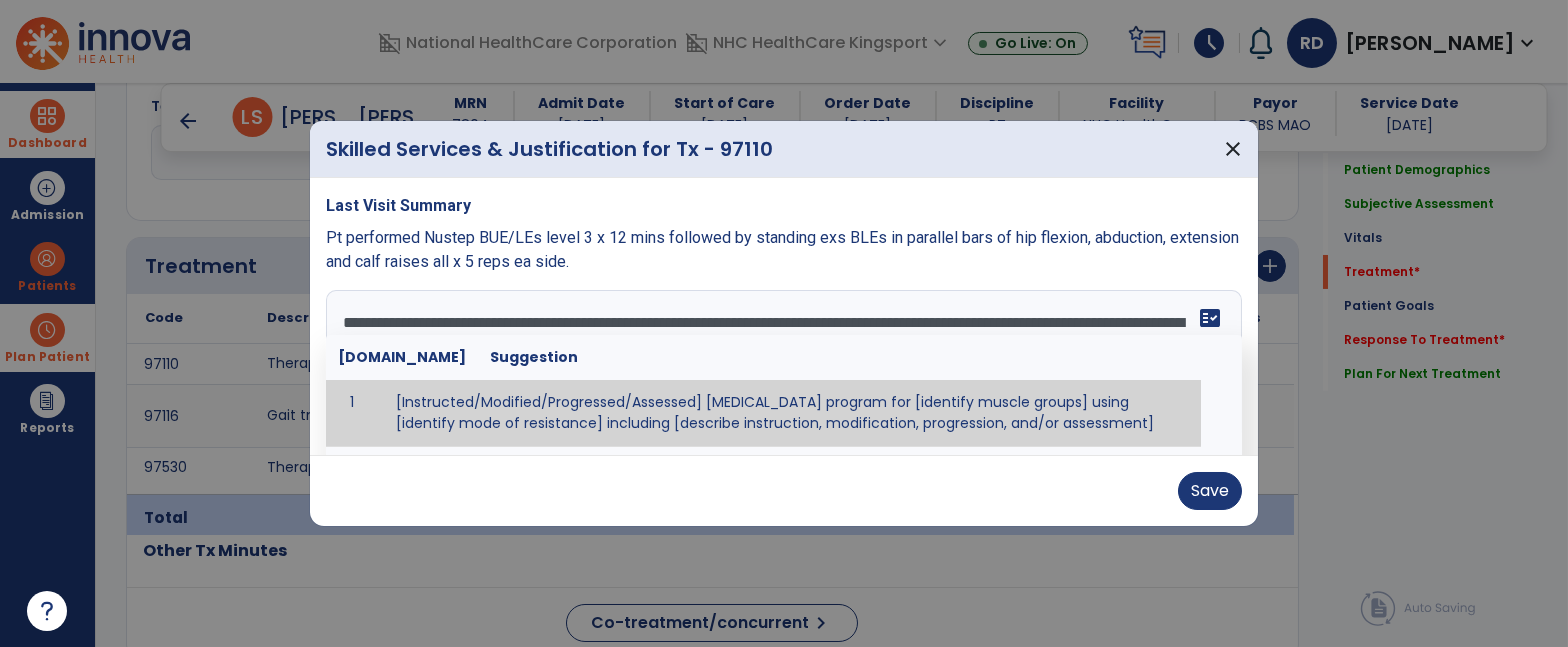 click on "**********" at bounding box center (782, 365) 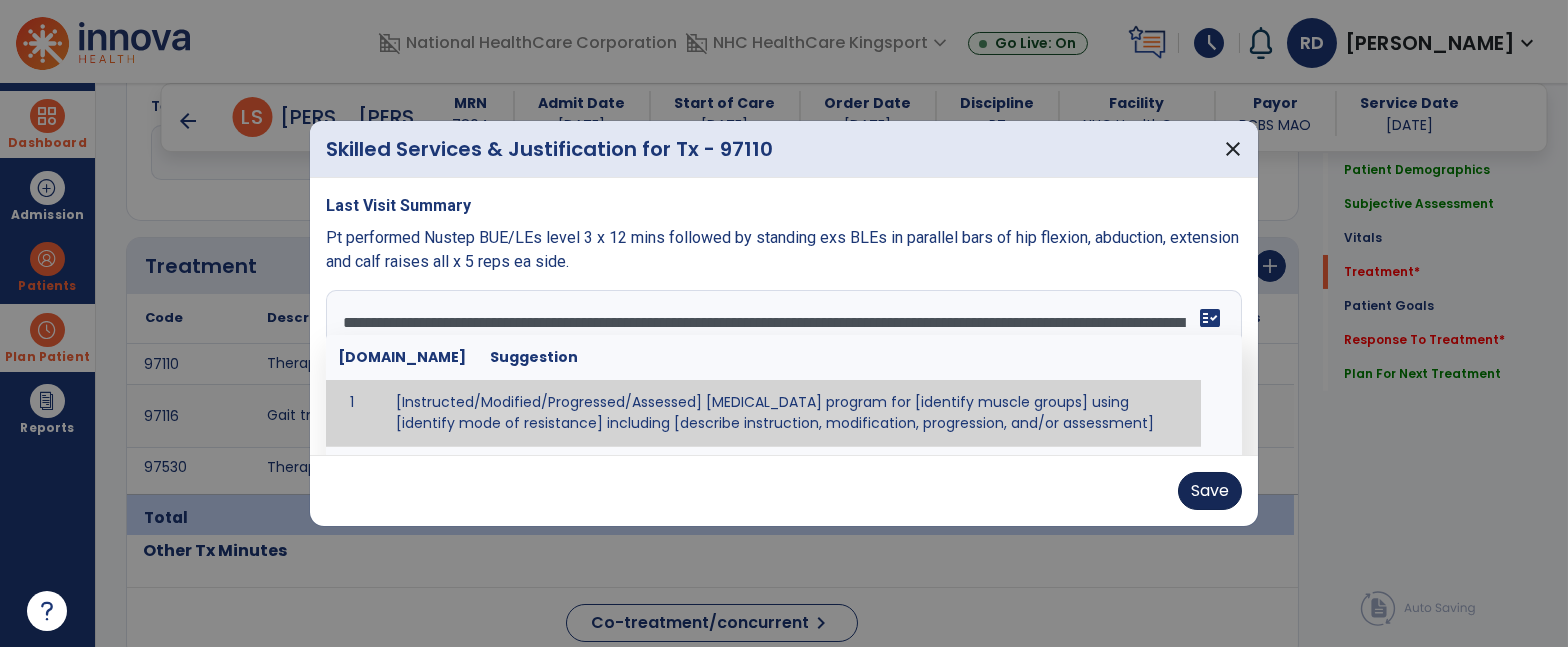type on "**********" 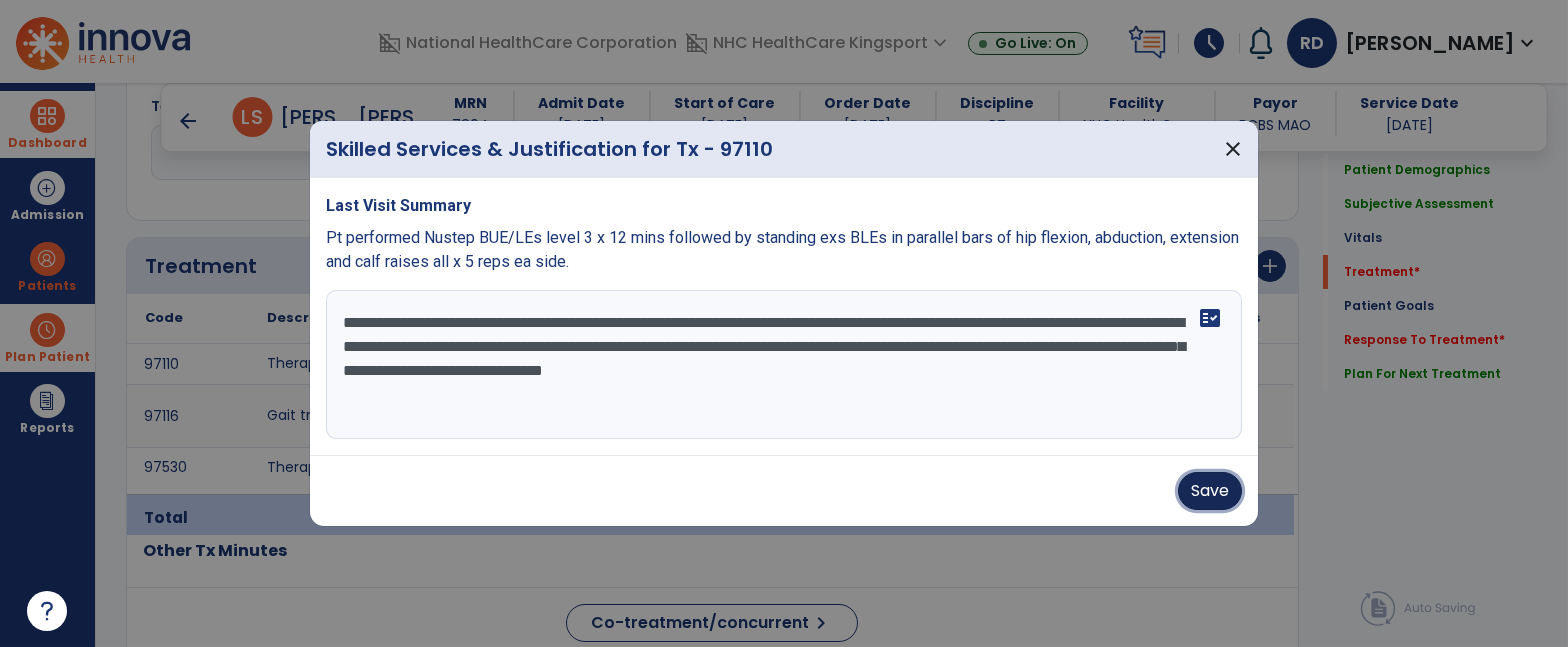 click on "Save" at bounding box center (1210, 491) 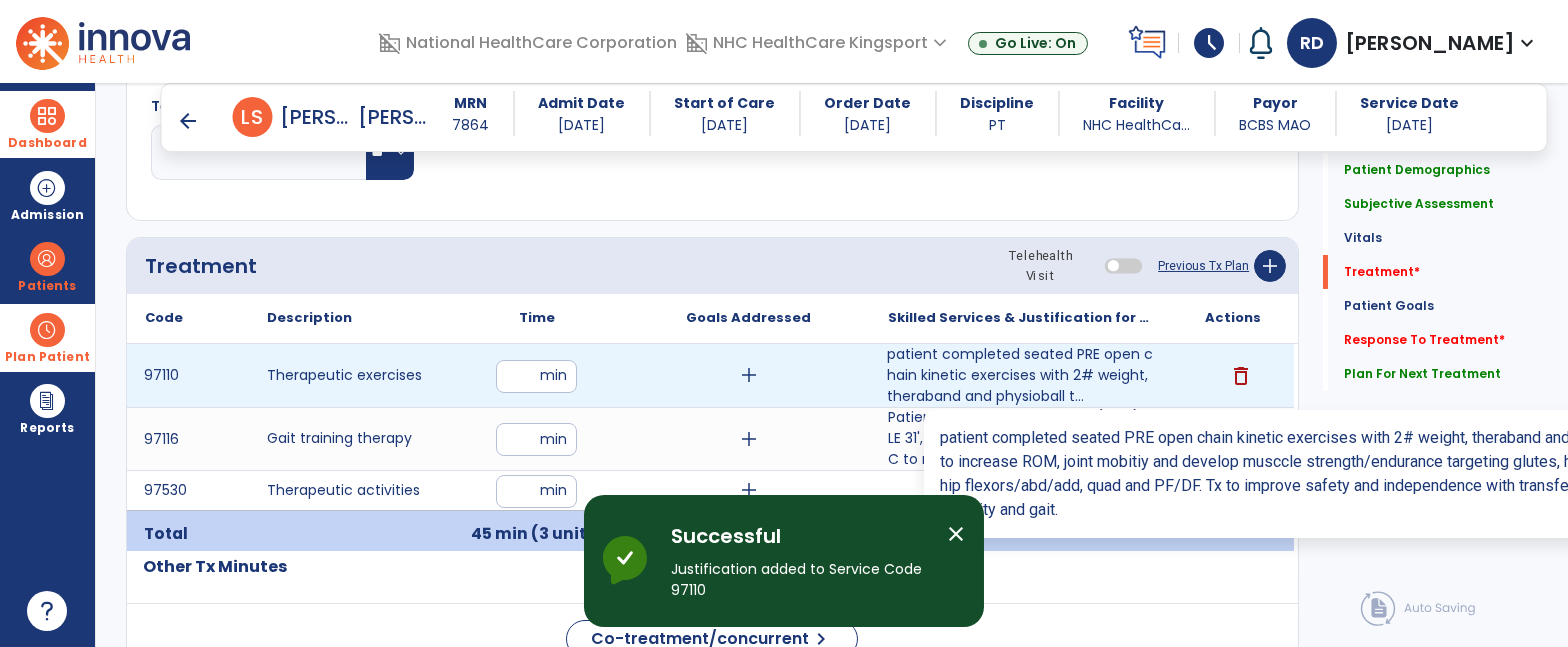 click on "patient completed seated PRE open chain kinetic exercises with 2# weight, theraband and physioball t..." at bounding box center (1021, 375) 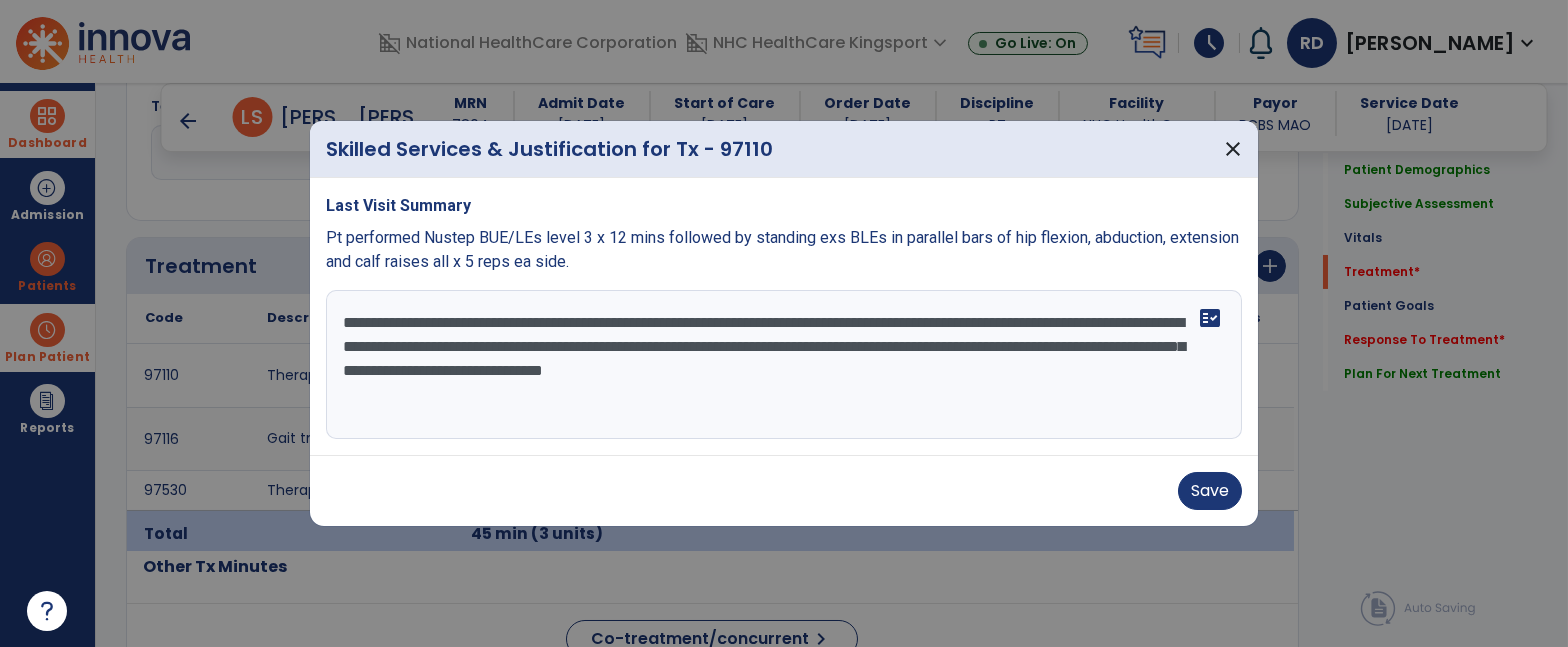 click on "**********" at bounding box center (784, 365) 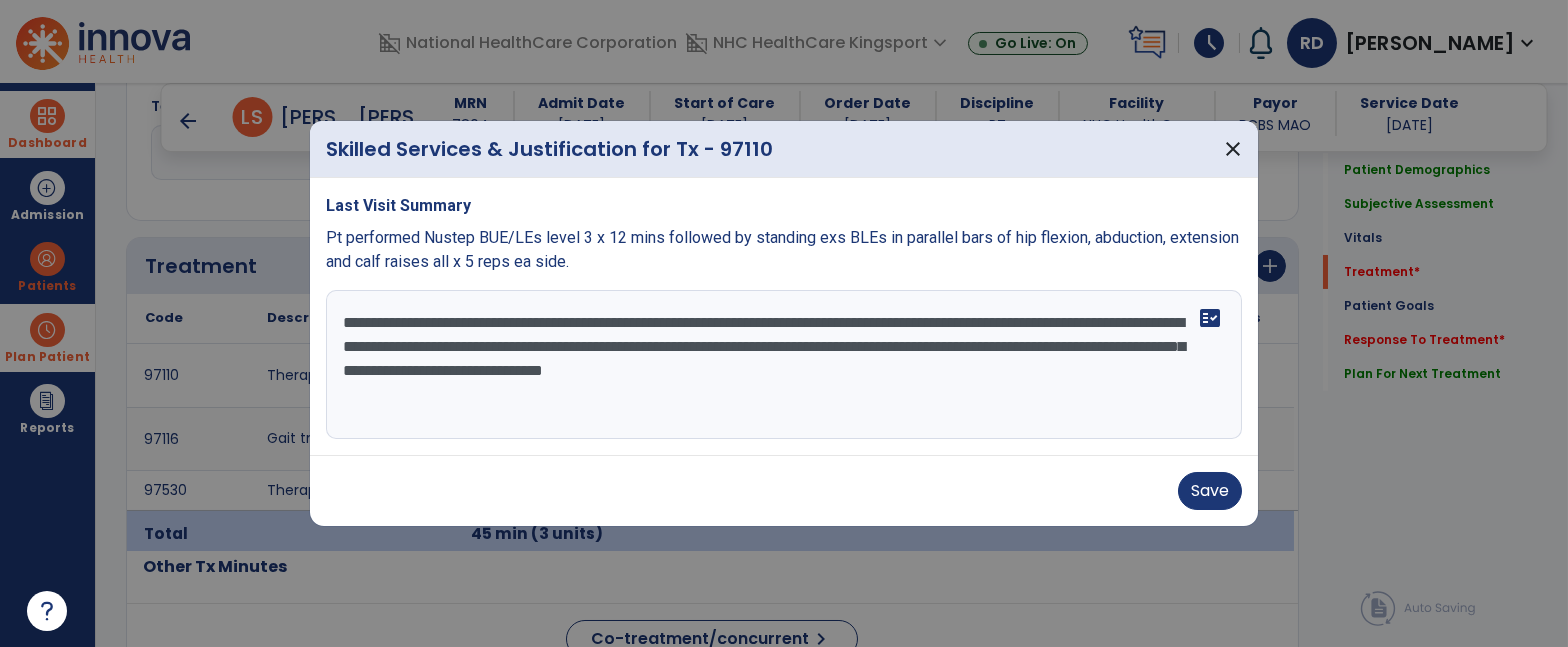 click on "**********" at bounding box center [784, 365] 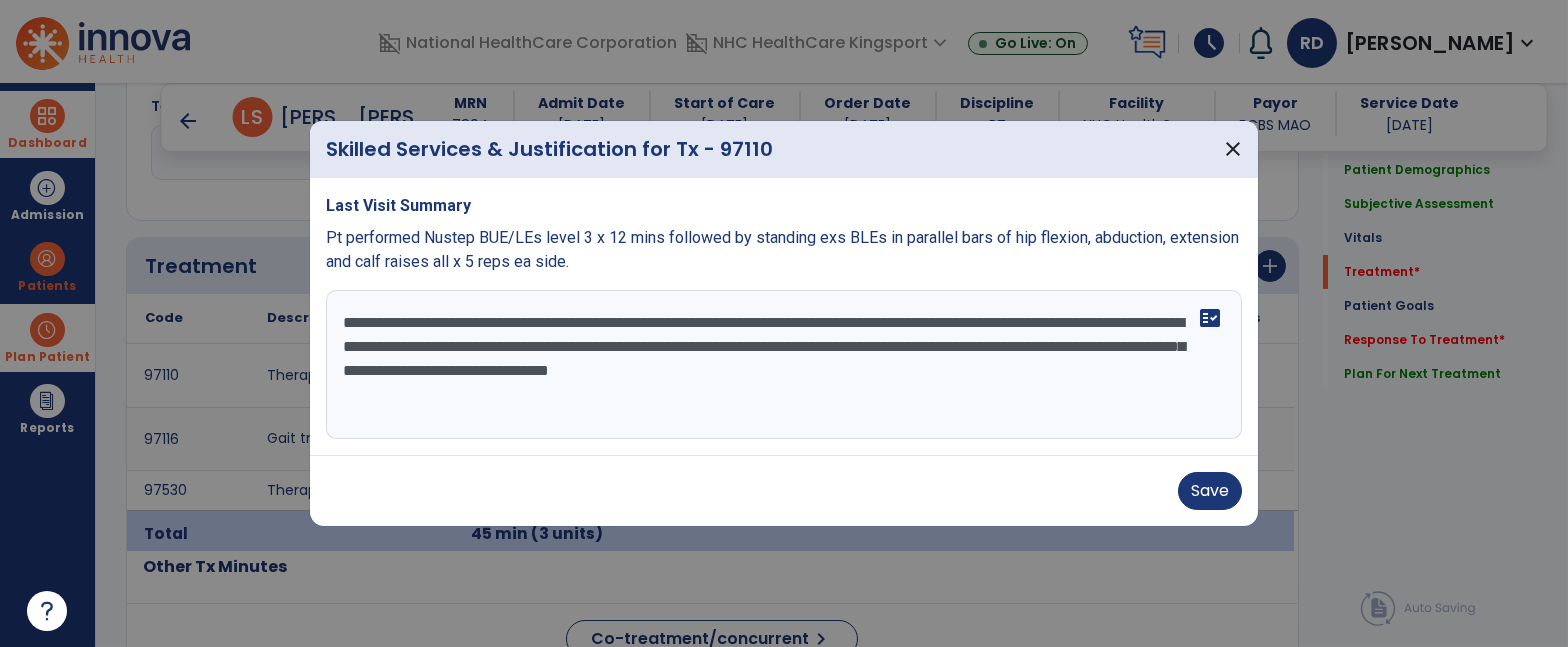 click on "**********" at bounding box center (784, 365) 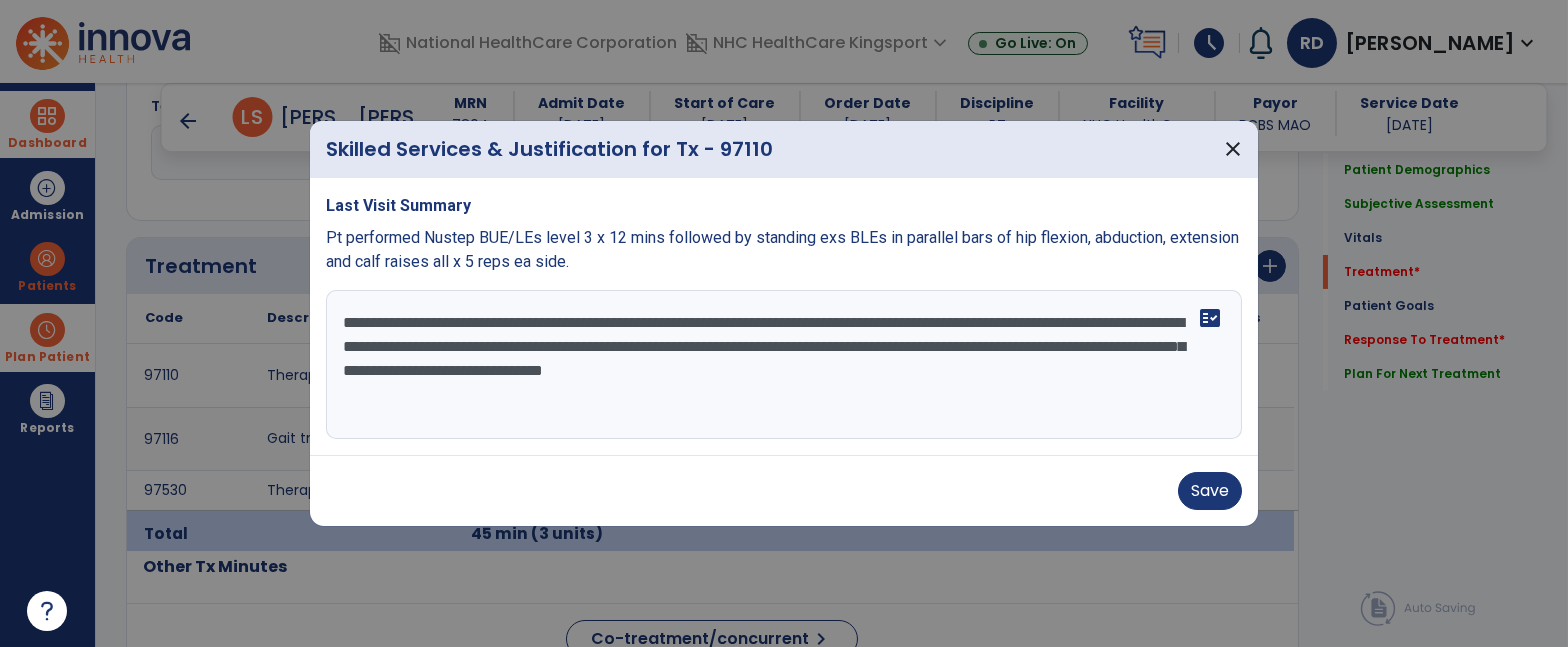 click on "**********" at bounding box center (784, 365) 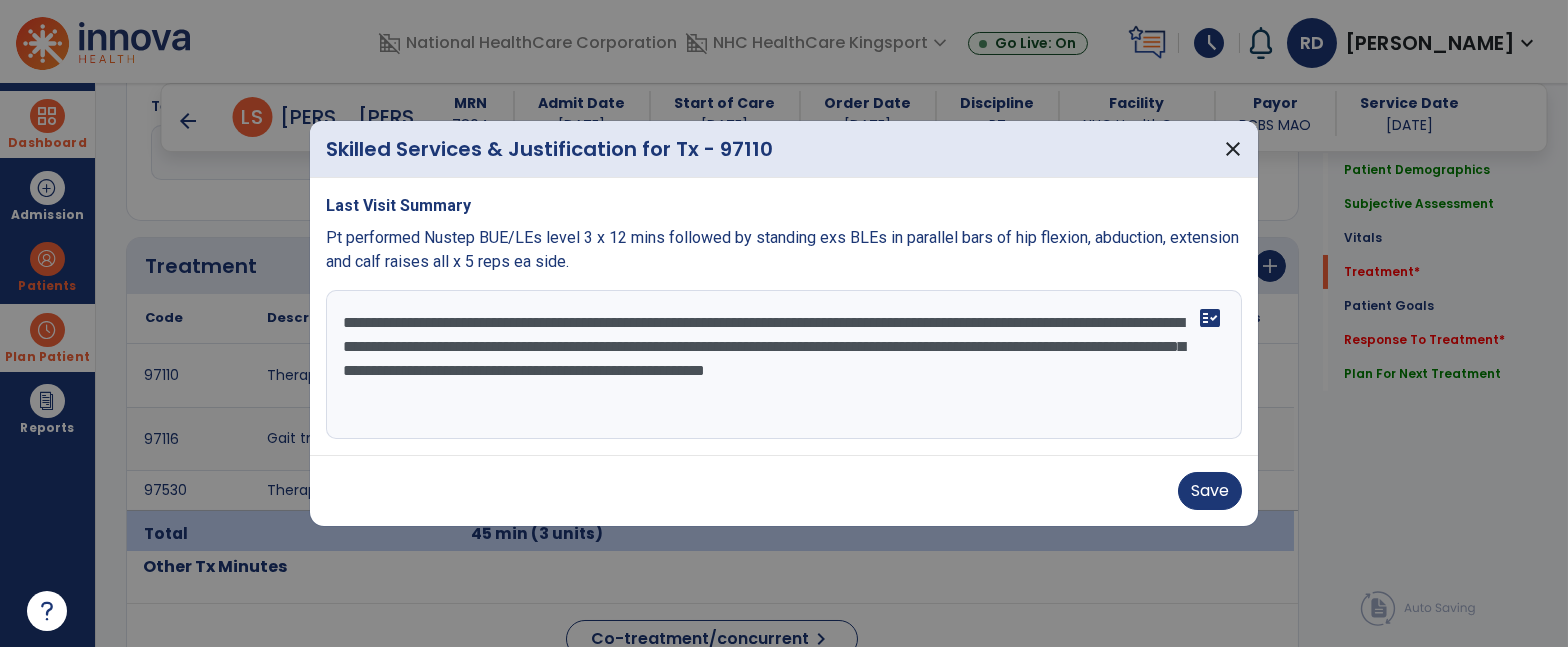 click on "**********" at bounding box center [784, 365] 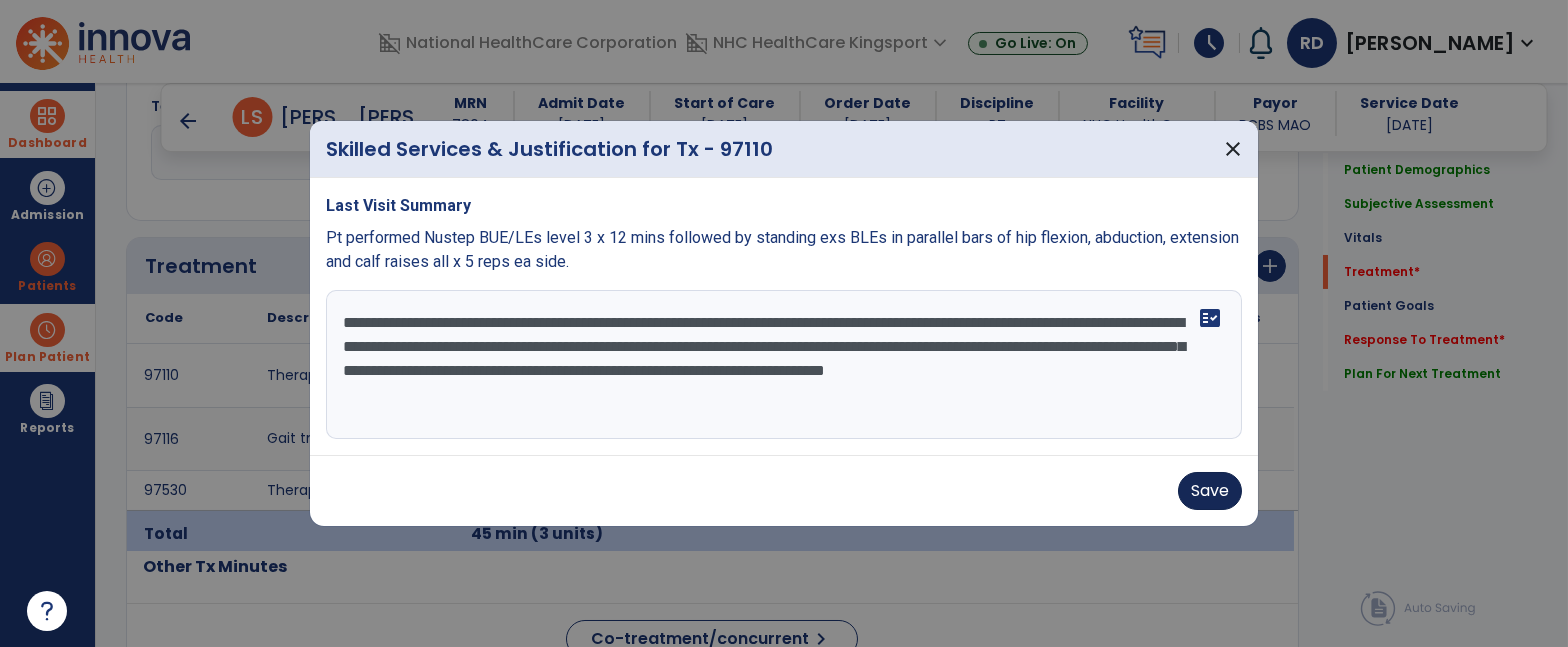 type on "**********" 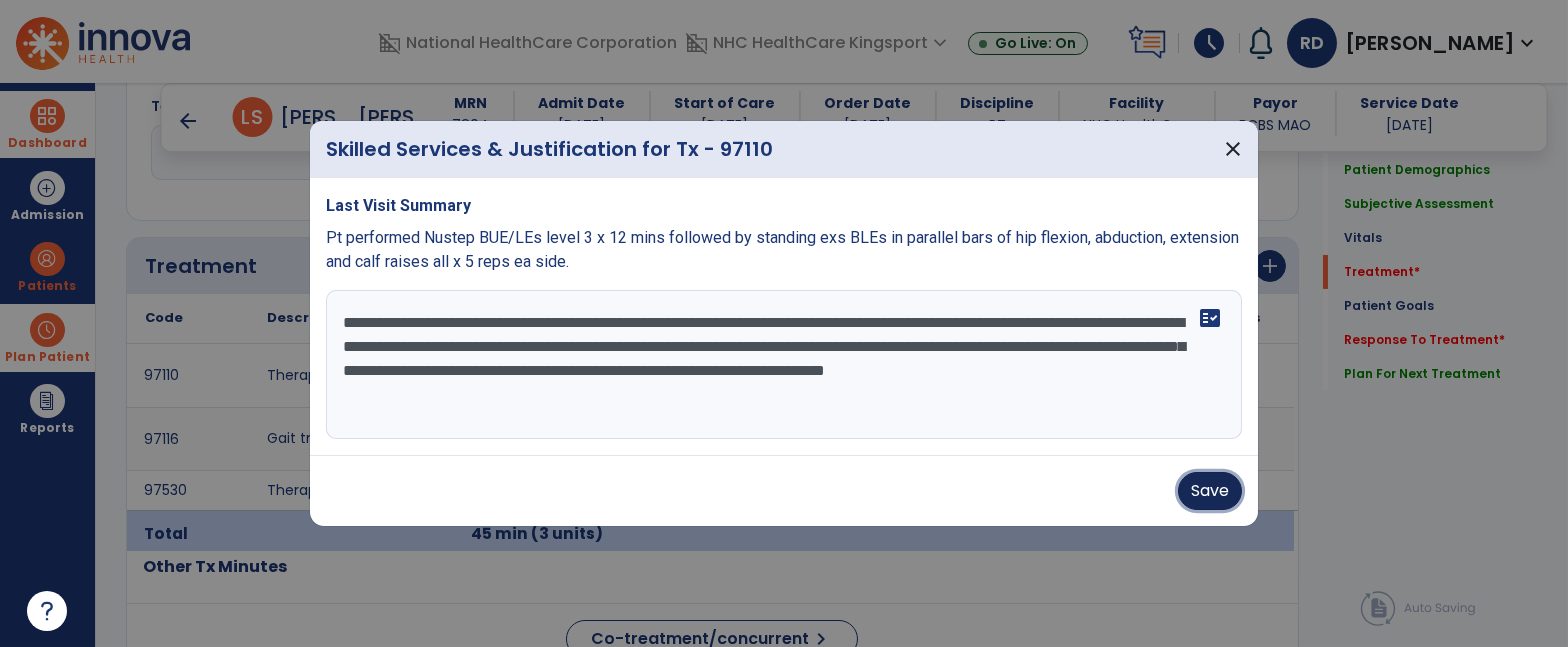 click on "Save" at bounding box center (1210, 491) 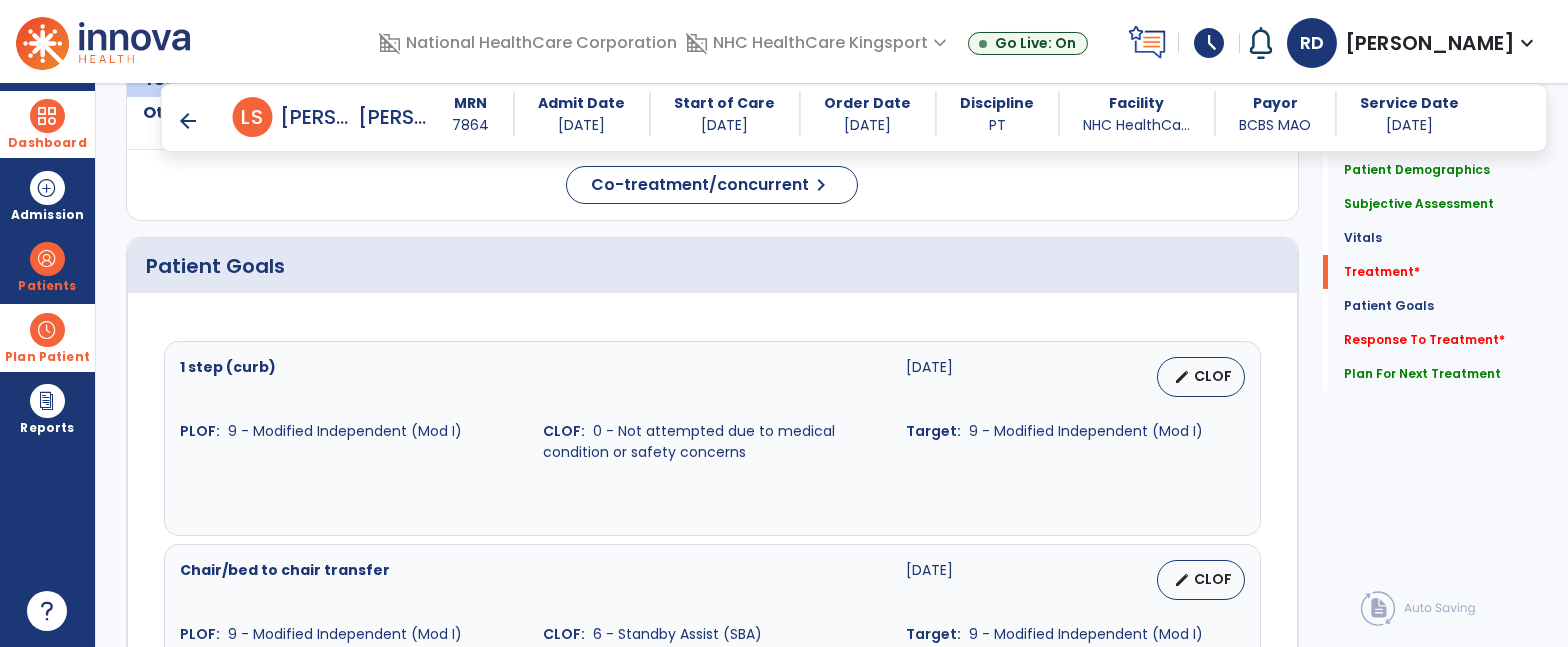 scroll, scrollTop: 1660, scrollLeft: 0, axis: vertical 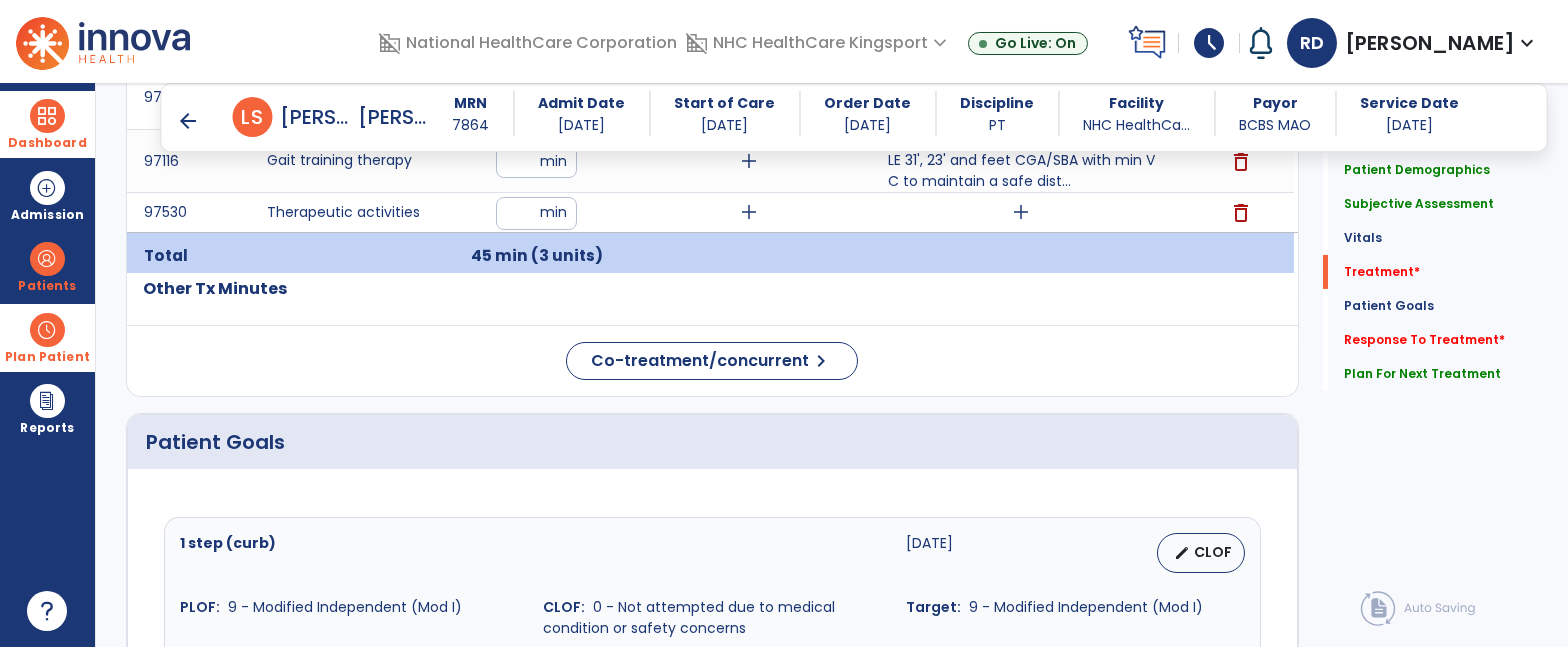 click on "add" at bounding box center (1021, 212) 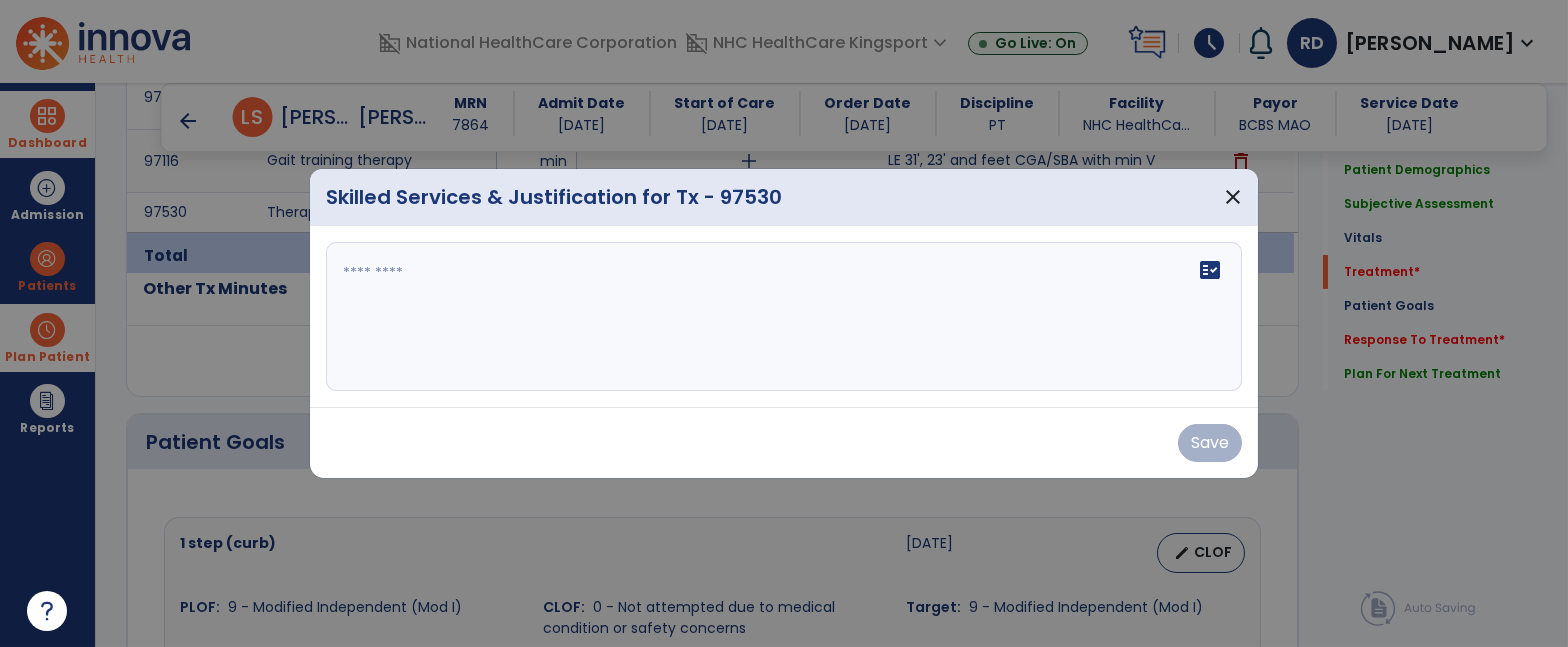 click on "fact_check" at bounding box center [784, 317] 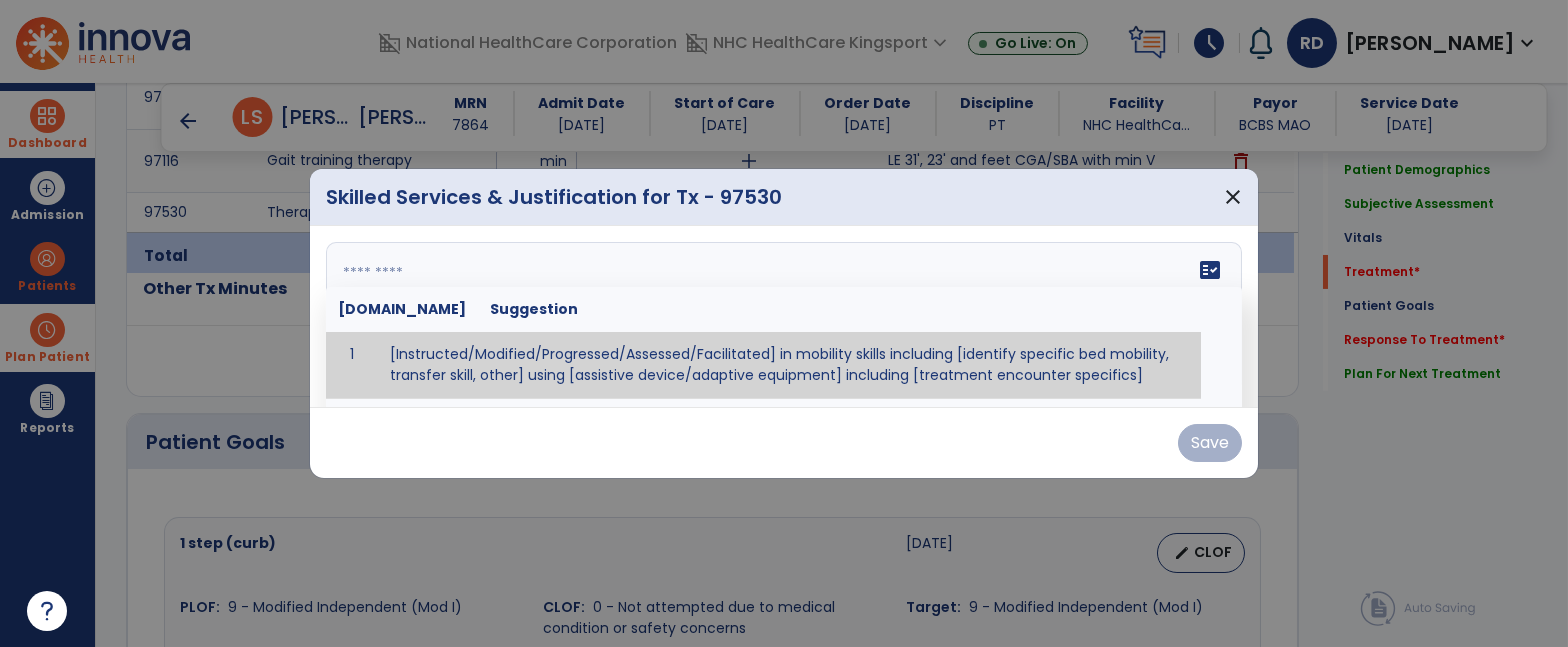 click at bounding box center [782, 317] 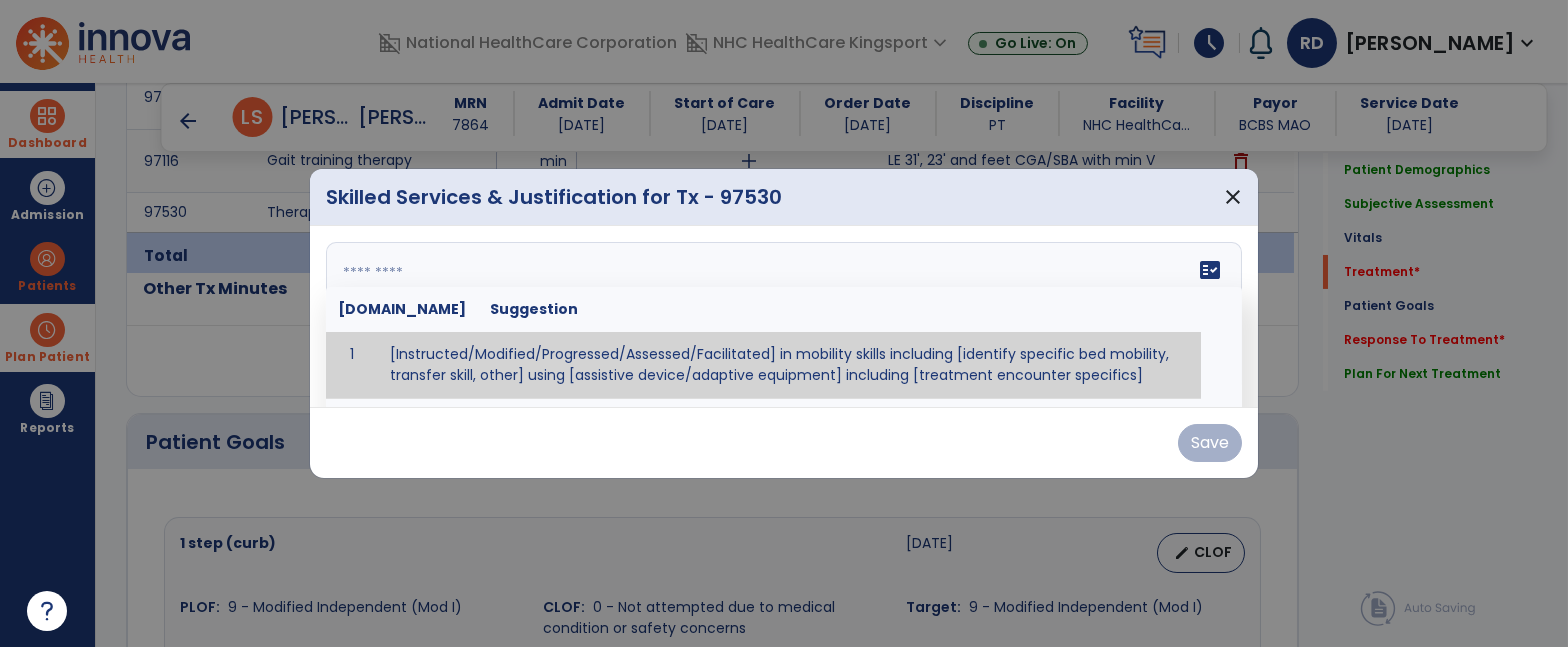 paste on "**********" 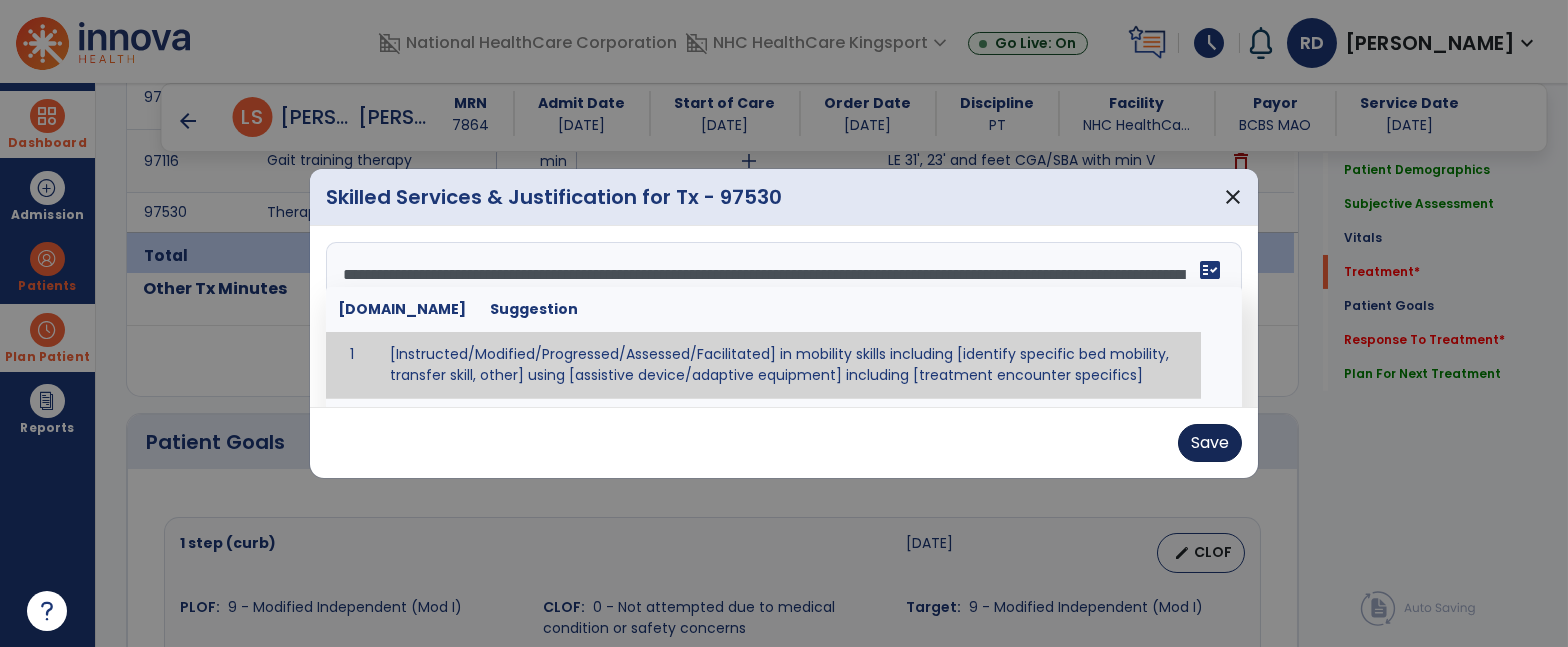 type on "**********" 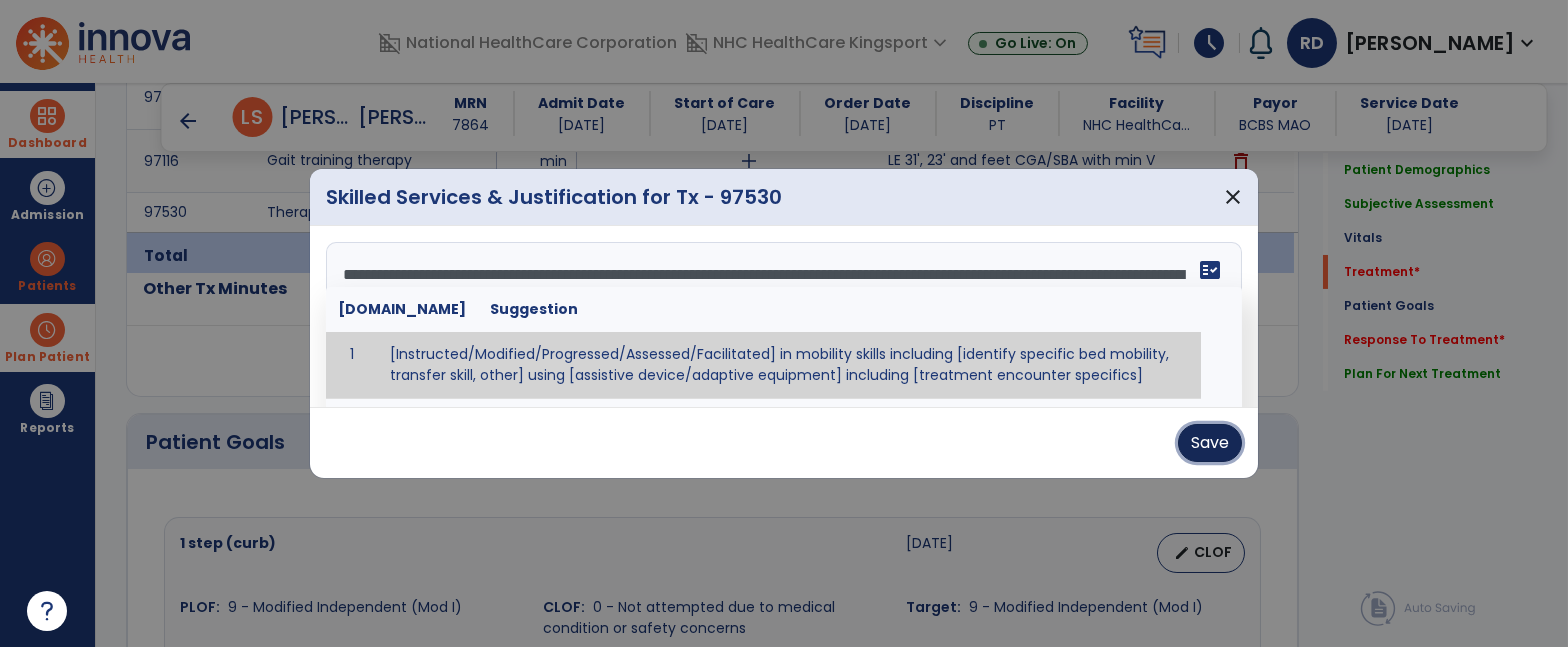 click on "Save" at bounding box center [1210, 443] 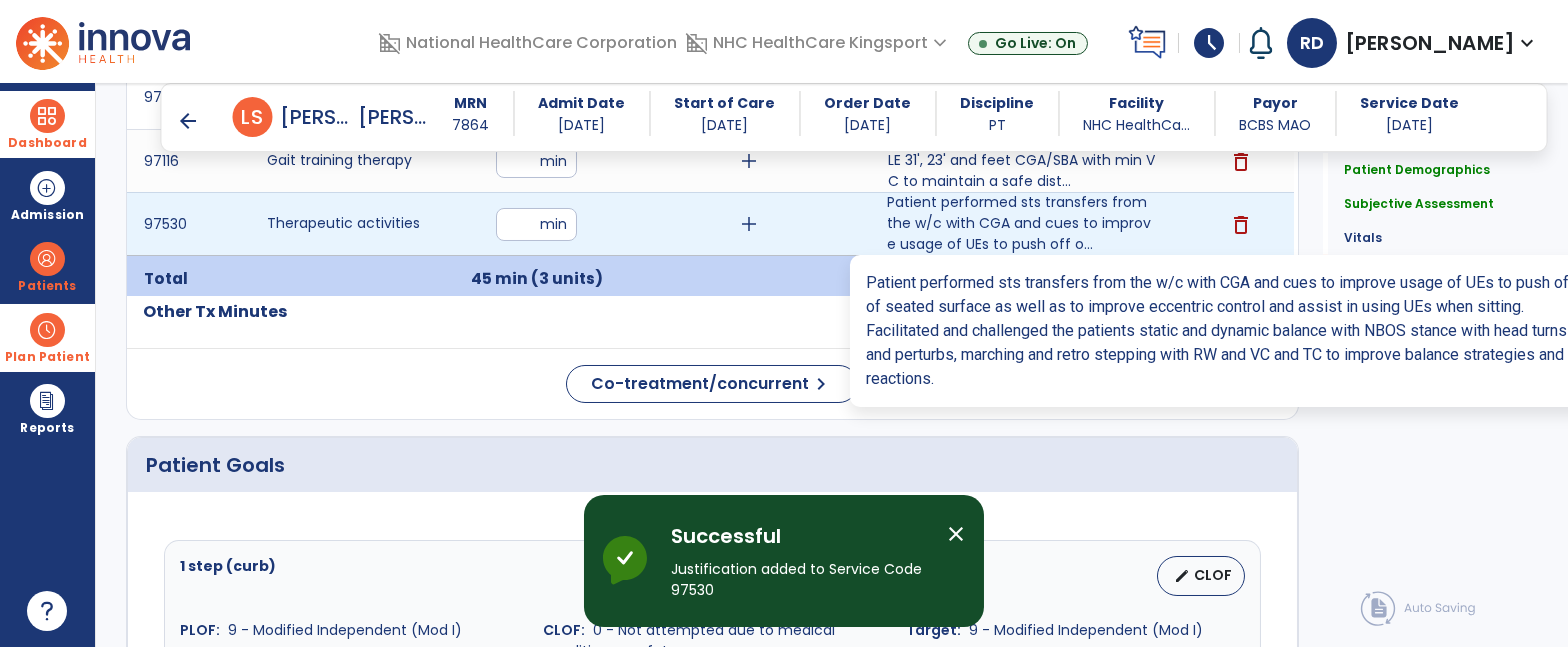 click on "Patient performed sts transfers from the w/c with CGA and cues to improve usage of UEs to push off o..." at bounding box center [1021, 223] 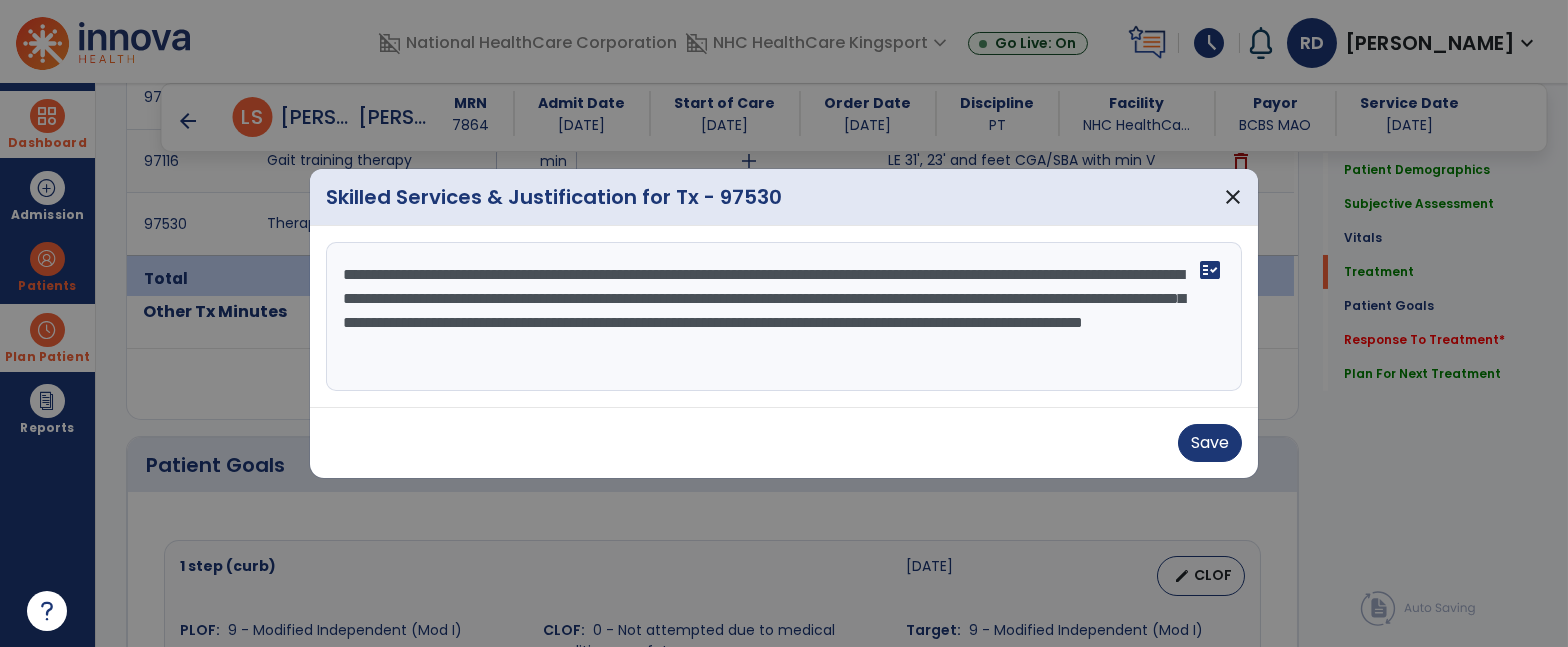 click on "**********" at bounding box center (784, 317) 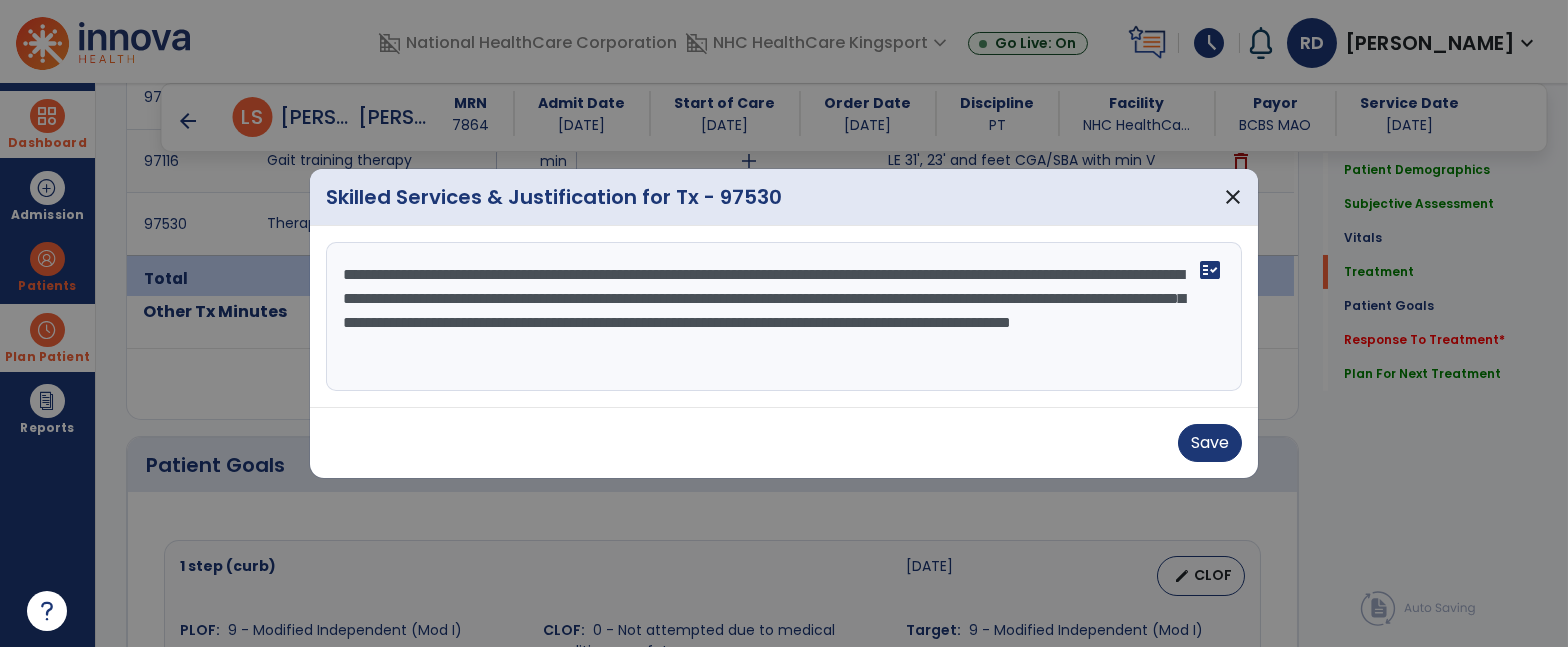 click on "**********" at bounding box center (784, 317) 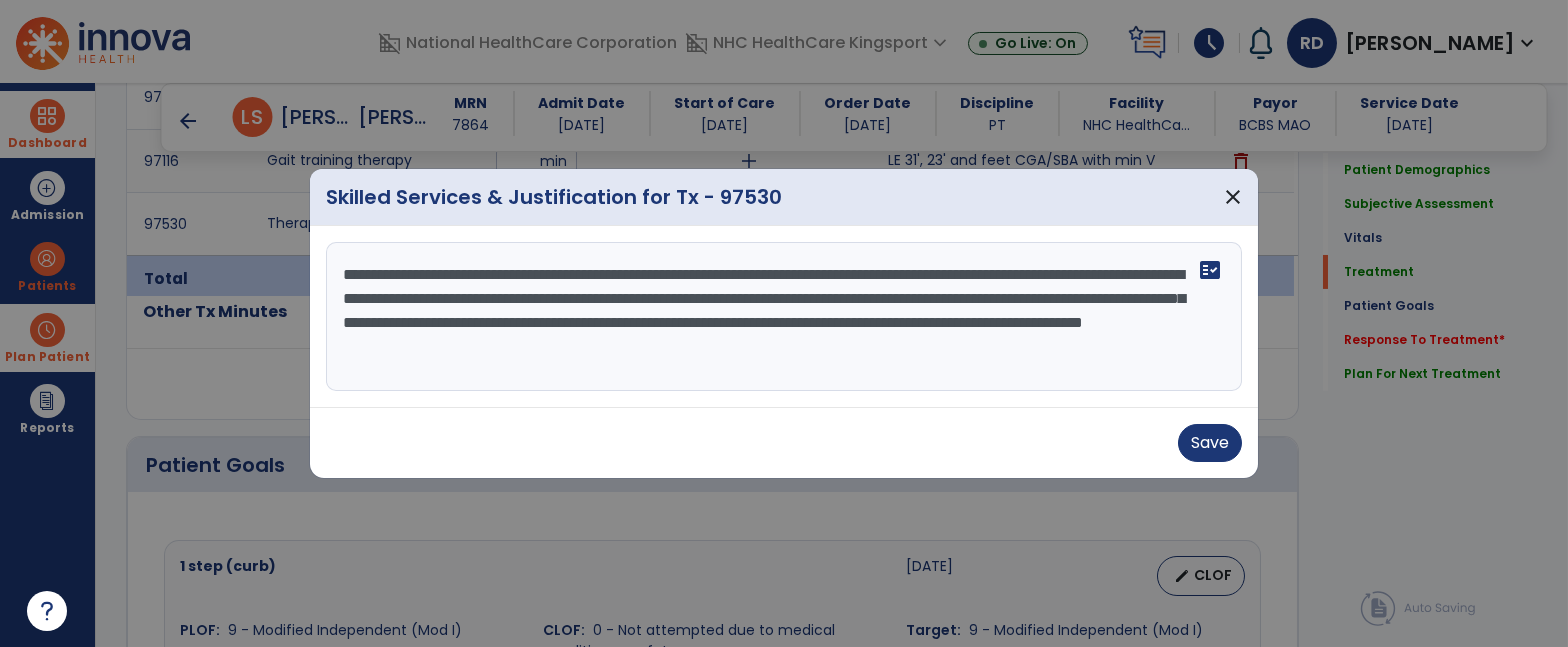 click on "**********" at bounding box center [784, 317] 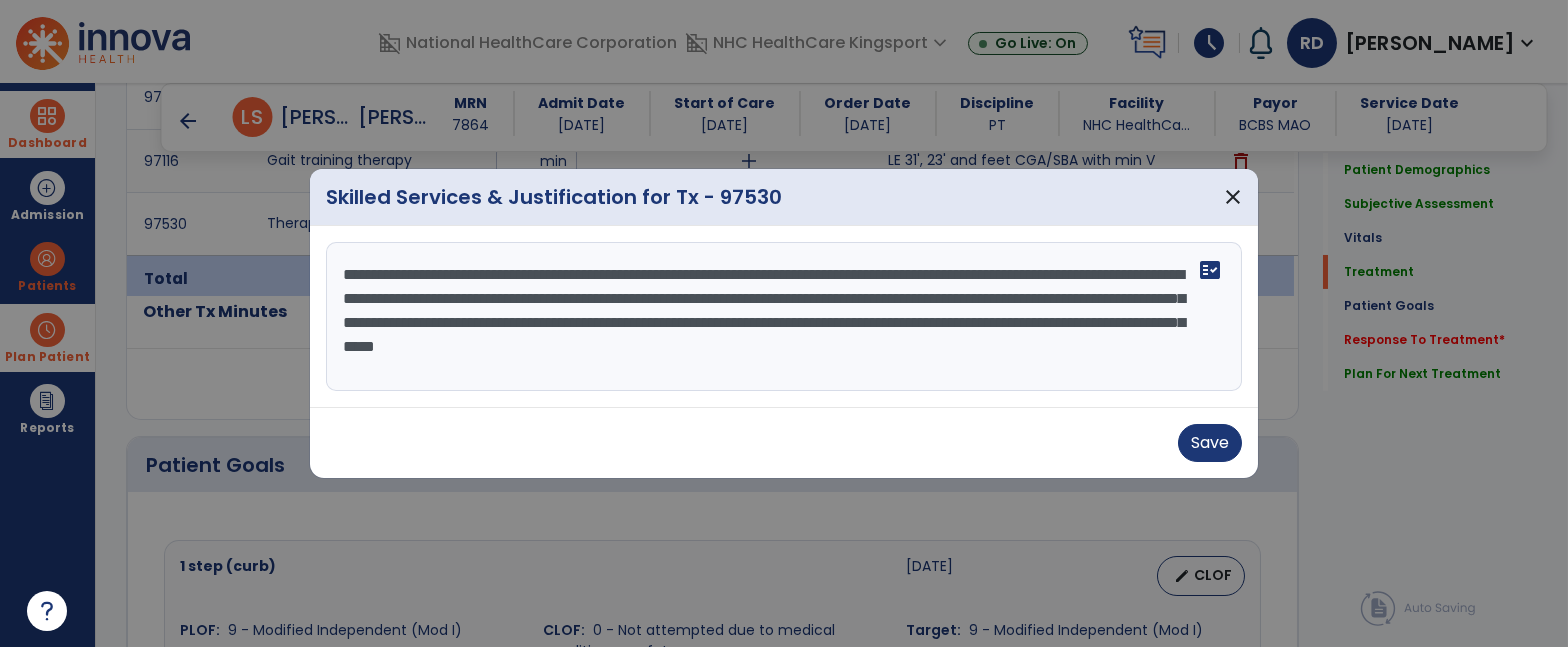 click on "**********" at bounding box center (784, 317) 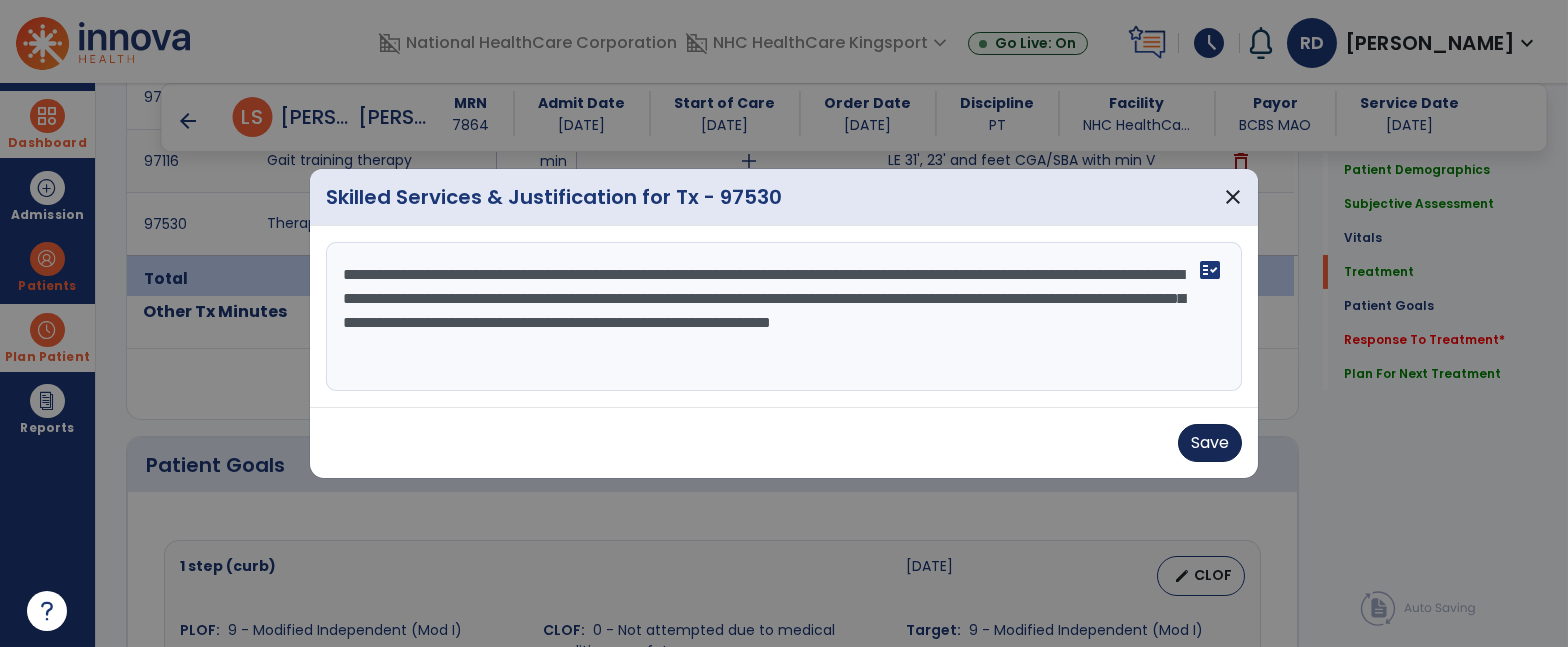 type on "**********" 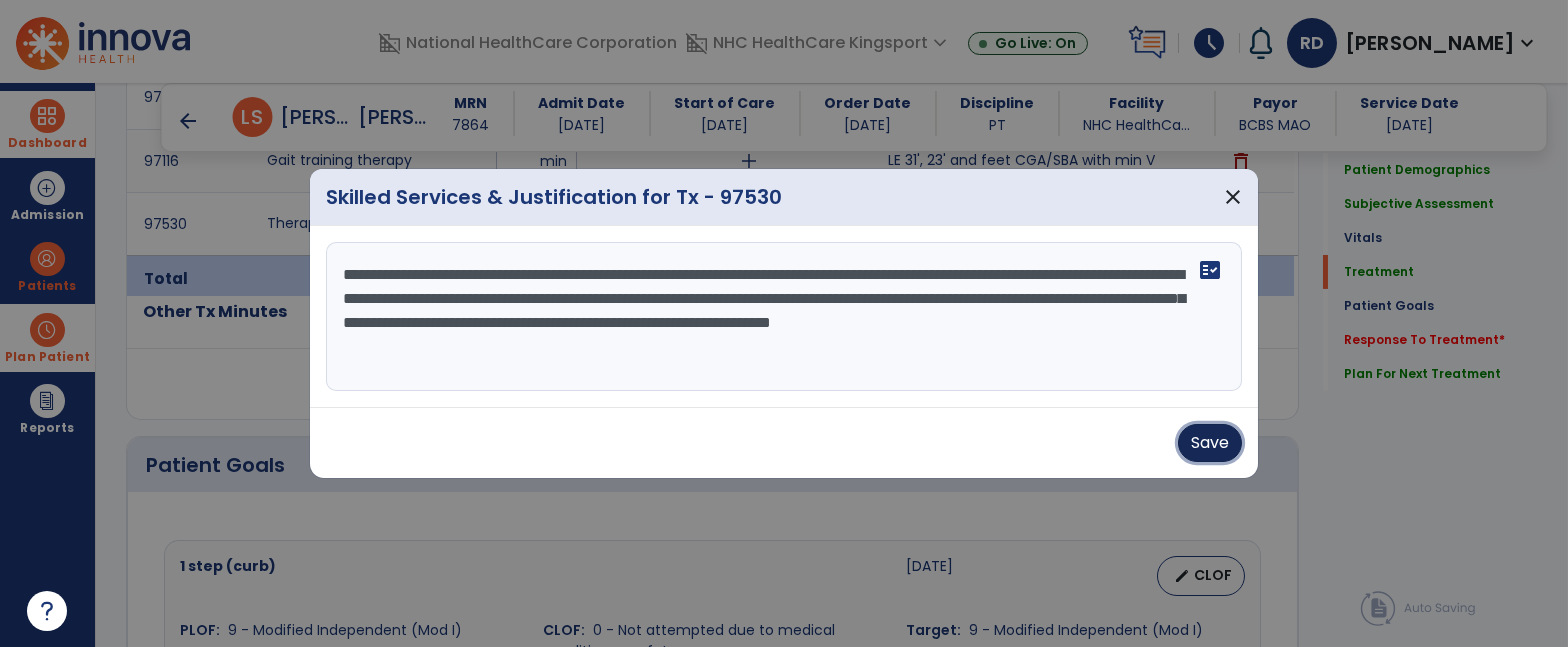 click on "Save" at bounding box center (1210, 443) 